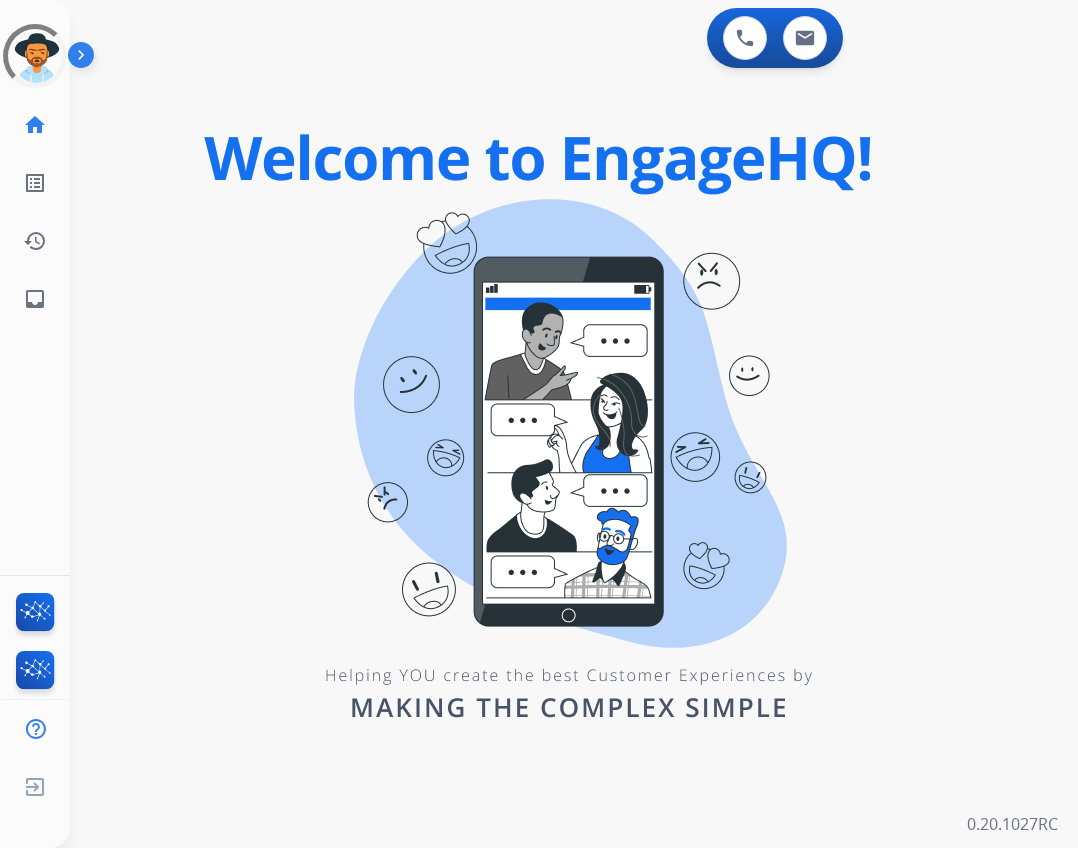 scroll, scrollTop: 0, scrollLeft: 0, axis: both 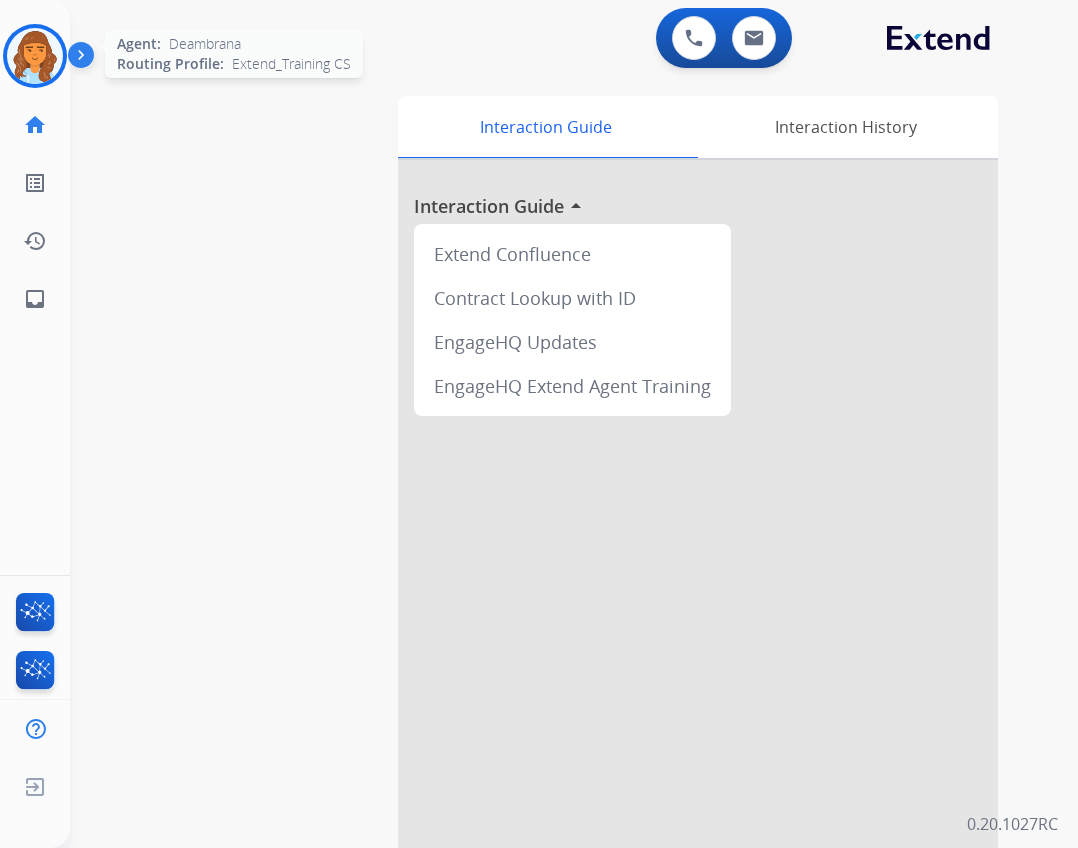 drag, startPoint x: 46, startPoint y: 51, endPoint x: 63, endPoint y: 49, distance: 17.117243 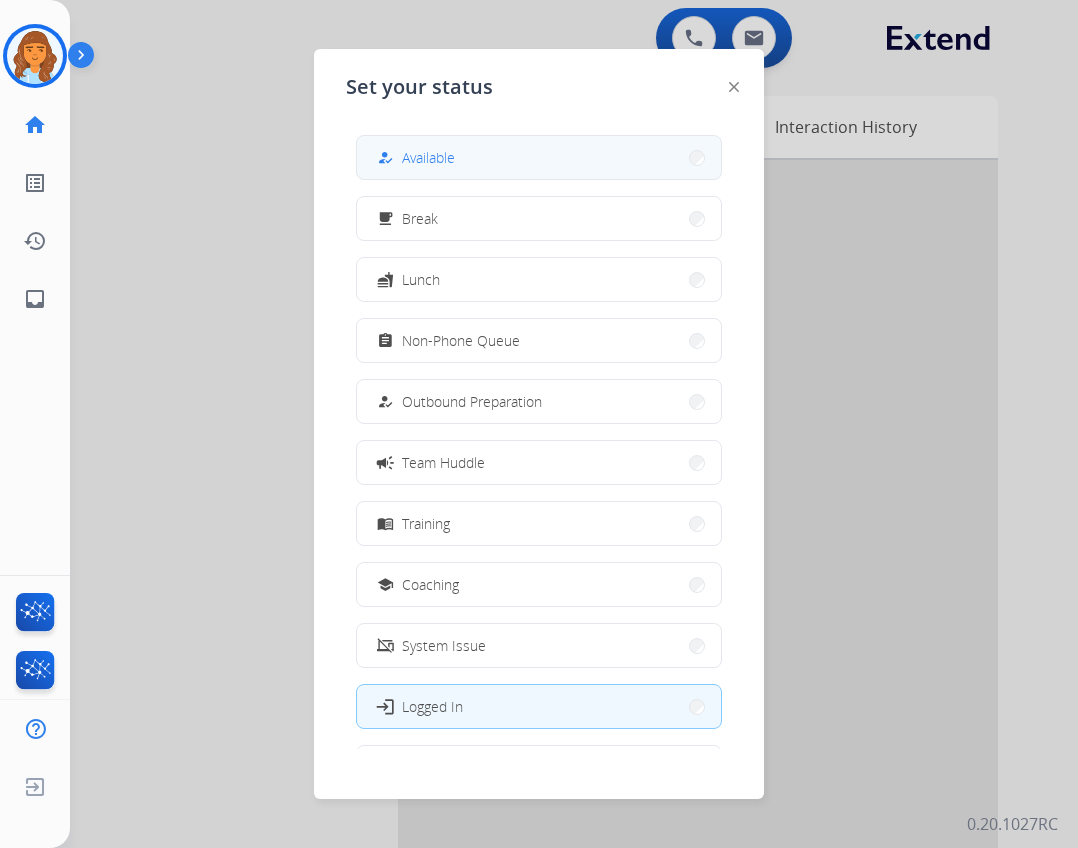 click on "Available" at bounding box center (428, 157) 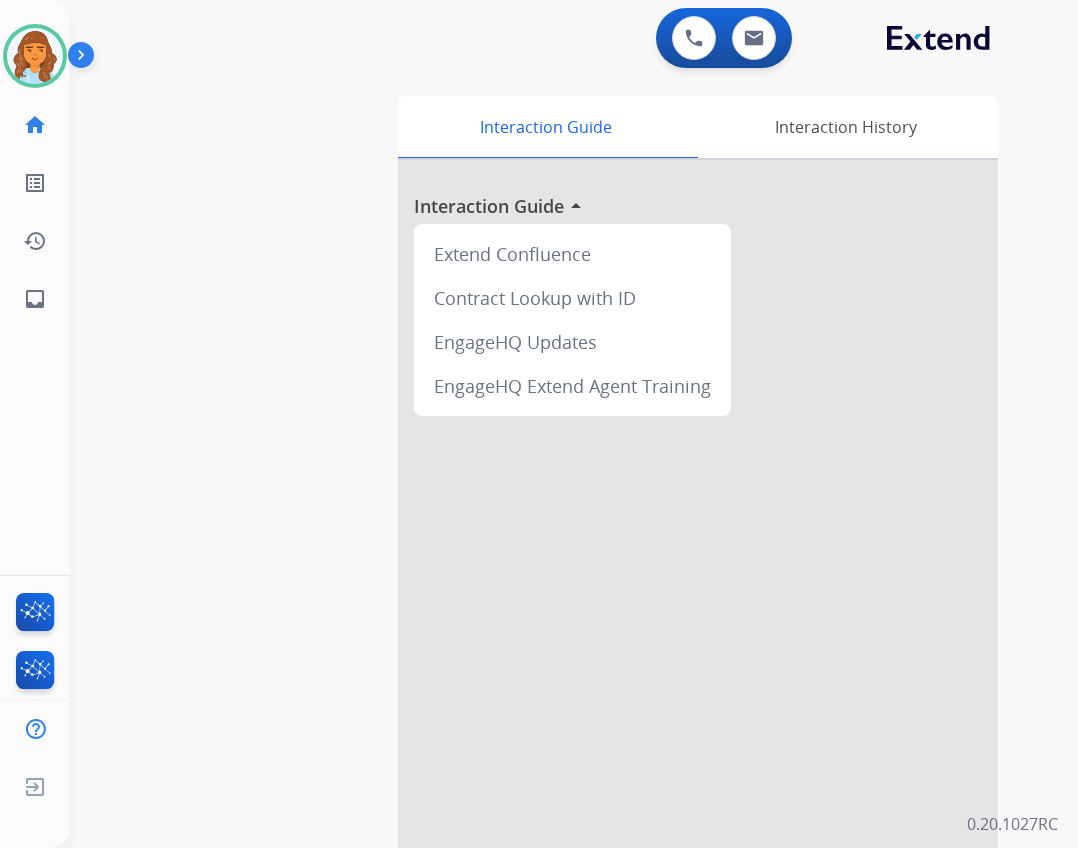 click at bounding box center (85, 59) 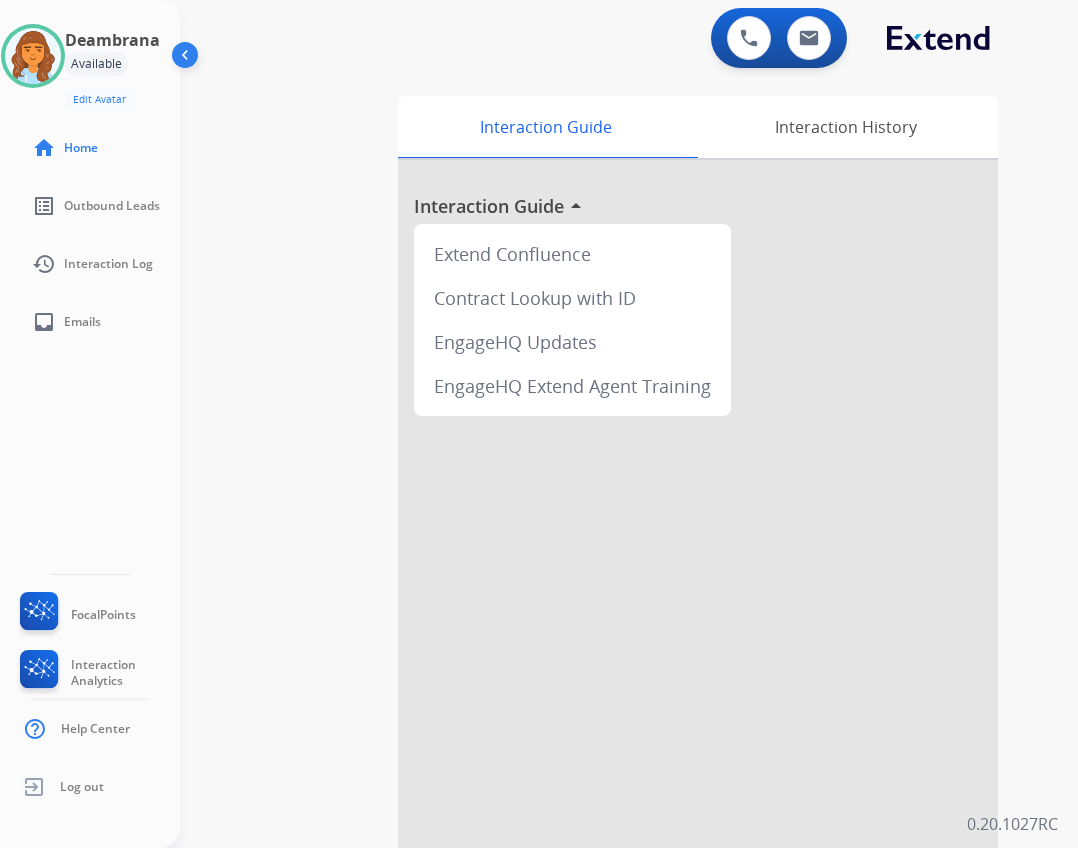 click on "swap_horiz Break voice bridge close_fullscreen Connect 3-Way Call merge_type Separate 3-Way Call  Interaction Guide   Interaction History  Interaction Guide arrow_drop_up  Extend Confluence   Contract Lookup with ID   EngageHQ Updates   EngageHQ Extend Agent Training" at bounding box center [605, 489] 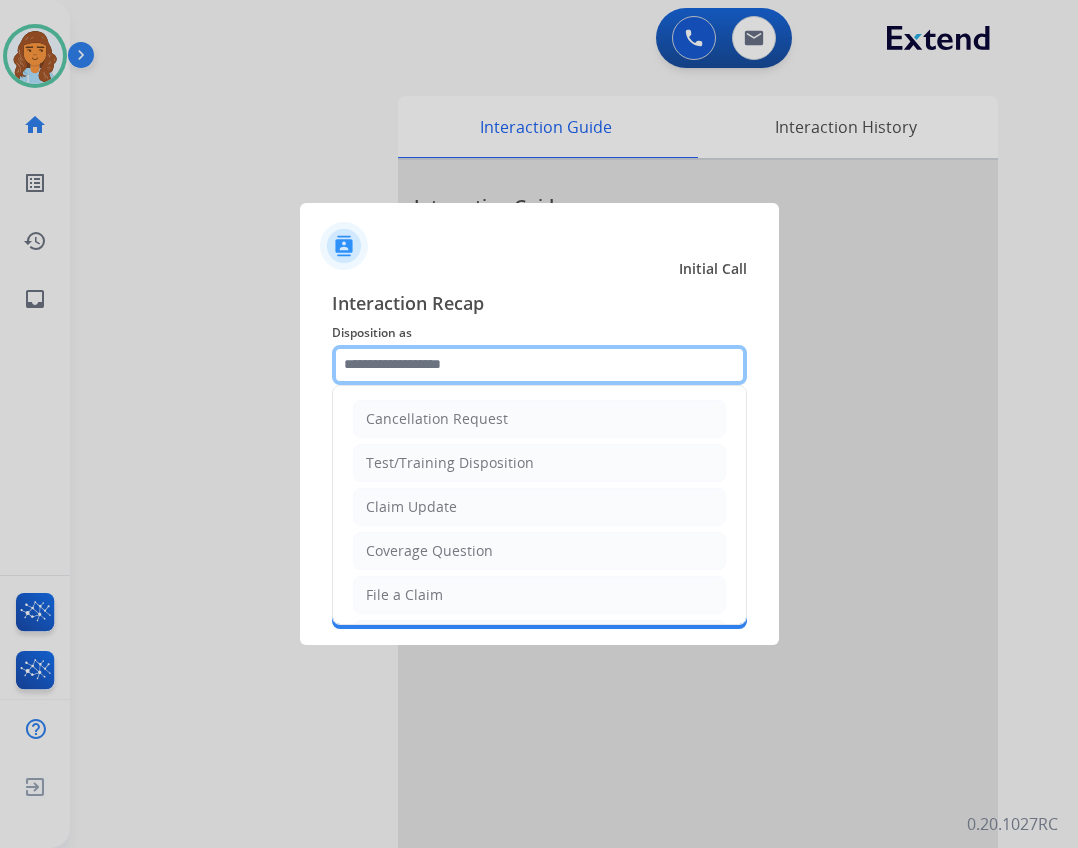 click 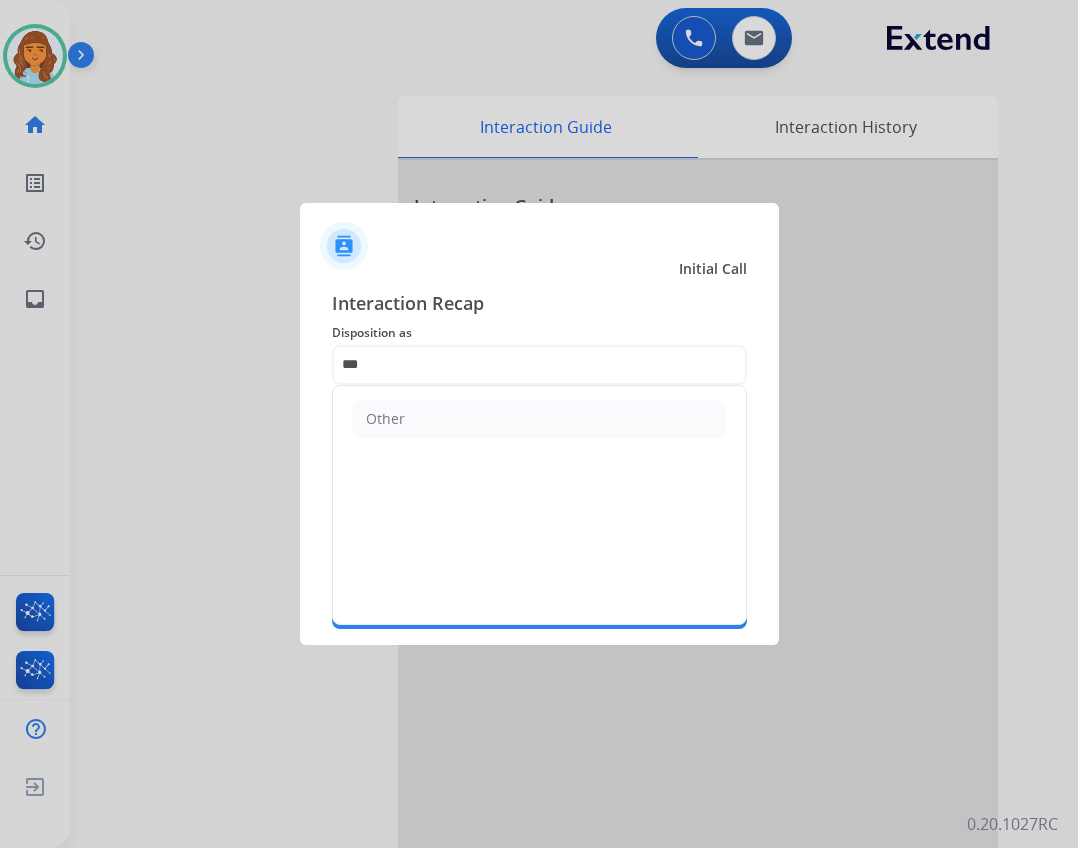 click on "Other" 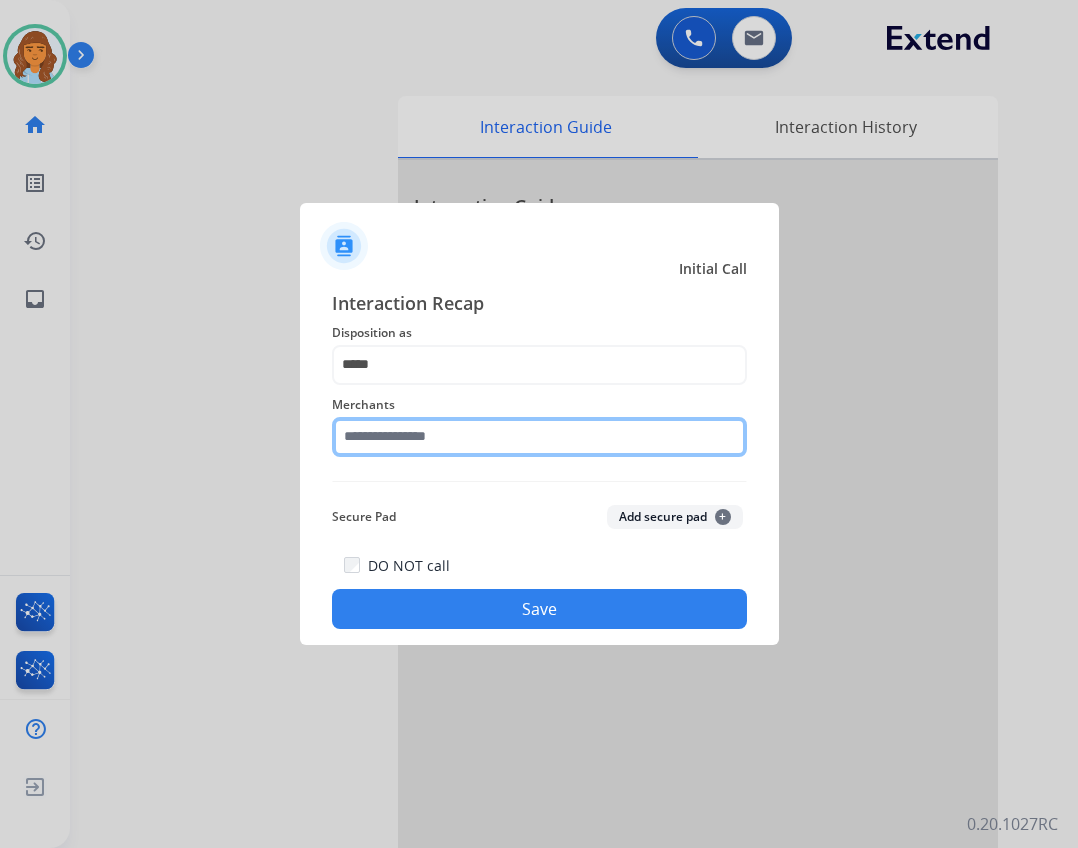 click 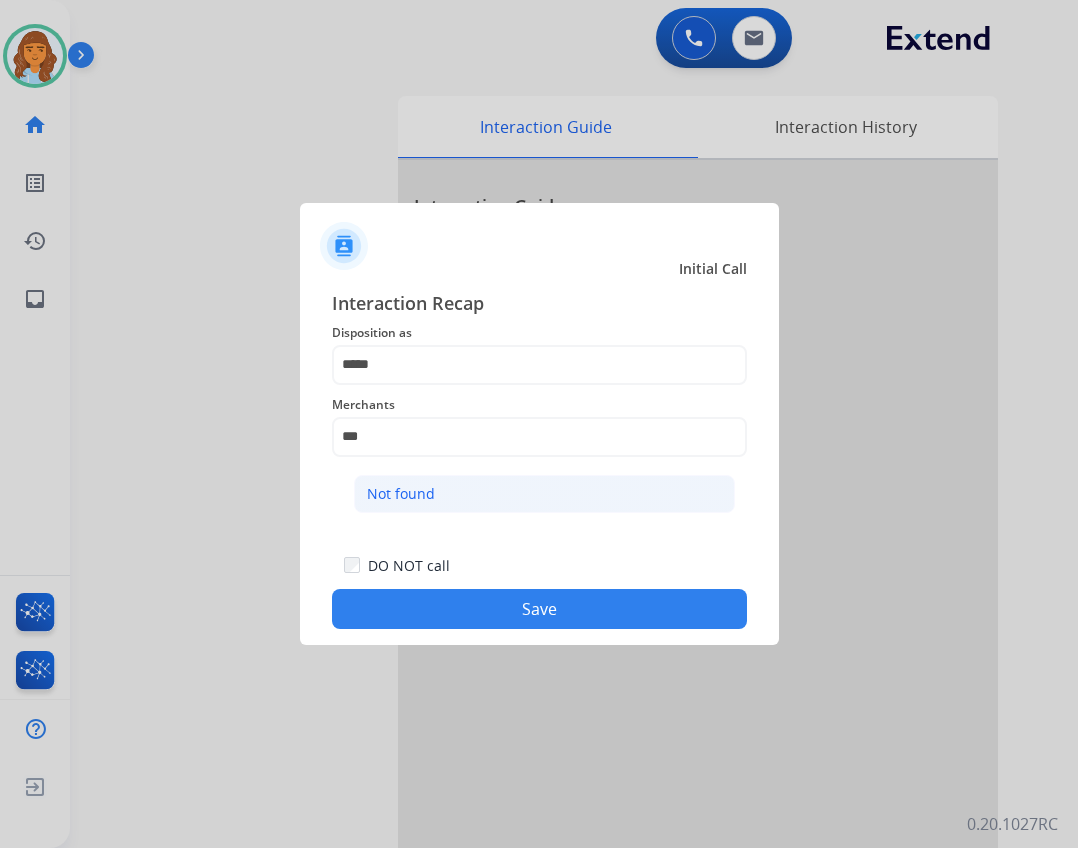 click on "Not found" 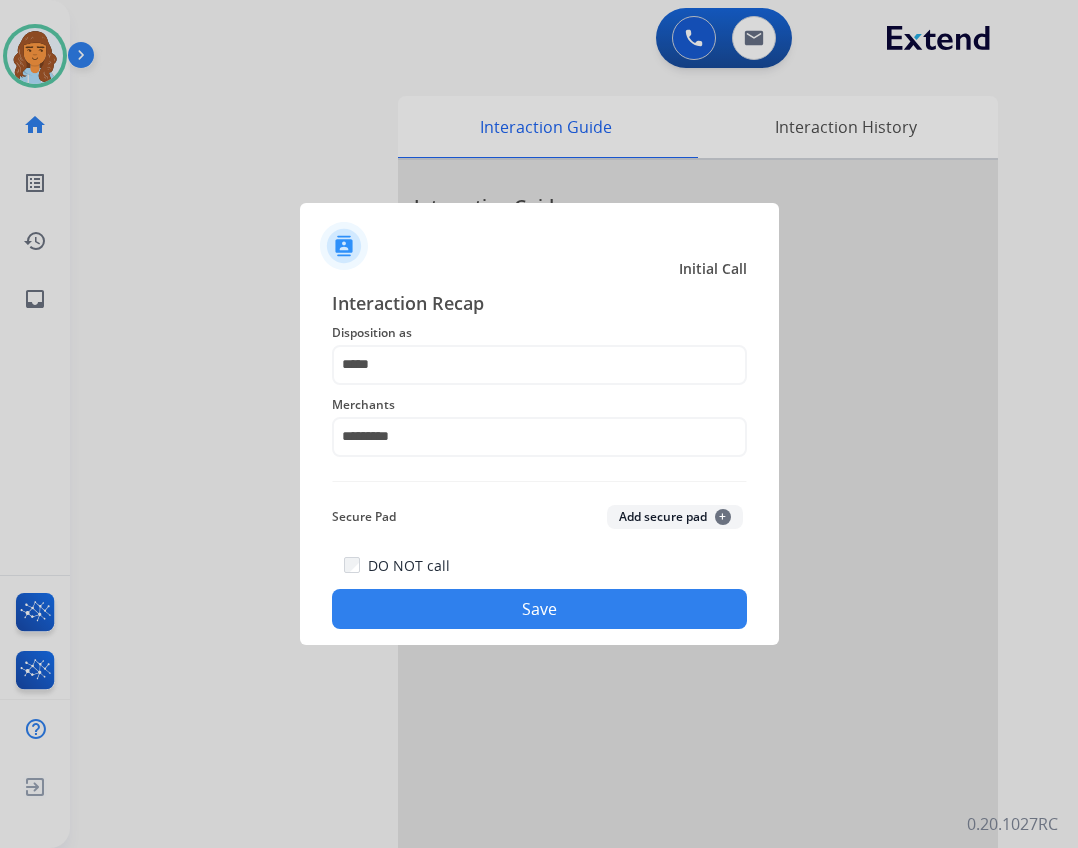 click on "Save" 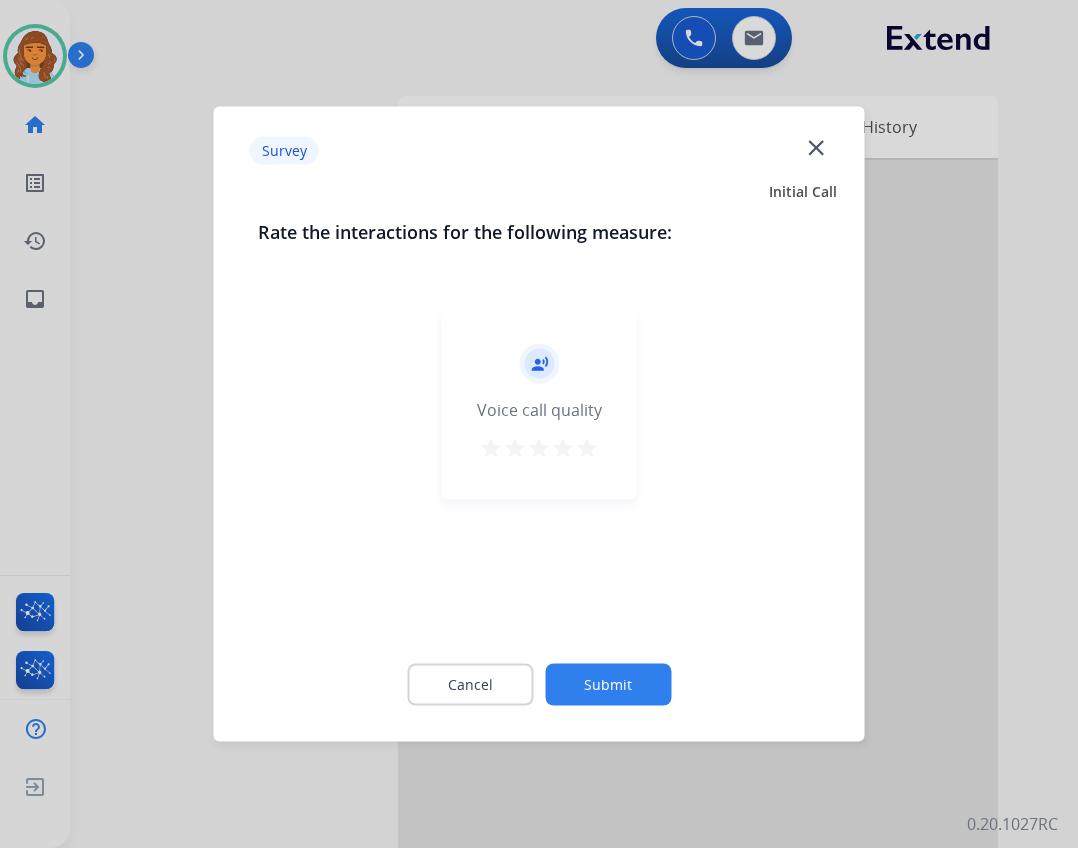click on "close" 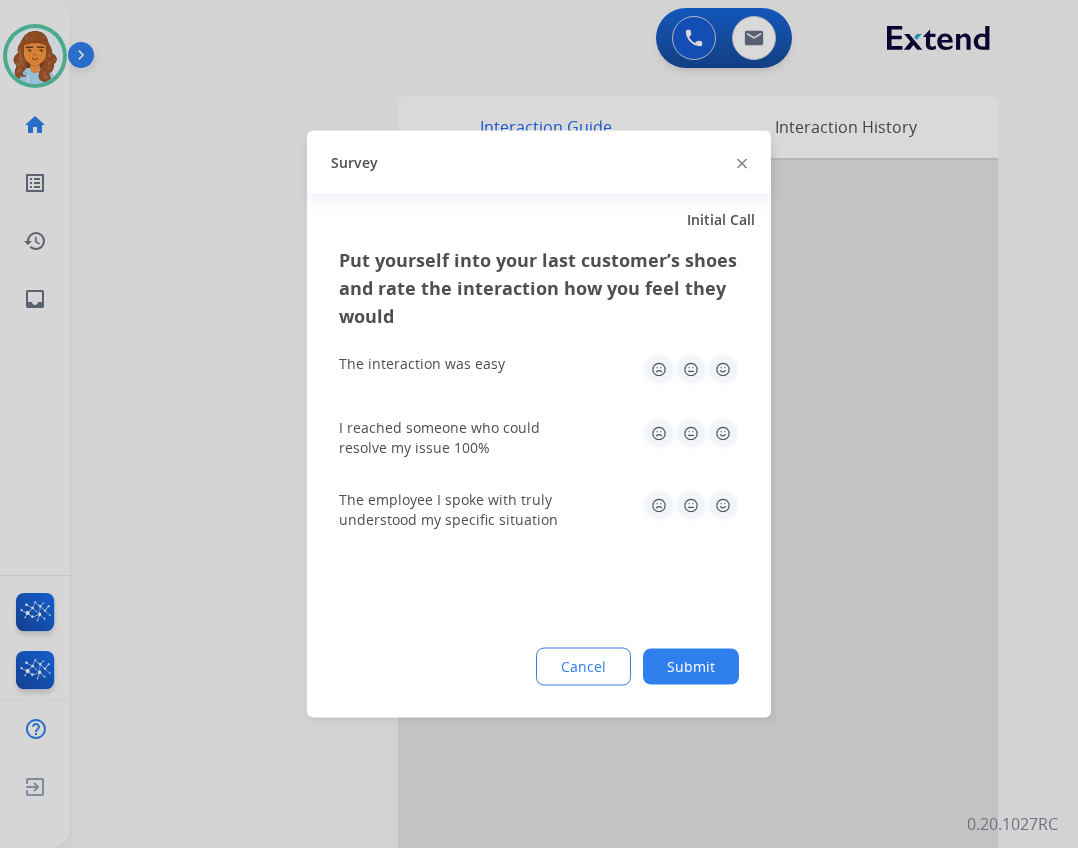 click on "Survey" 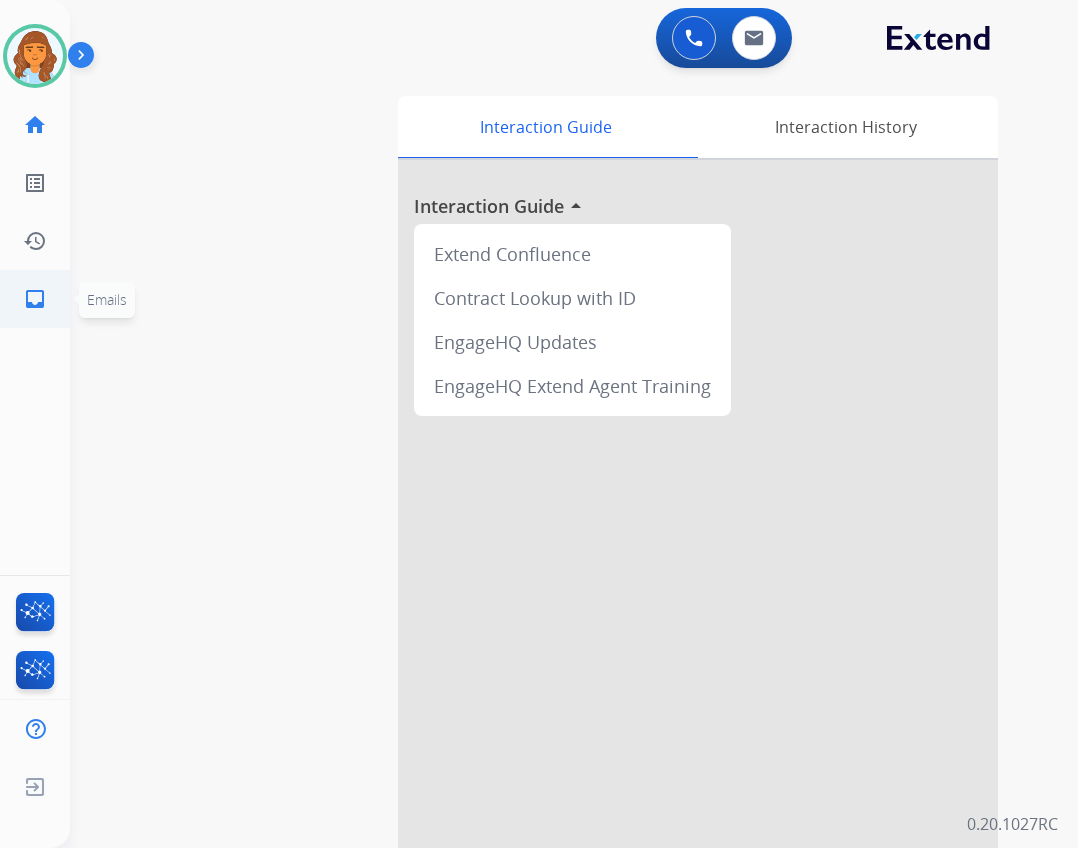 click on "inbox  Emails" 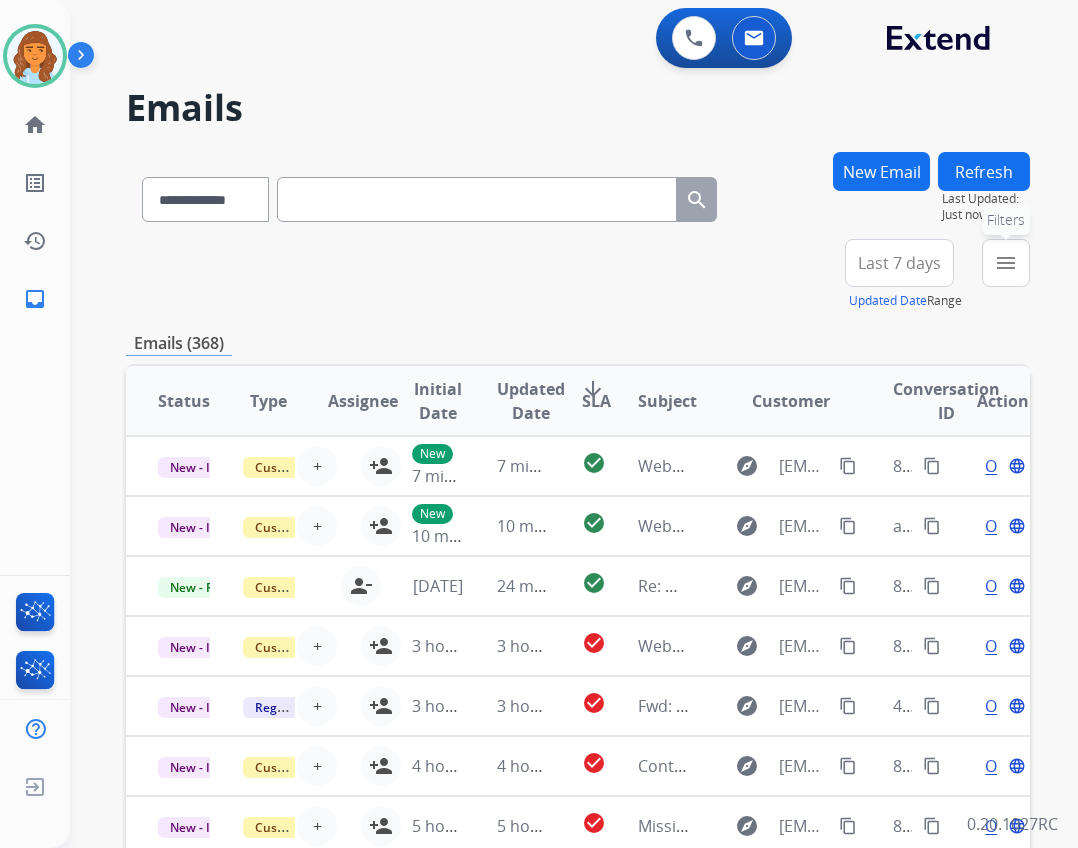 click on "menu" at bounding box center [1006, 263] 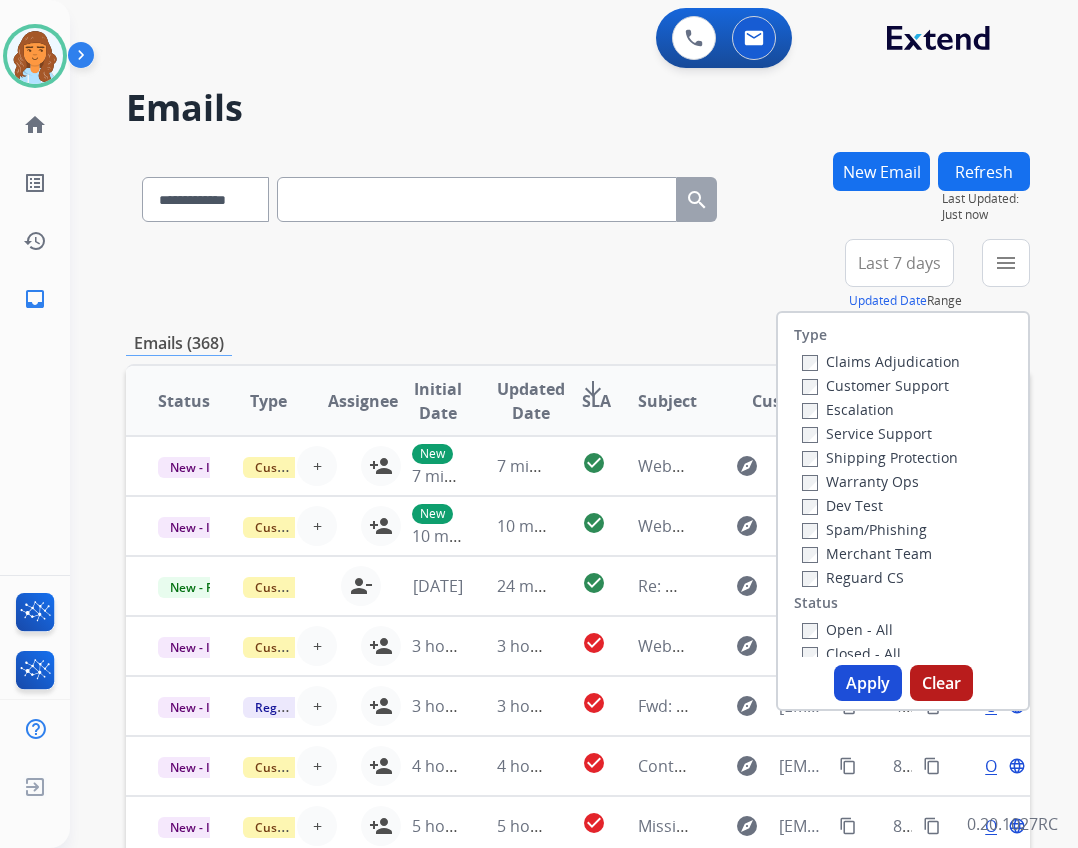 click on "Reguard CS" at bounding box center (853, 577) 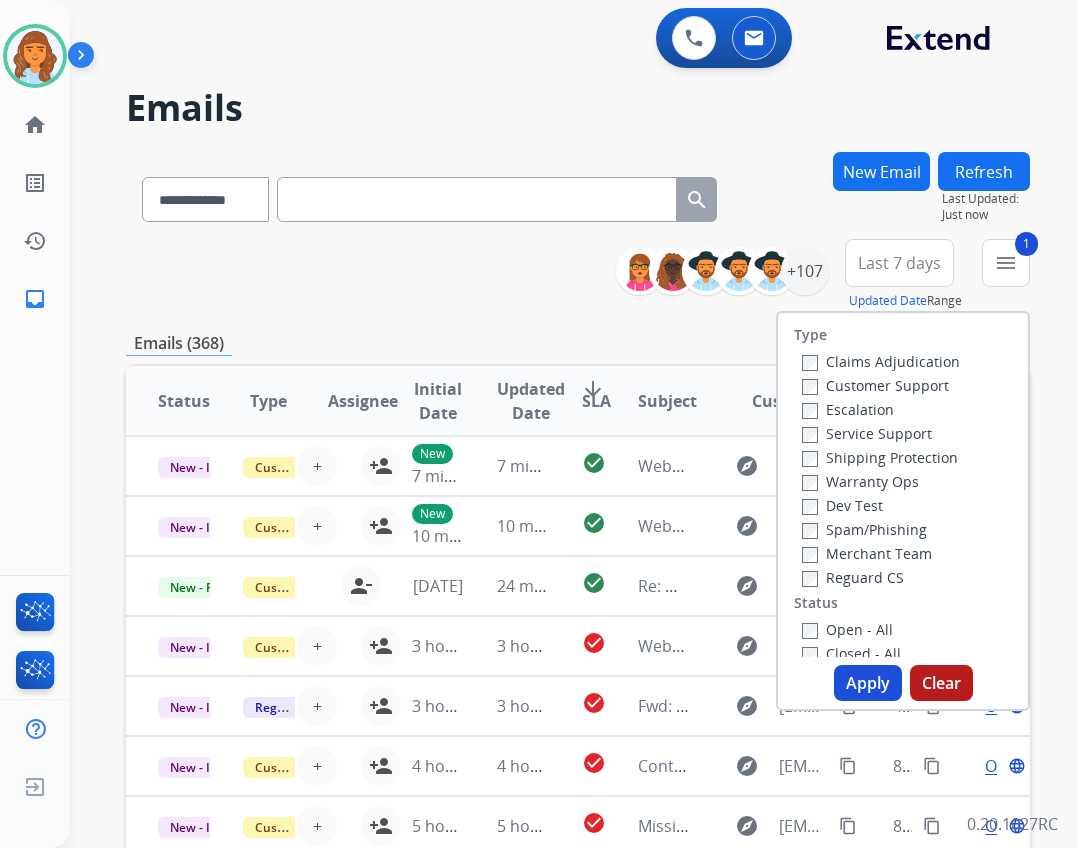 click on "Open - All" at bounding box center (847, 629) 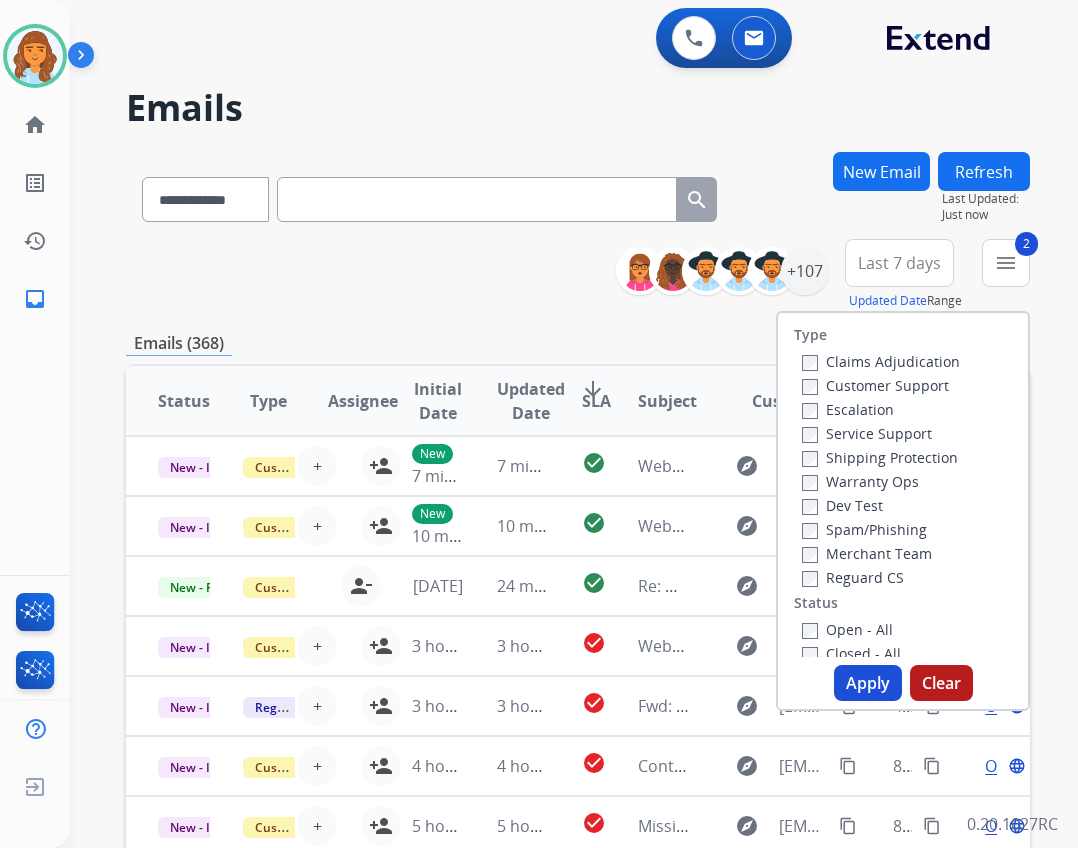 click on "Customer Support" at bounding box center [875, 385] 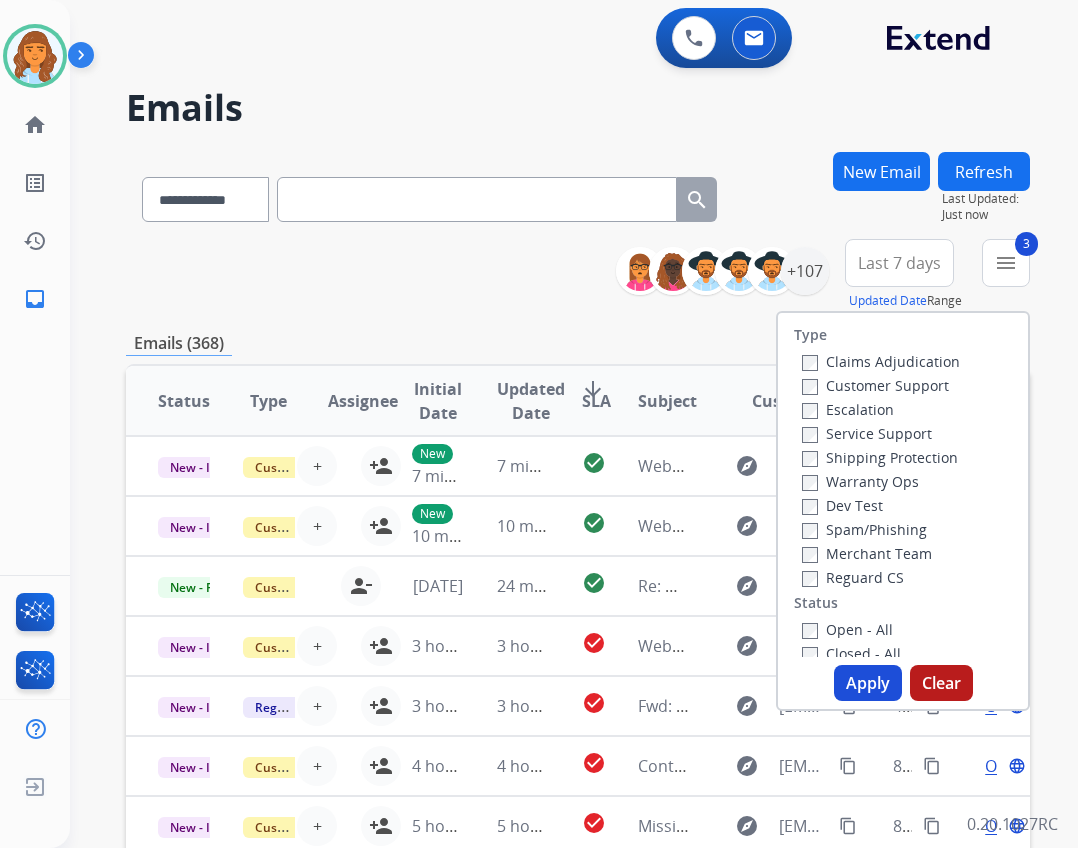click on "Shipping Protection" at bounding box center [880, 457] 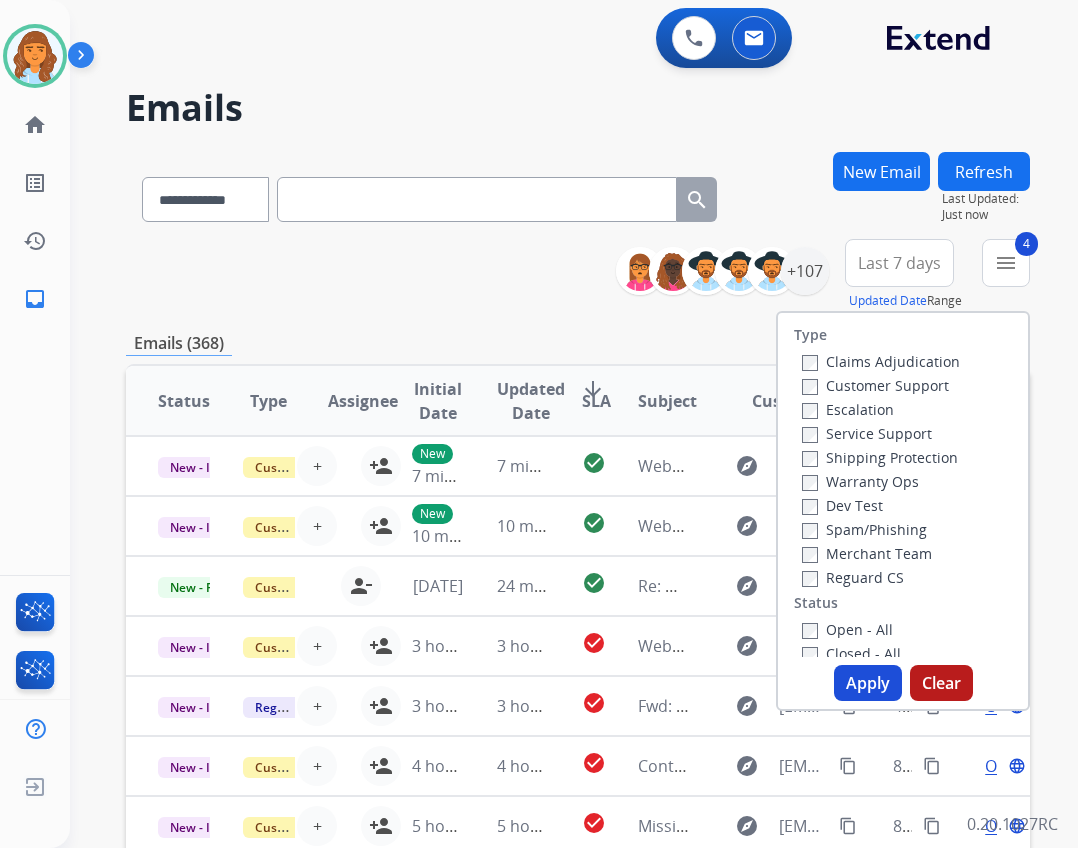 click on "Apply" at bounding box center (868, 683) 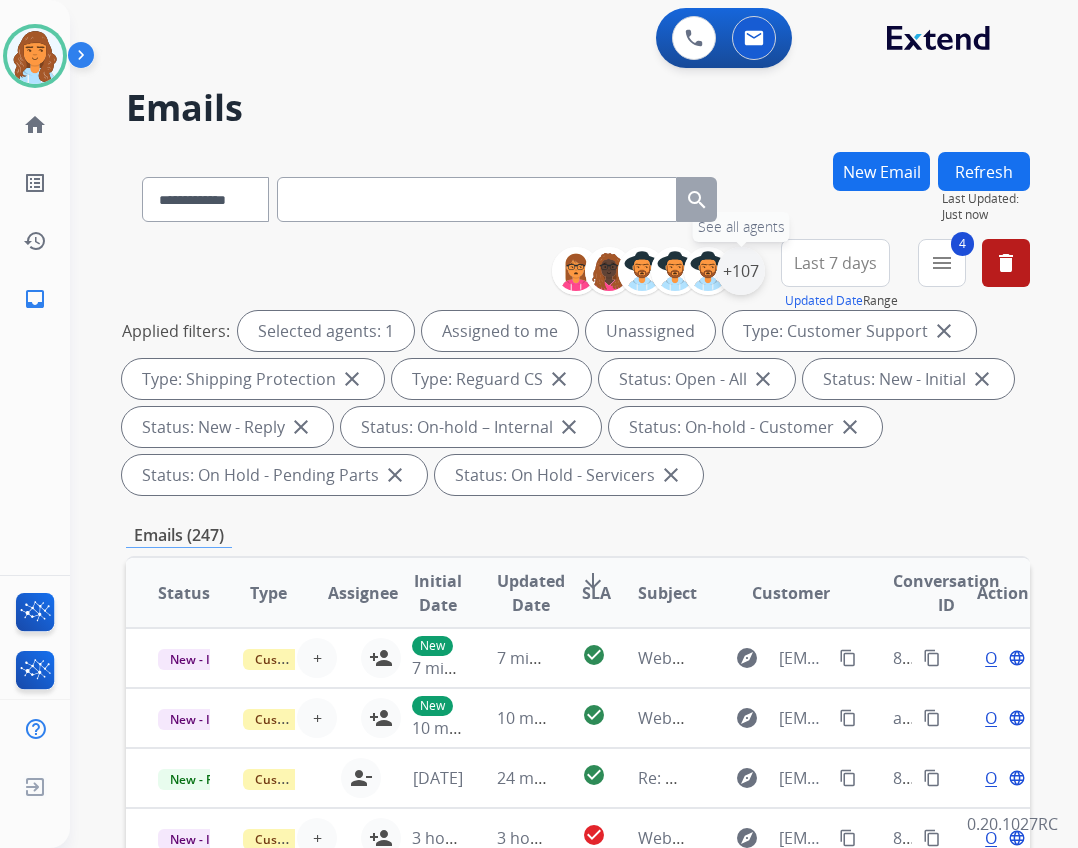 drag, startPoint x: 748, startPoint y: 269, endPoint x: 752, endPoint y: 282, distance: 13.601471 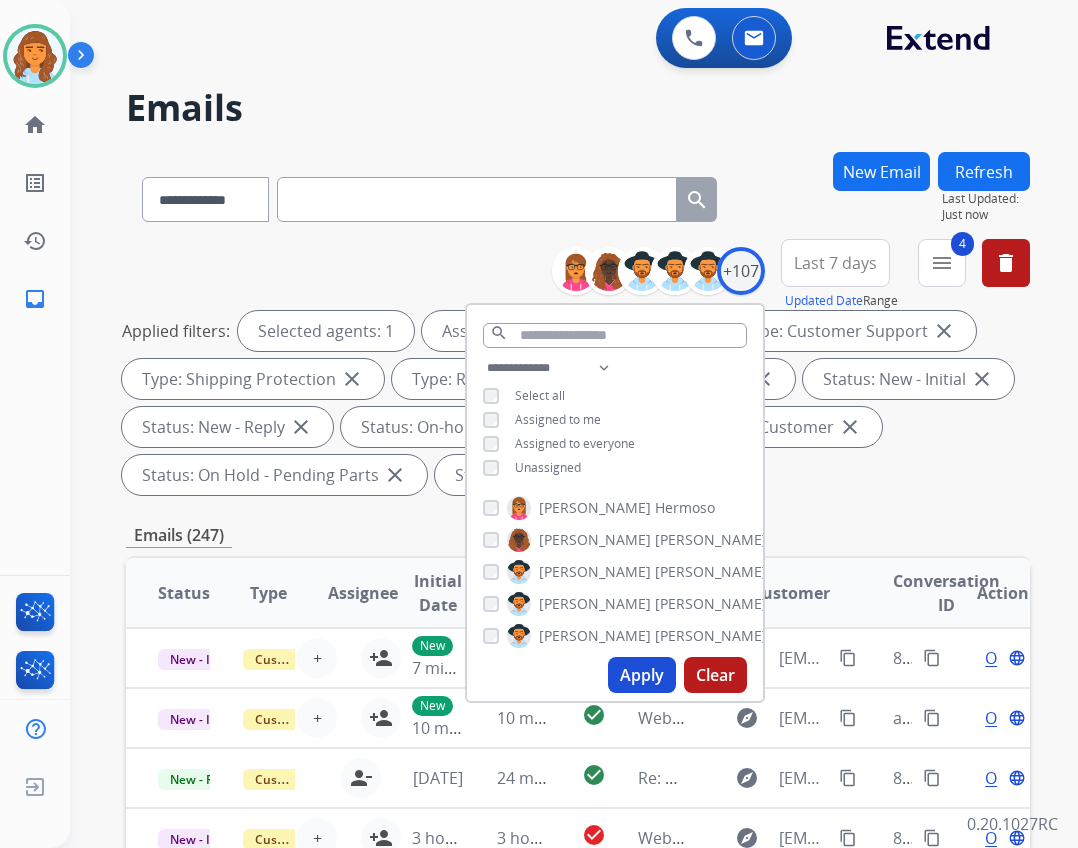 drag, startPoint x: 718, startPoint y: 508, endPoint x: 704, endPoint y: 530, distance: 26.076809 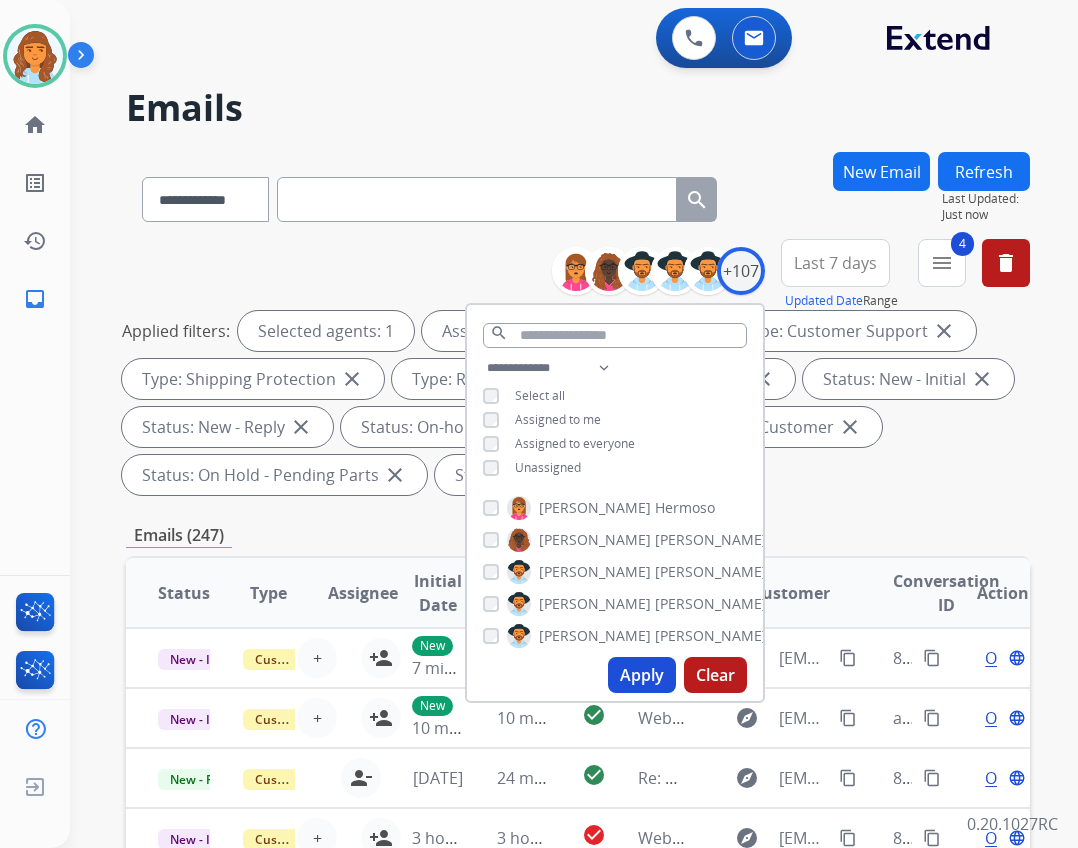 drag, startPoint x: 704, startPoint y: 530, endPoint x: 568, endPoint y: 471, distance: 148.24641 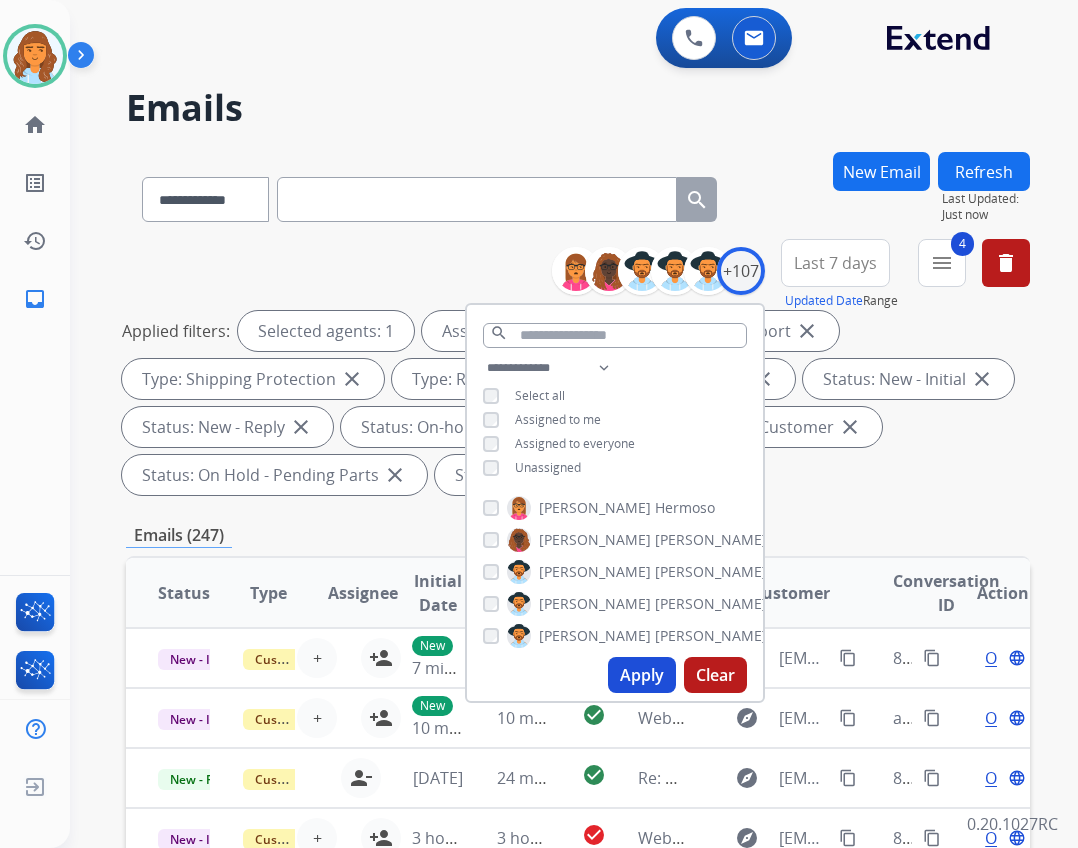 click on "Apply Clear" at bounding box center [615, 675] 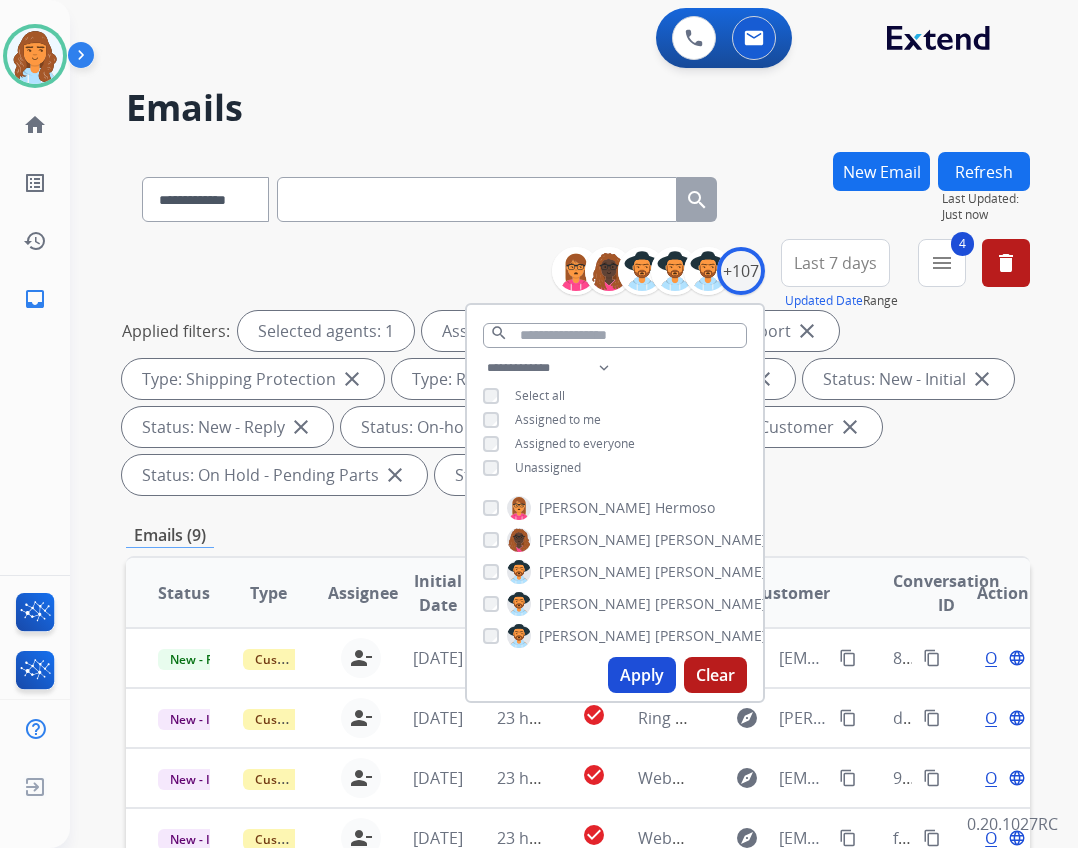click on "Applied filters:  Selected agents: 1  Assigned to me  Type: Customer Support  close  Type: Shipping Protection  close  Type: Reguard CS  close  Status: Open - All  close  Status: New - Initial  close  Status: New - Reply  close  Status: On-hold – Internal  close  Status: On-hold - Customer  close  Status: On Hold - Pending Parts  close  Status: On Hold - Servicers  close" at bounding box center (574, 403) 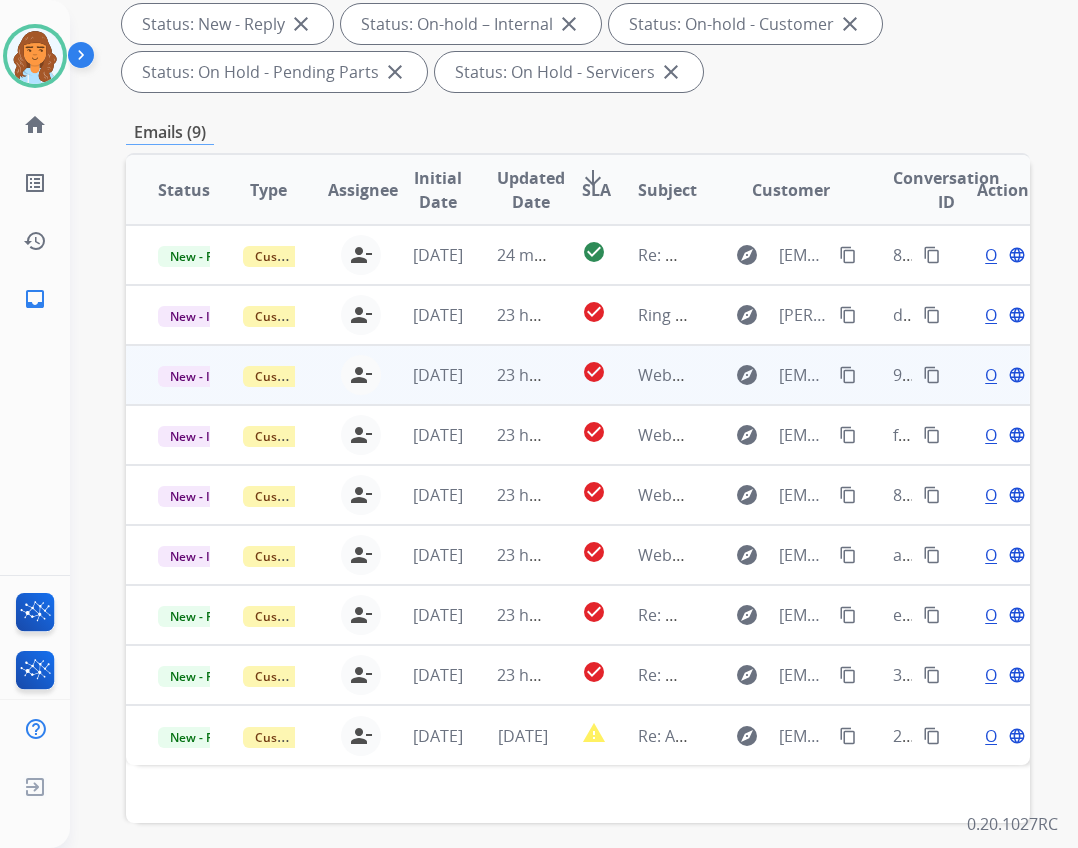 scroll, scrollTop: 482, scrollLeft: 0, axis: vertical 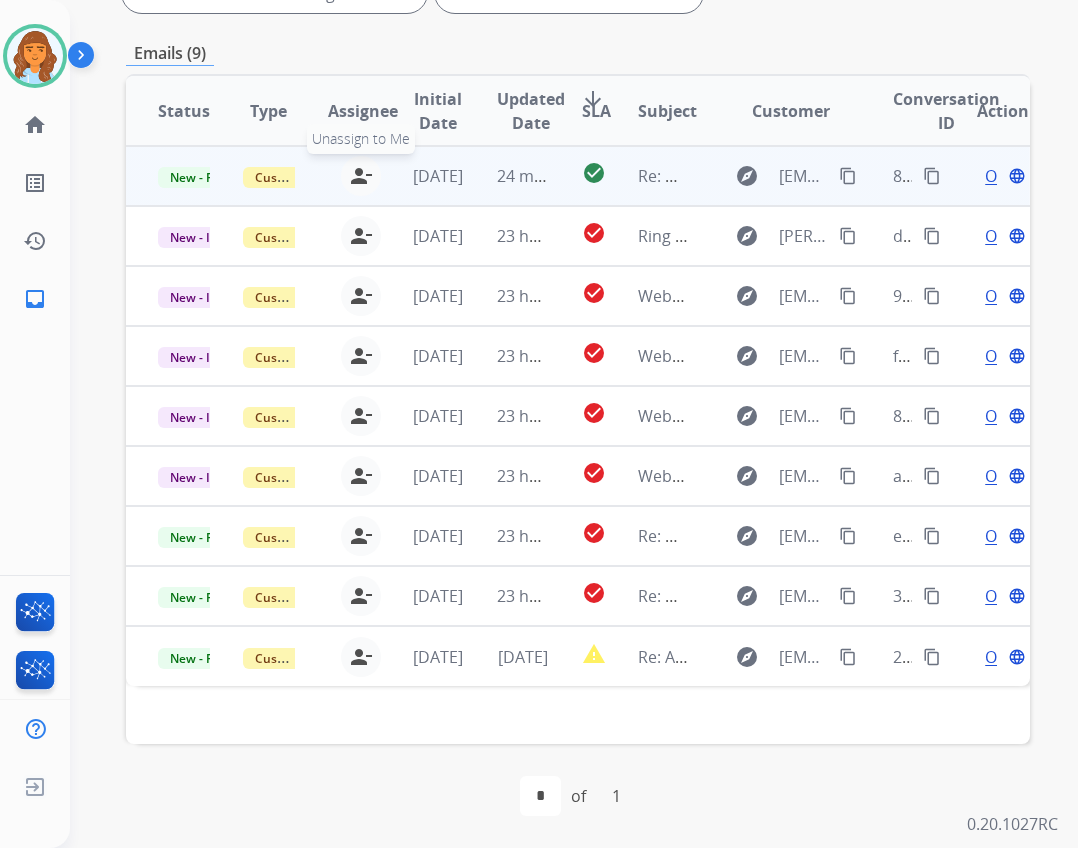 click on "person_remove" at bounding box center (361, 176) 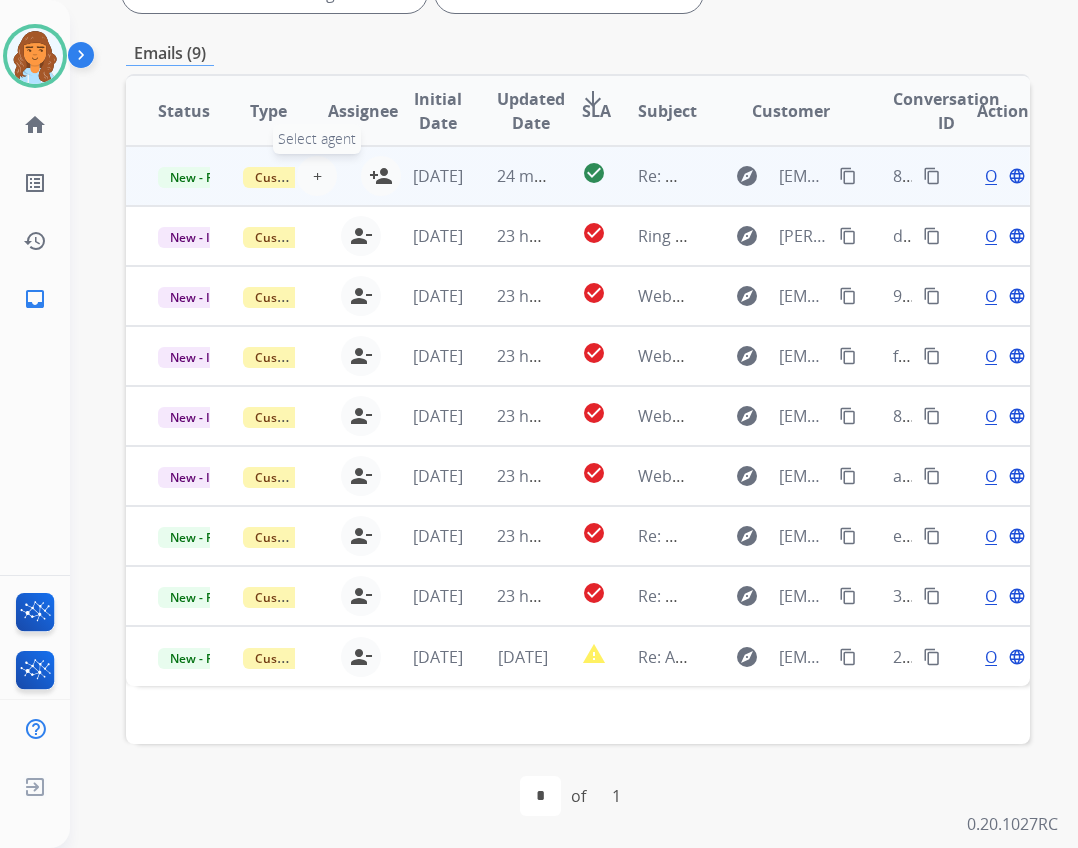 click on "+" at bounding box center (317, 176) 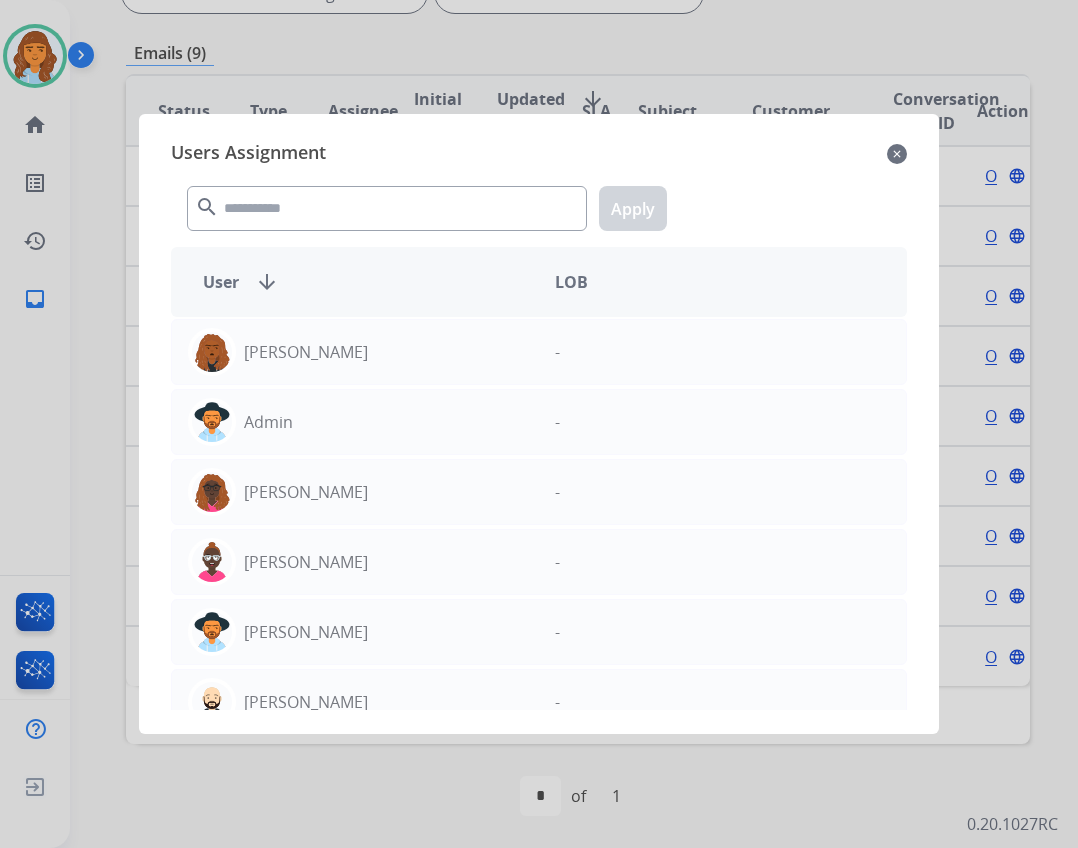 click on "close" 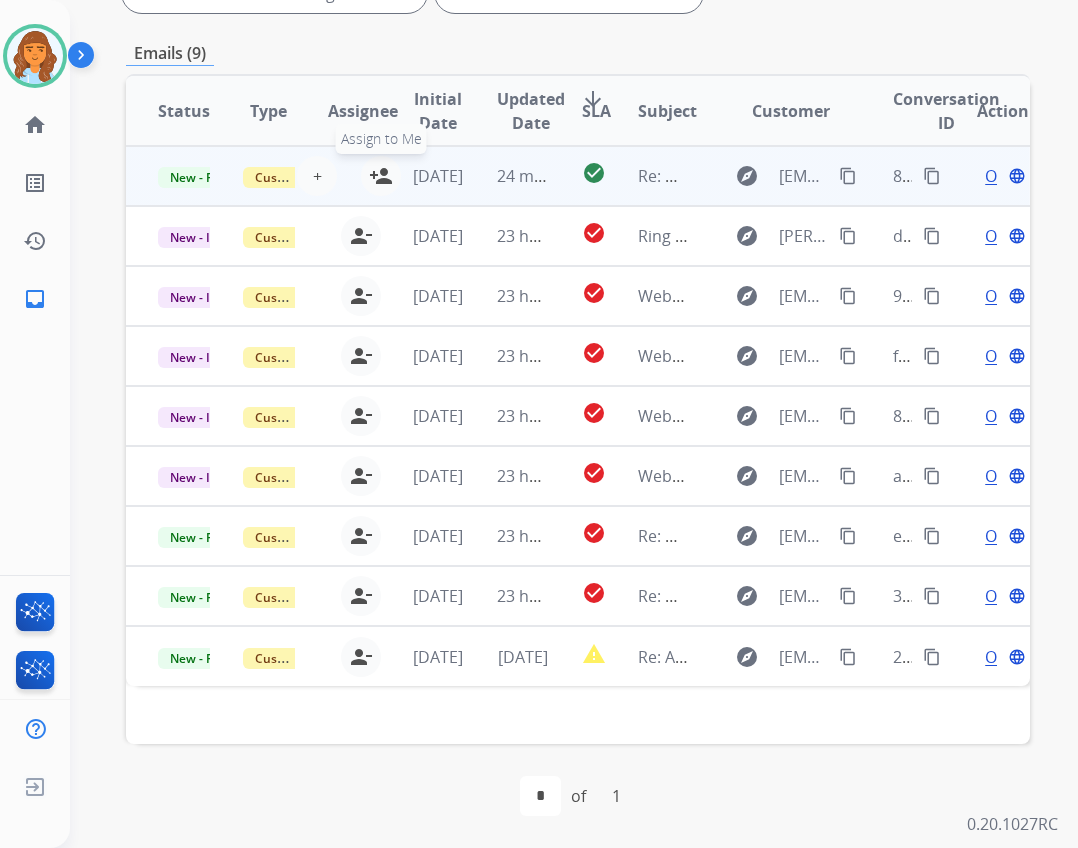 click on "person_add" at bounding box center [381, 176] 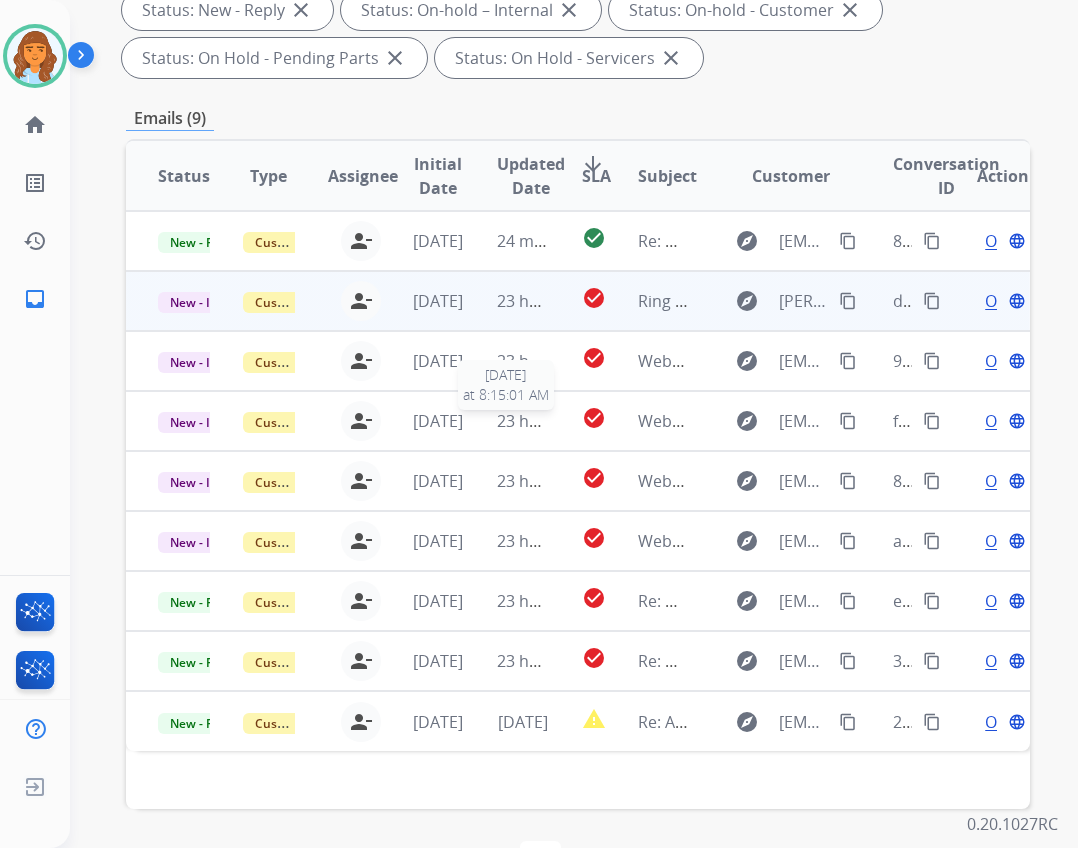 scroll, scrollTop: 382, scrollLeft: 0, axis: vertical 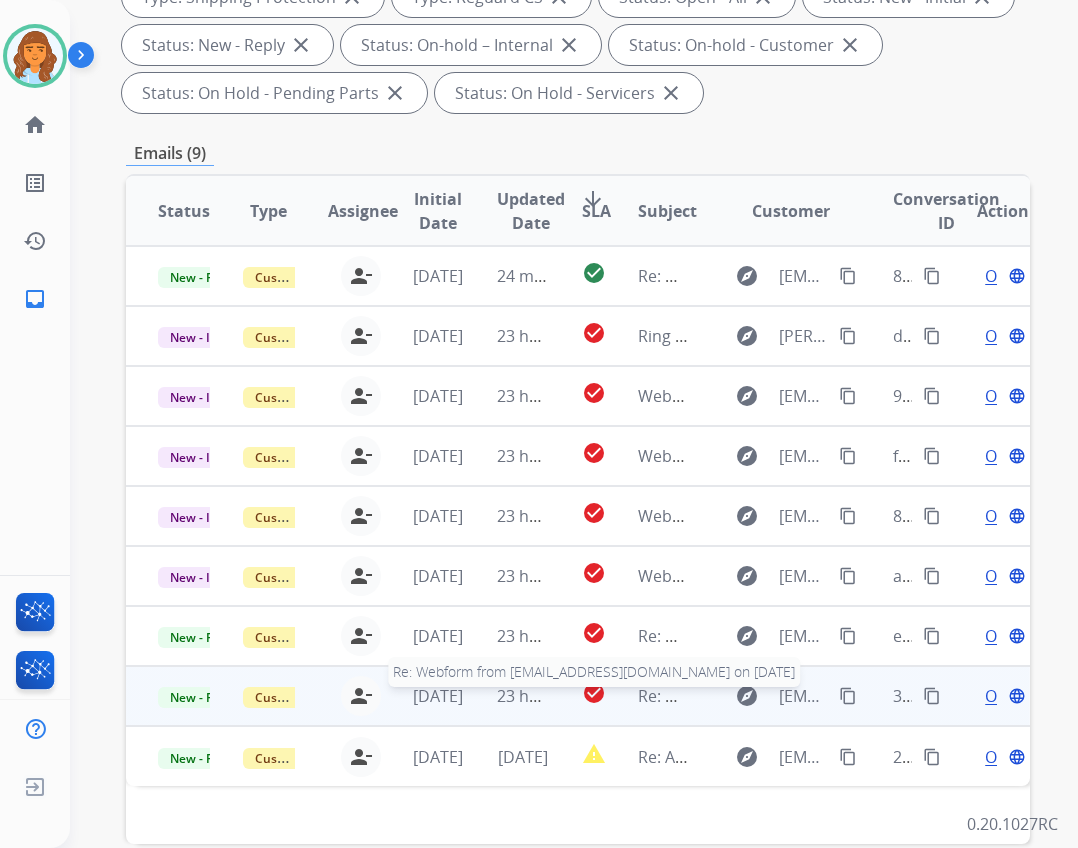 click on "Re: Webform from [EMAIL_ADDRESS][DOMAIN_NAME] on [DATE]" at bounding box center (878, 696) 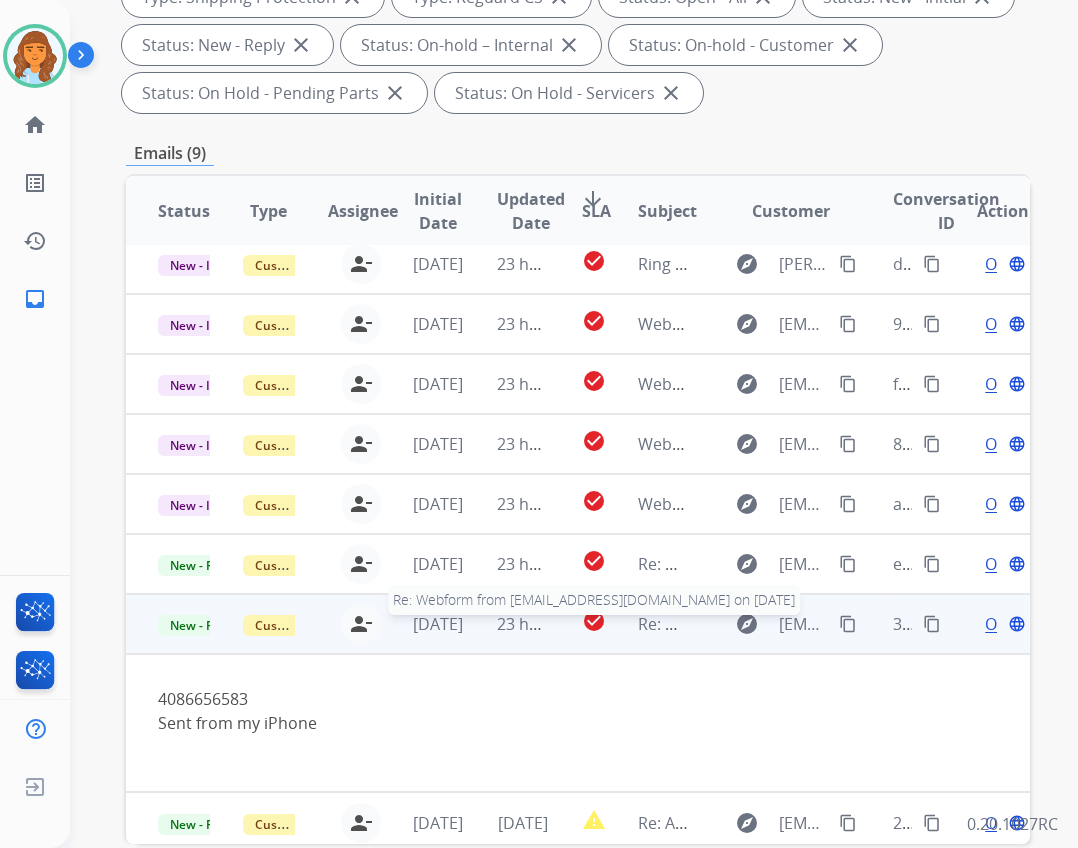scroll, scrollTop: 80, scrollLeft: 0, axis: vertical 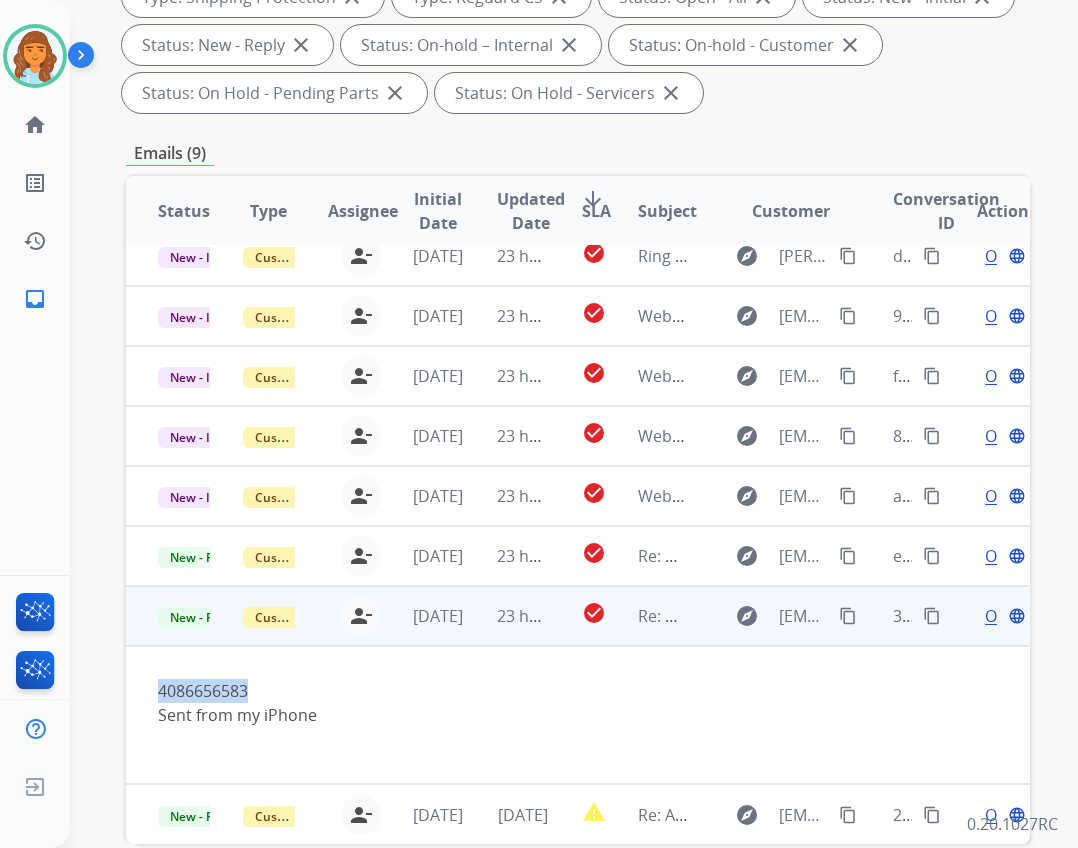 drag, startPoint x: 162, startPoint y: 690, endPoint x: 262, endPoint y: 692, distance: 100.02 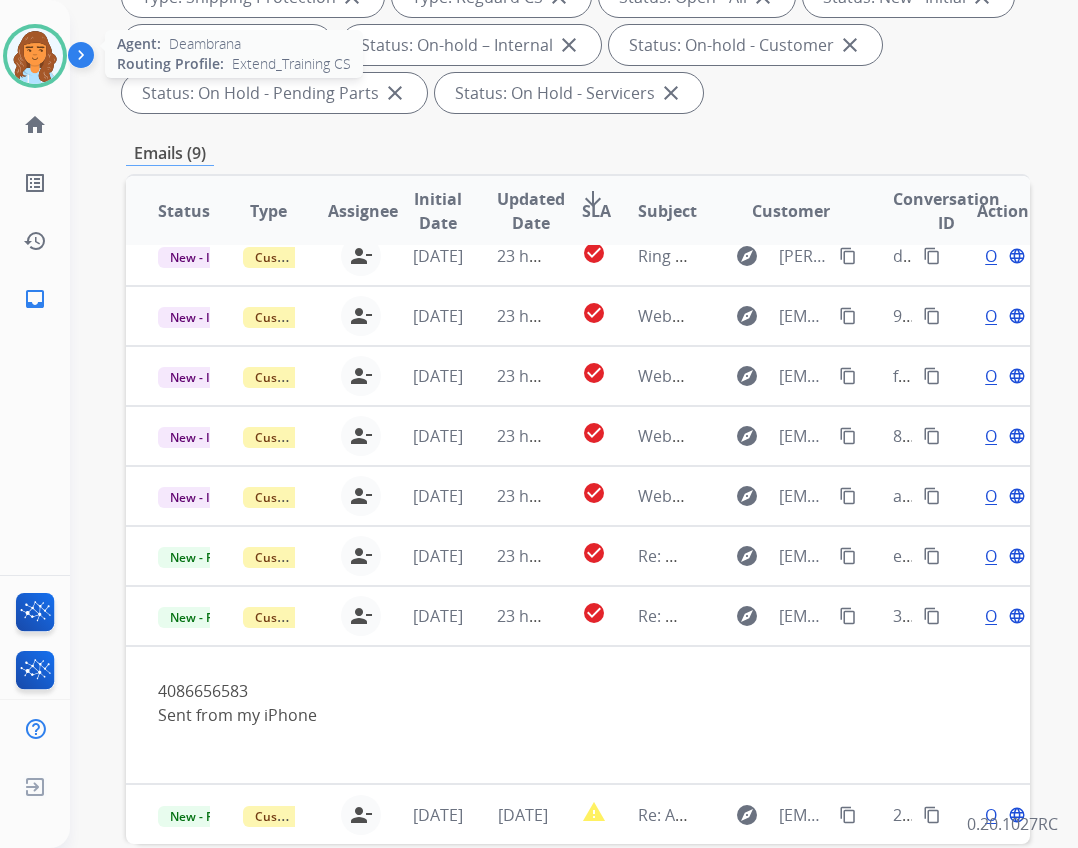 drag, startPoint x: 12, startPoint y: 339, endPoint x: 20, endPoint y: 79, distance: 260.12305 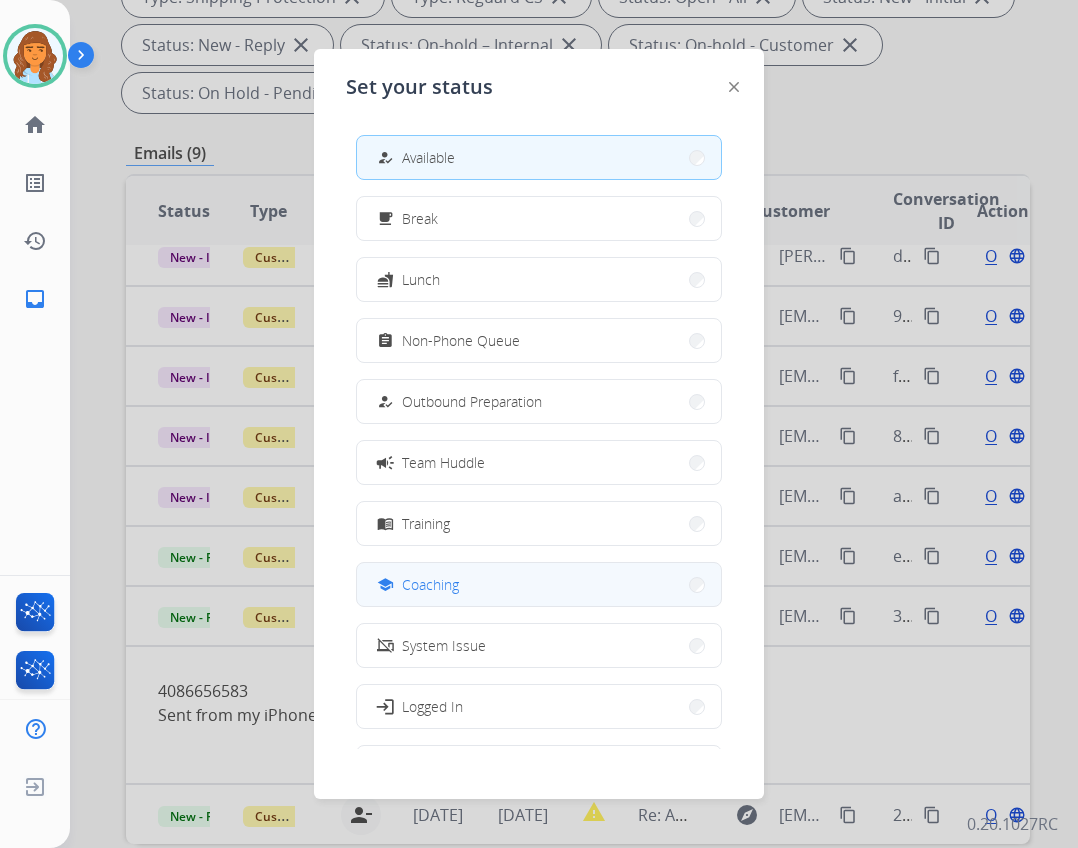 click on "school Coaching" at bounding box center (539, 584) 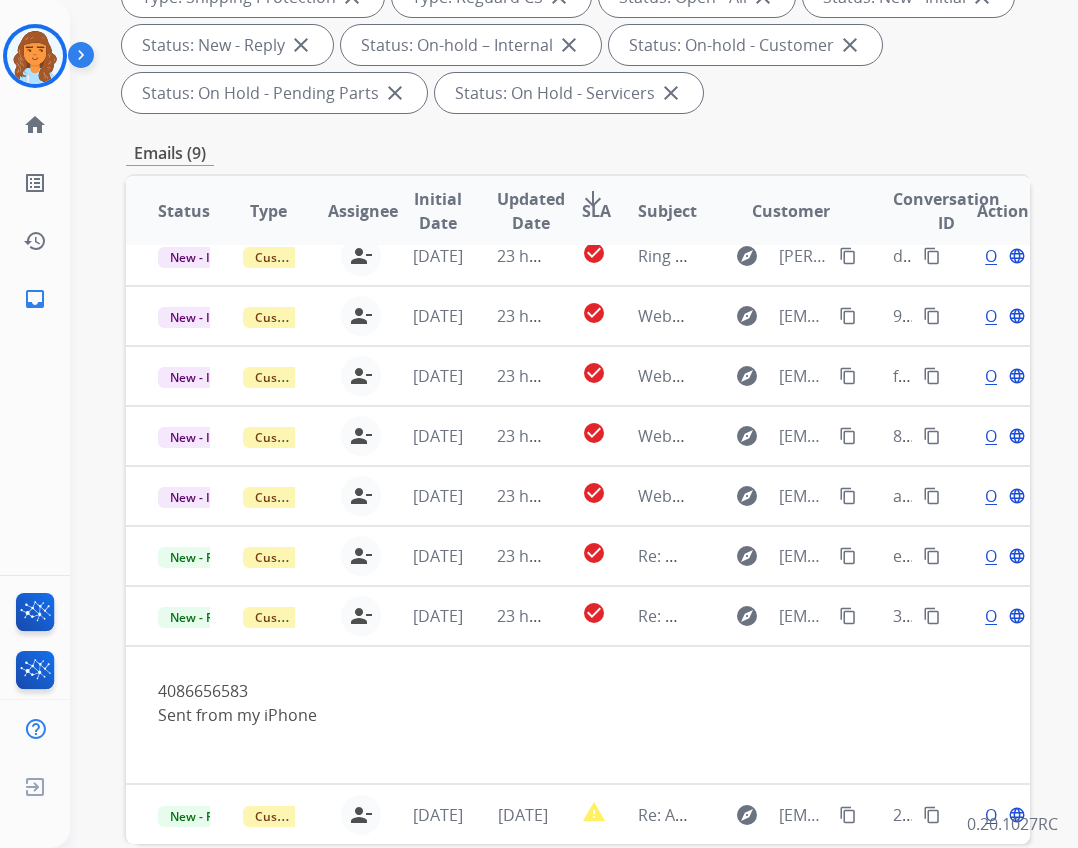 click at bounding box center [85, 59] 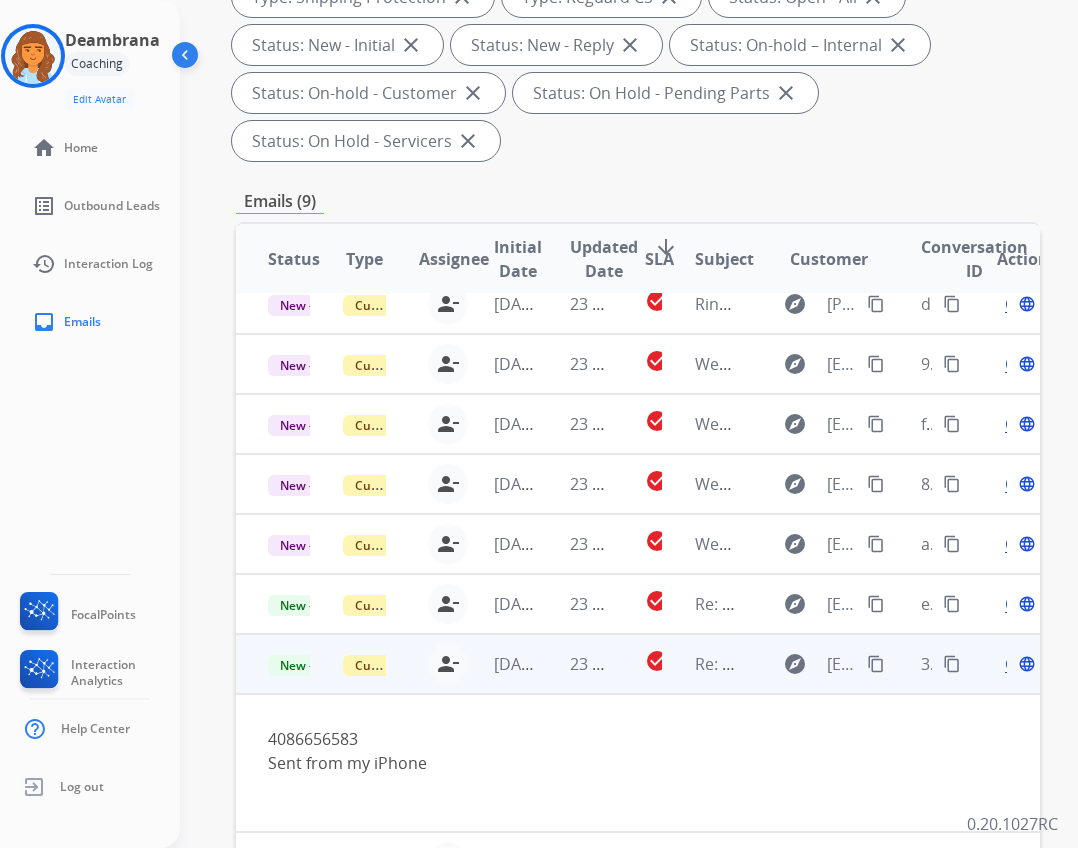 click on "Open" at bounding box center [1025, 664] 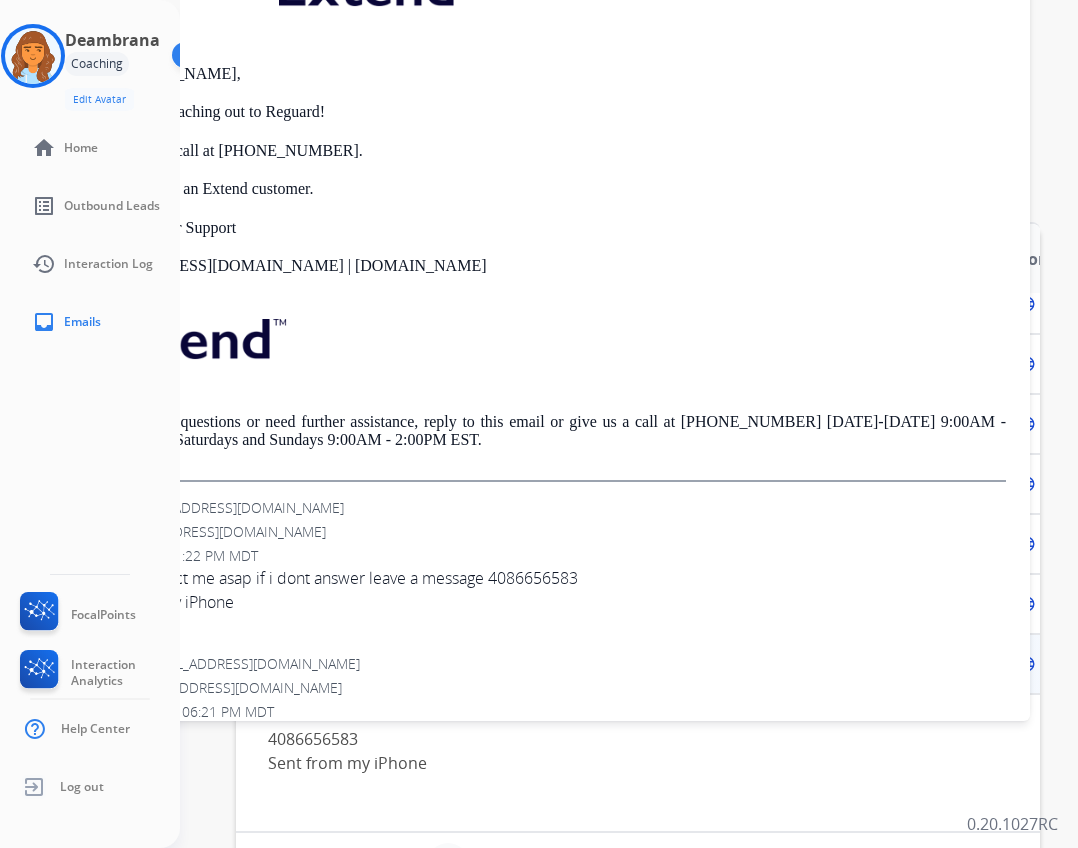 scroll, scrollTop: 400, scrollLeft: 0, axis: vertical 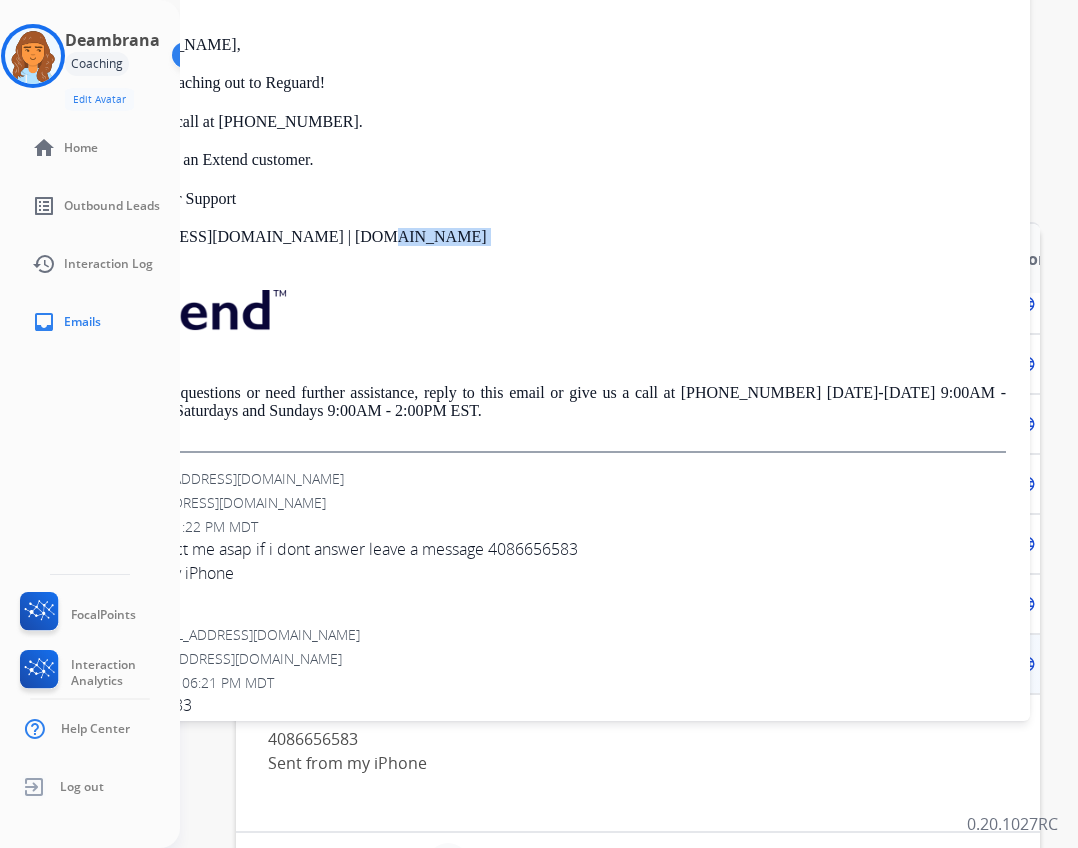 drag, startPoint x: 634, startPoint y: 231, endPoint x: 741, endPoint y: 264, distance: 111.97321 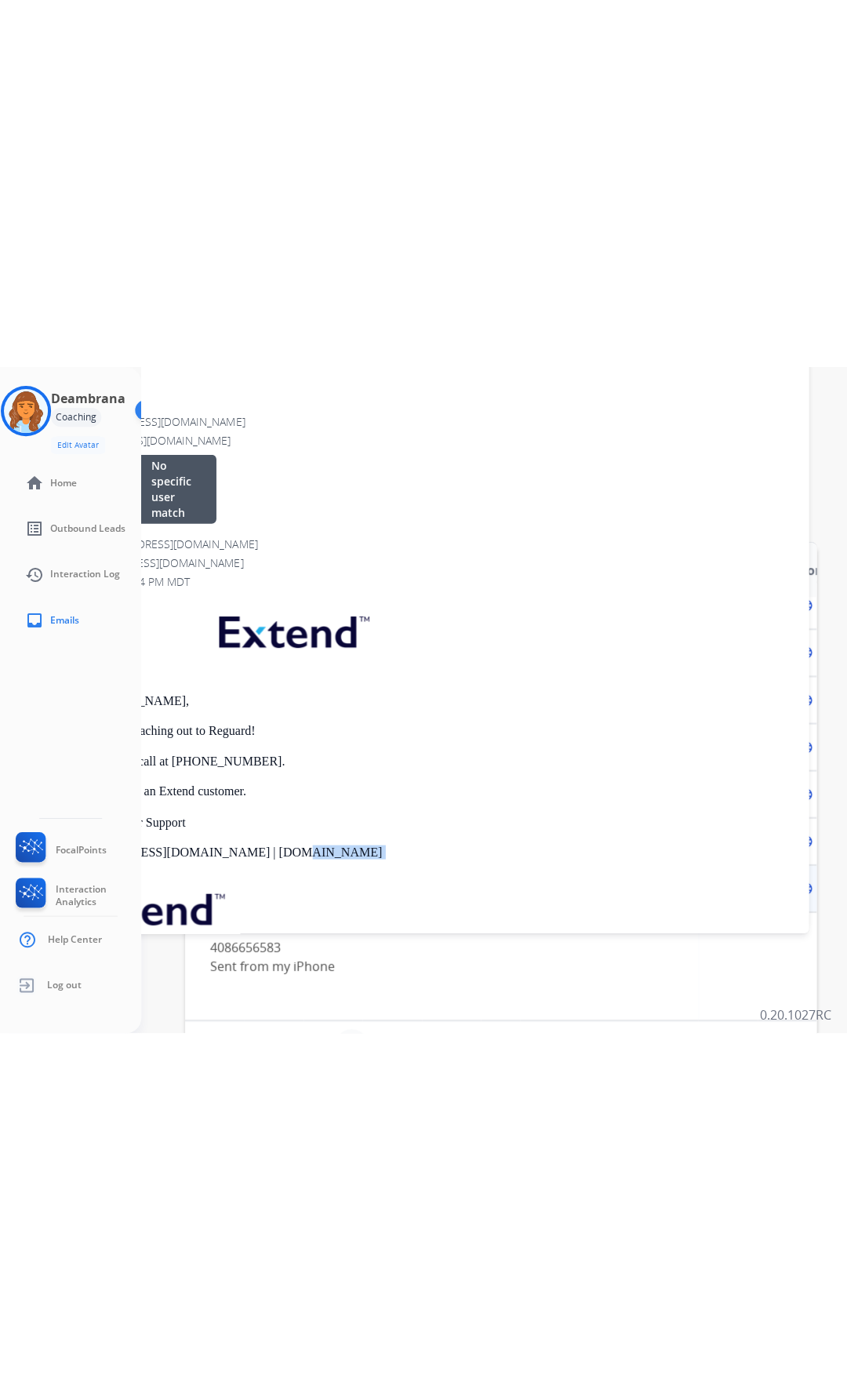 scroll, scrollTop: 0, scrollLeft: 0, axis: both 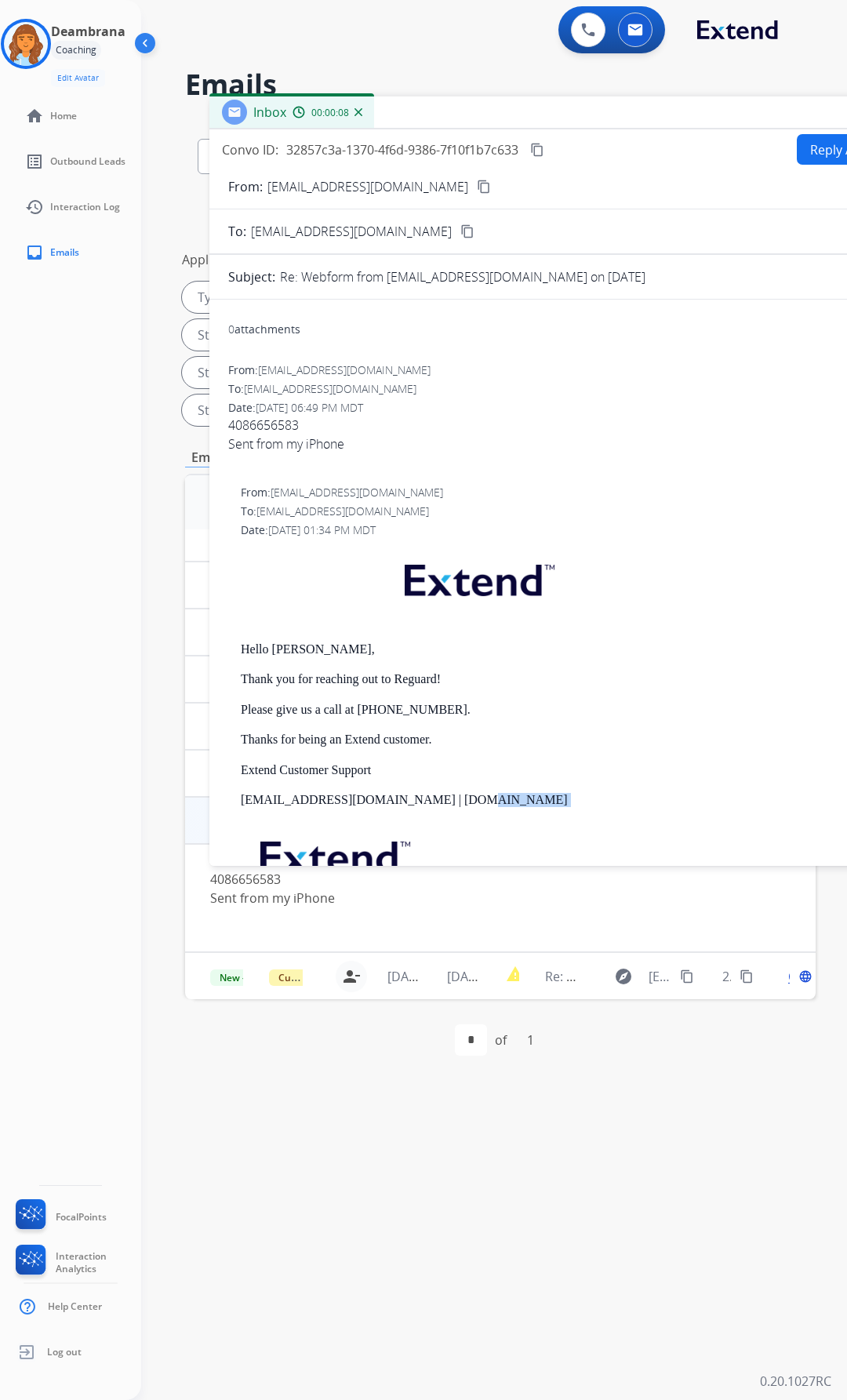 drag, startPoint x: 464, startPoint y: 104, endPoint x: 643, endPoint y: 97, distance: 179.1368 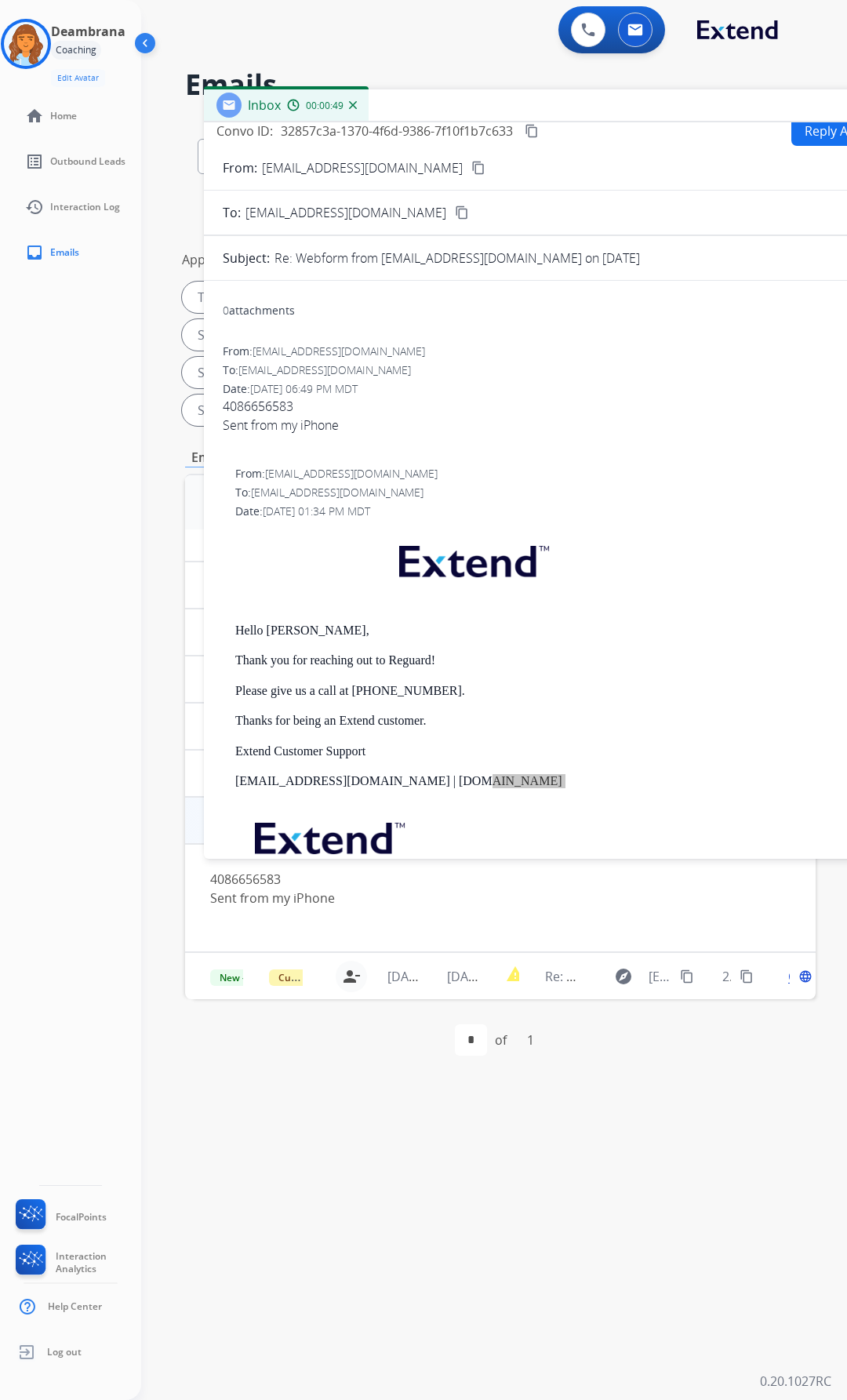 scroll, scrollTop: 0, scrollLeft: 0, axis: both 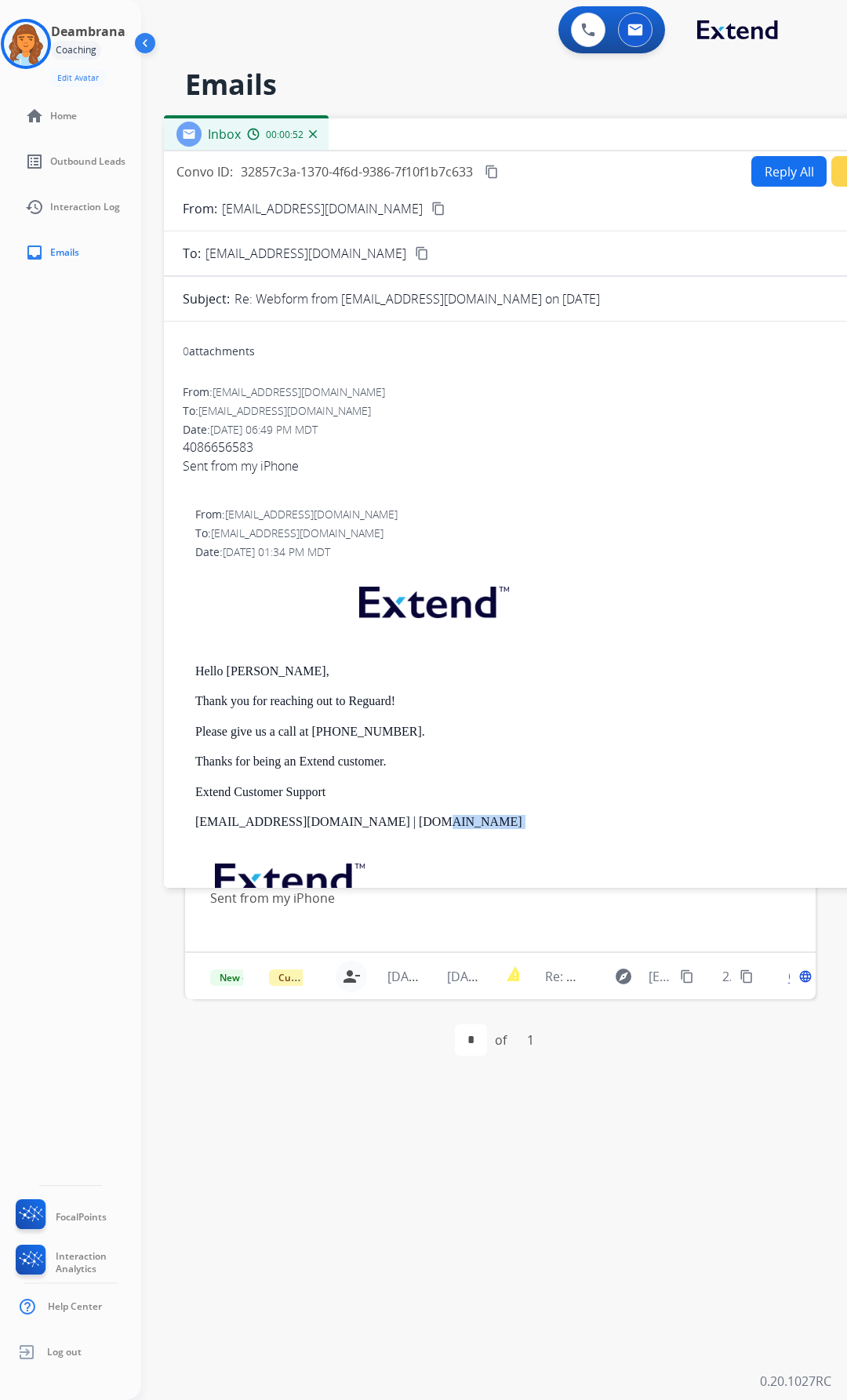 drag, startPoint x: 587, startPoint y: 105, endPoint x: 547, endPoint y: 134, distance: 49.406477 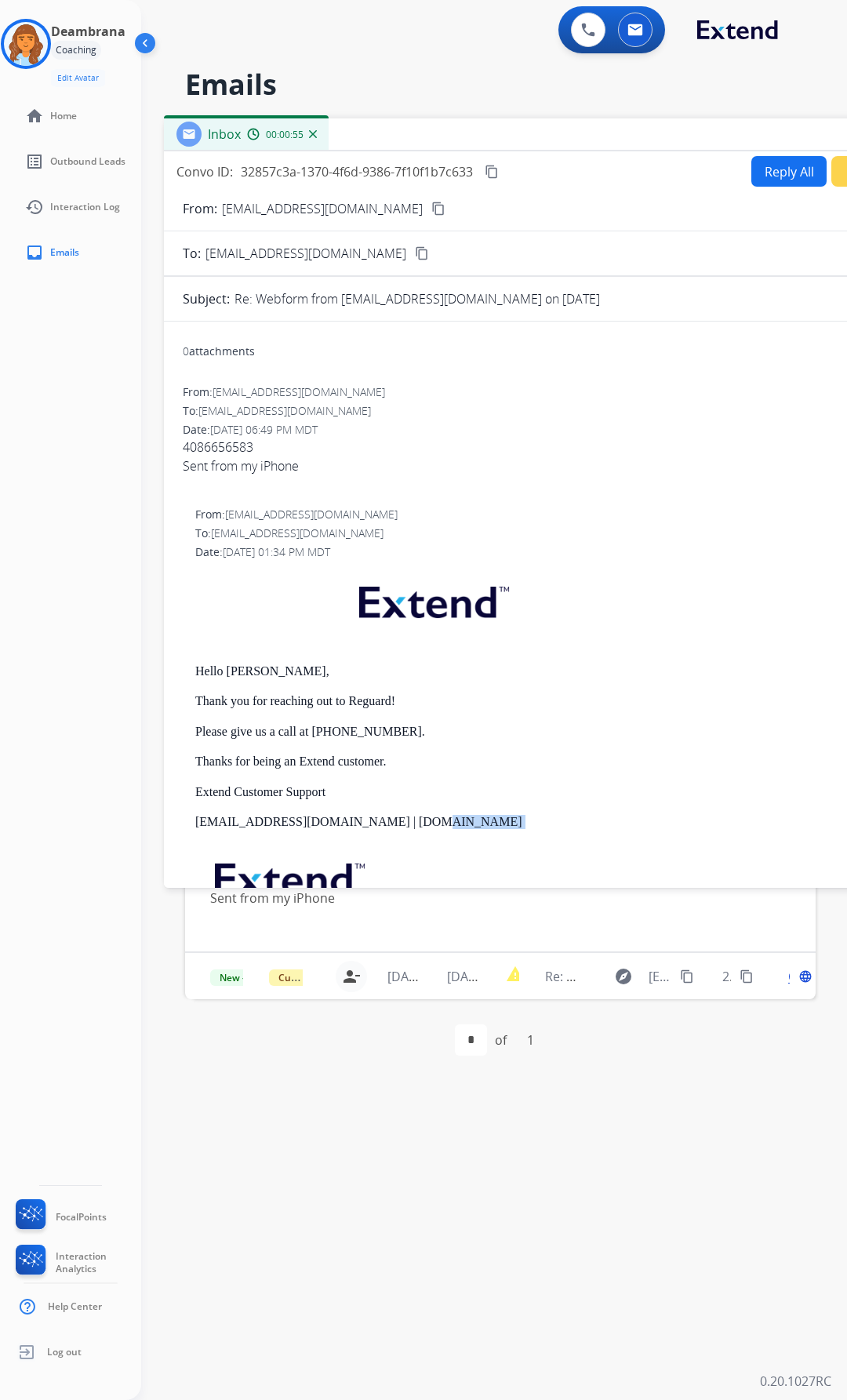 click on "Reply All" at bounding box center [789, 171] 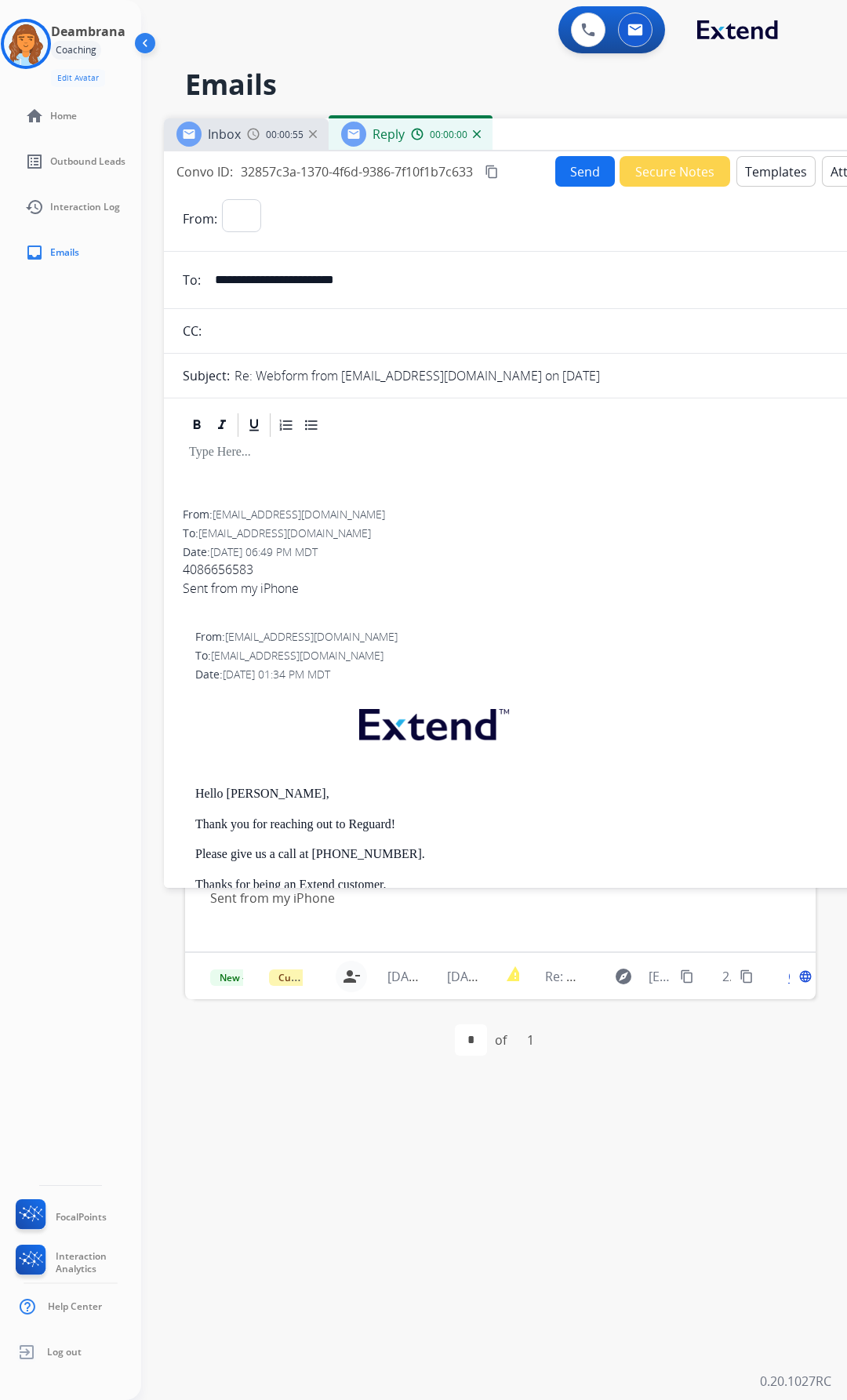 select on "**********" 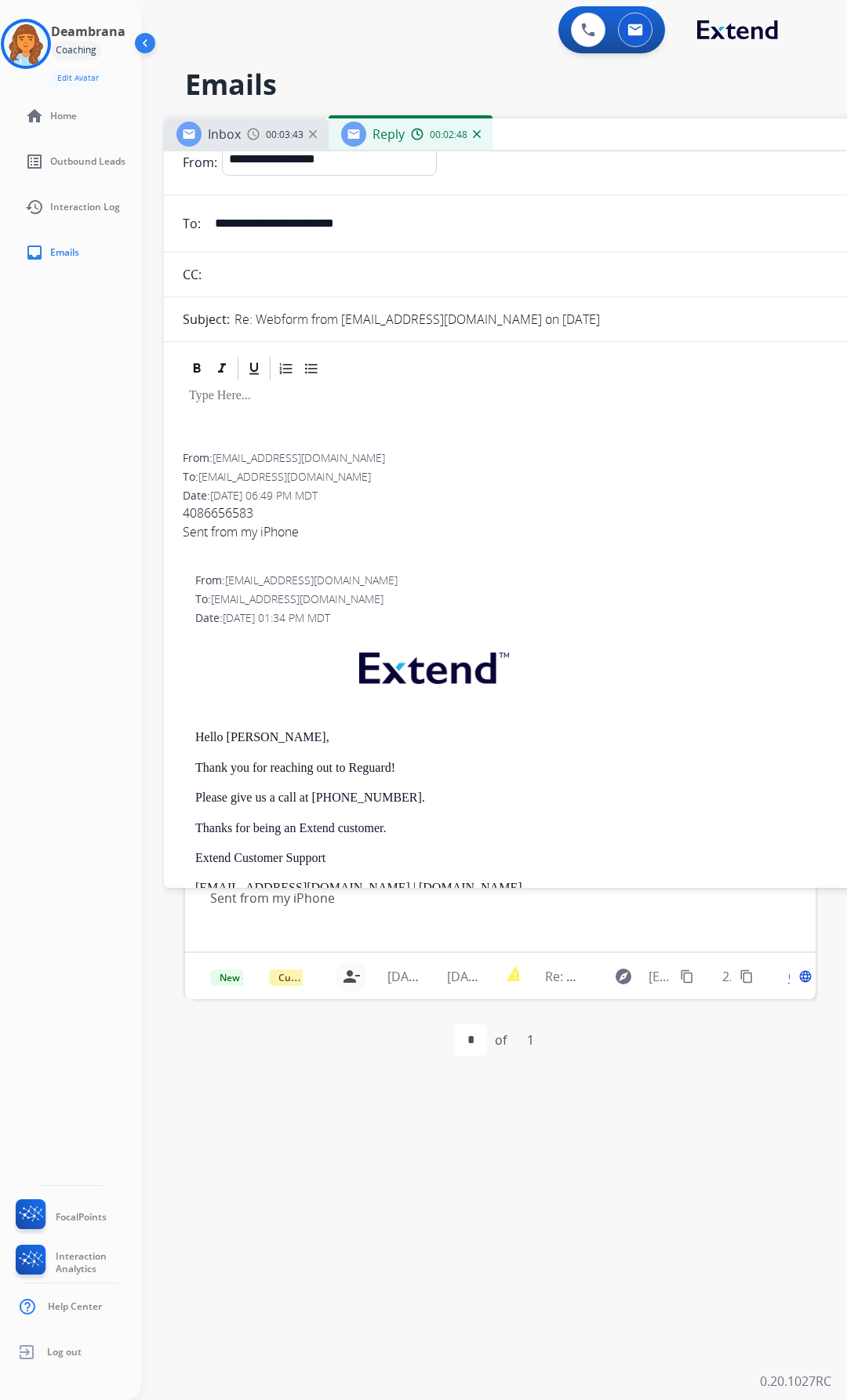 scroll, scrollTop: 0, scrollLeft: 0, axis: both 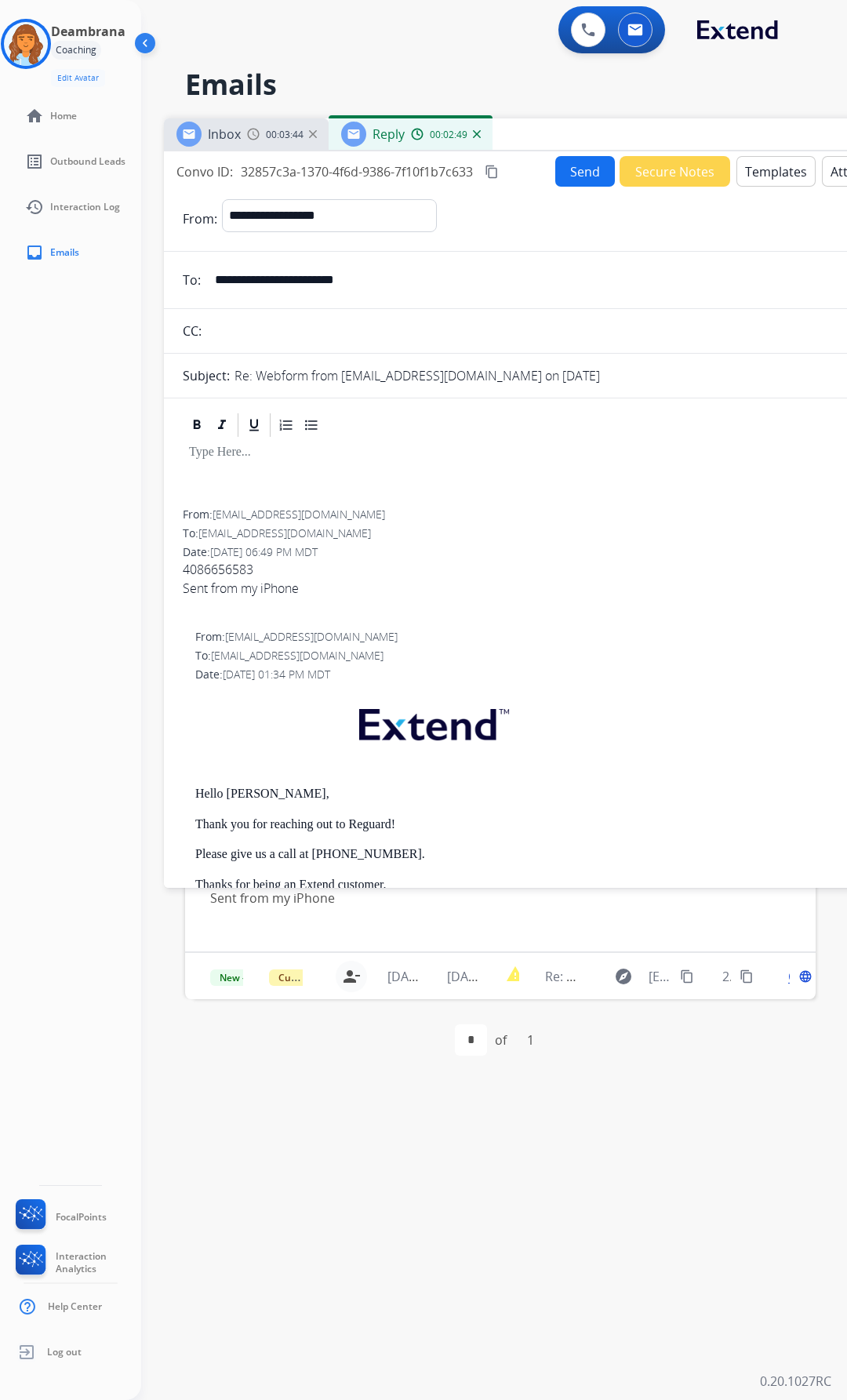 click on "Templates" at bounding box center (776, 171) 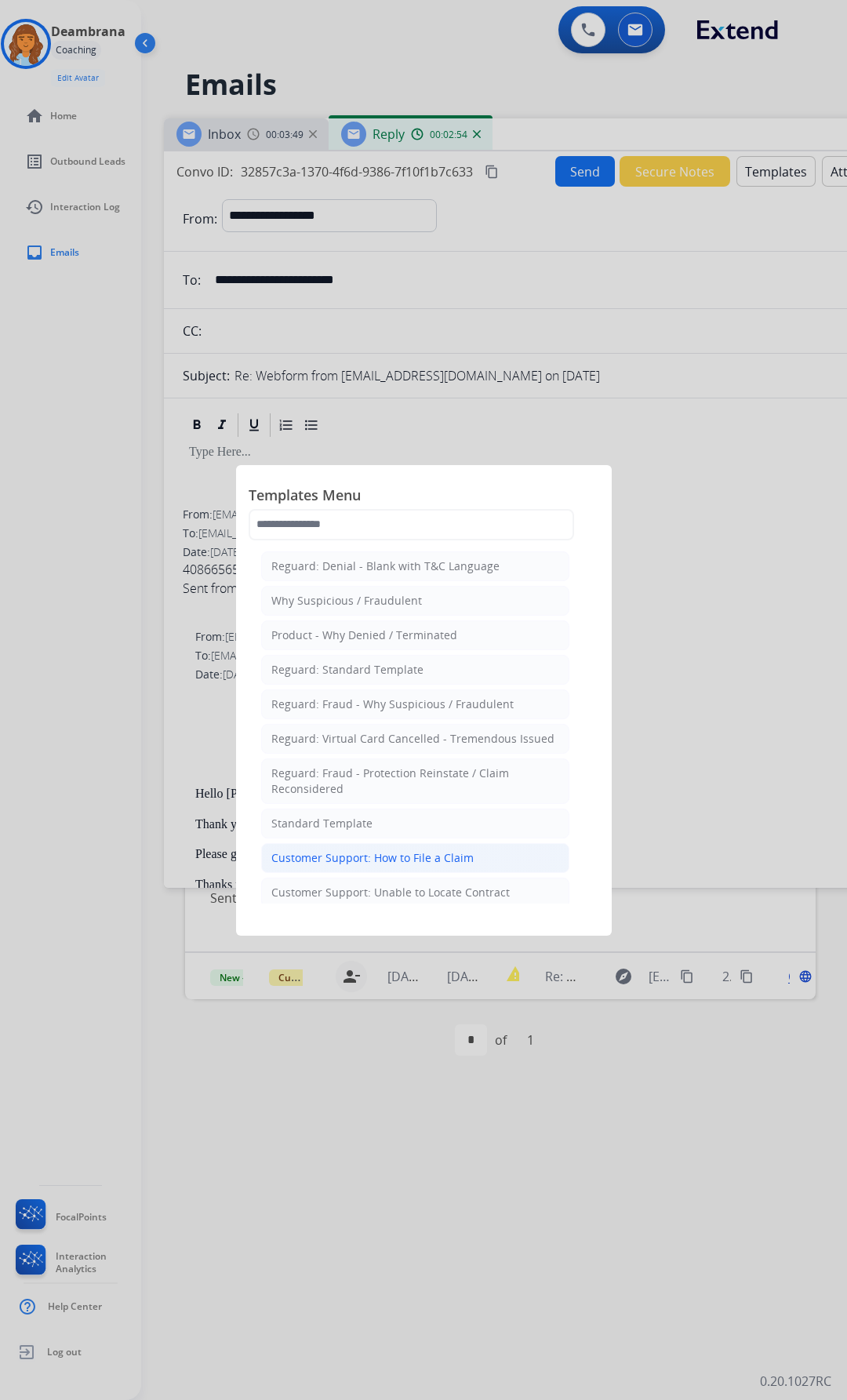 click on "Customer Support: How to File a Claim" 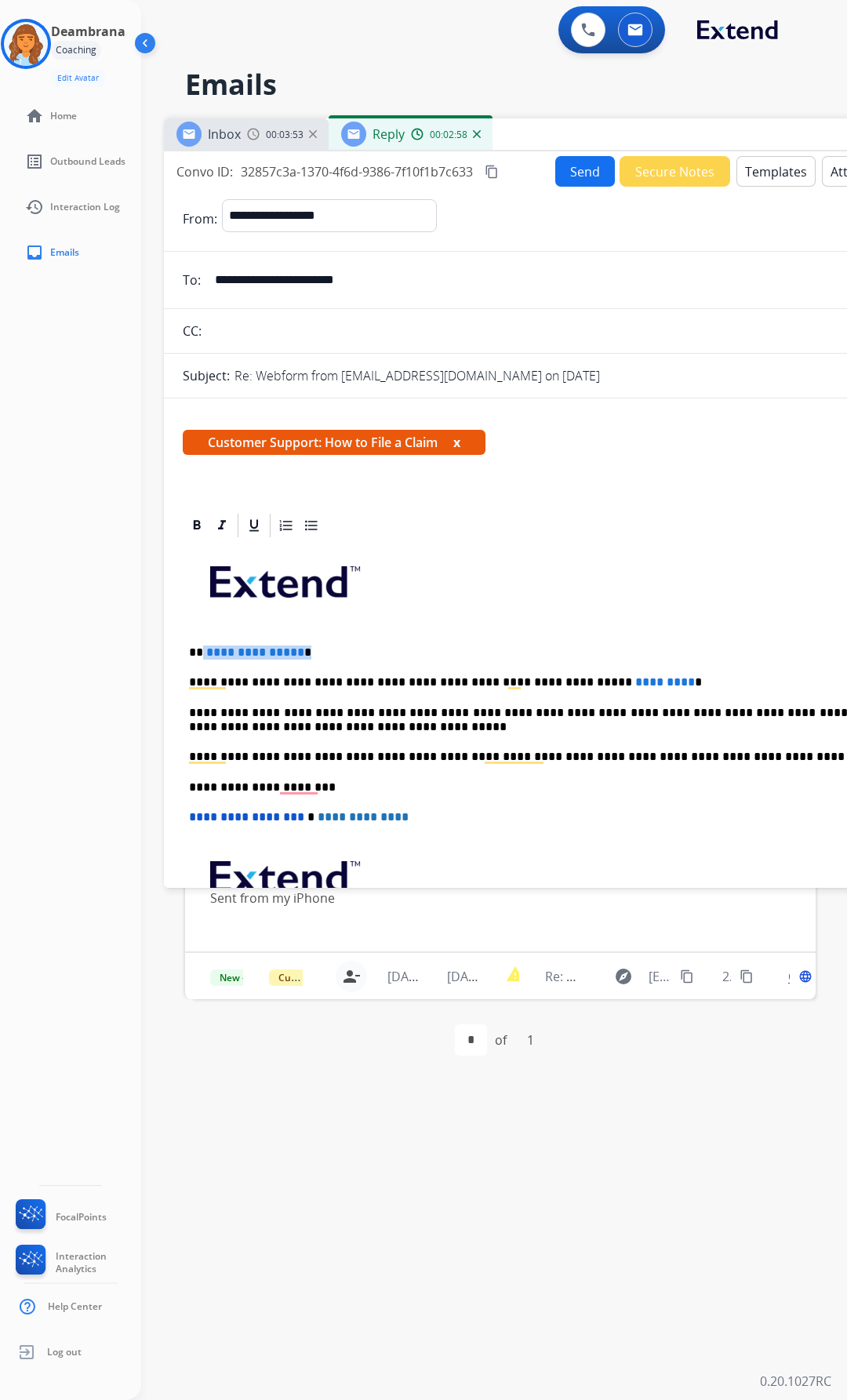 drag, startPoint x: 299, startPoint y: 653, endPoint x: 201, endPoint y: 639, distance: 98.99495 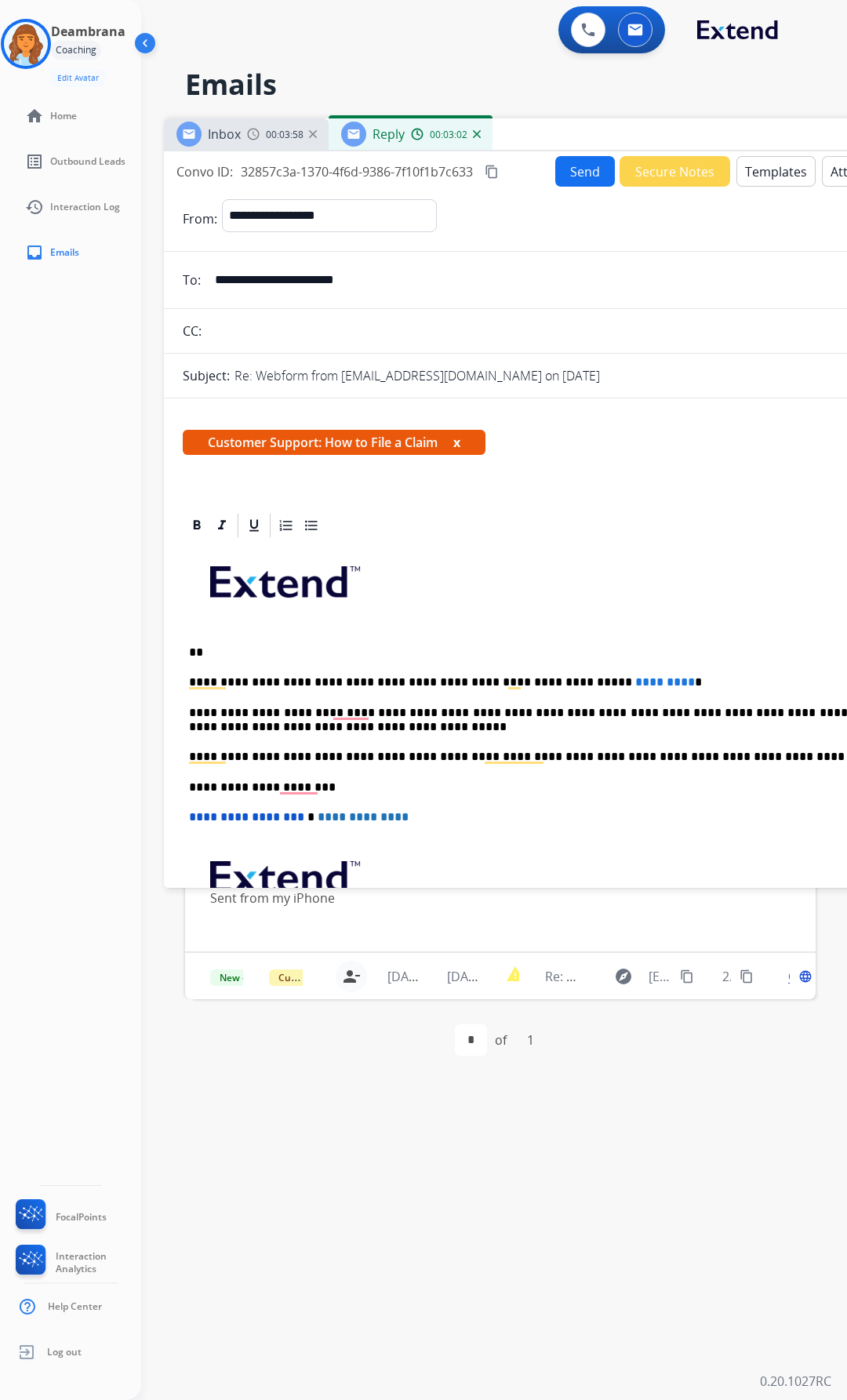 type 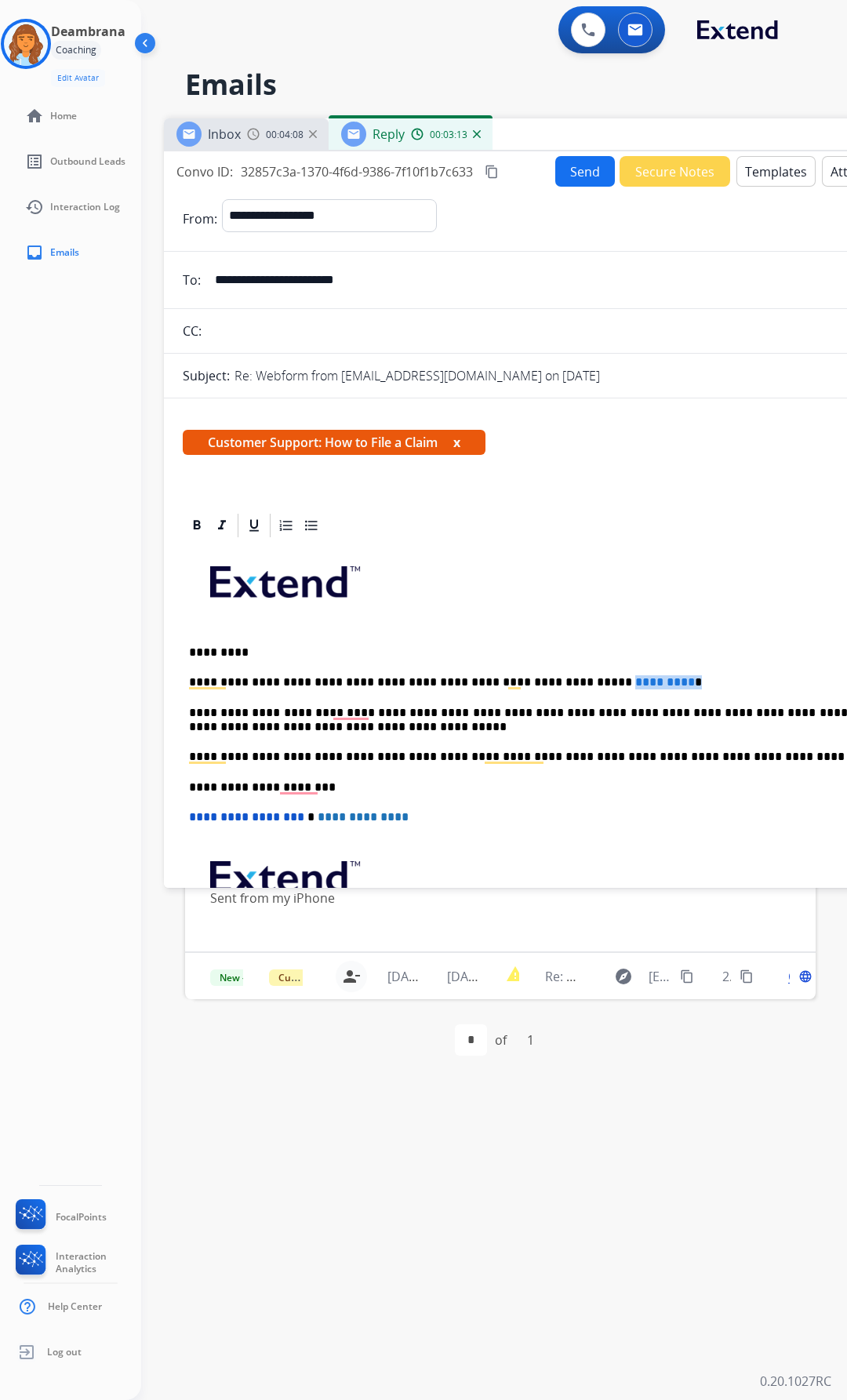 drag, startPoint x: 621, startPoint y: 685, endPoint x: 551, endPoint y: 667, distance: 72.27724 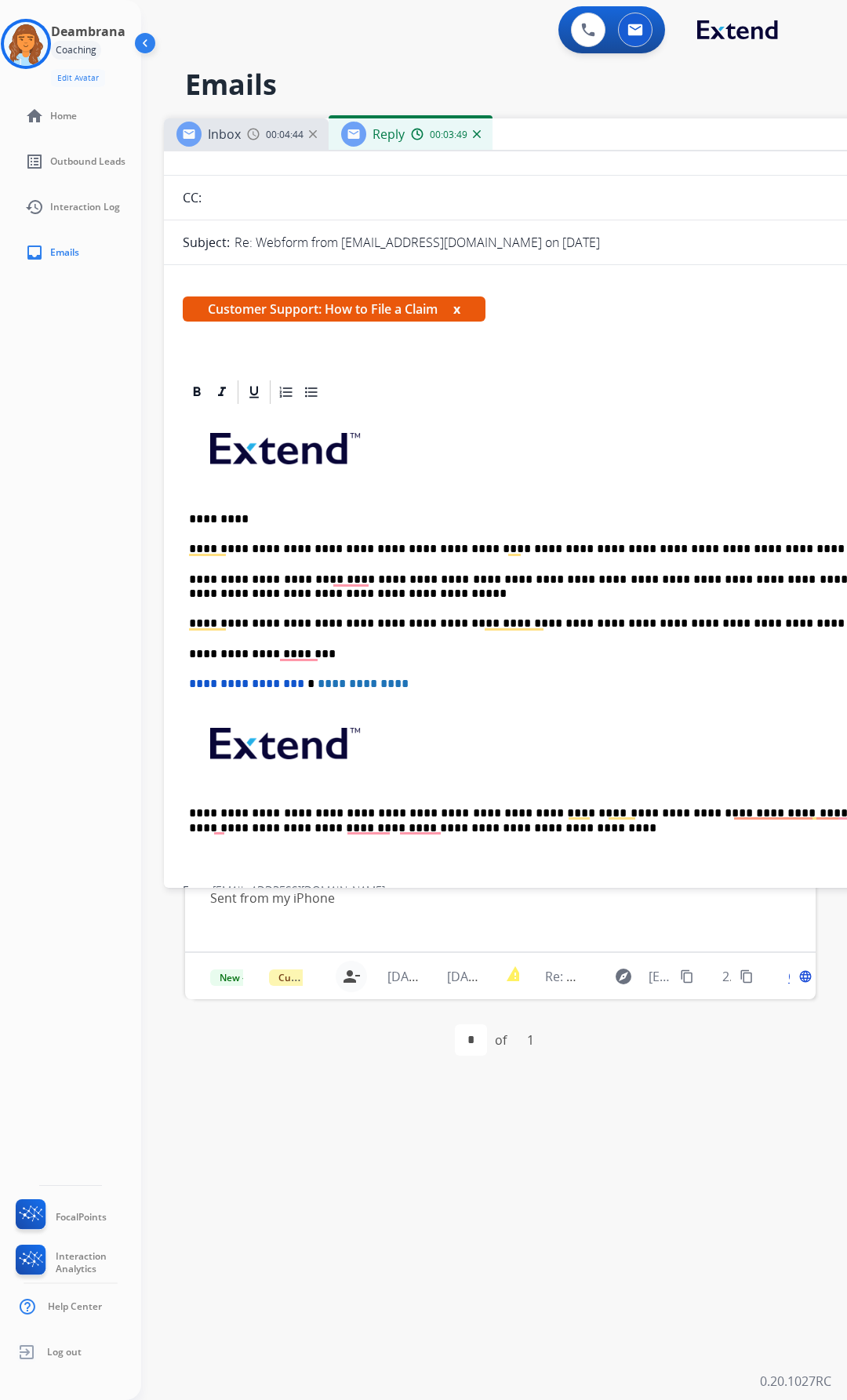 scroll, scrollTop: 0, scrollLeft: 0, axis: both 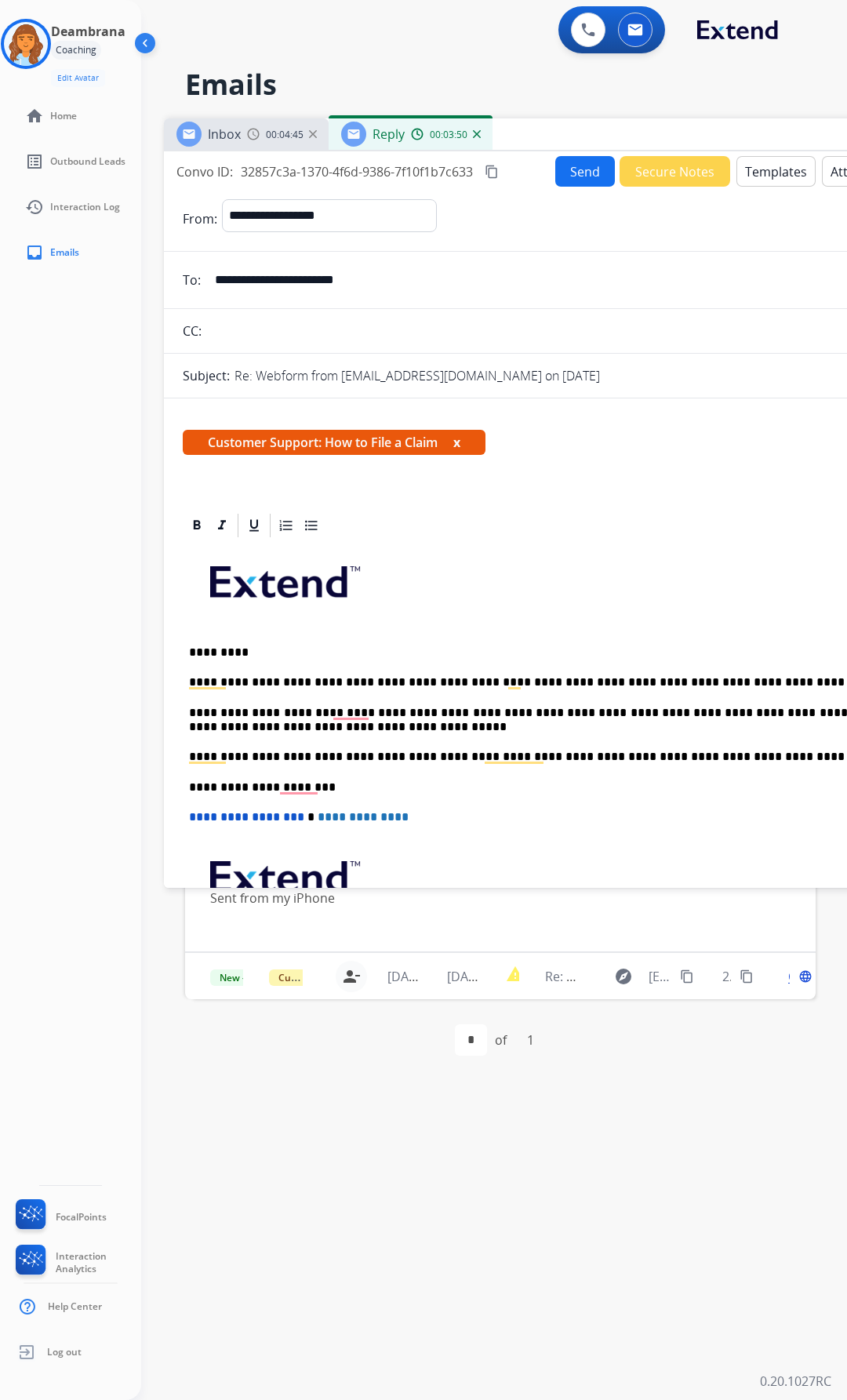 click on "Send" at bounding box center (585, 171) 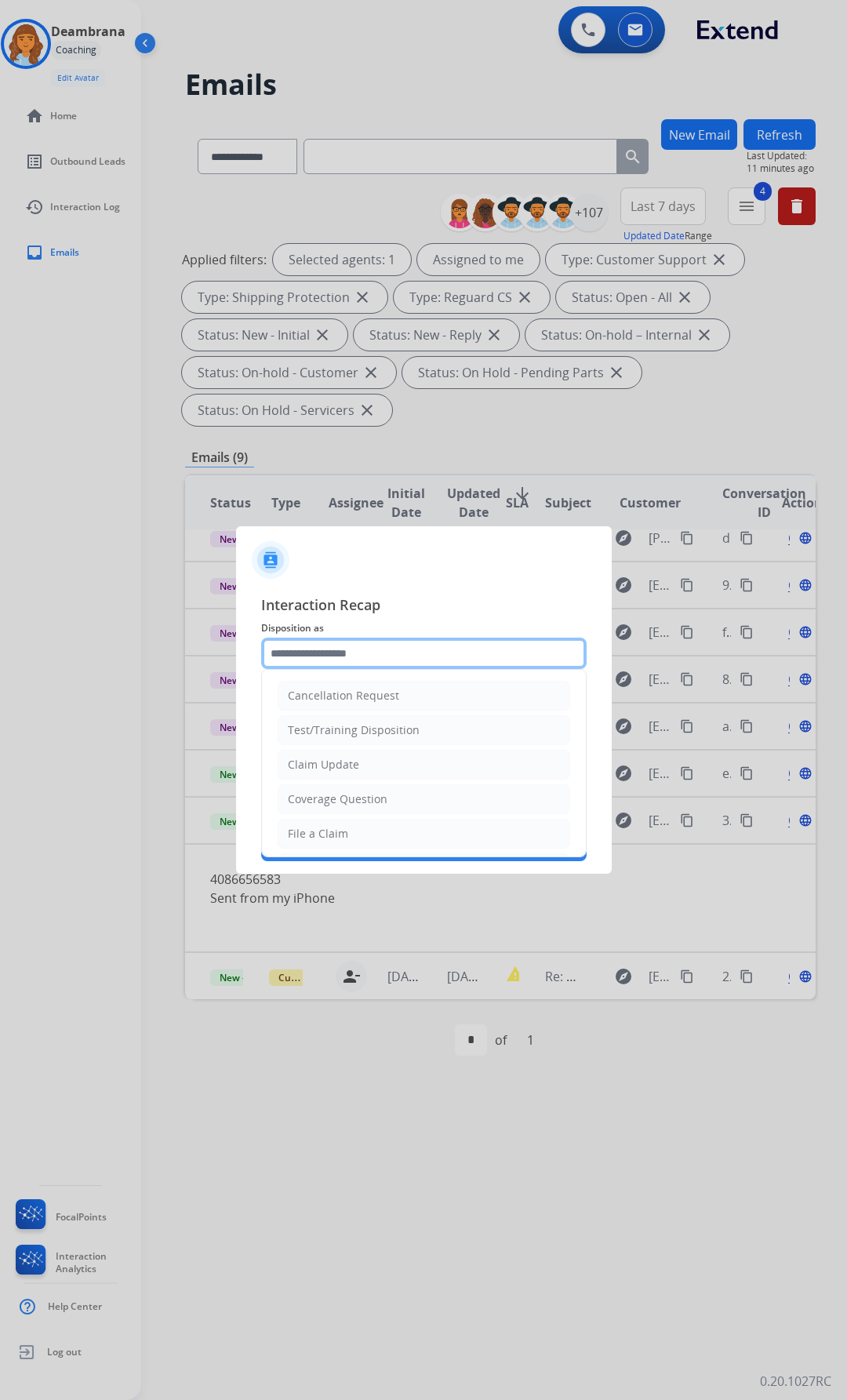 click 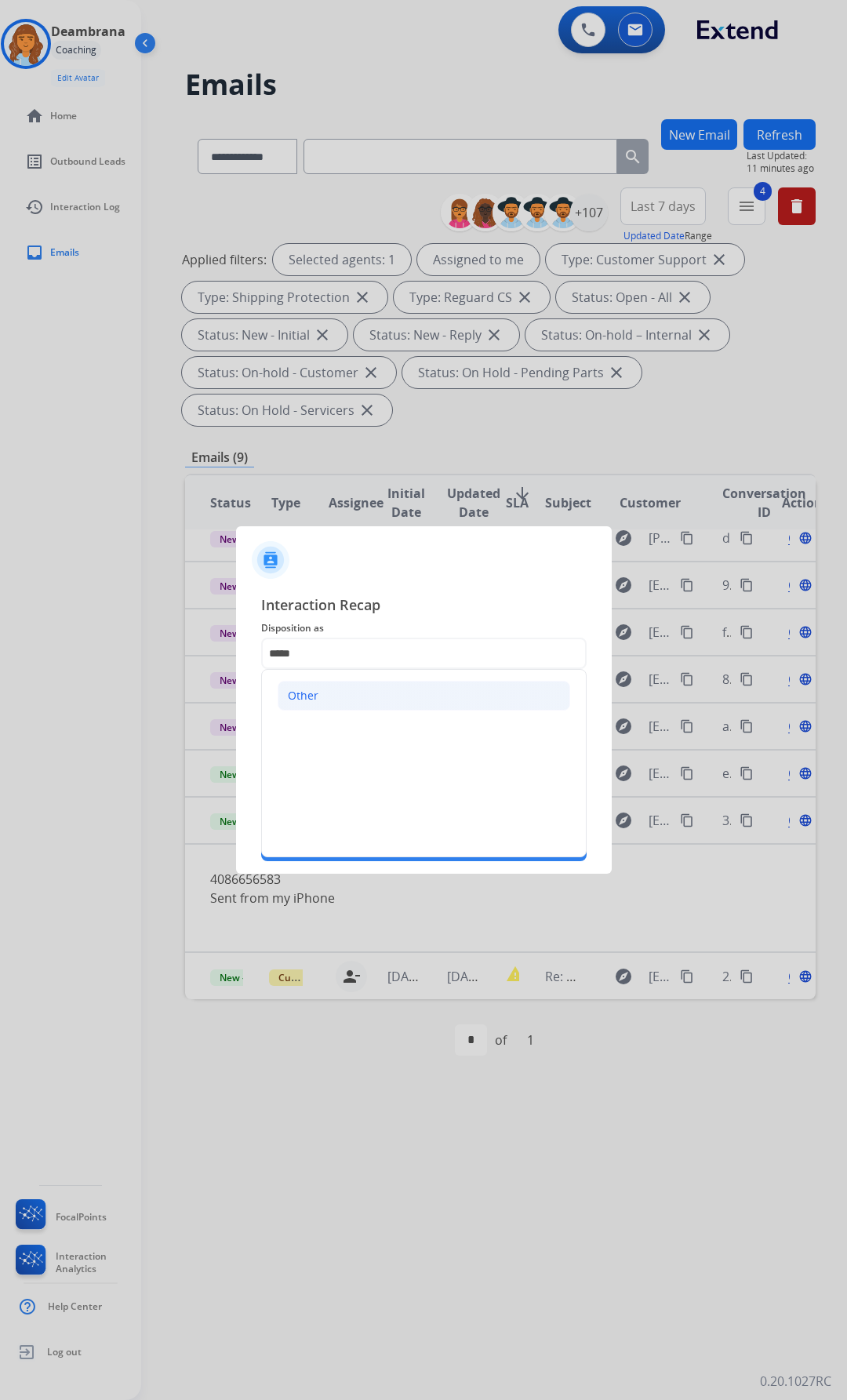 click on "Other" 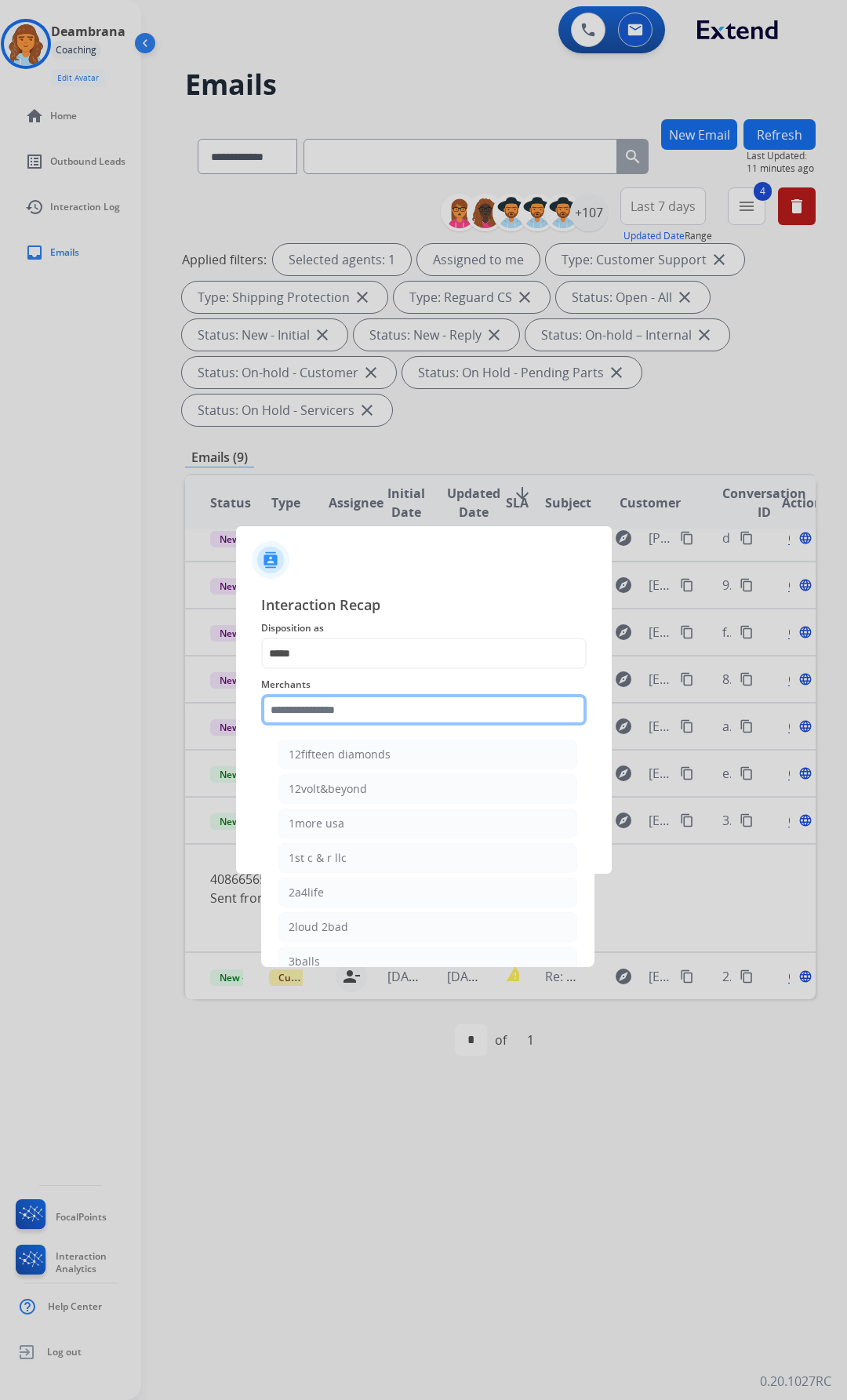 click 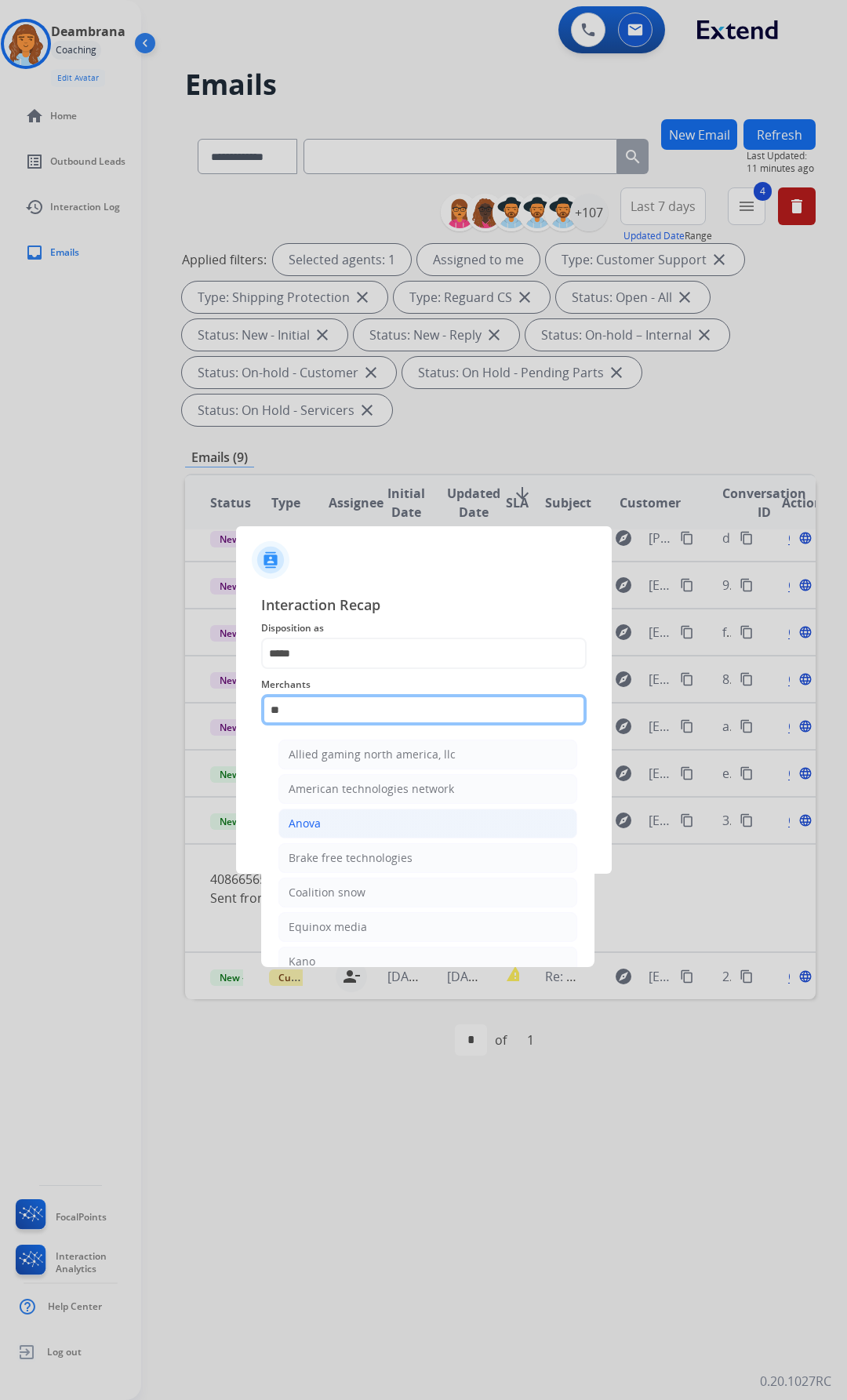 type on "*" 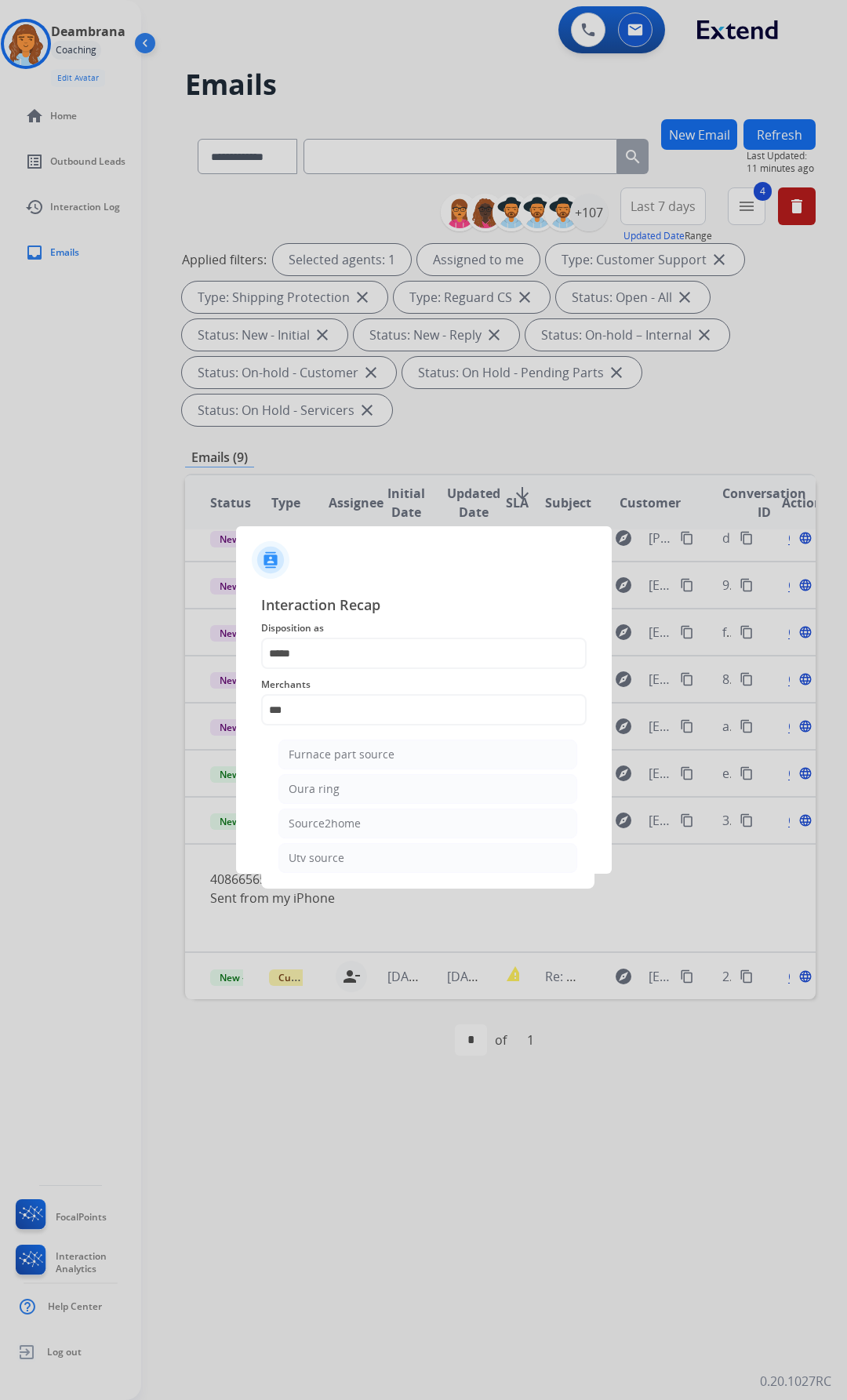 click on "Oura ring" 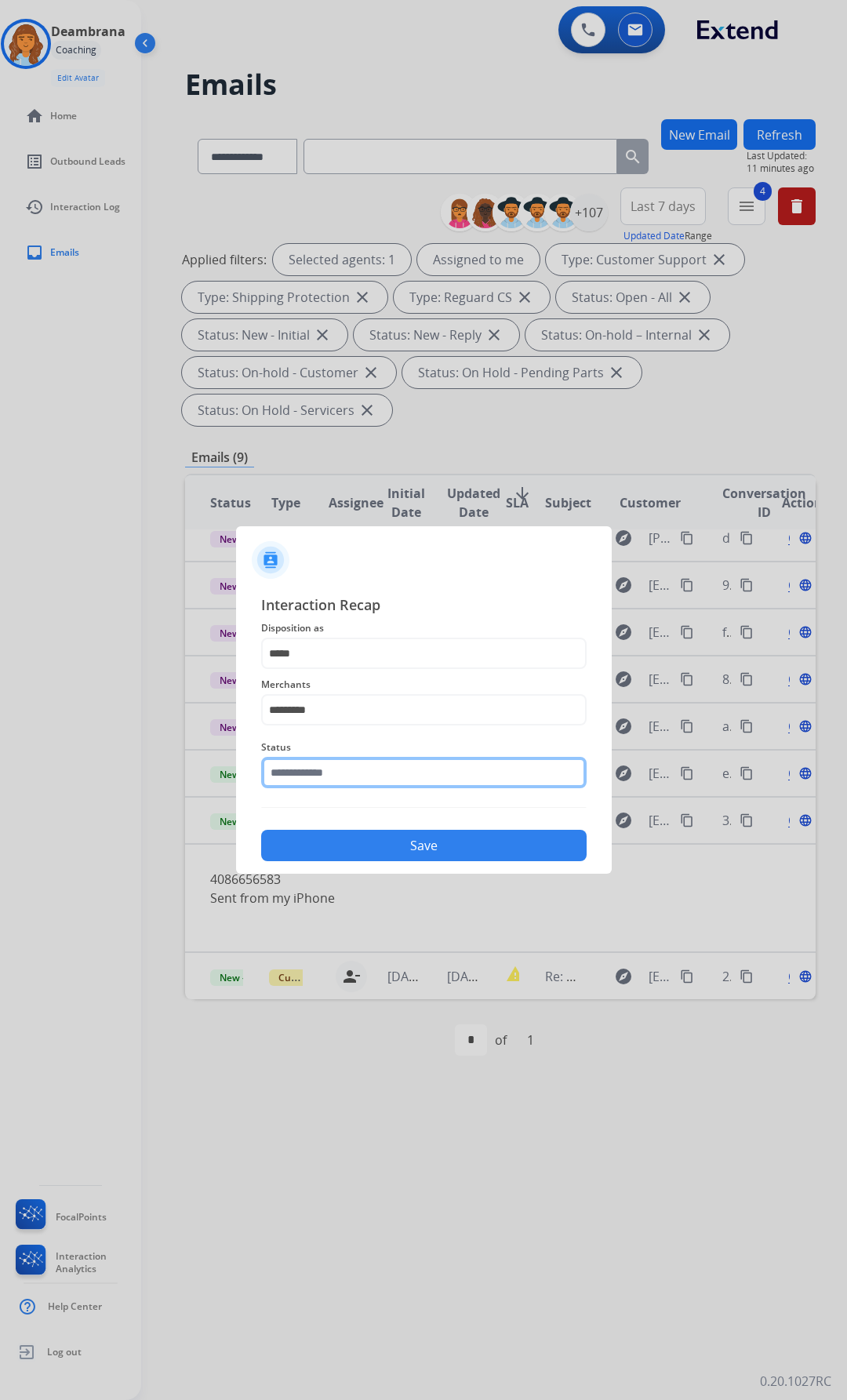 click 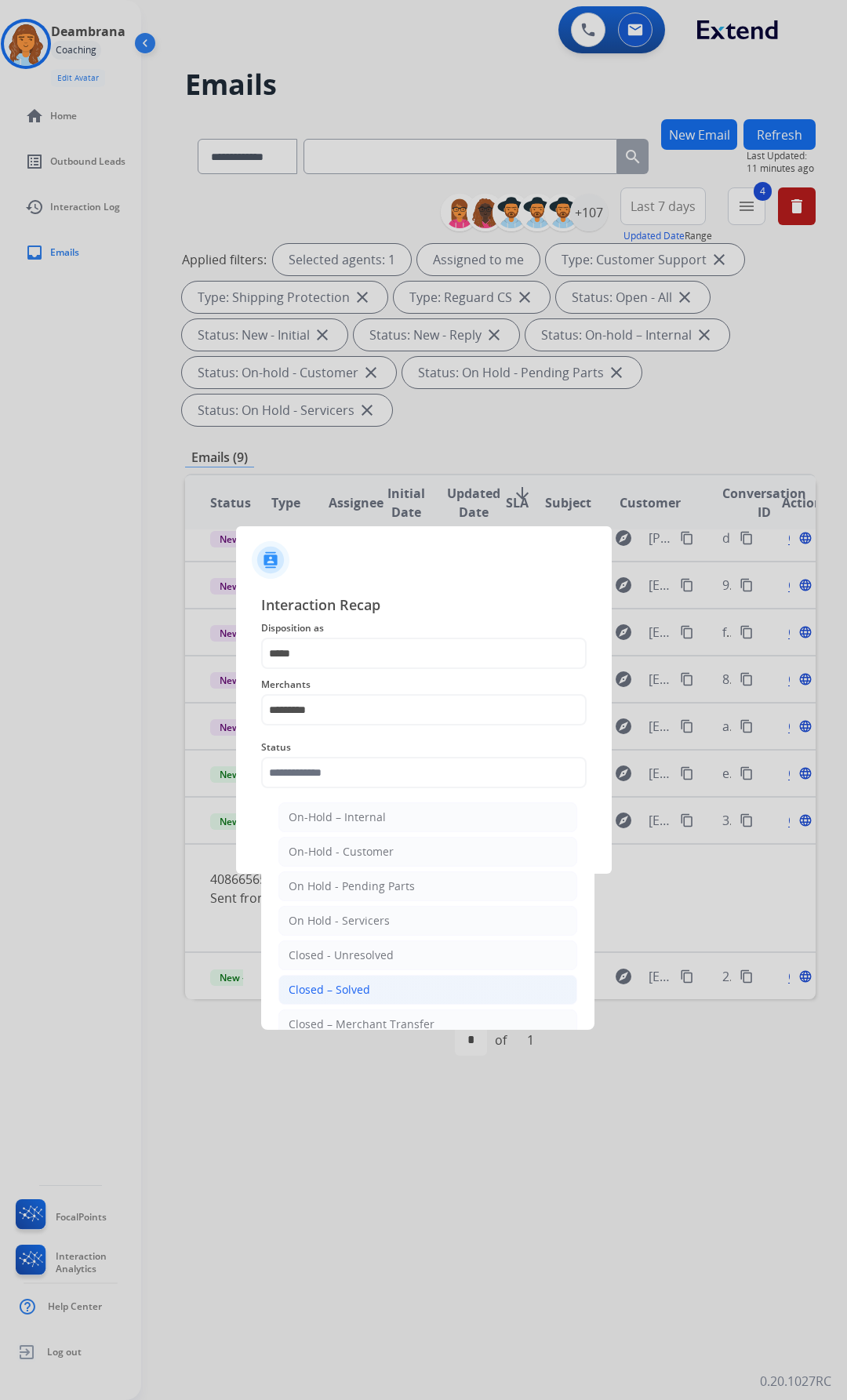 drag, startPoint x: 384, startPoint y: 988, endPoint x: 383, endPoint y: 979, distance: 9.0553851 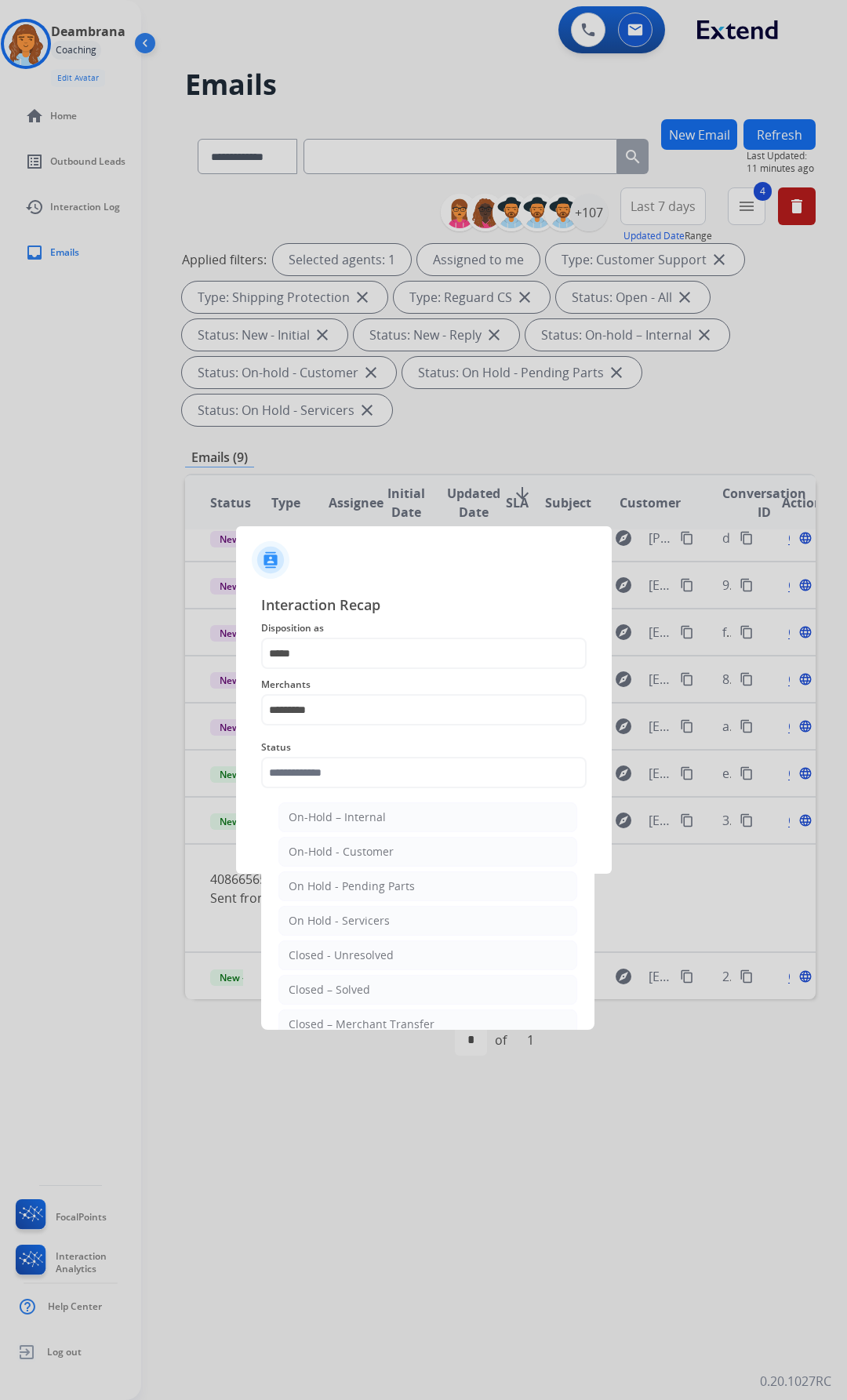 click on "Closed – Solved" 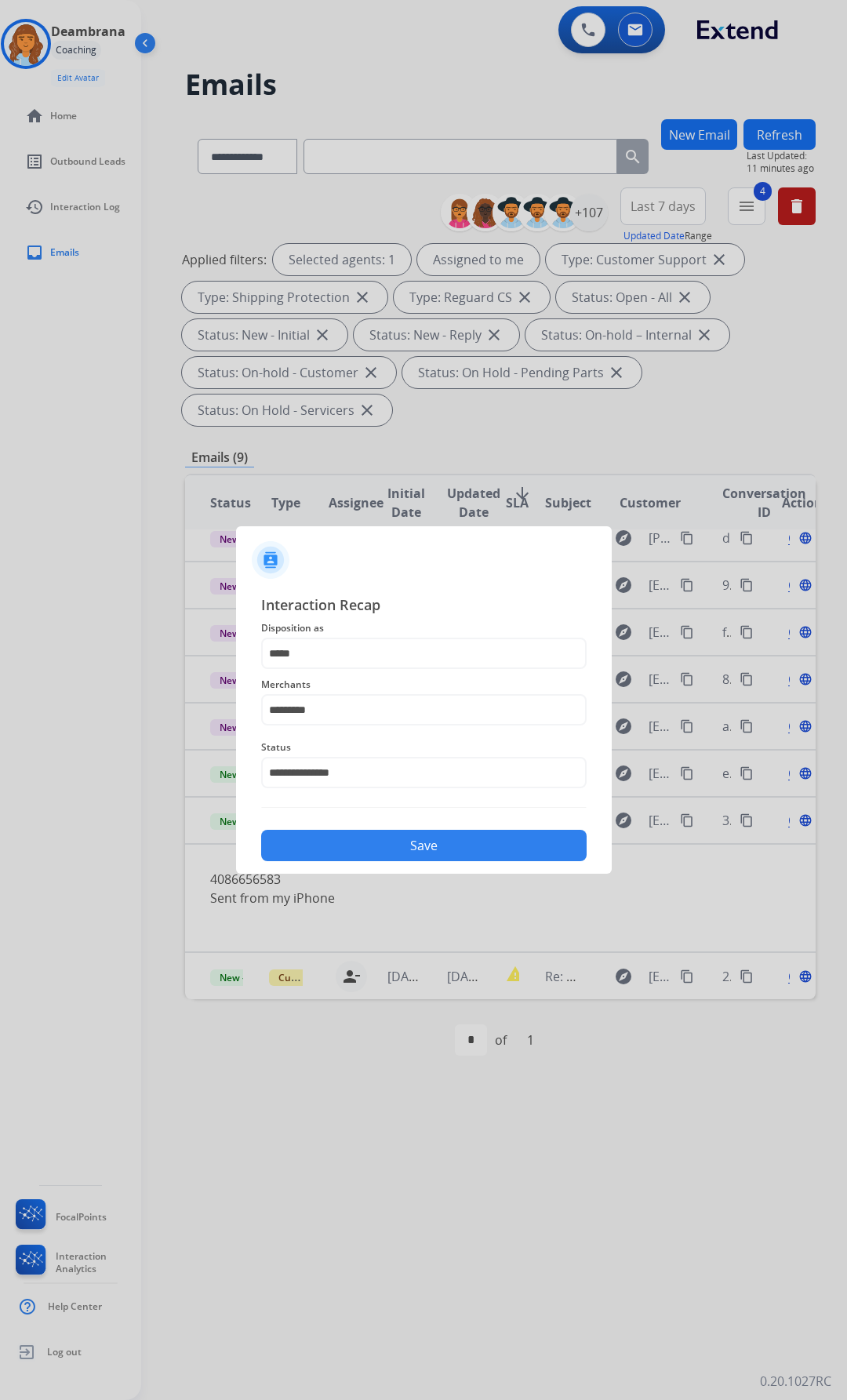 drag, startPoint x: 329, startPoint y: 860, endPoint x: 325, endPoint y: 852, distance: 8.94427 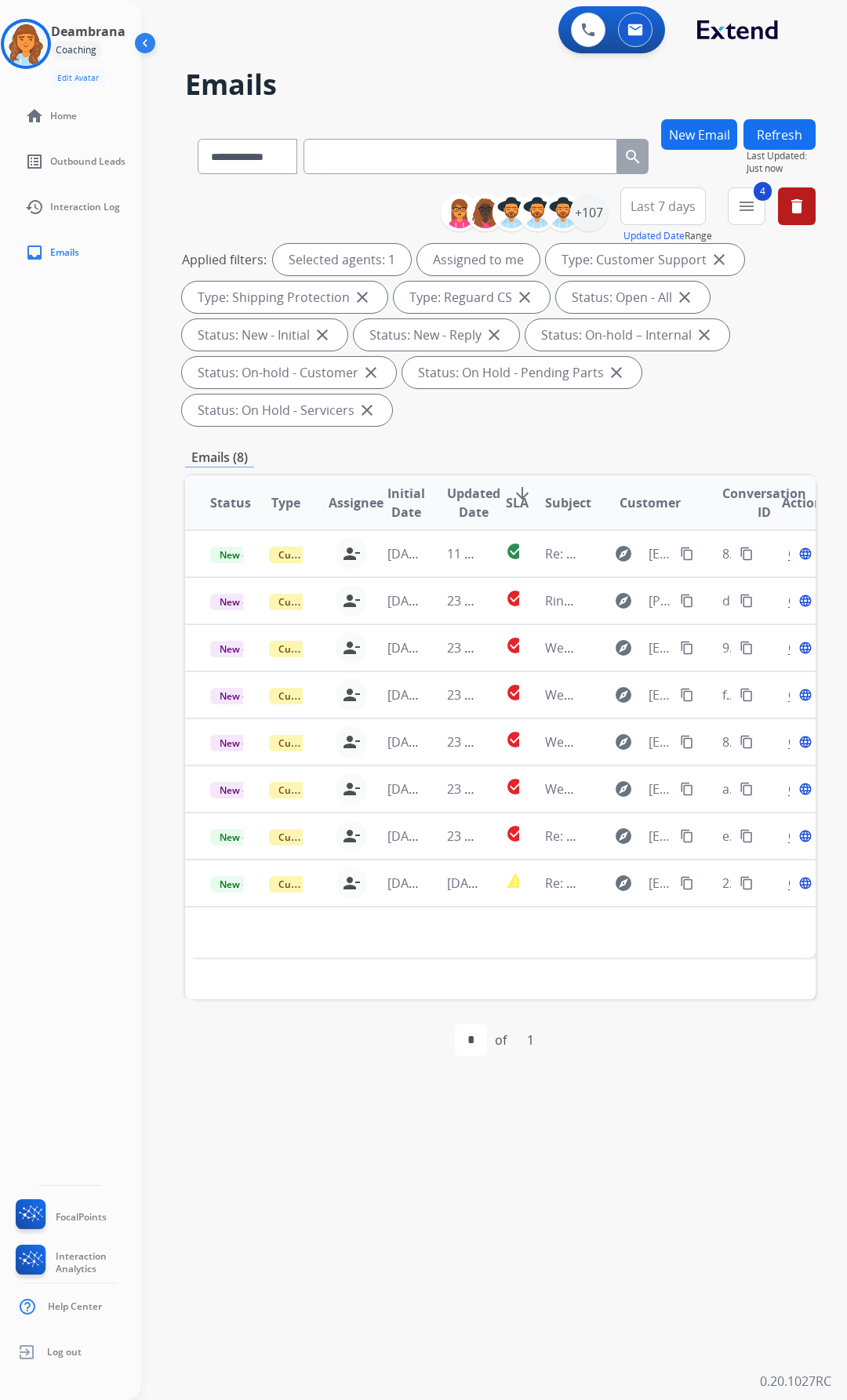 scroll, scrollTop: 0, scrollLeft: 0, axis: both 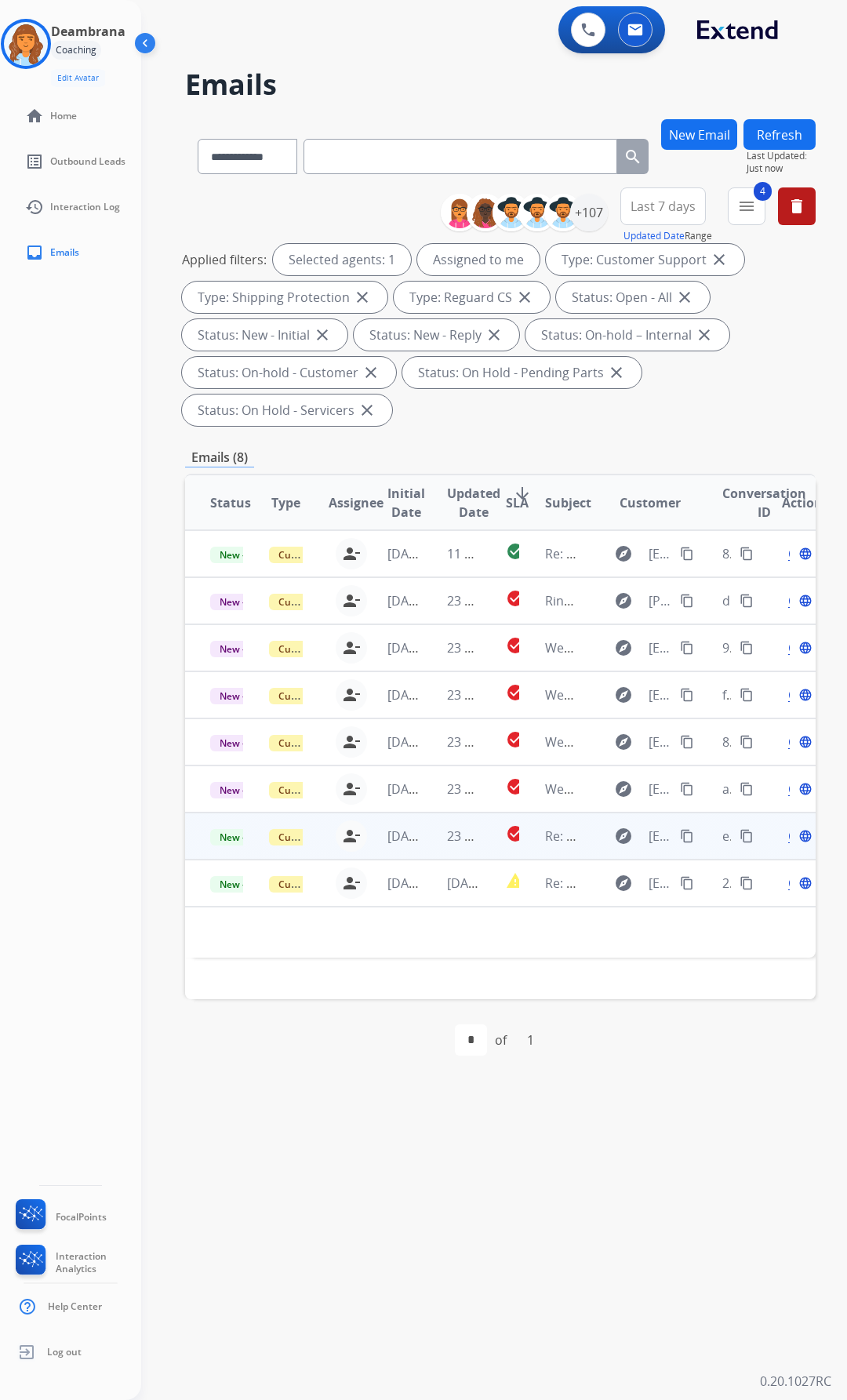 click on "[DATE]" at bounding box center (391, 836) 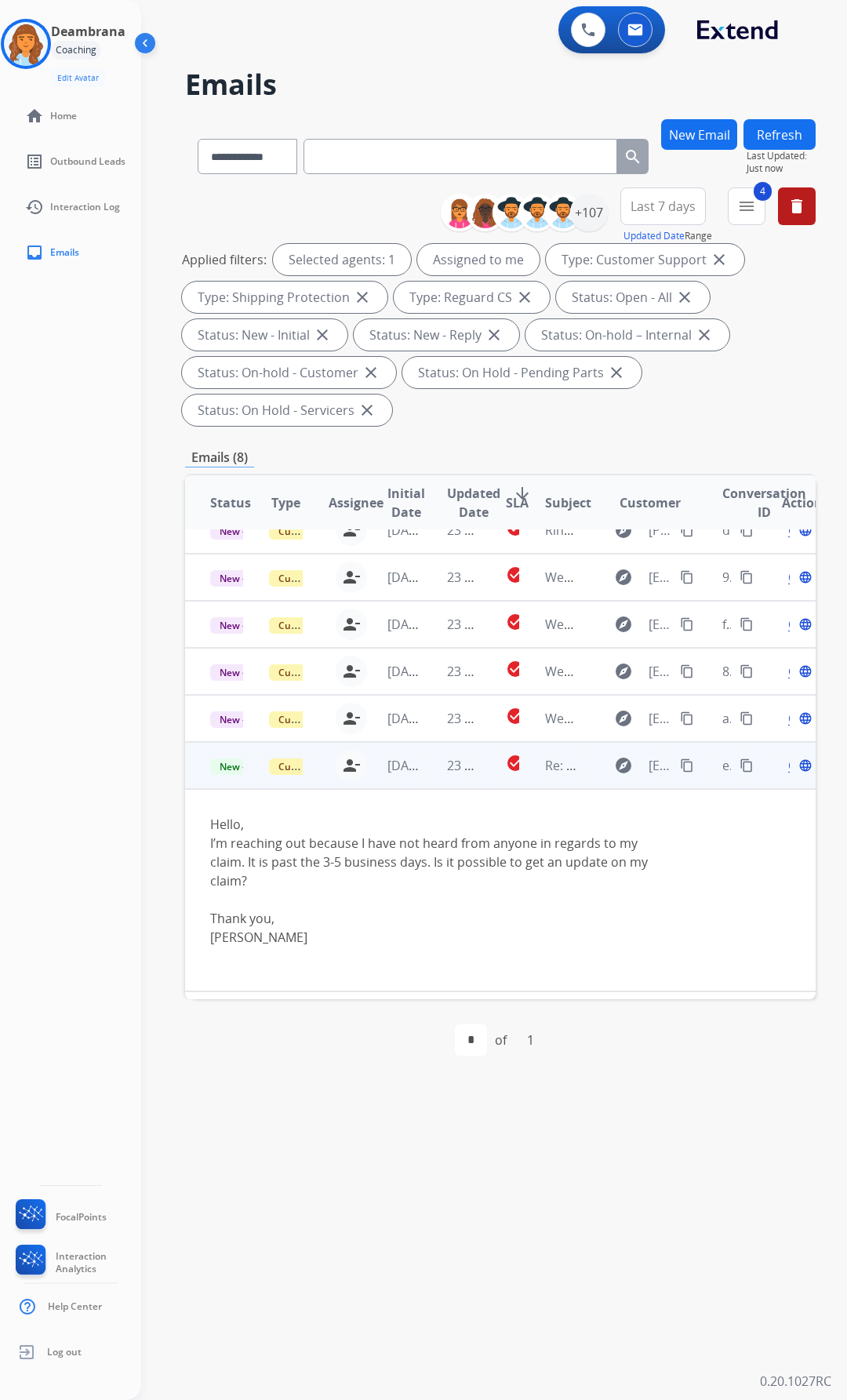 scroll, scrollTop: 104, scrollLeft: 0, axis: vertical 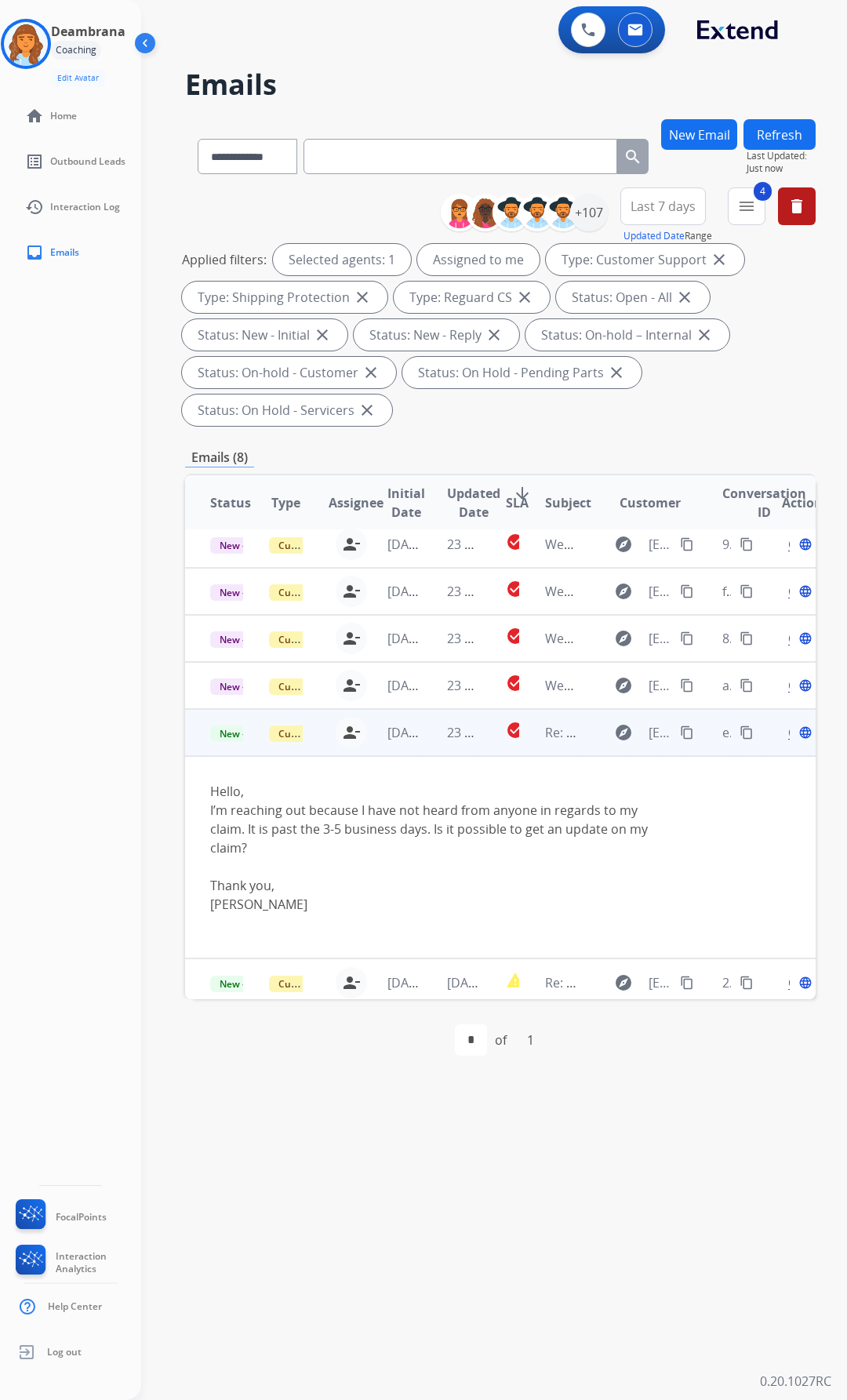 click on "content_copy" at bounding box center (687, 733) 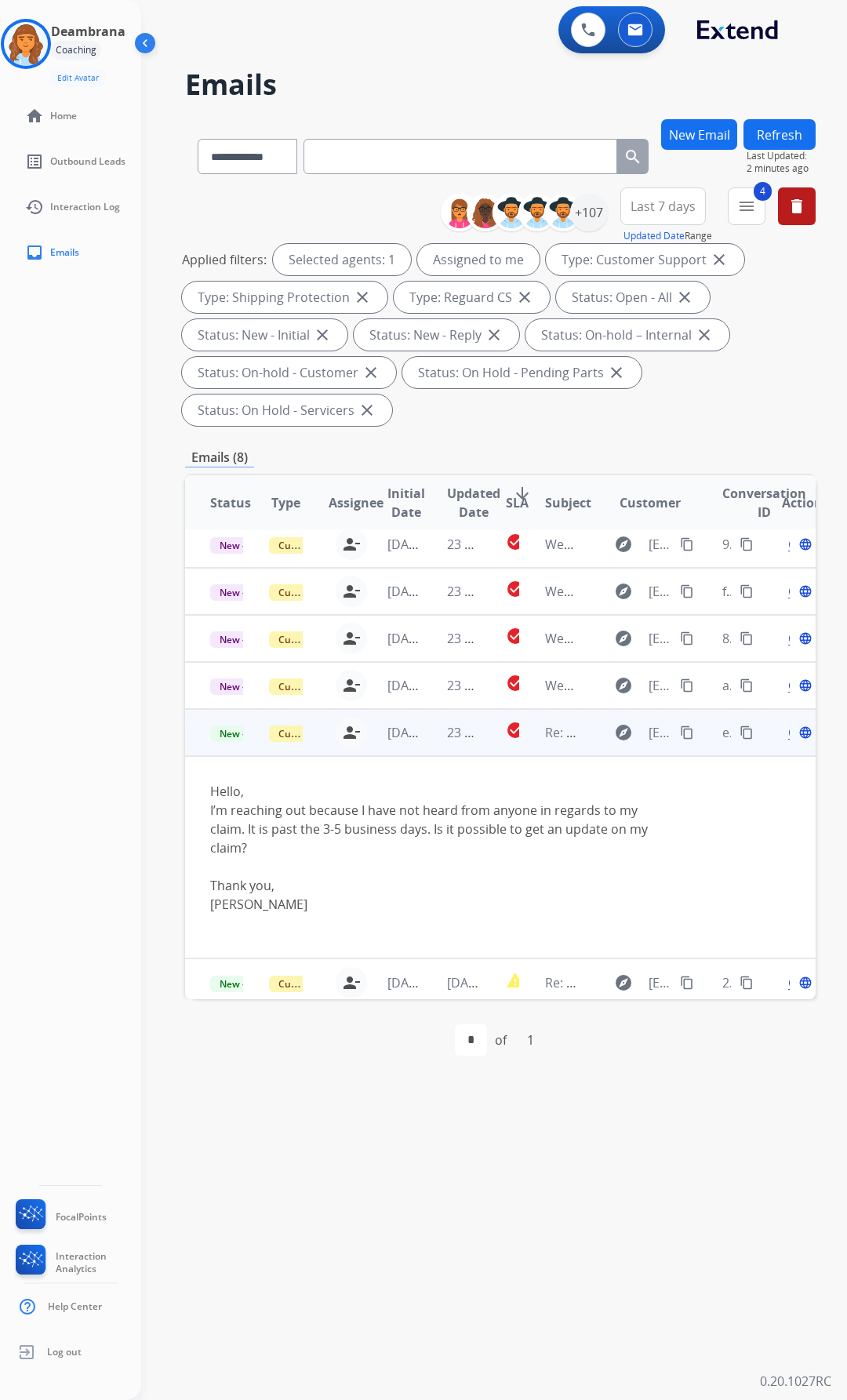 click on "language" at bounding box center [805, 733] 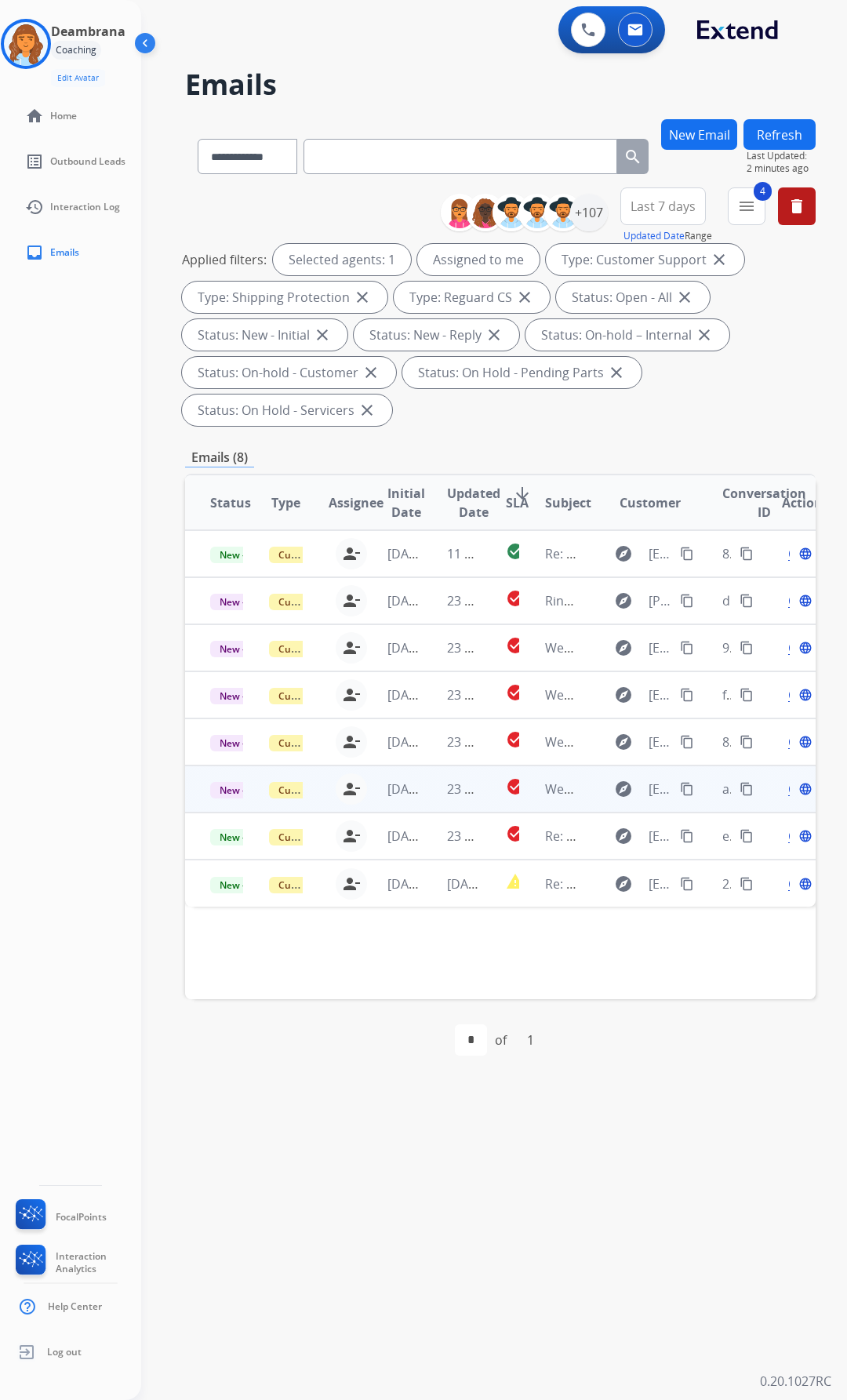 click on "Open language" at bounding box center [786, 789] 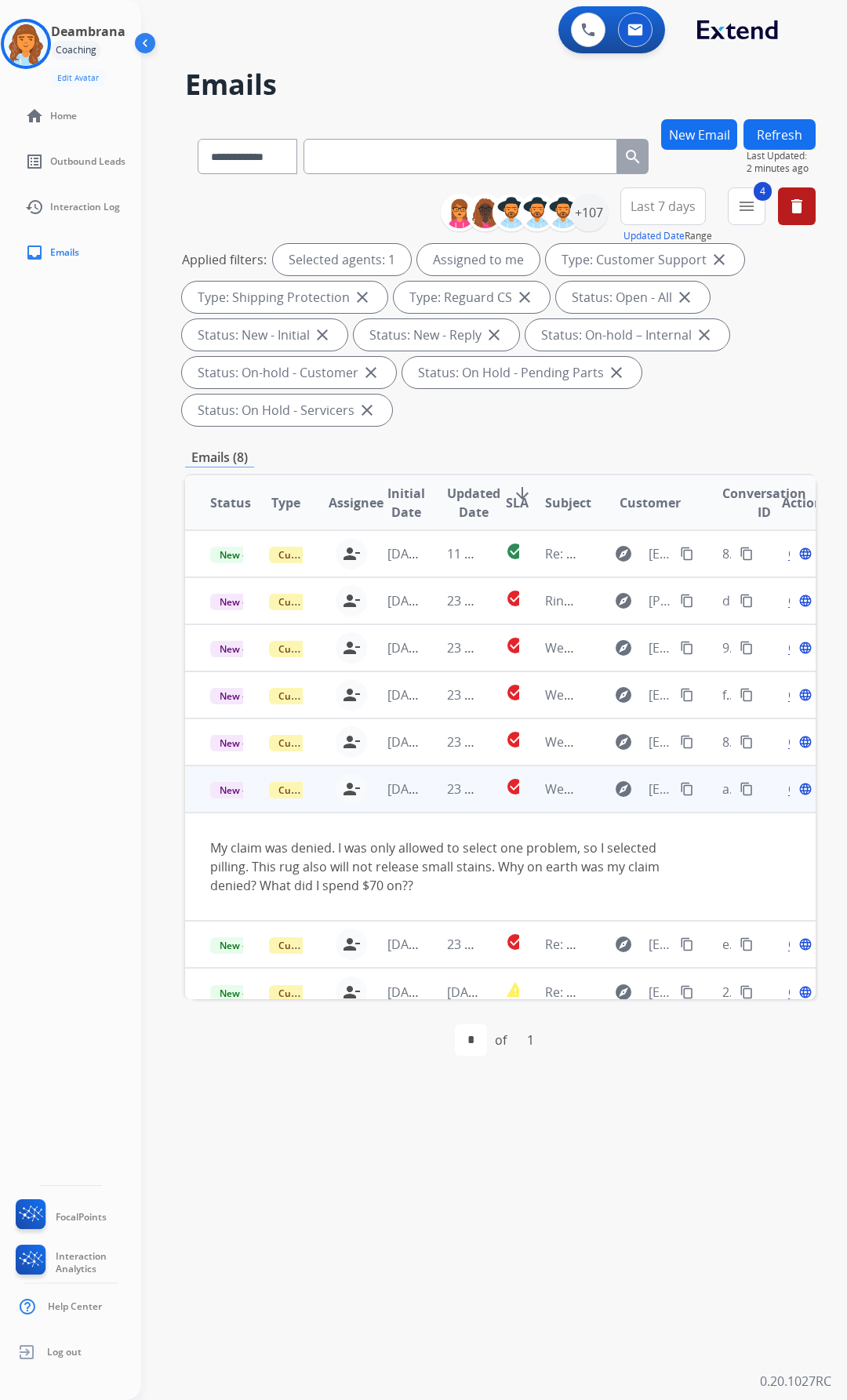 scroll, scrollTop: 28, scrollLeft: 0, axis: vertical 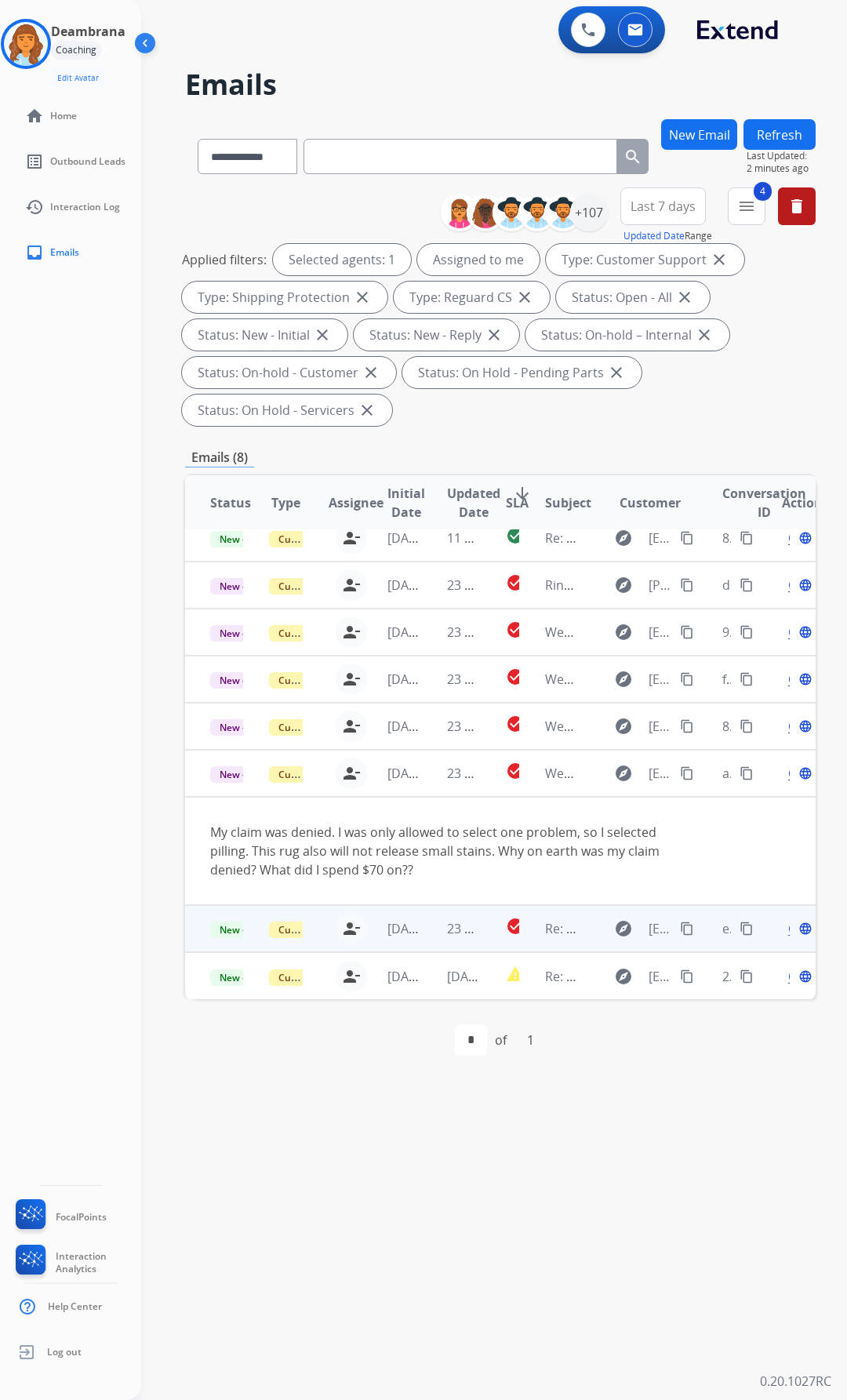 click on "content_copy" at bounding box center [747, 929] 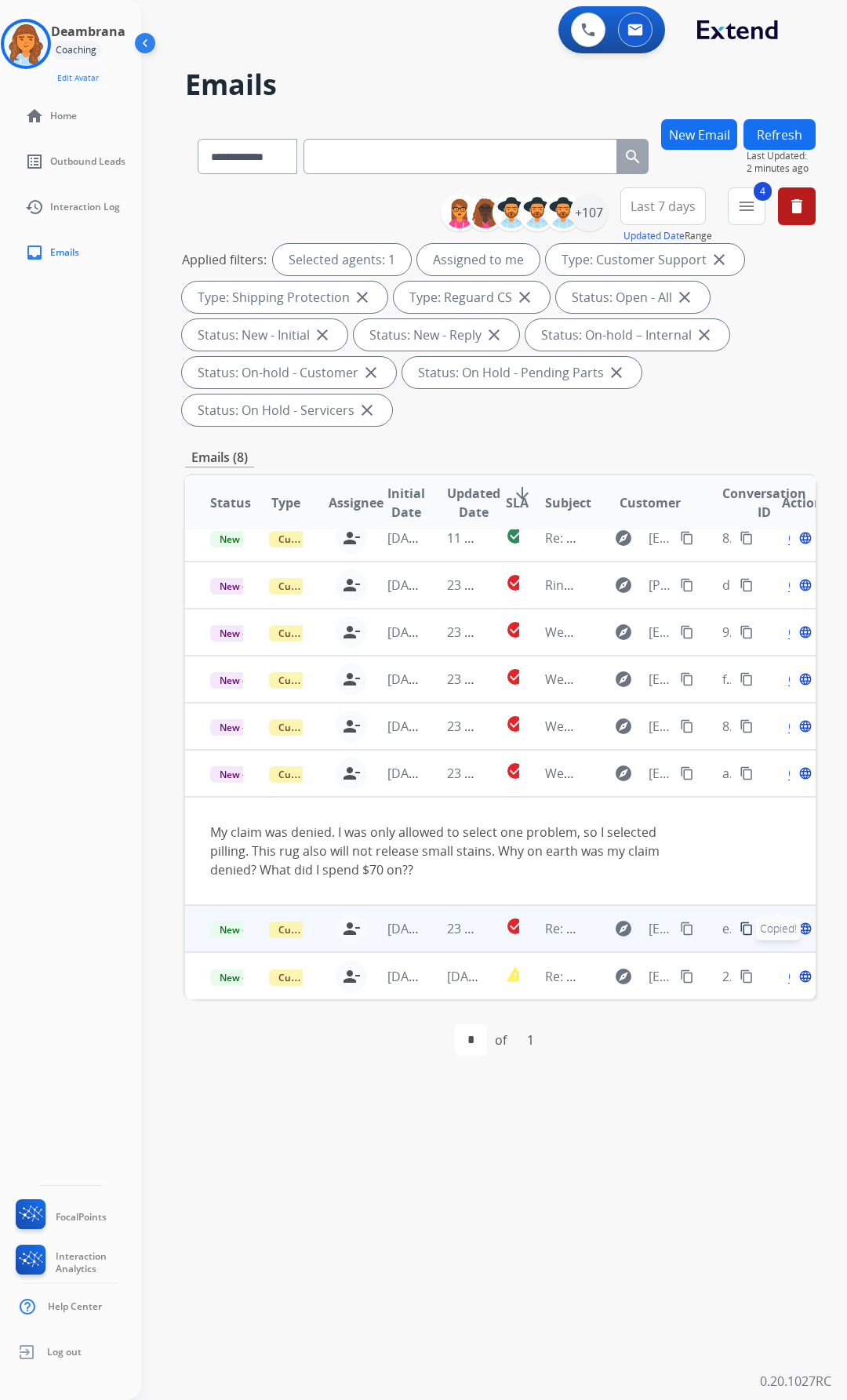 click on "Copied!" at bounding box center [778, 929] 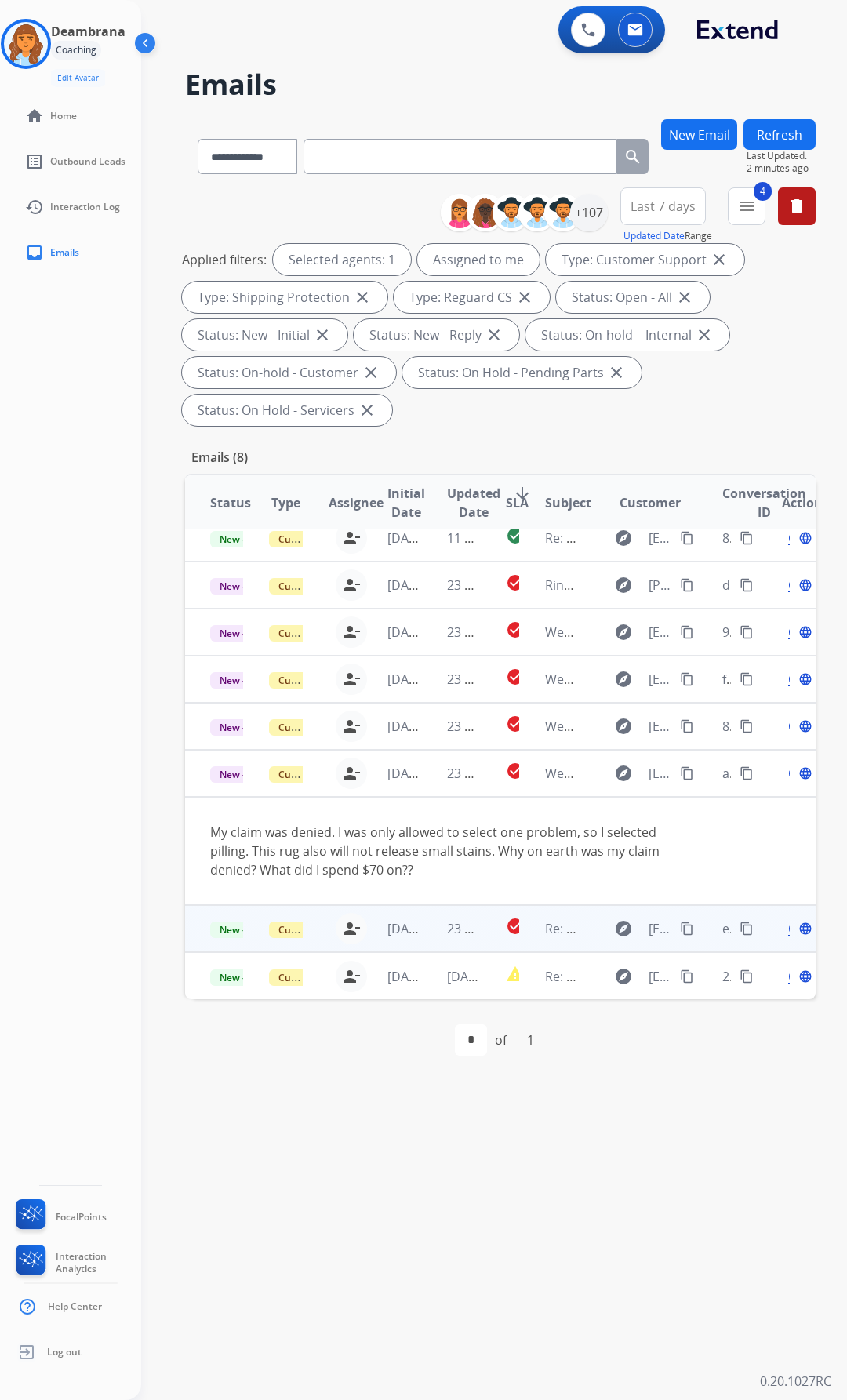 click on "Re: Uploading photos" at bounding box center [549, 929] 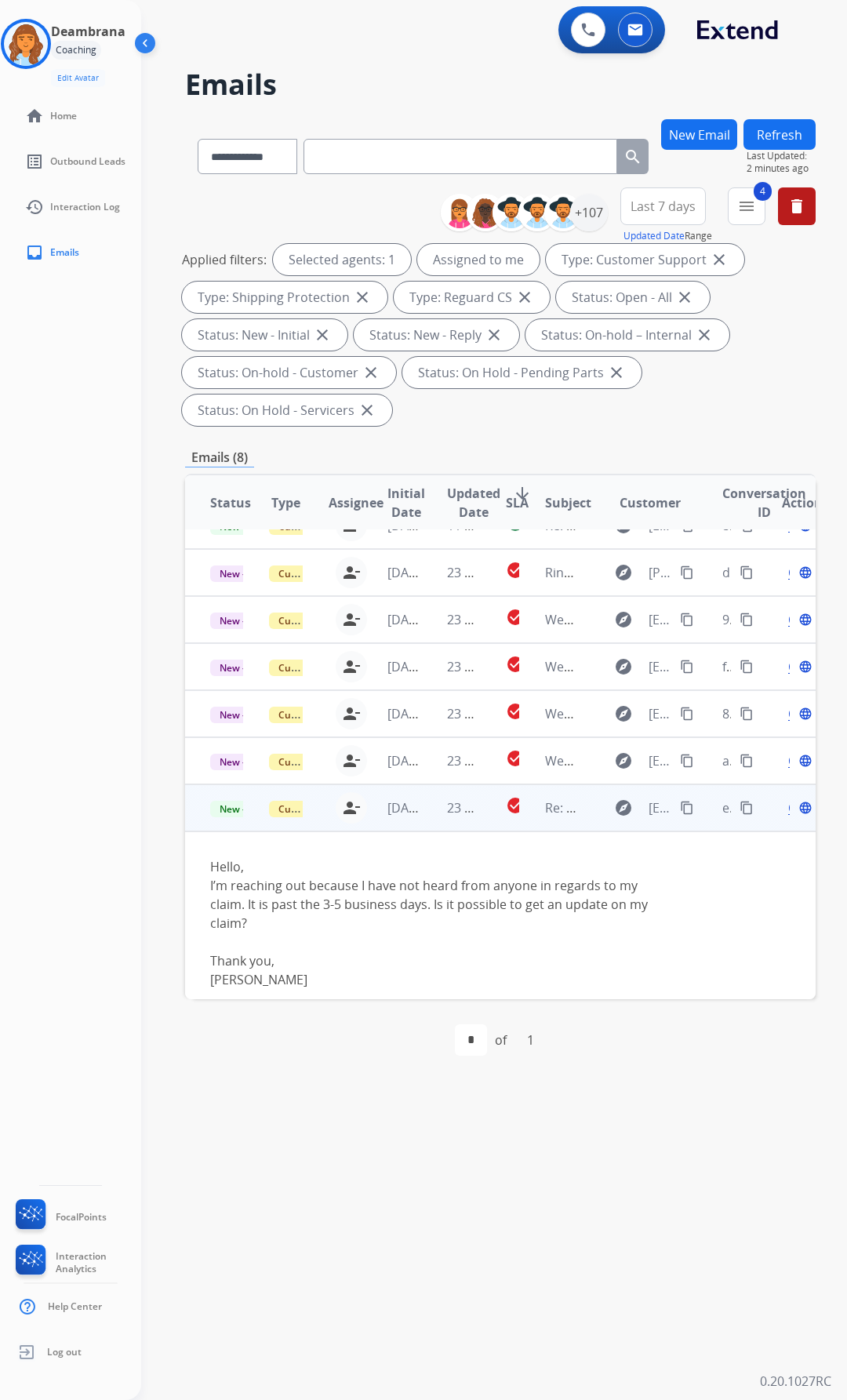 scroll, scrollTop: 104, scrollLeft: 0, axis: vertical 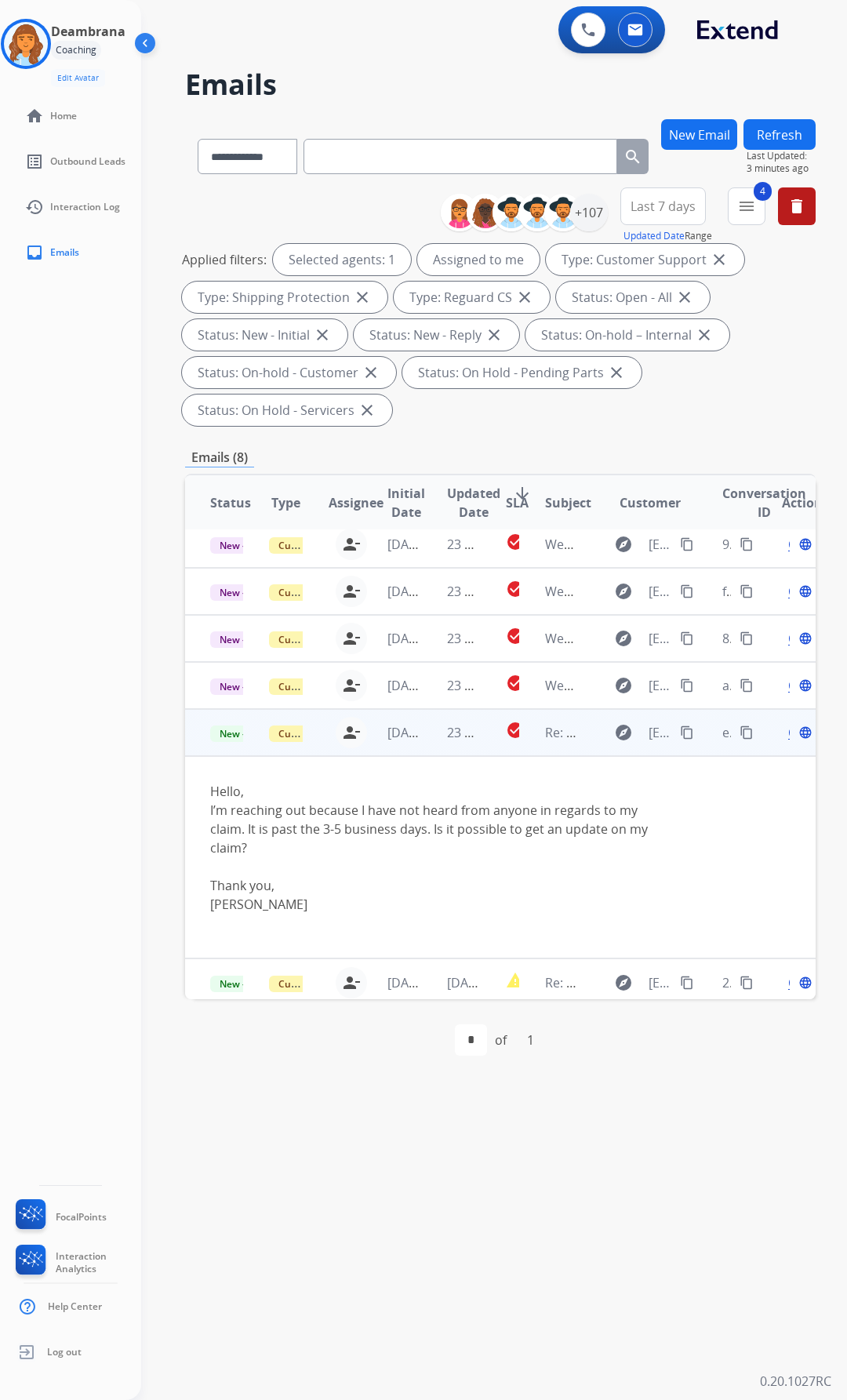 click on "Open language" at bounding box center [798, 733] 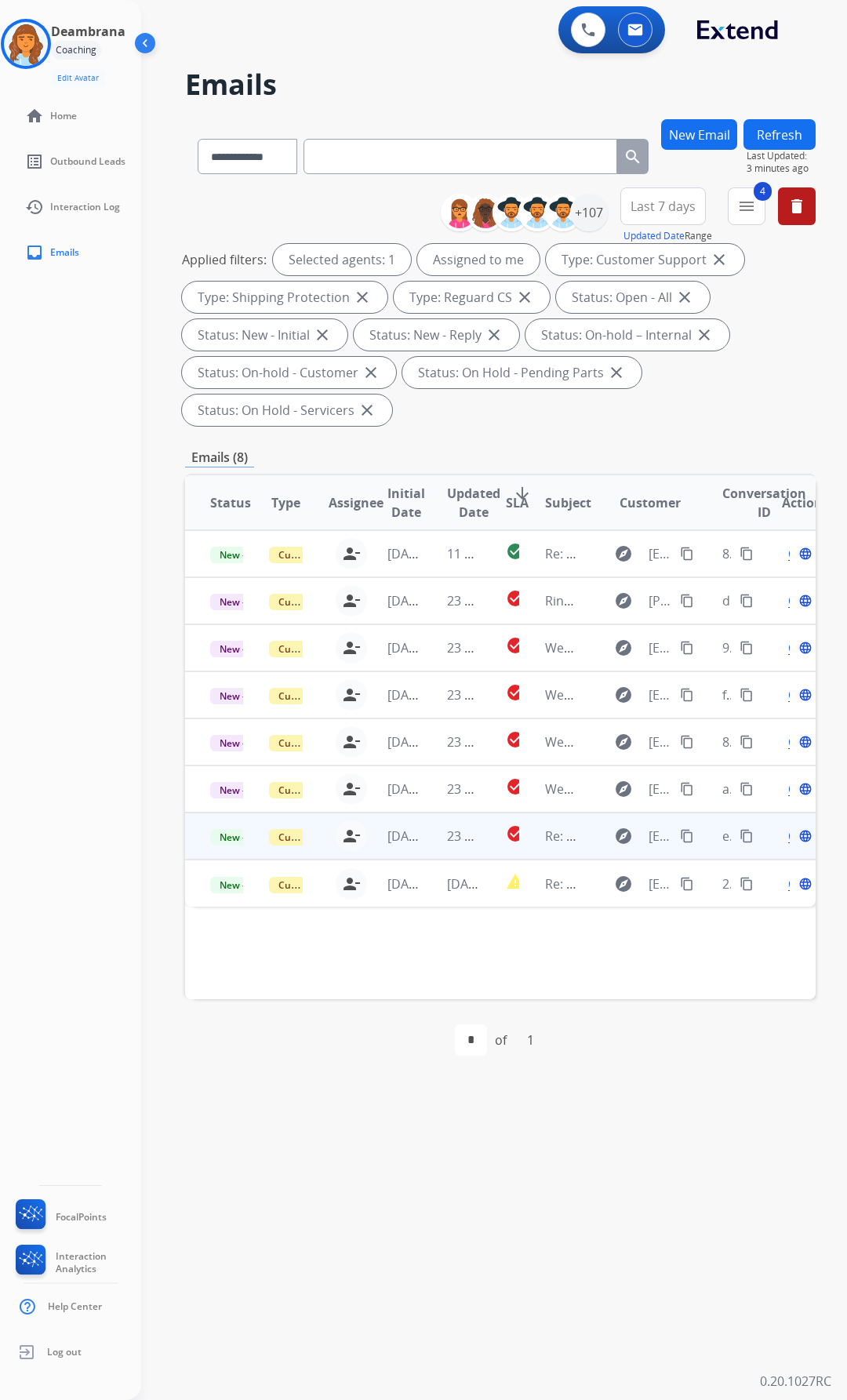 scroll, scrollTop: 0, scrollLeft: 0, axis: both 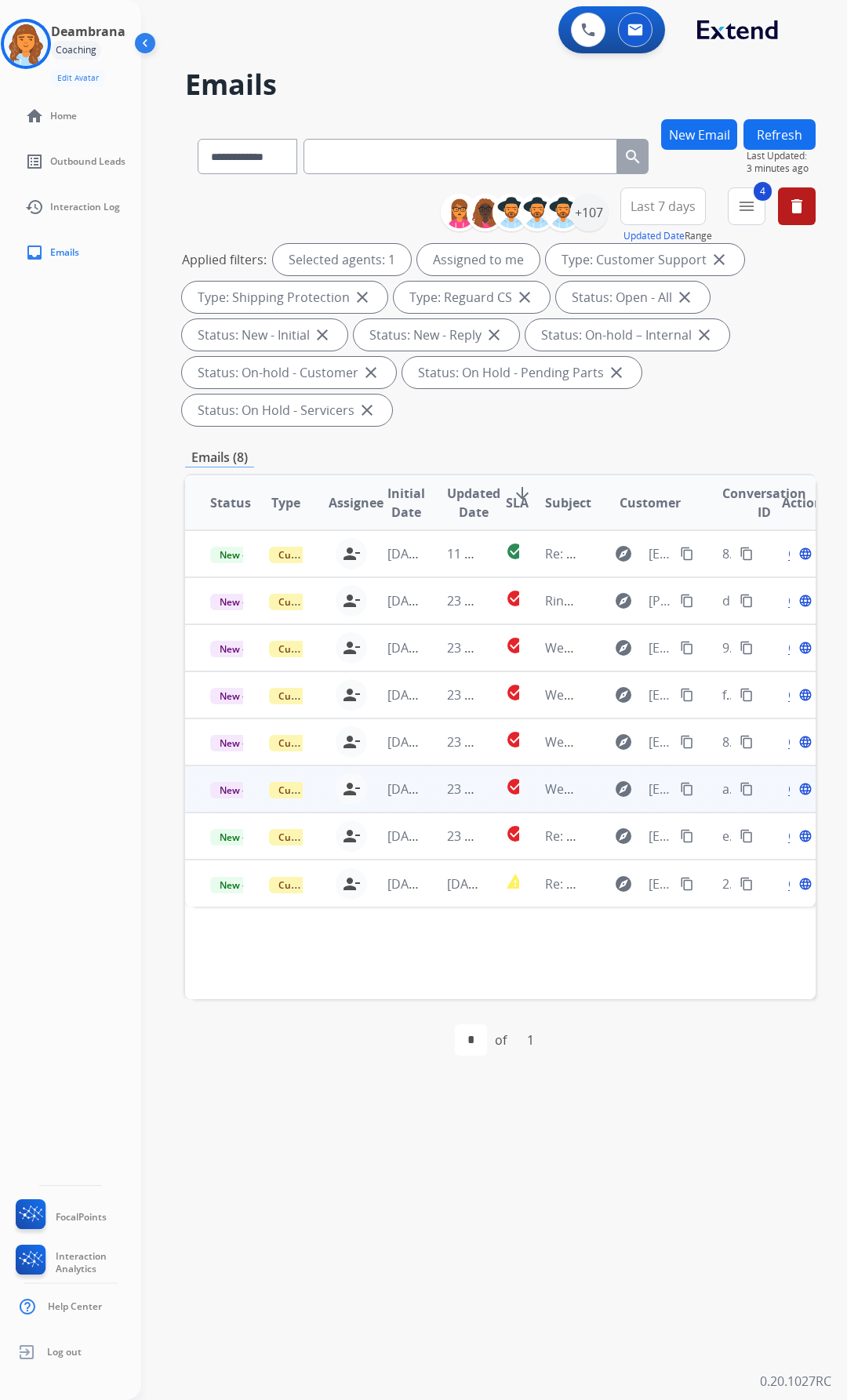 click on "Open language" at bounding box center (786, 789) 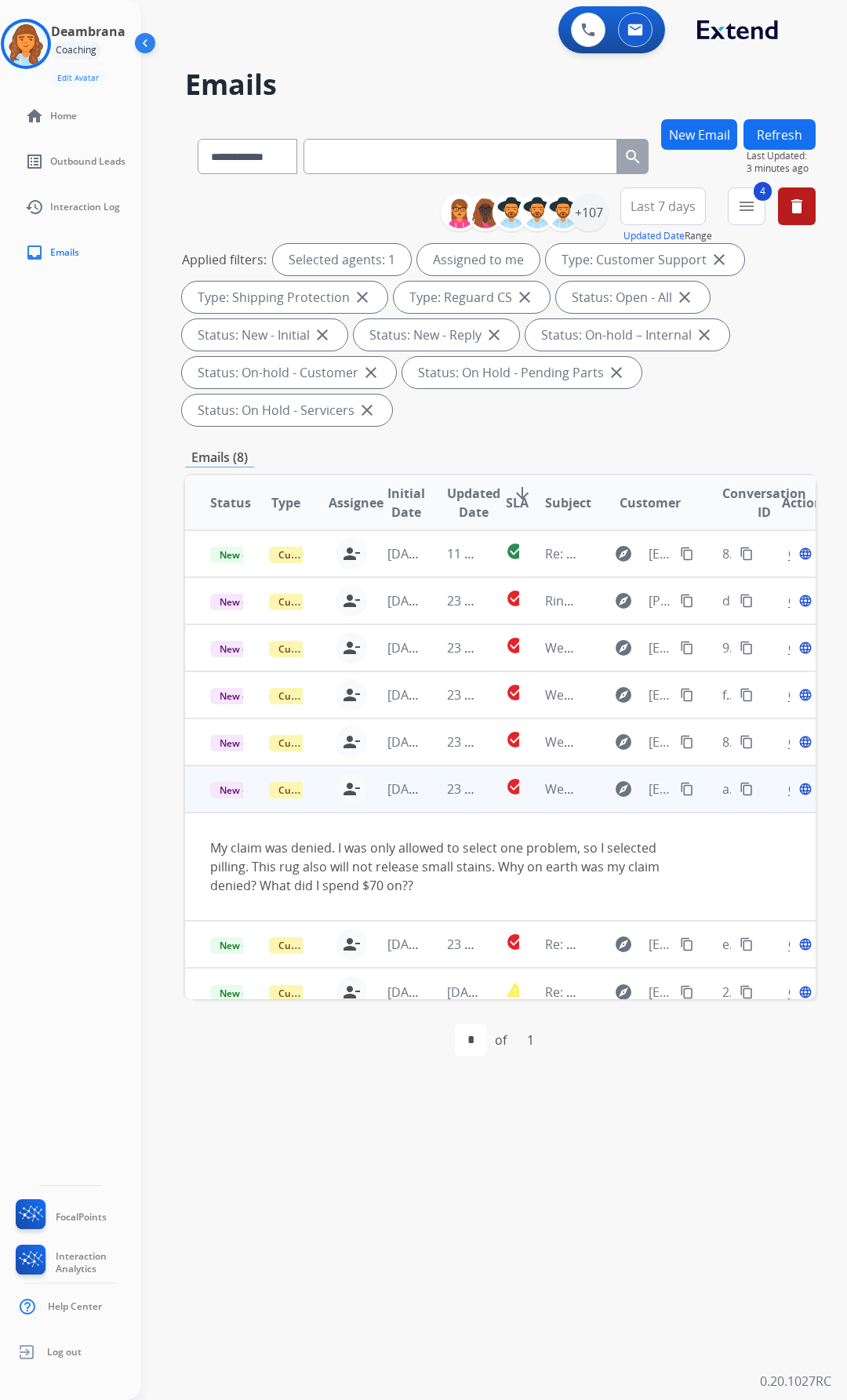 scroll, scrollTop: 28, scrollLeft: 0, axis: vertical 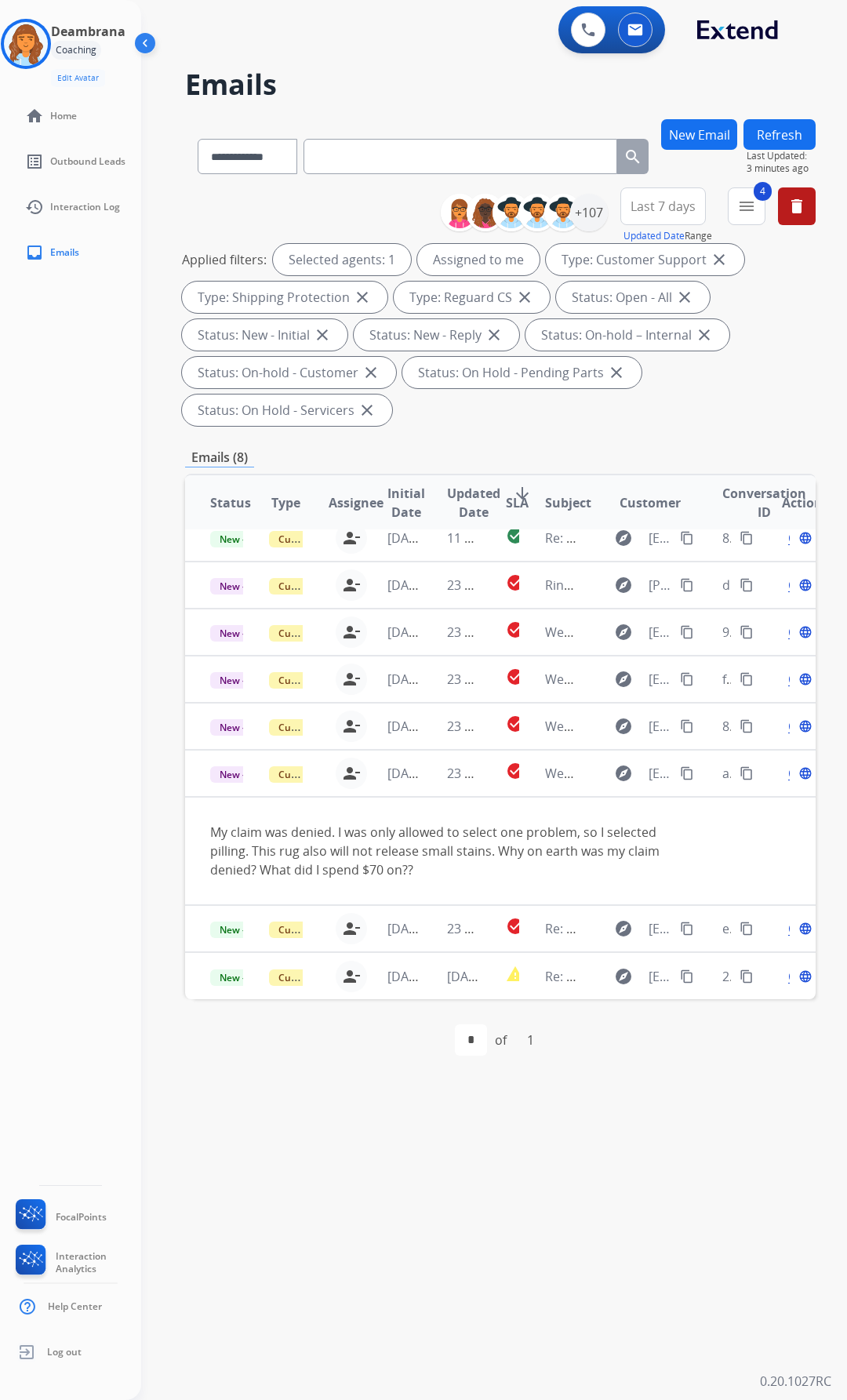 click on "e452e2e3-b182-4e40-85b7-40c940db875b  content_copy" at bounding box center (726, 929) 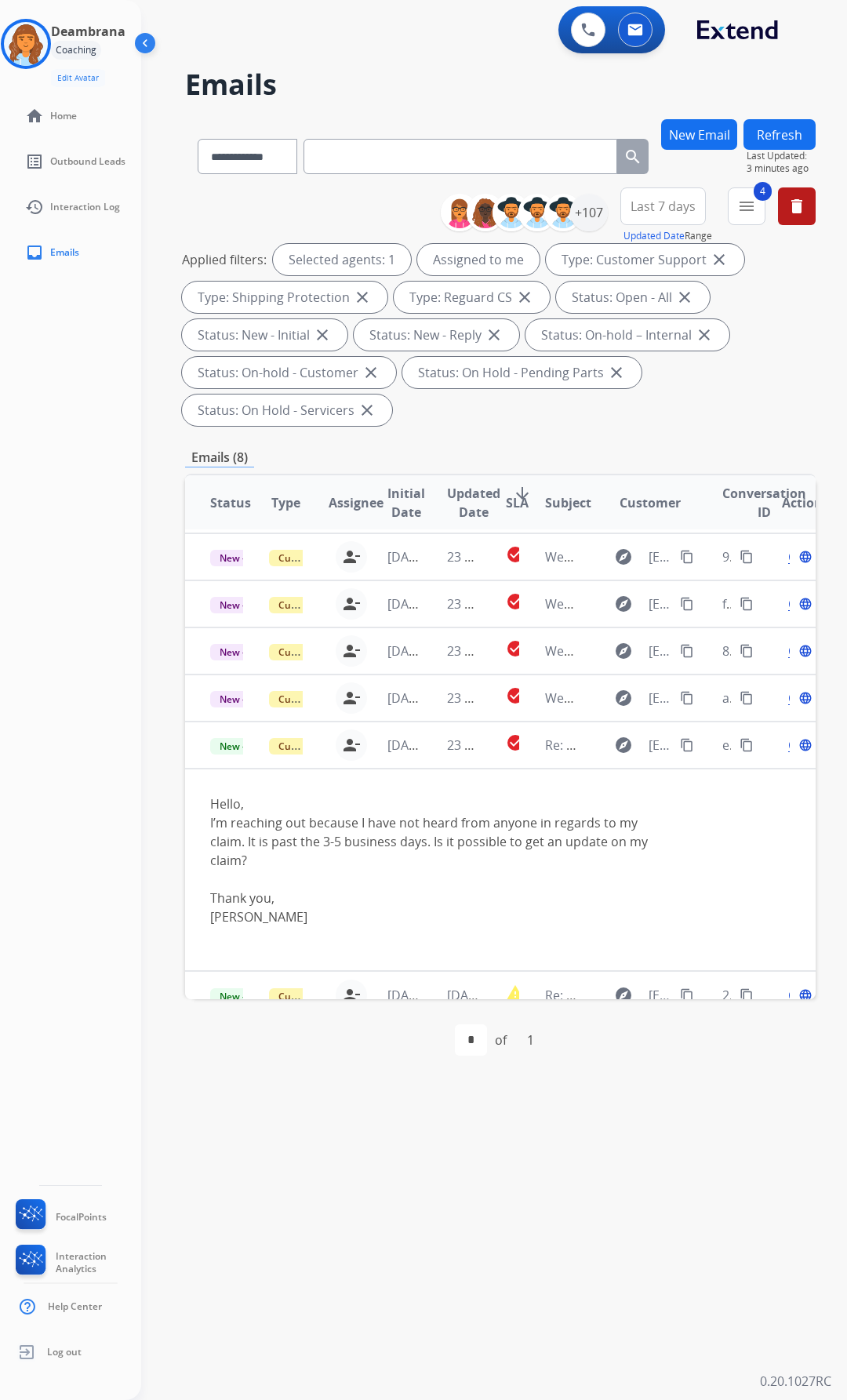 scroll, scrollTop: 104, scrollLeft: 0, axis: vertical 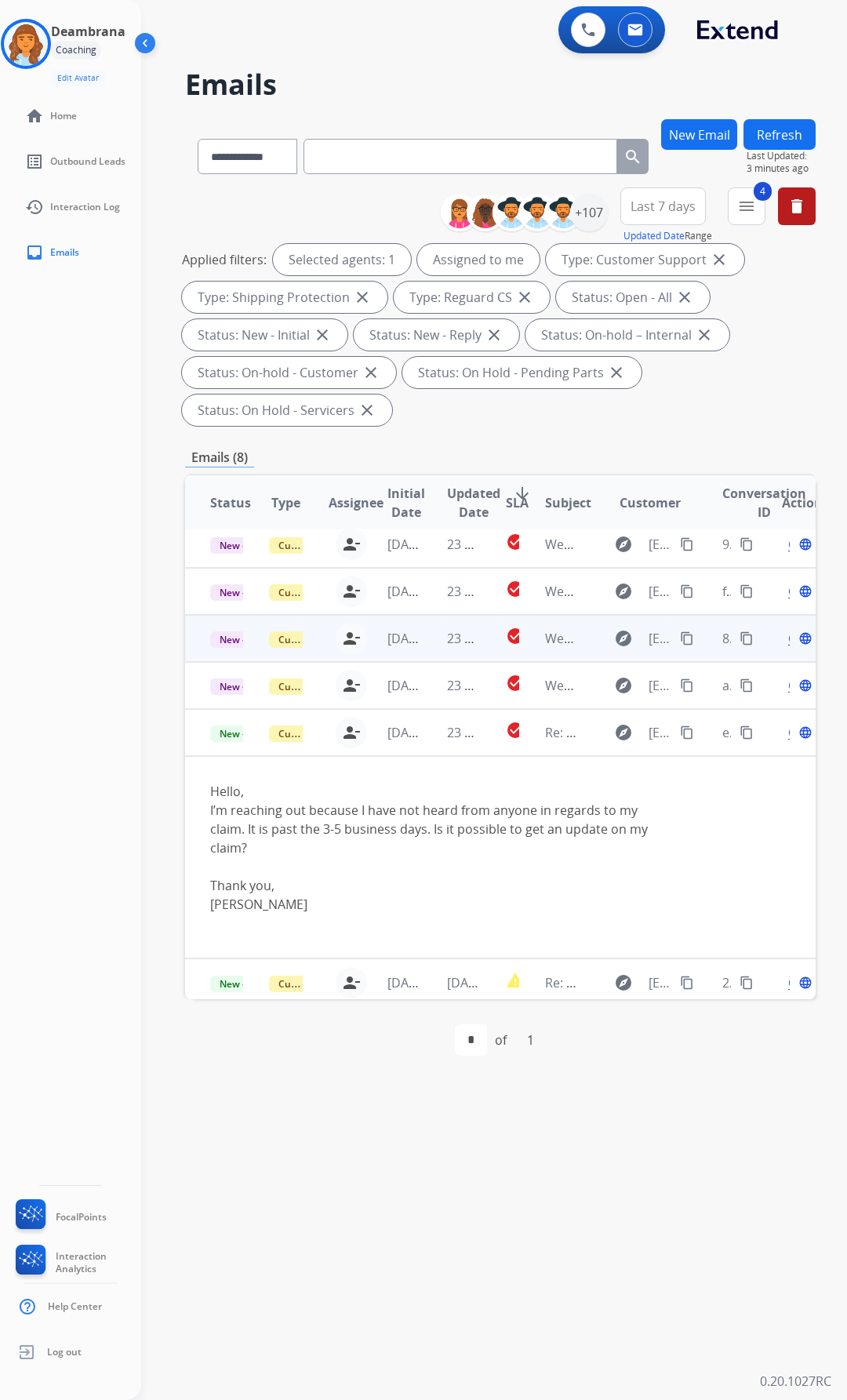 click on "Open language" at bounding box center (798, 733) 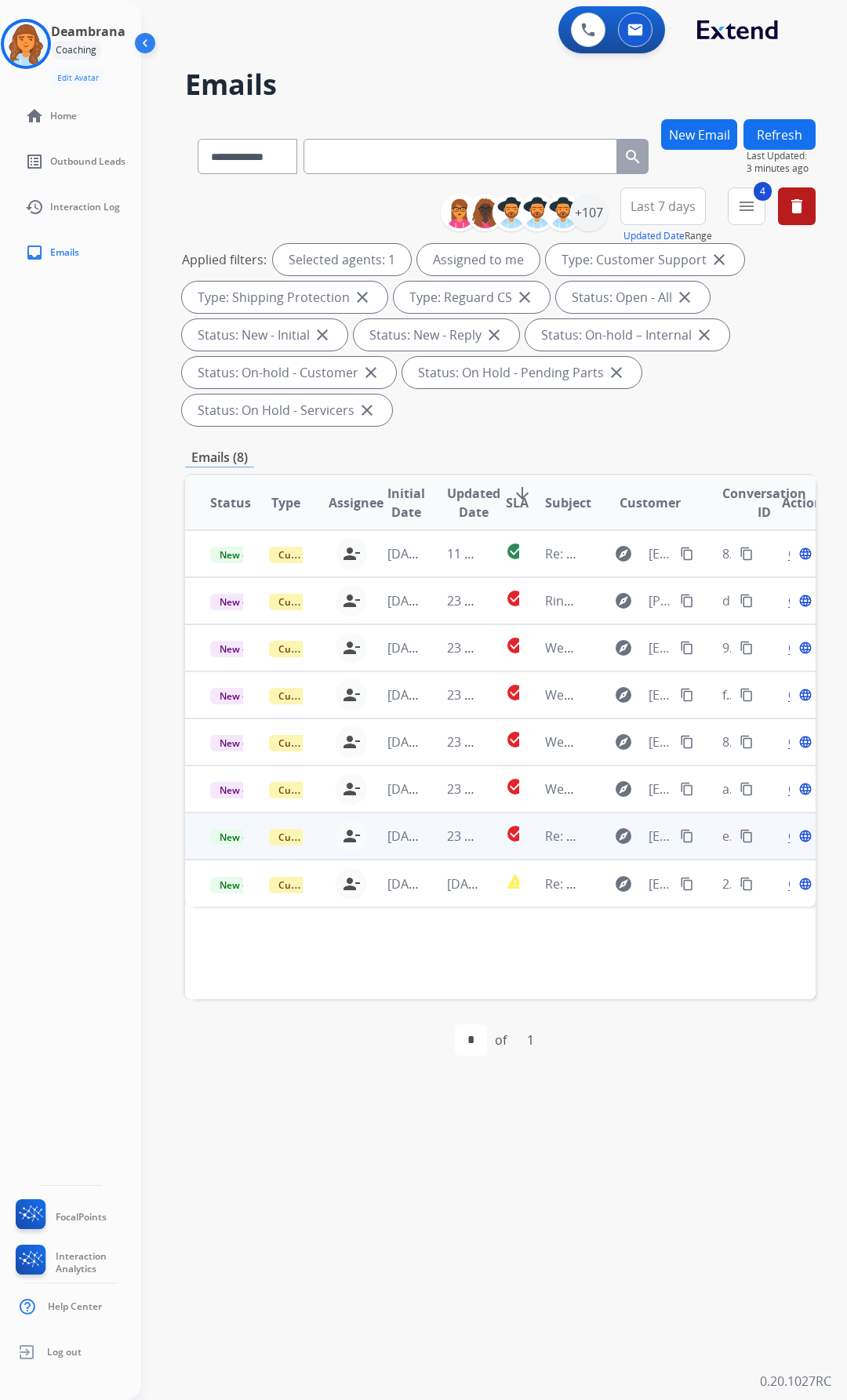 click on "Open language" at bounding box center [786, 836] 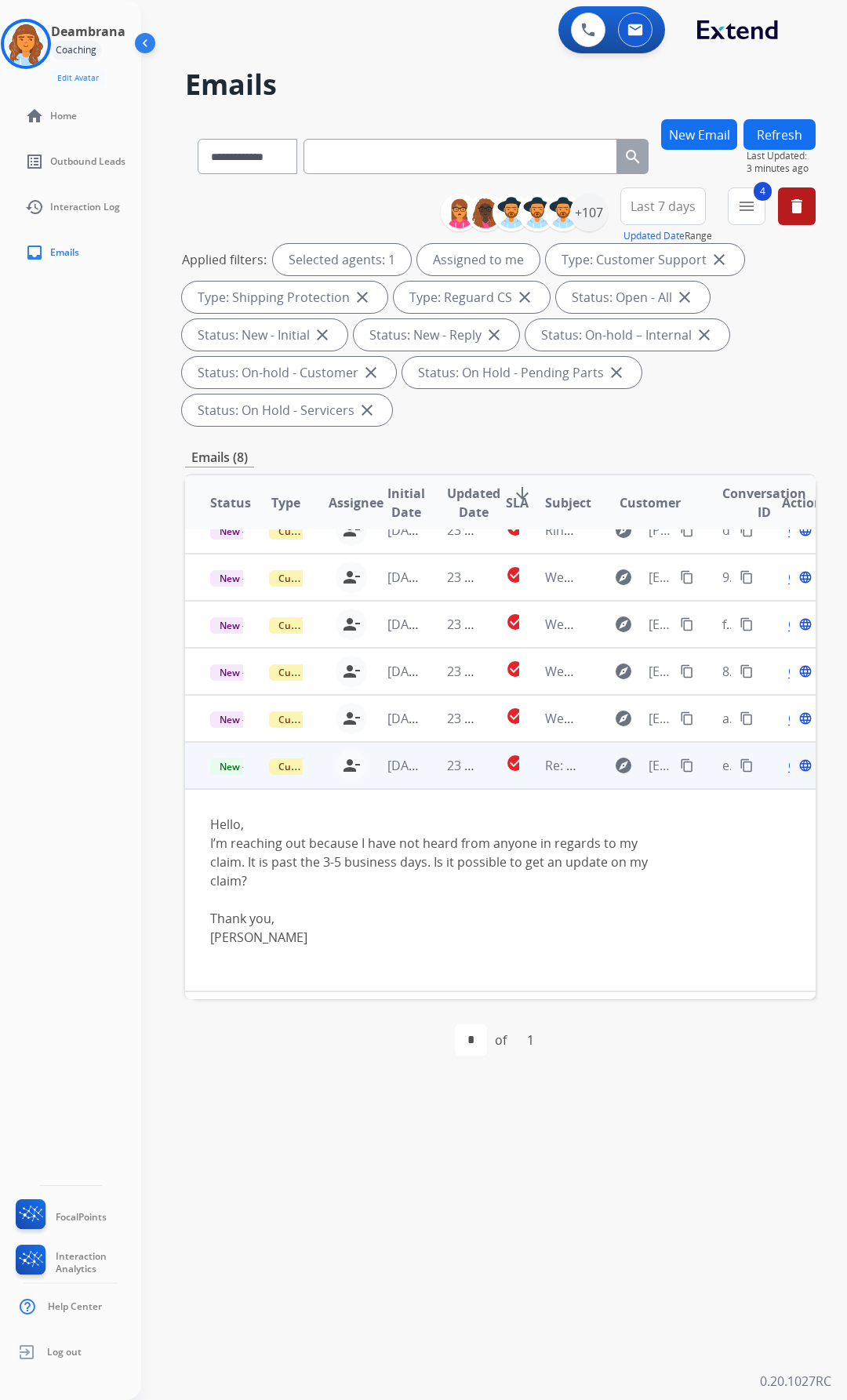 scroll, scrollTop: 104, scrollLeft: 0, axis: vertical 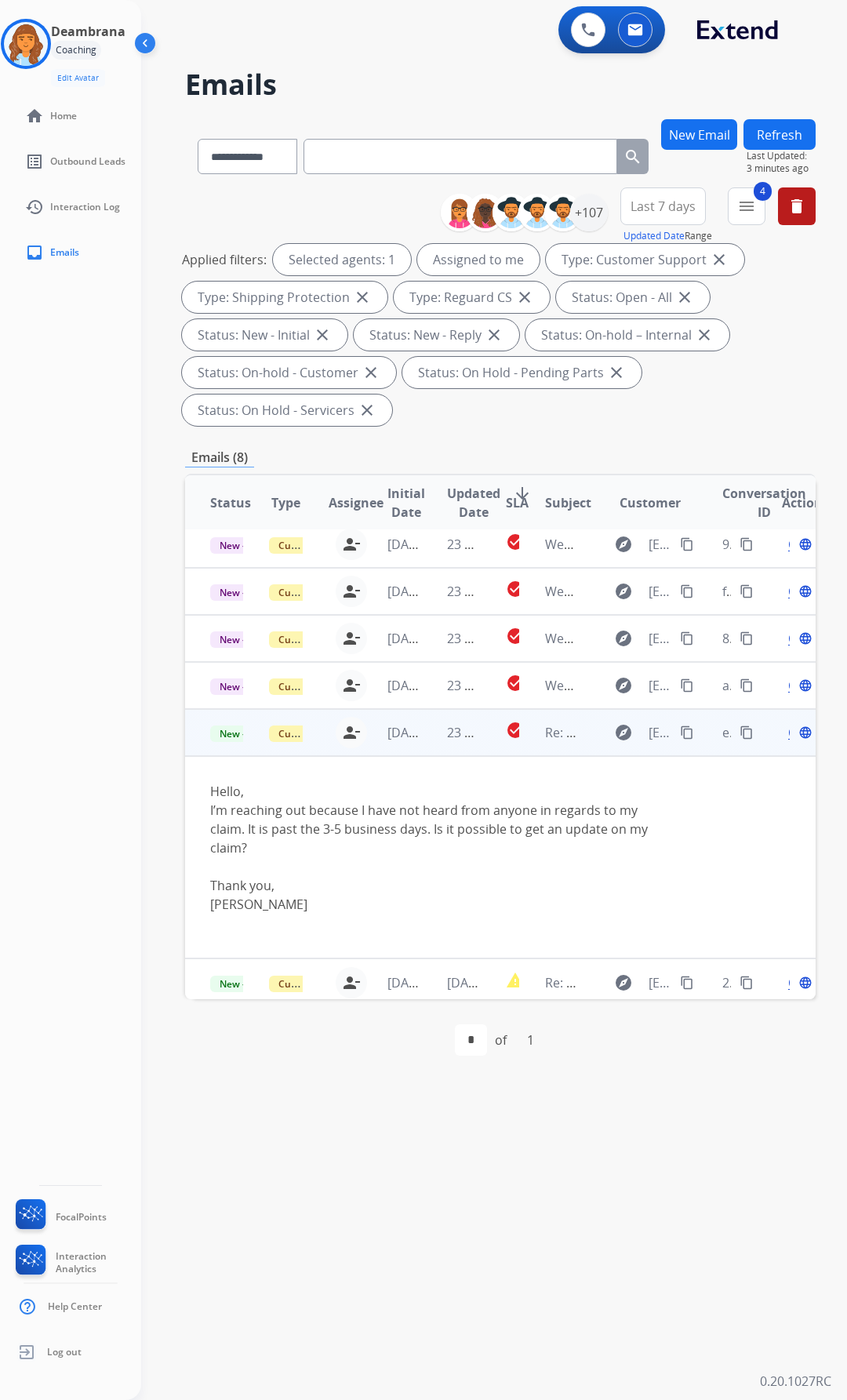 click at bounding box center [441, 867] 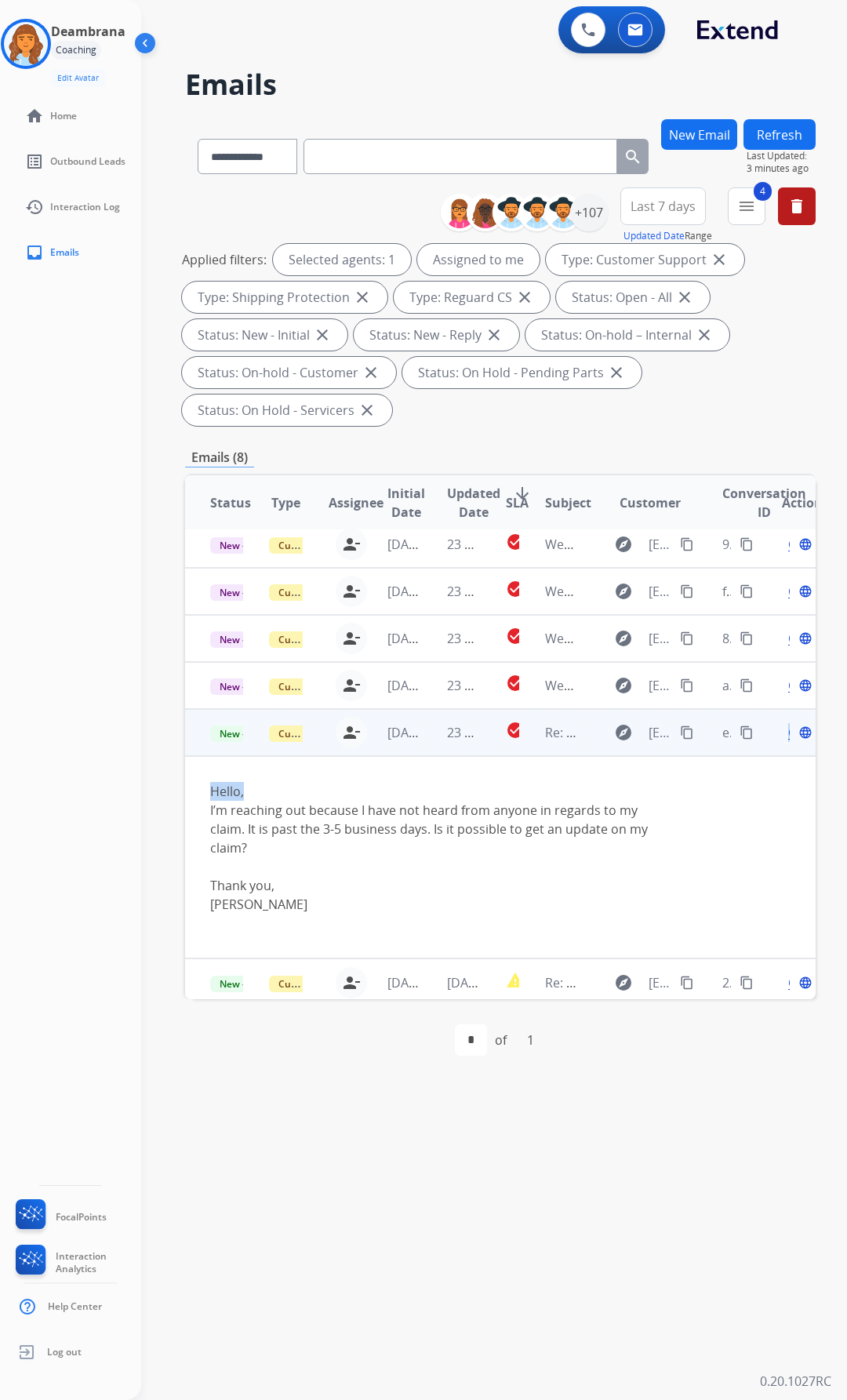 drag, startPoint x: 728, startPoint y: 747, endPoint x: 619, endPoint y: 780, distance: 113.88591 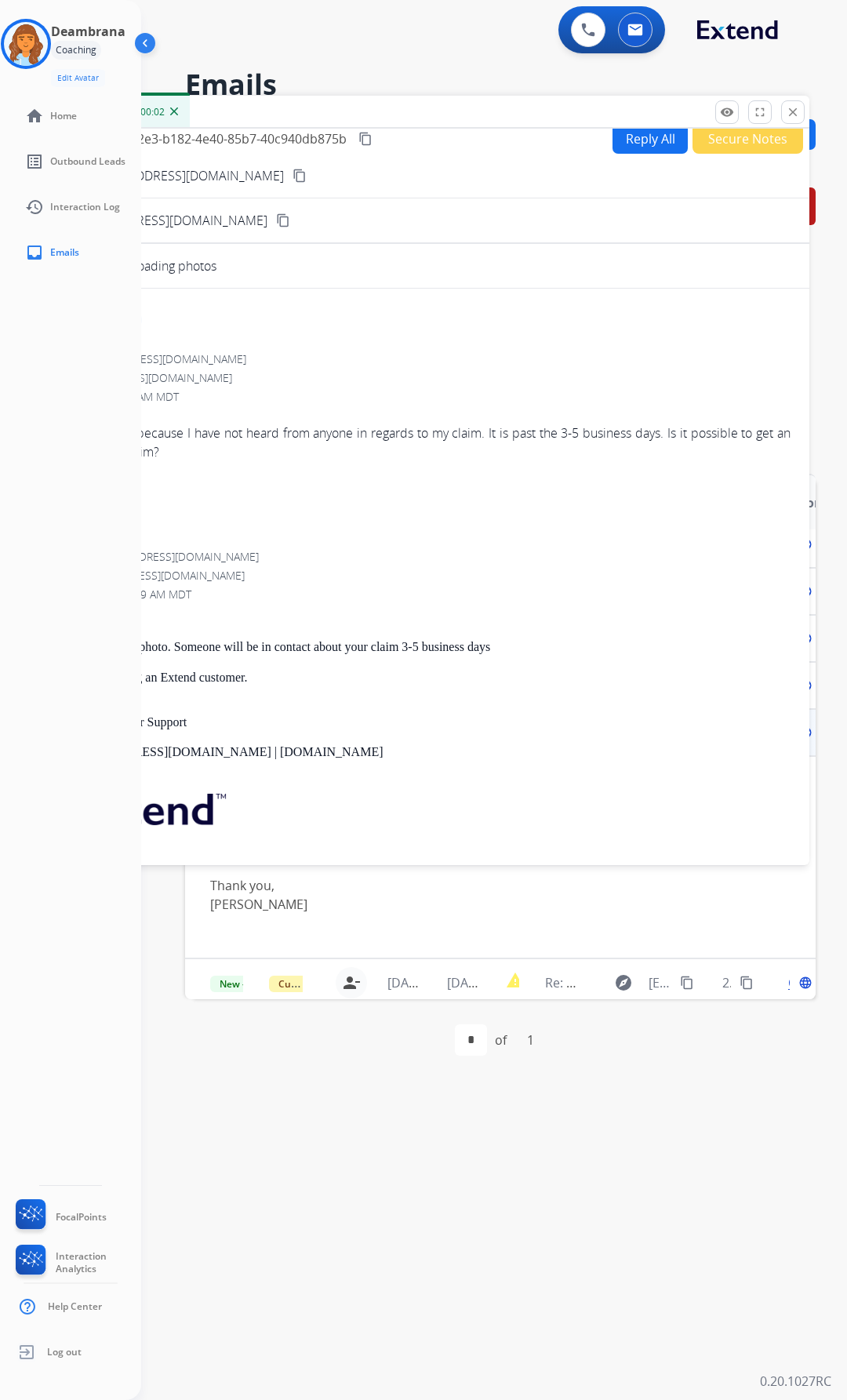 scroll, scrollTop: 0, scrollLeft: 0, axis: both 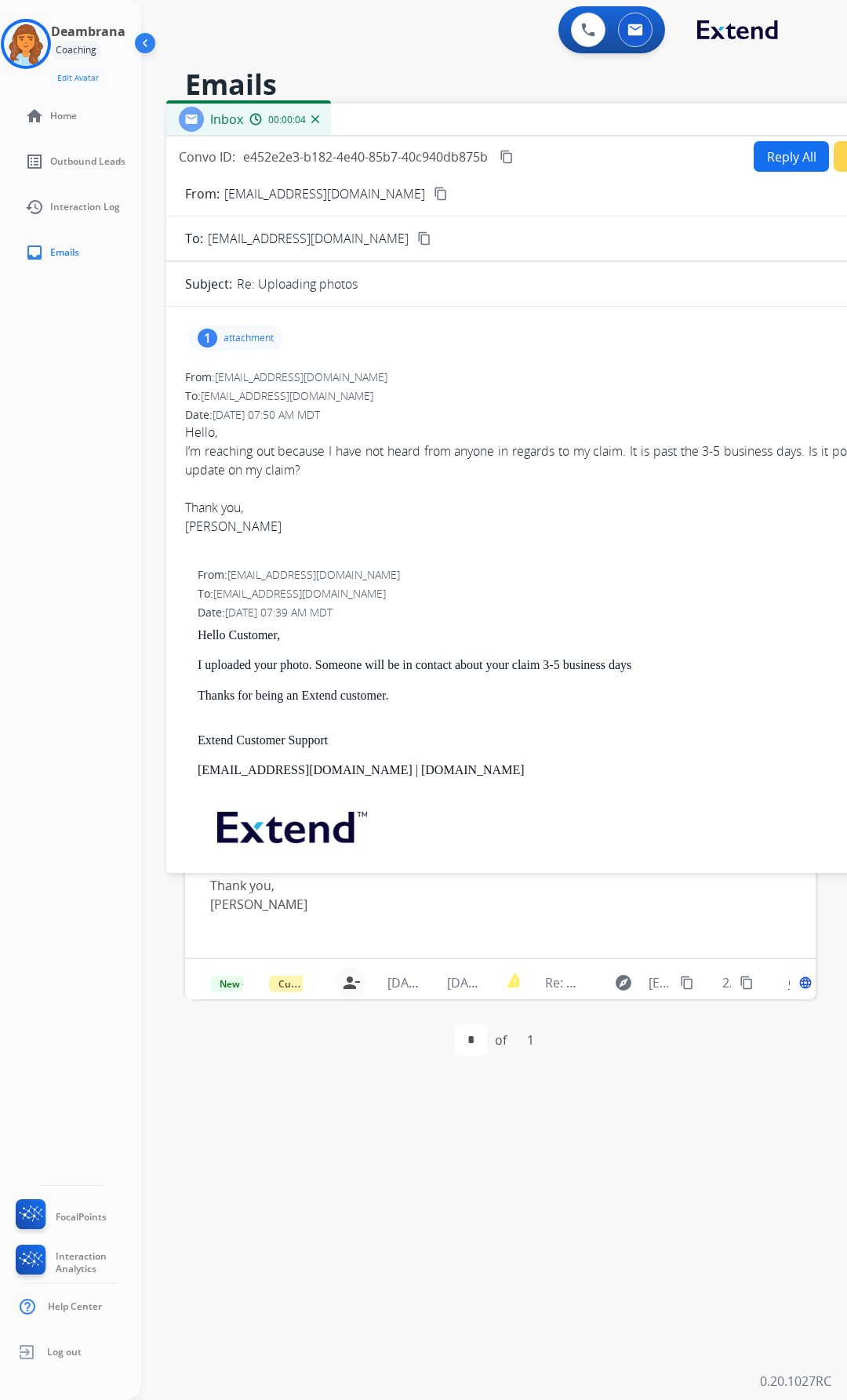 drag, startPoint x: 500, startPoint y: 115, endPoint x: 613, endPoint y: 136, distance: 114.9348 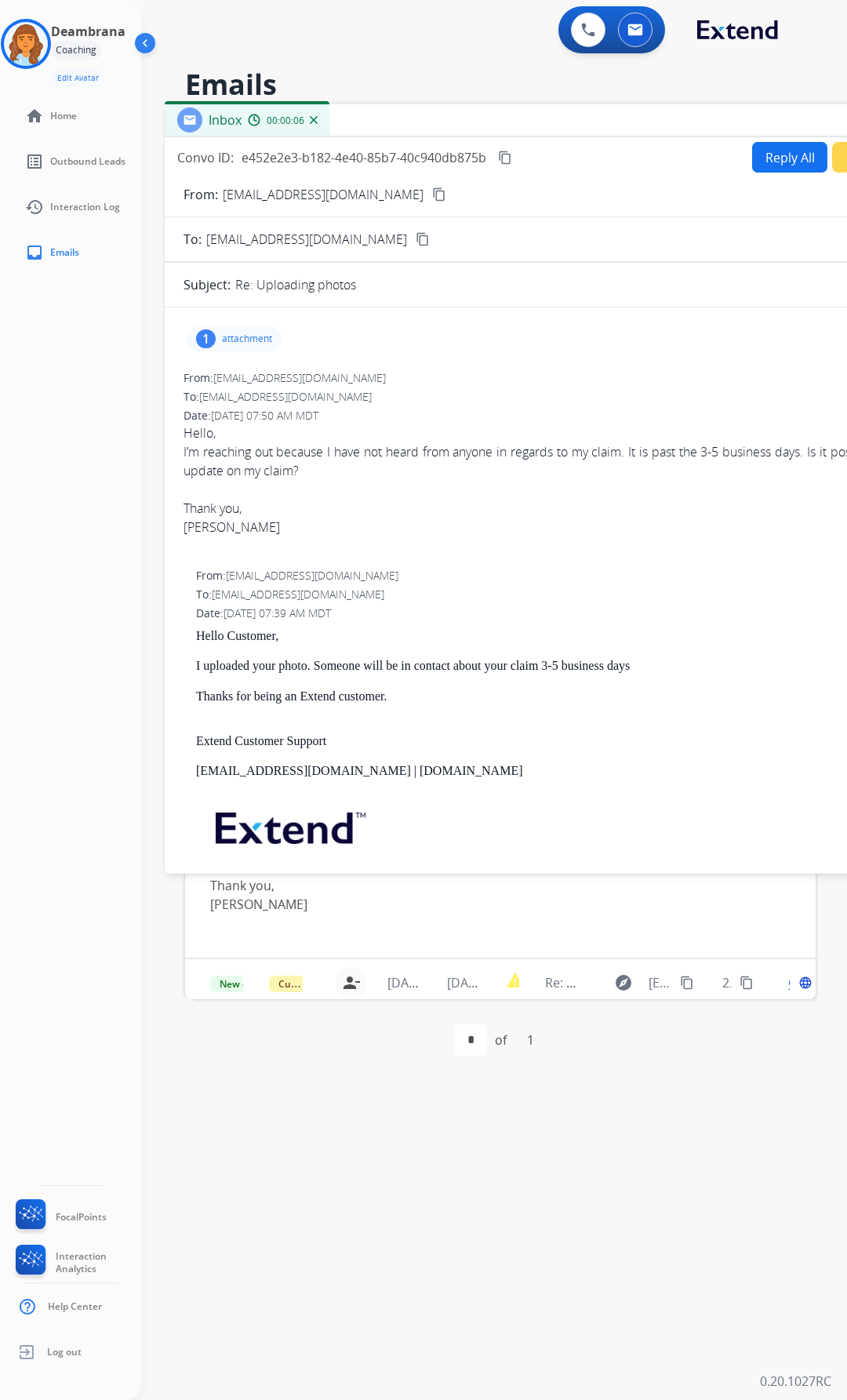 click on "Reply All" at bounding box center (790, 157) 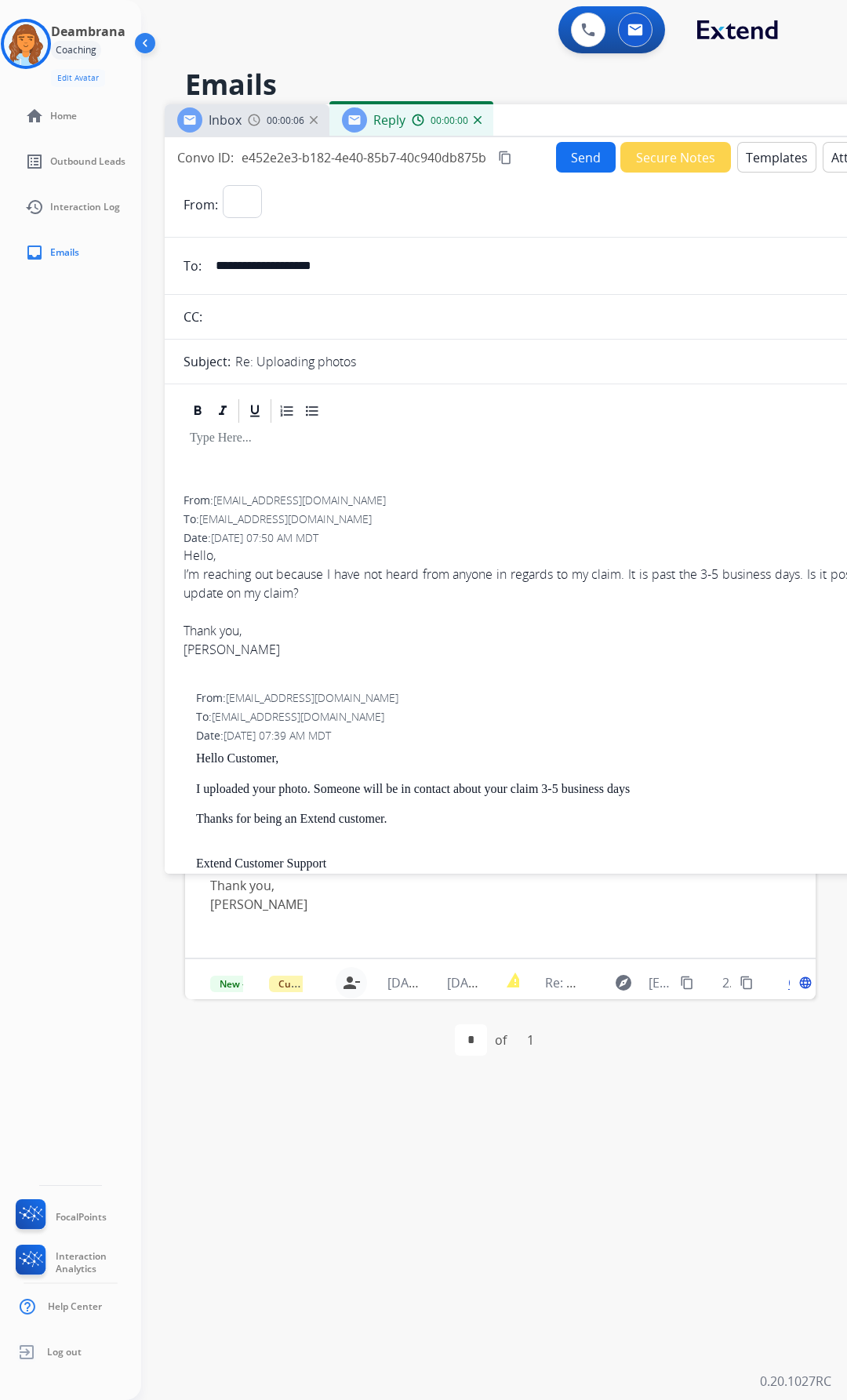 select on "**********" 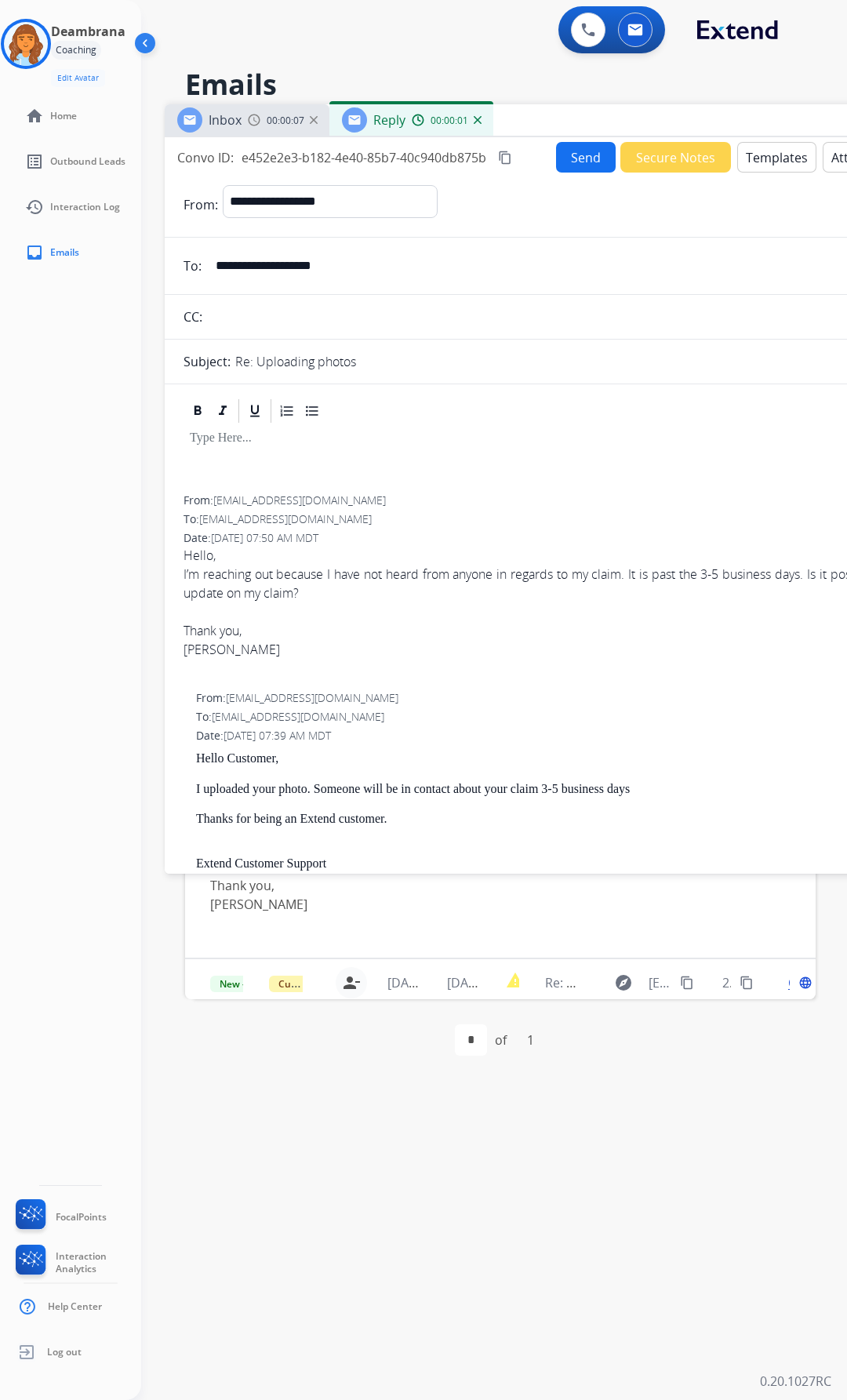 click on "Templates" at bounding box center [776, 157] 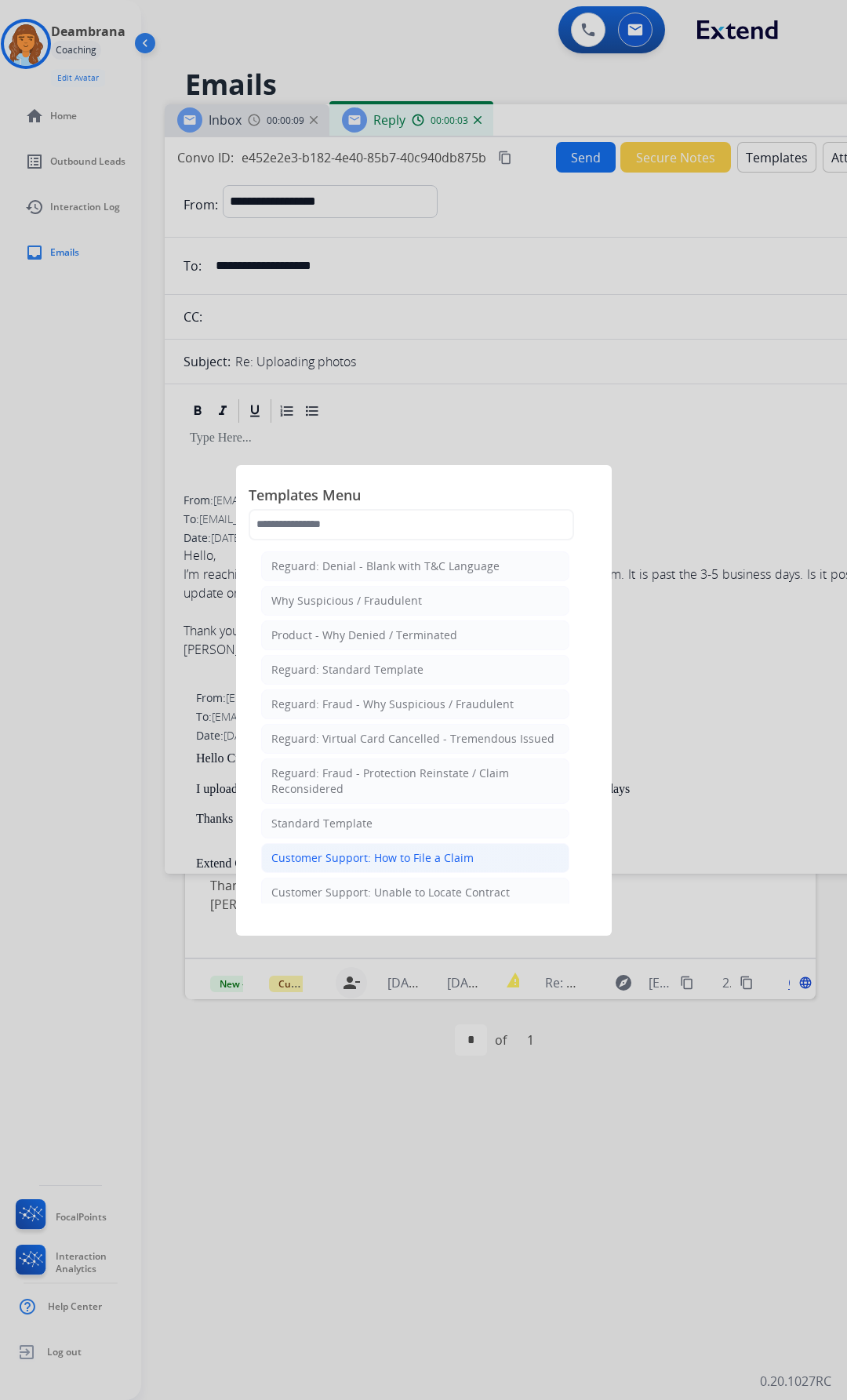 click on "Customer Support: How to File a Claim" 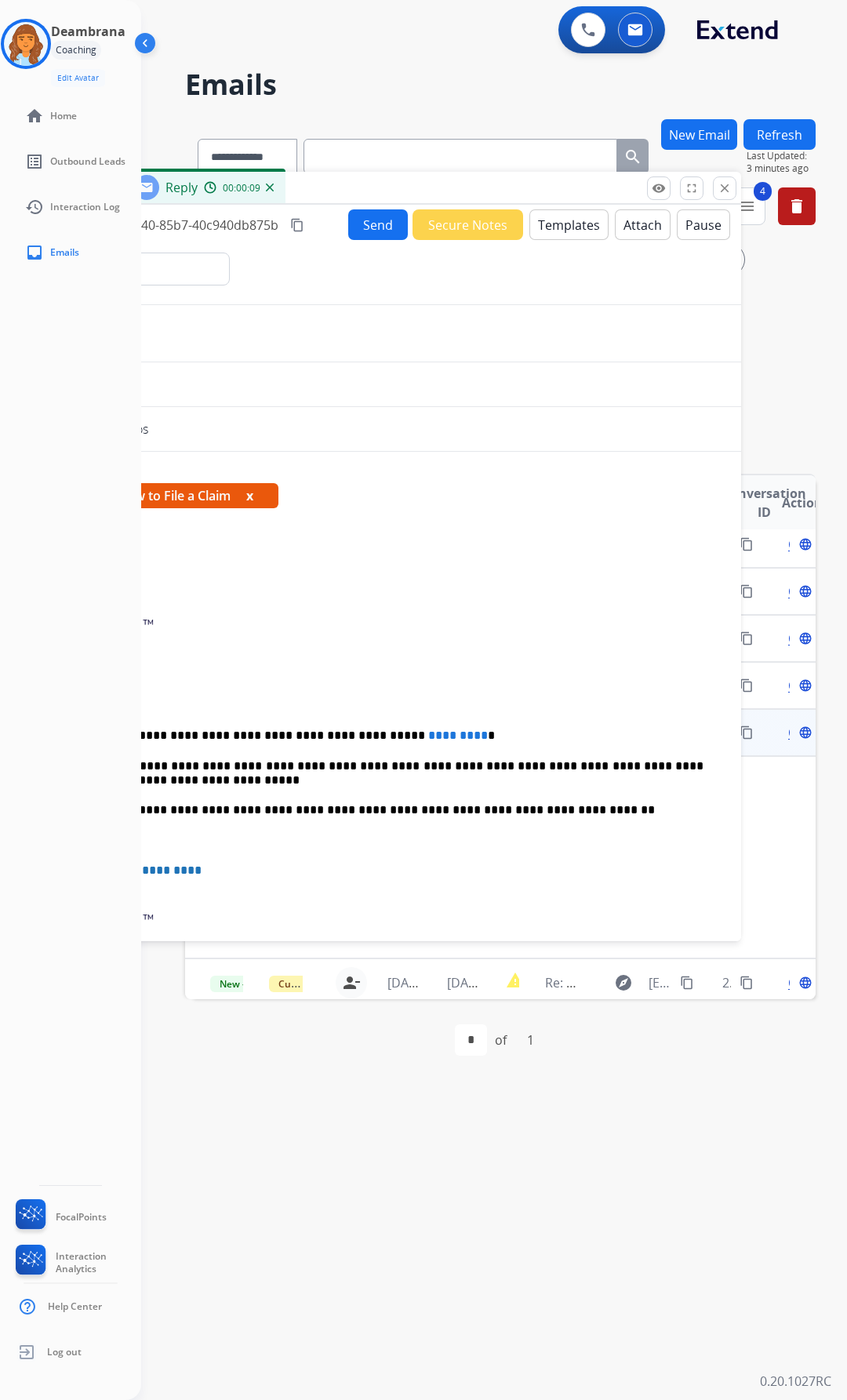 drag, startPoint x: 740, startPoint y: 123, endPoint x: 563, endPoint y: 180, distance: 185.95161 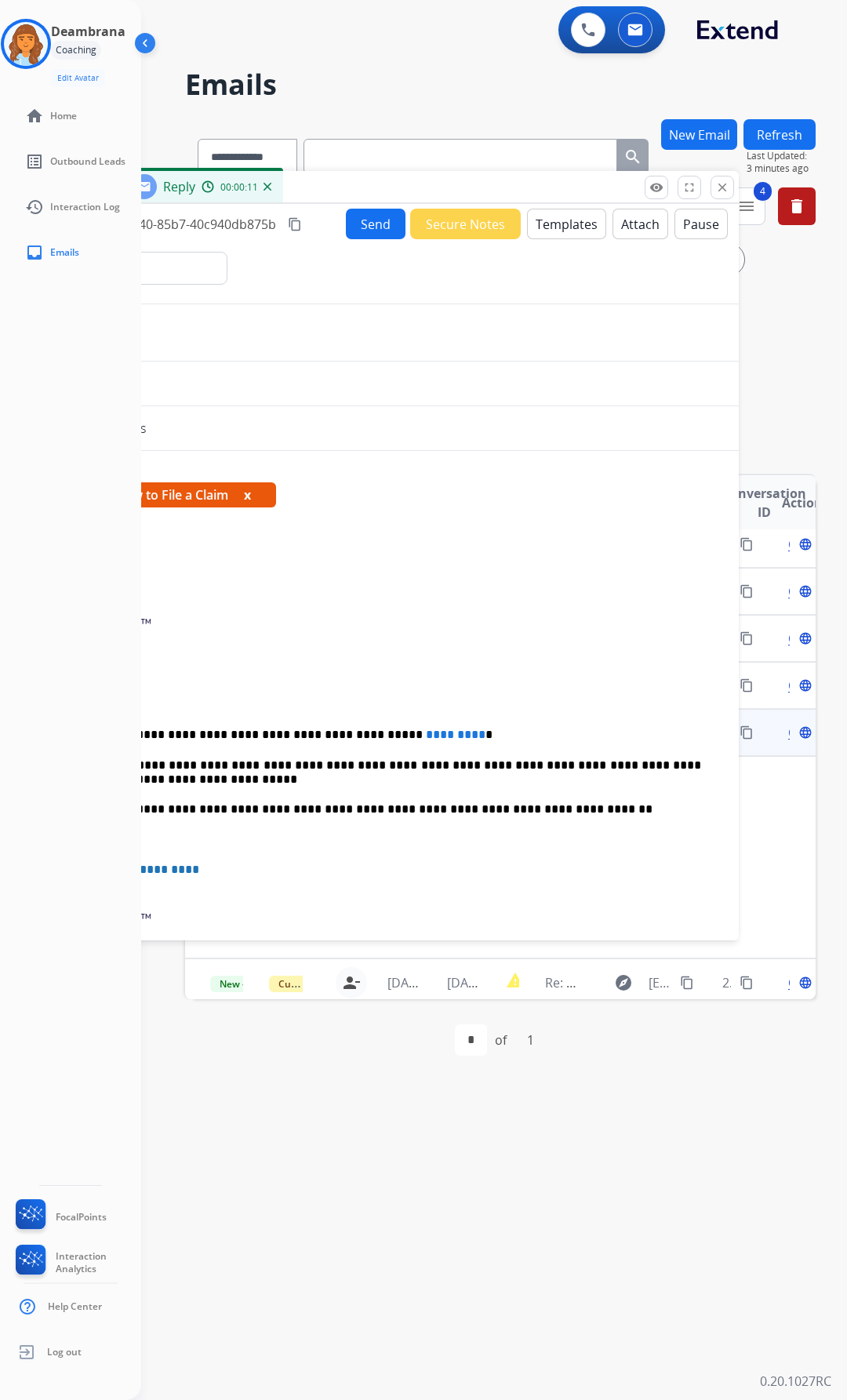 click on "close Close" at bounding box center (722, 187) 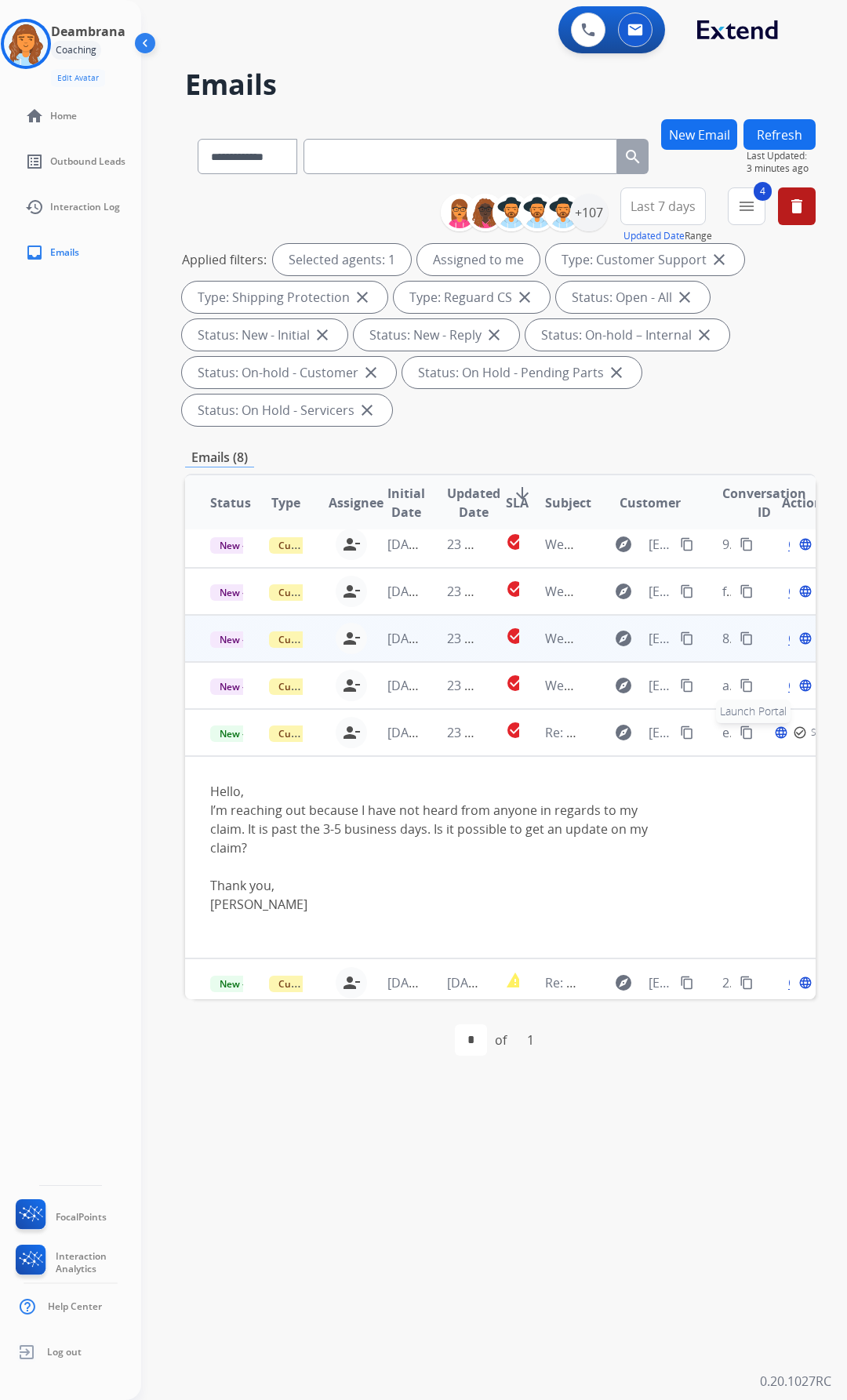 click on "Open language Launch Portal check_circle_outline Saved" at bounding box center (786, 733) 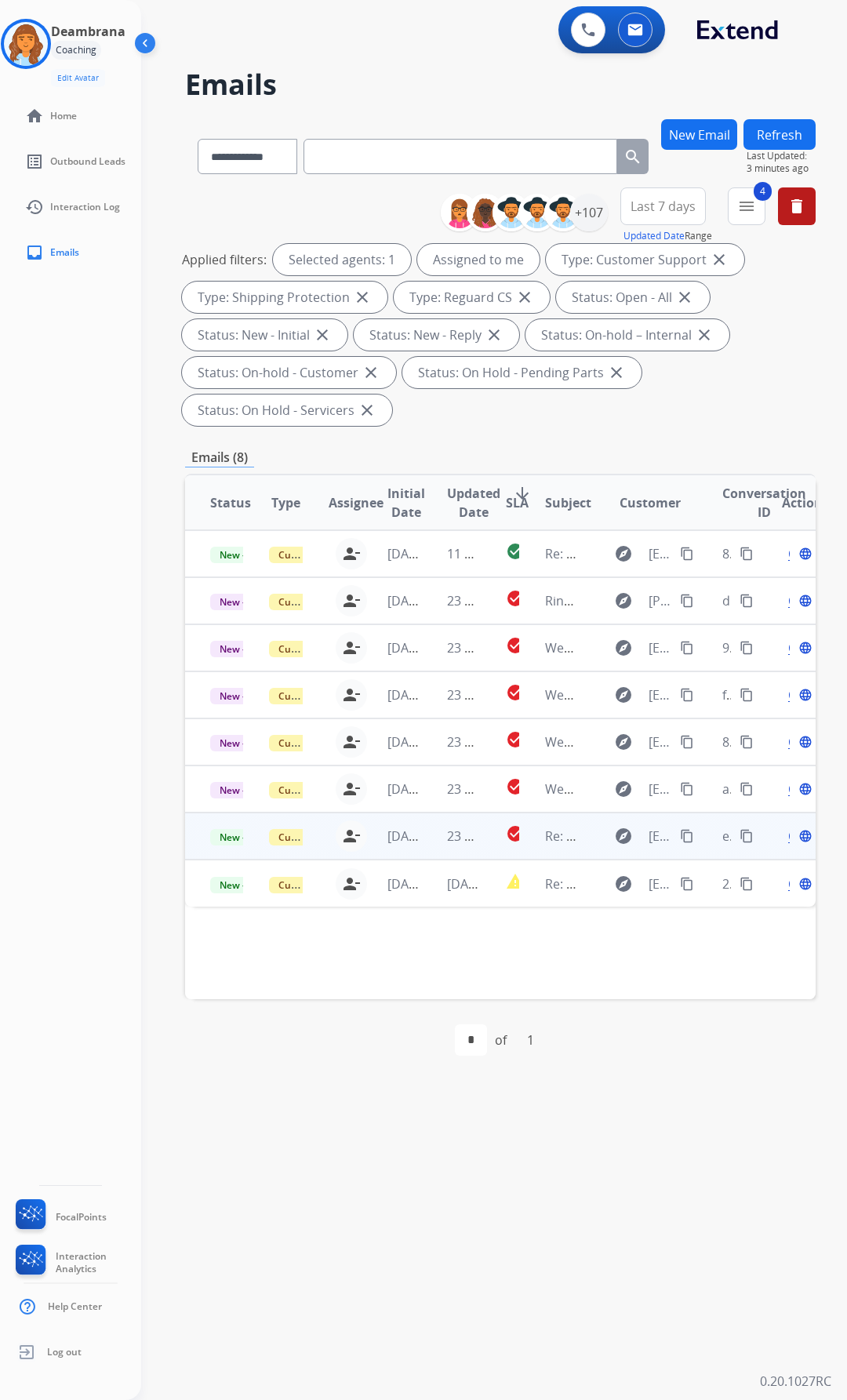 click on "Open language" at bounding box center (798, 836) 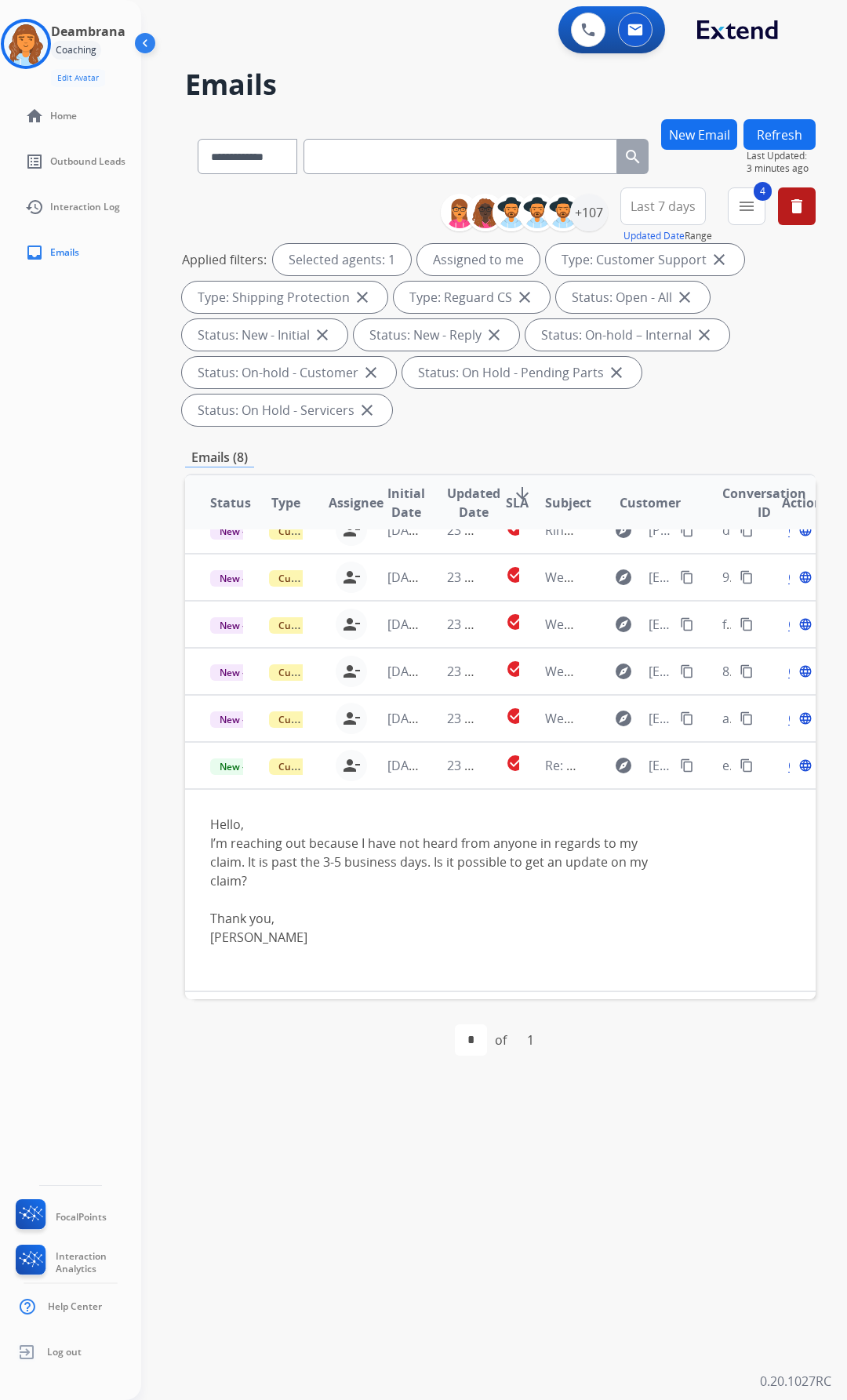 scroll, scrollTop: 104, scrollLeft: 0, axis: vertical 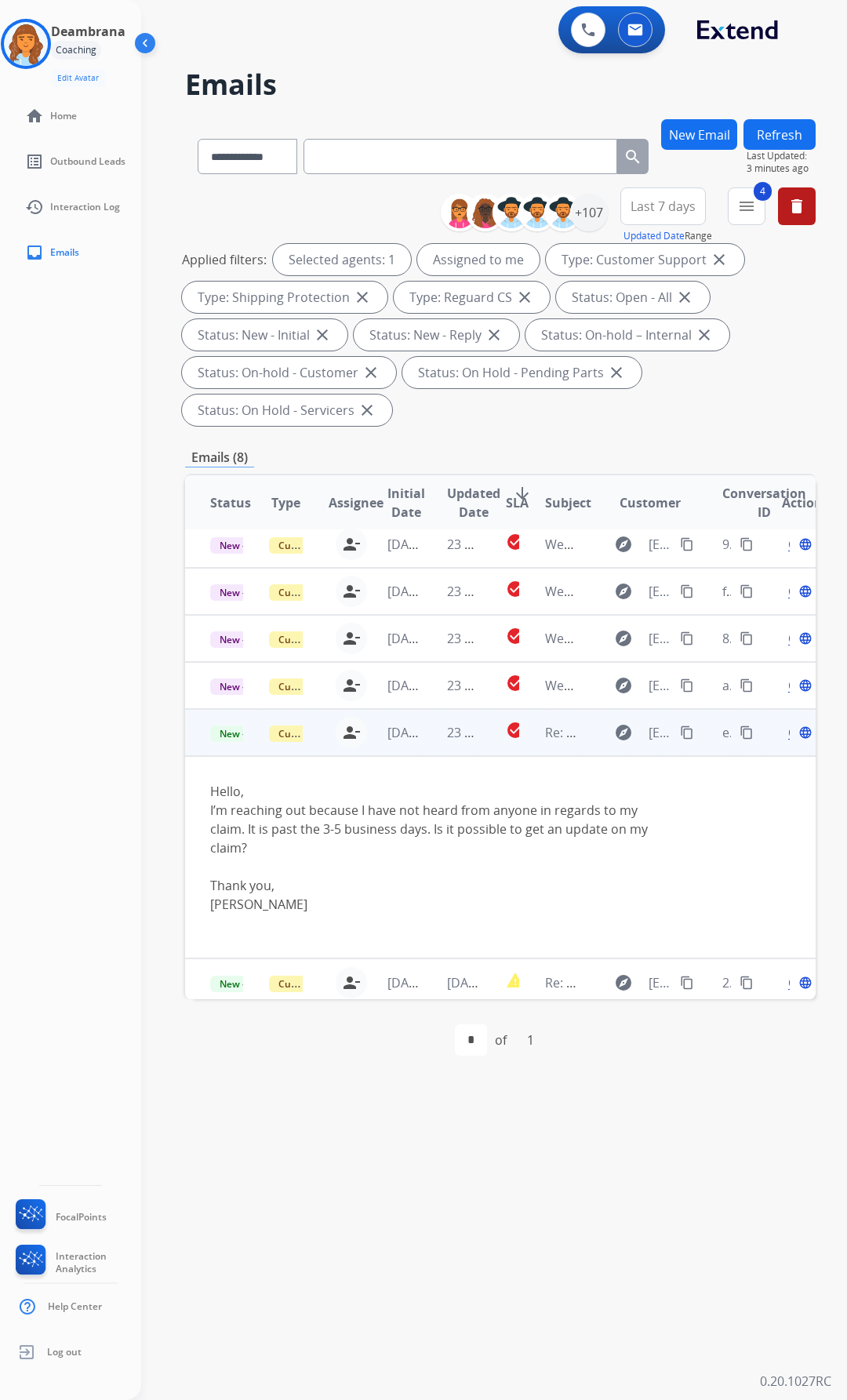 click on "Open language" at bounding box center [798, 733] 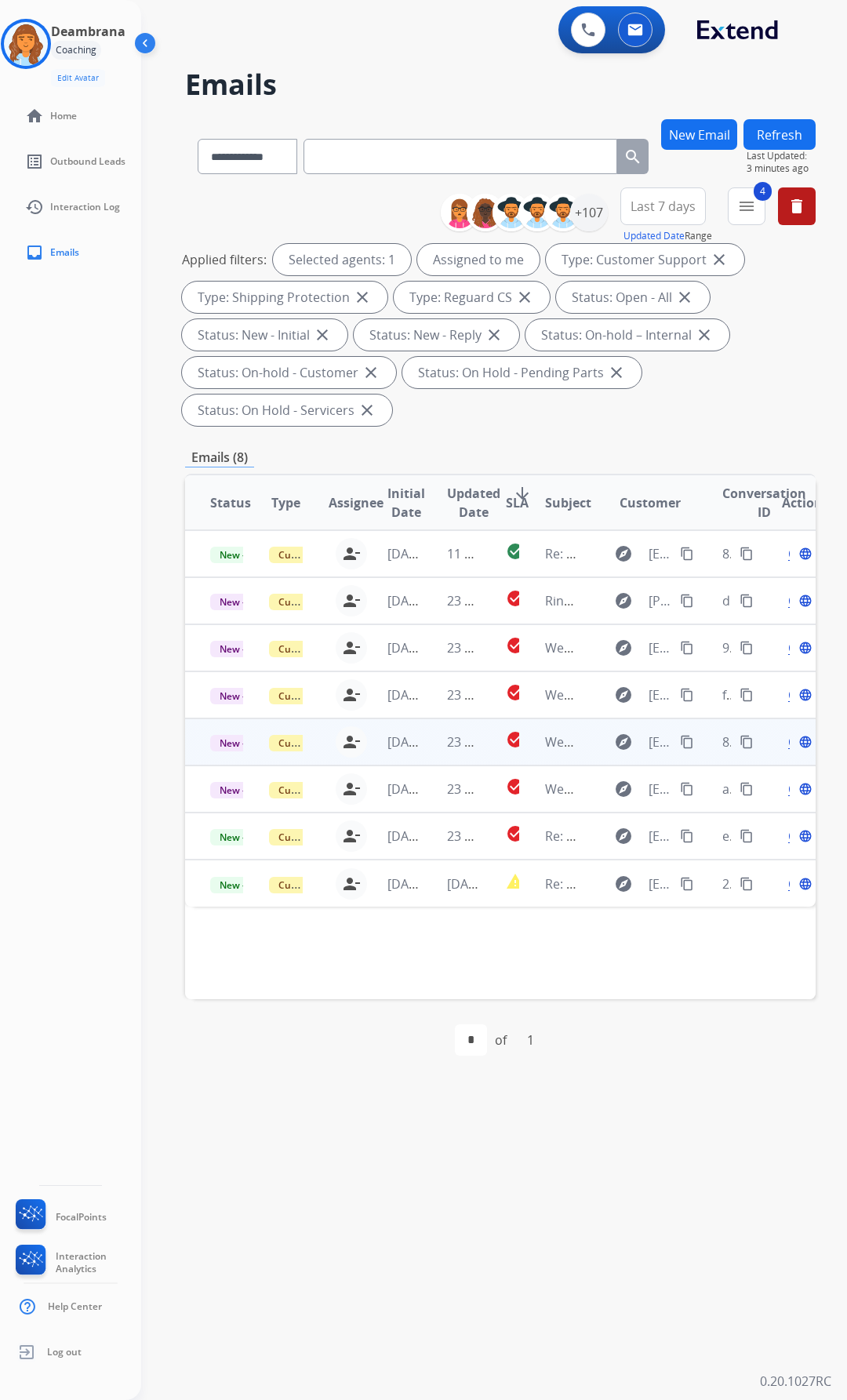 scroll, scrollTop: 0, scrollLeft: 0, axis: both 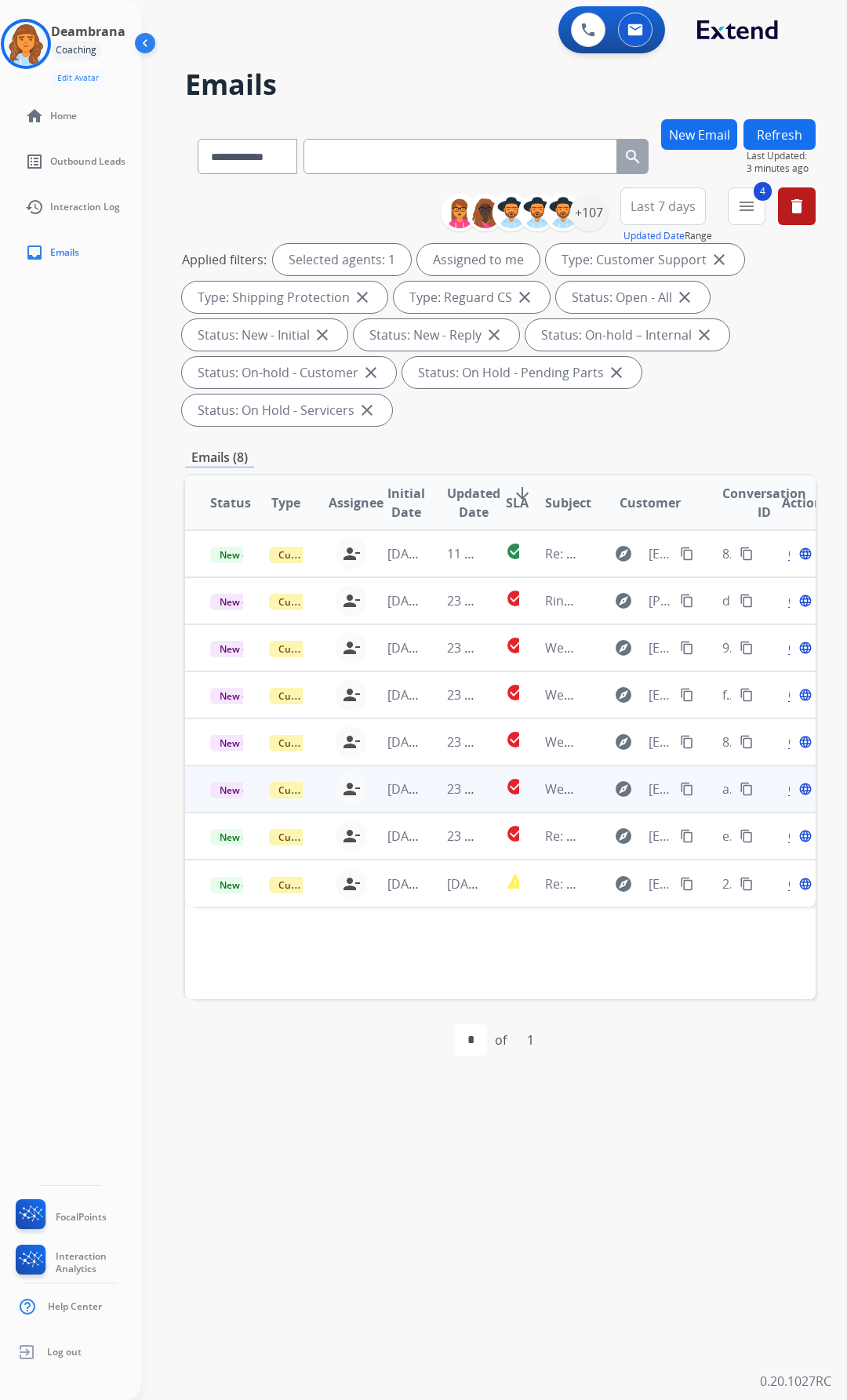 click on "Open language" at bounding box center (786, 789) 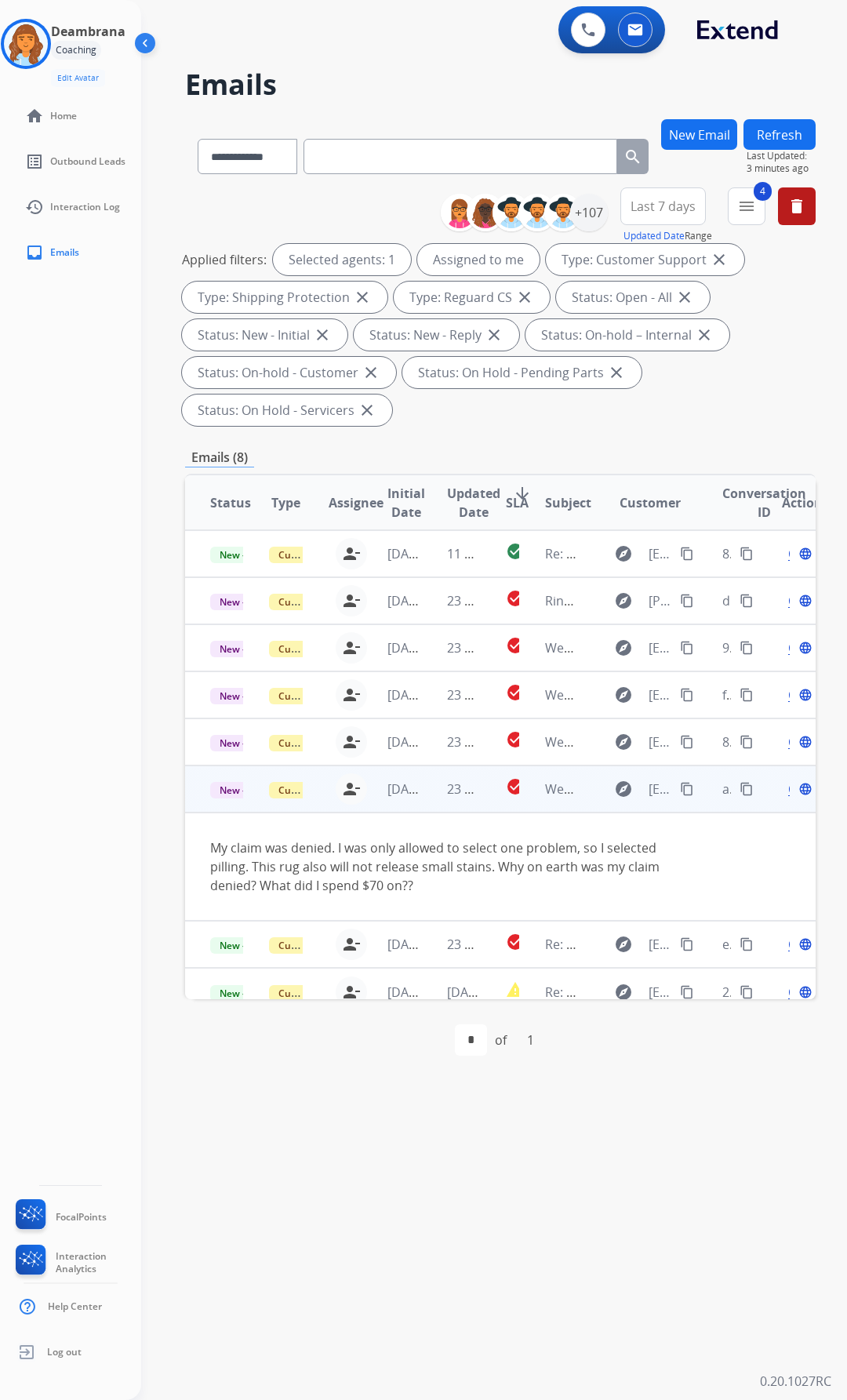 scroll, scrollTop: 28, scrollLeft: 0, axis: vertical 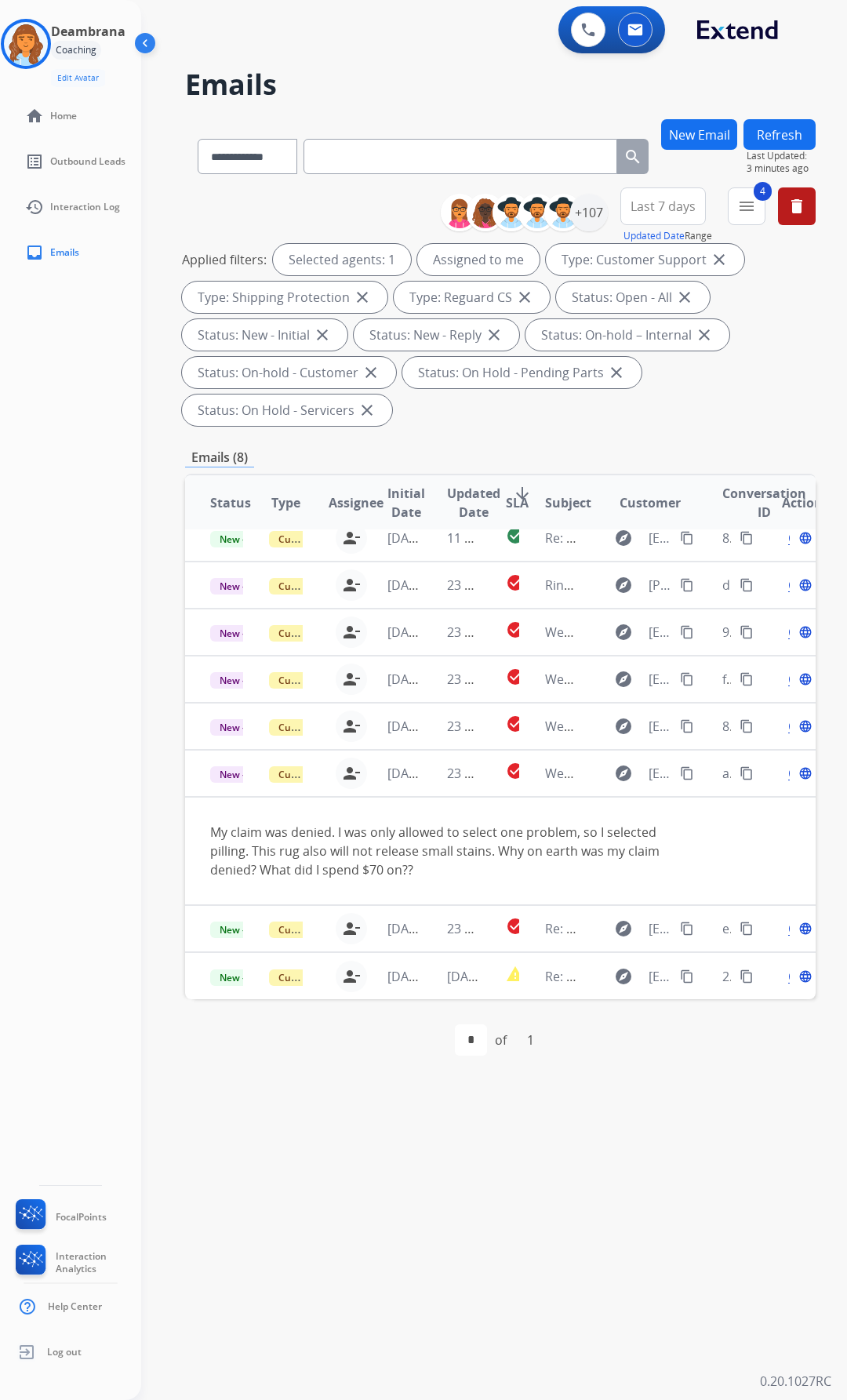 click on "Open language" at bounding box center (786, 929) 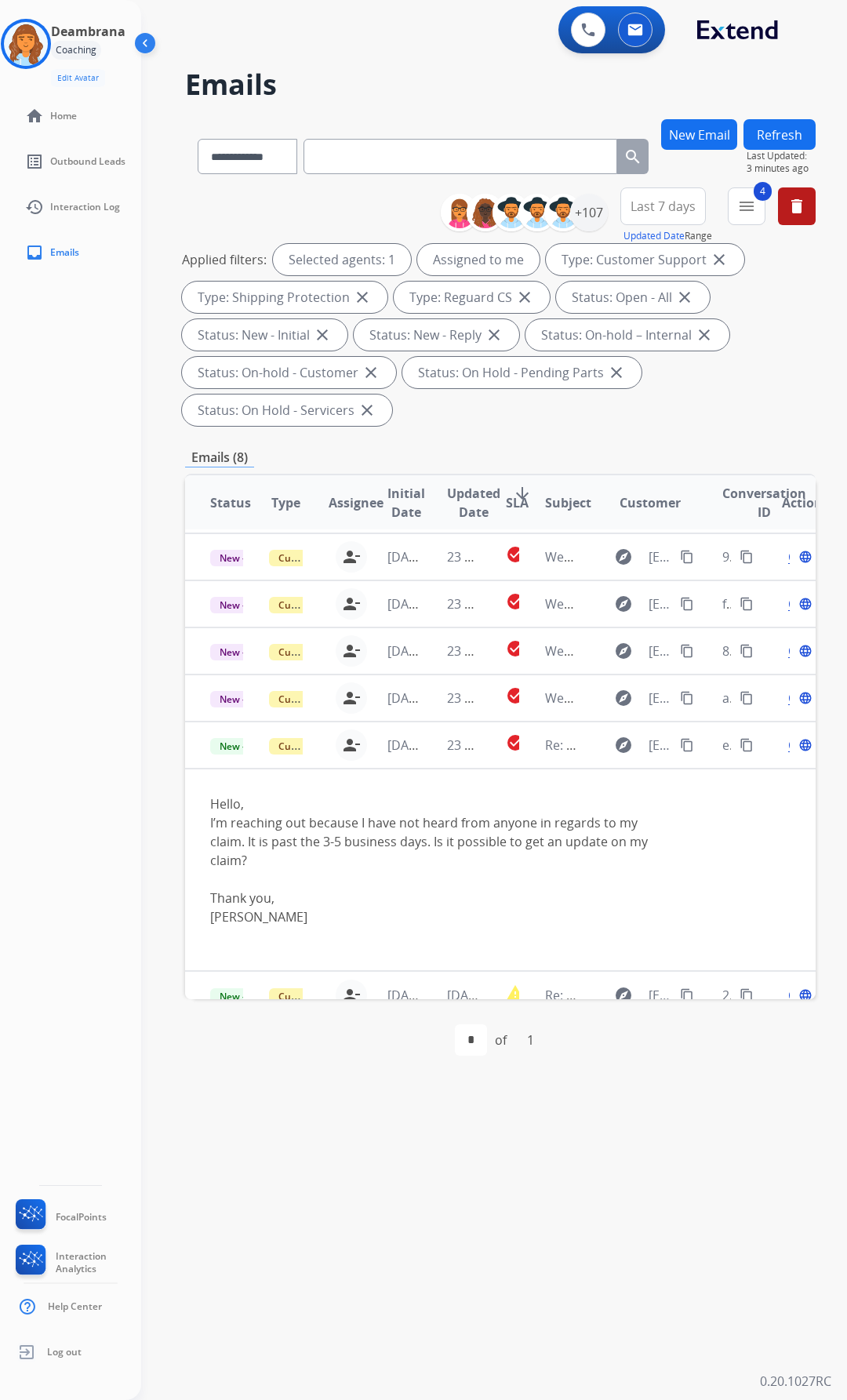 scroll, scrollTop: 104, scrollLeft: 0, axis: vertical 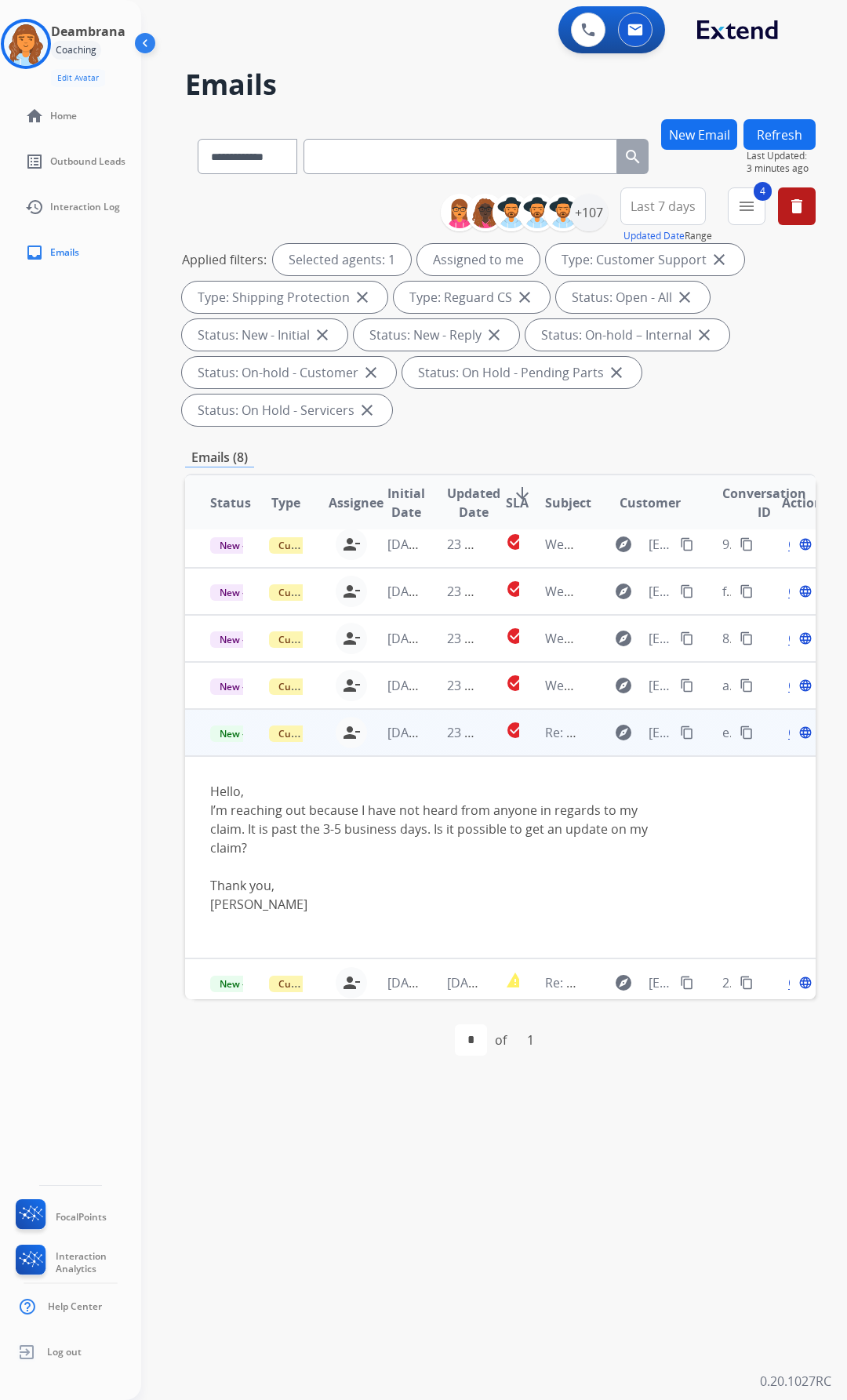 click on "Open language" at bounding box center [798, 733] 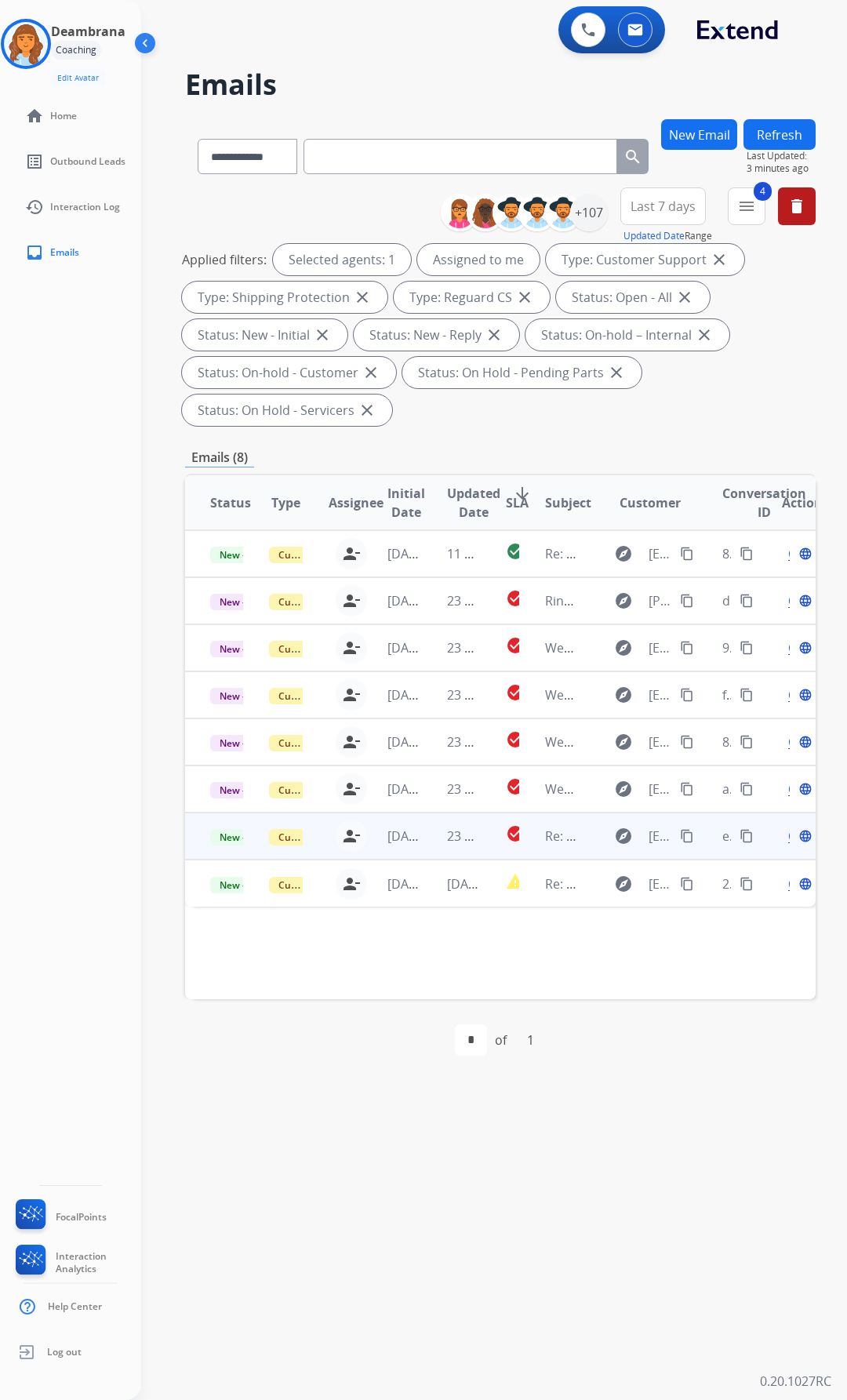 click on "Open language" at bounding box center (798, 836) 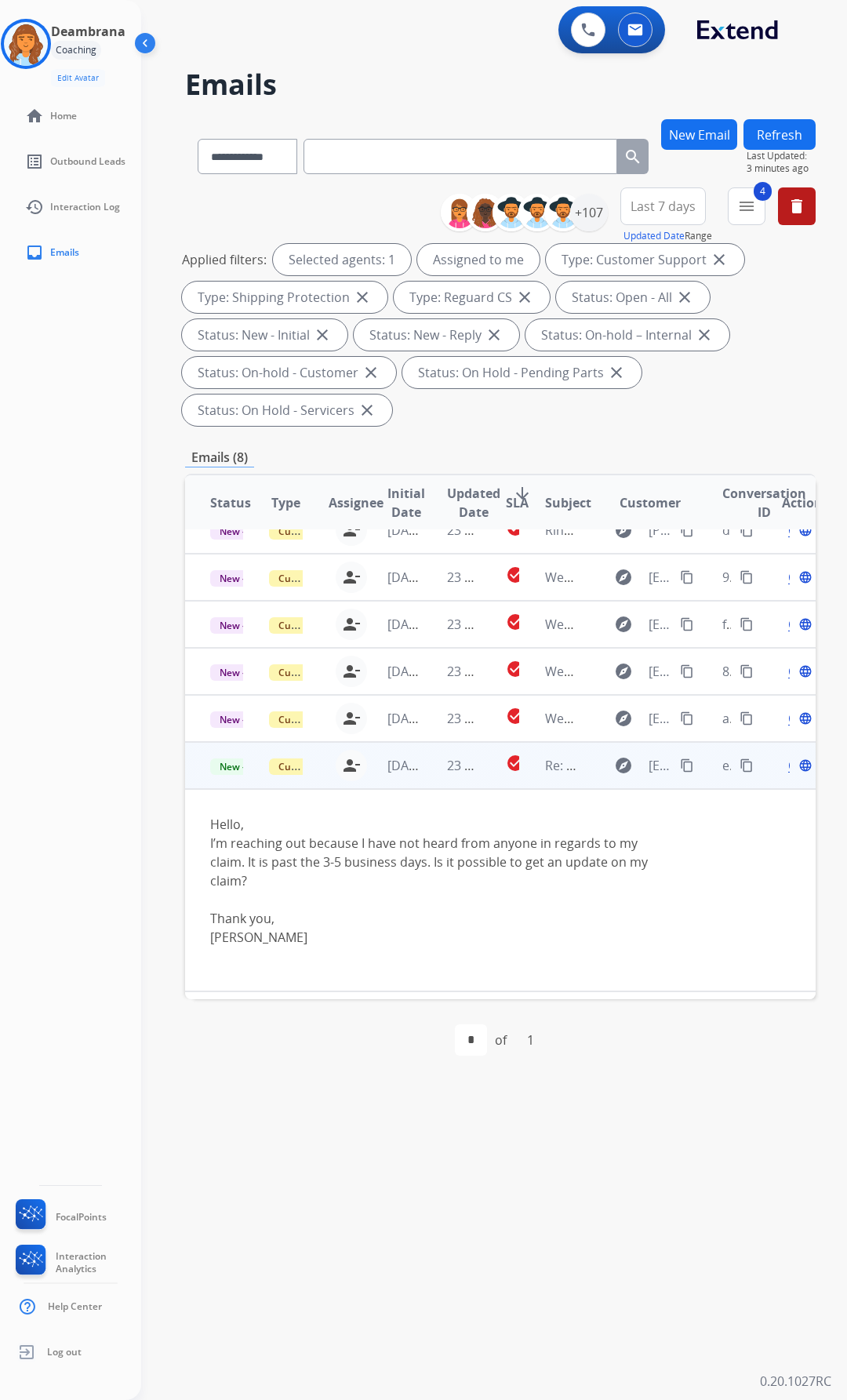 scroll, scrollTop: 104, scrollLeft: 0, axis: vertical 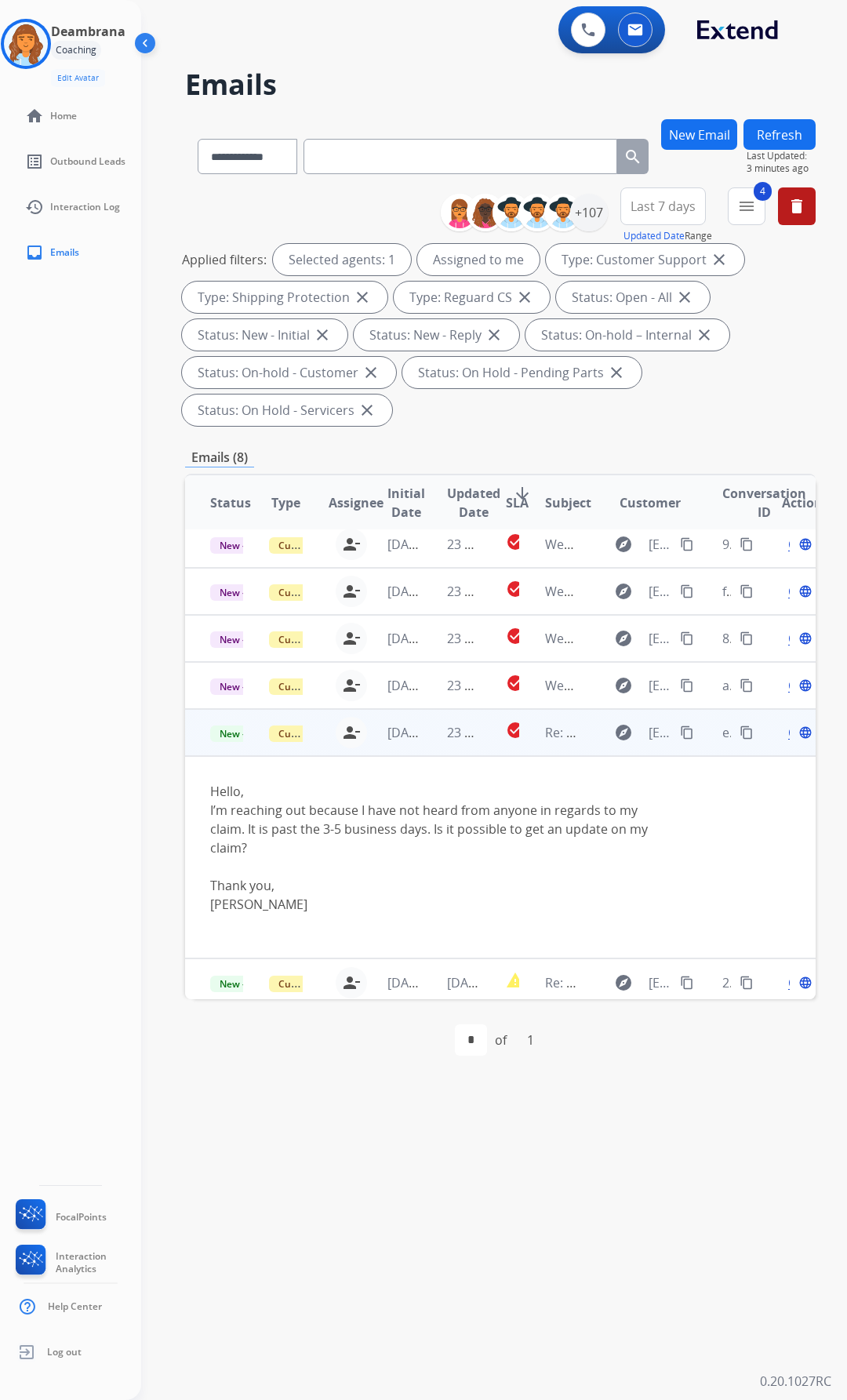 click on "Open" at bounding box center (804, 733) 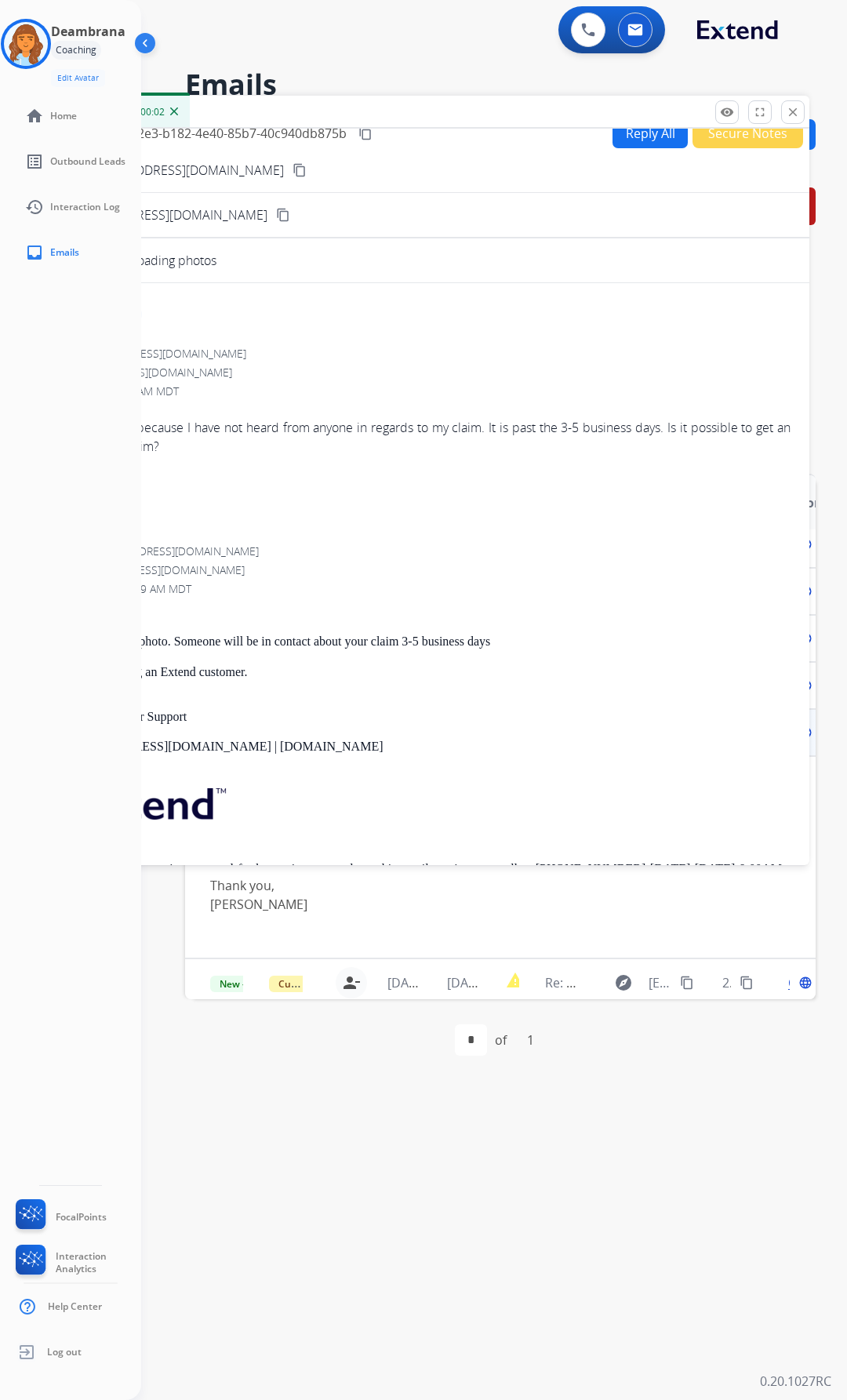 scroll, scrollTop: 0, scrollLeft: 0, axis: both 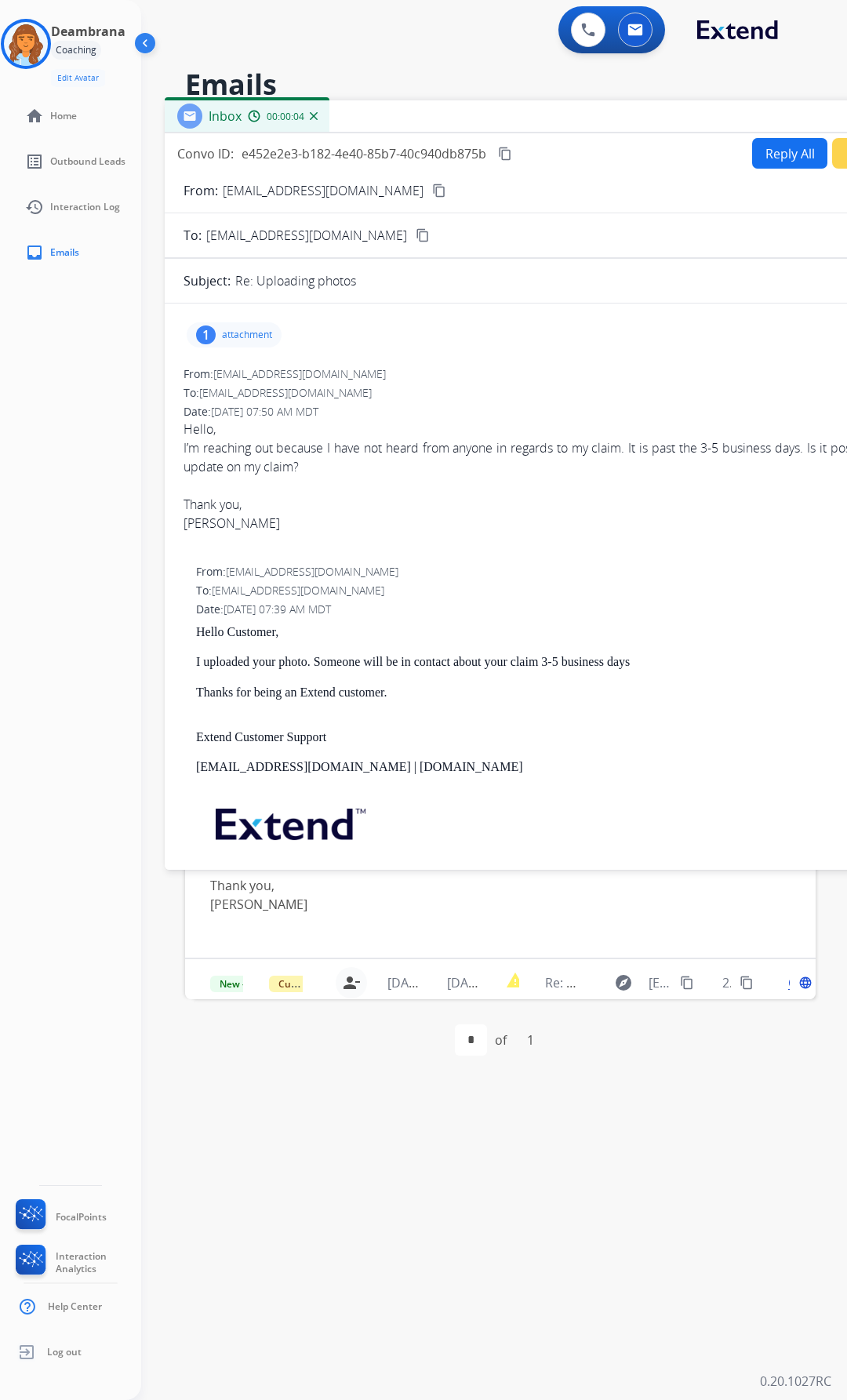 drag, startPoint x: 402, startPoint y: 118, endPoint x: 543, endPoint y: 124, distance: 141.1276 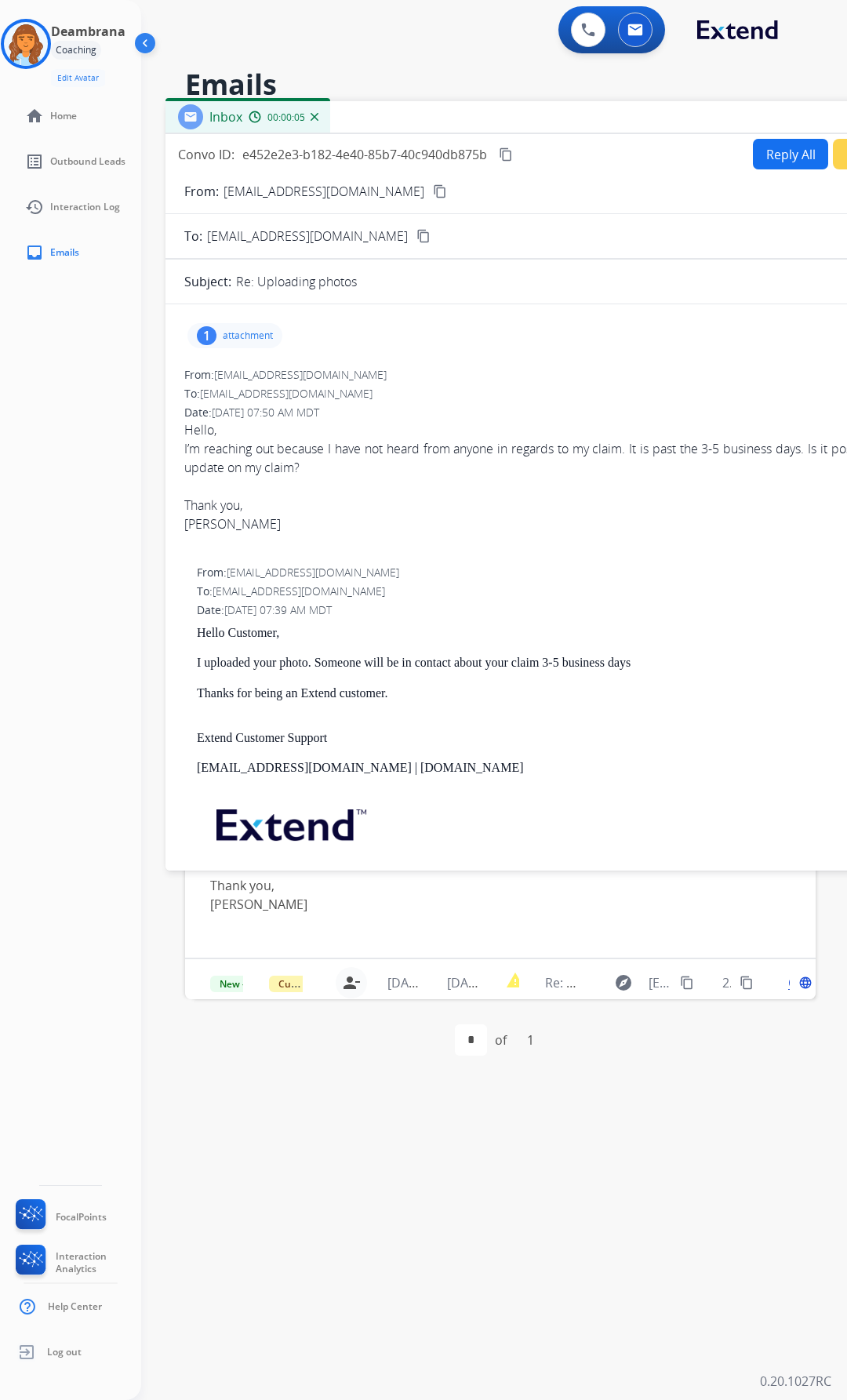 click on "Reply All" at bounding box center [791, 154] 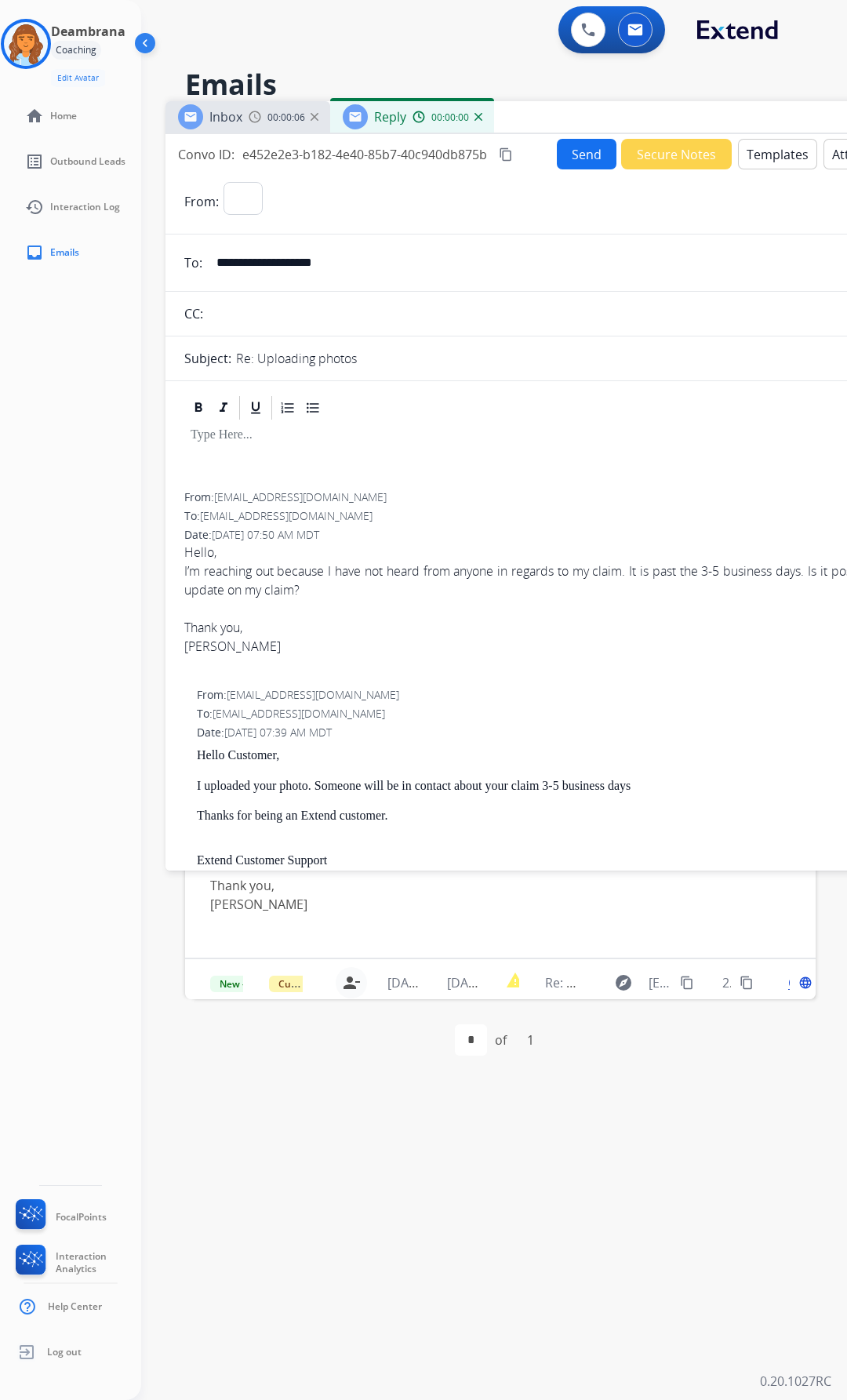 select on "**********" 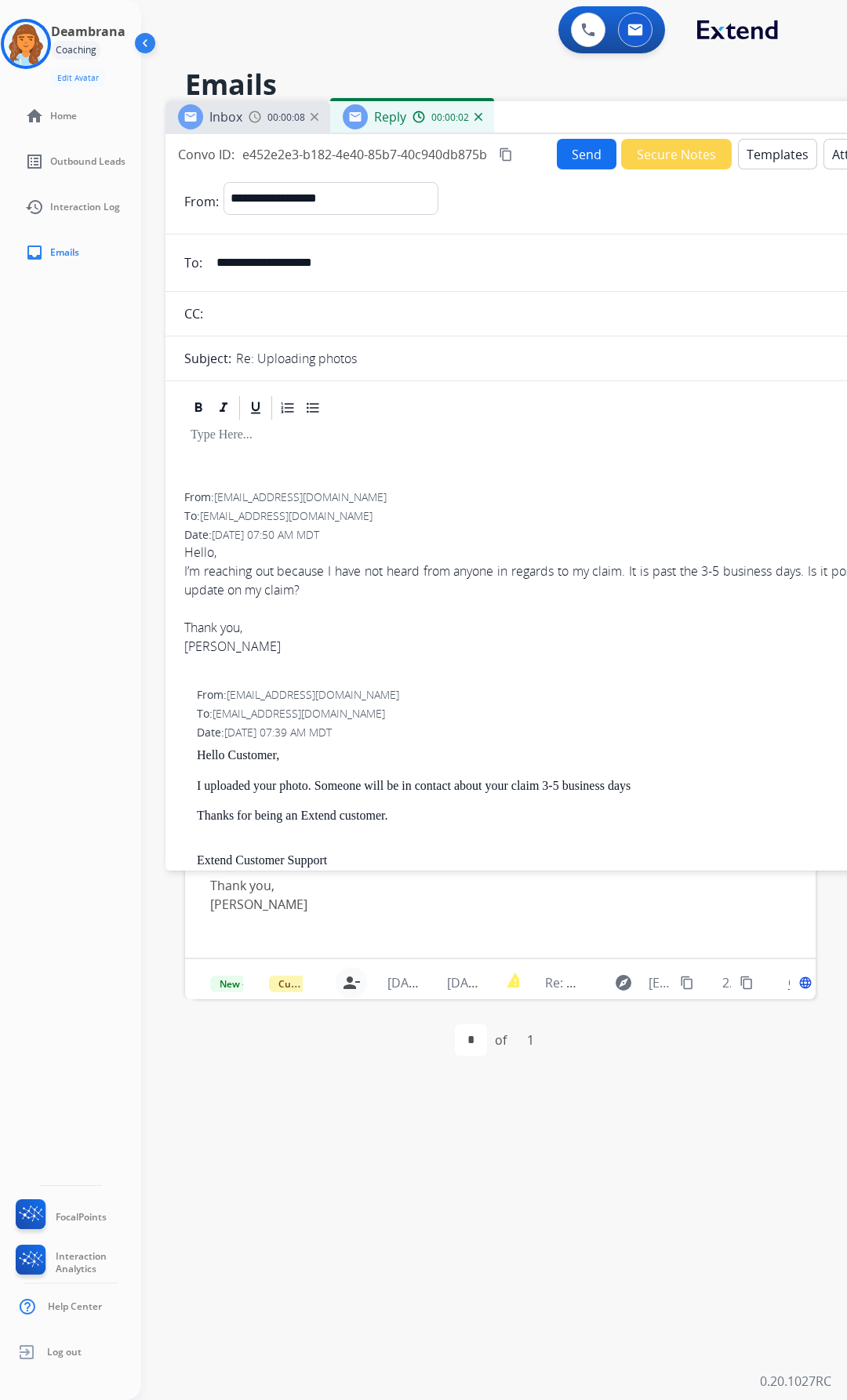 click on "Templates" at bounding box center (777, 154) 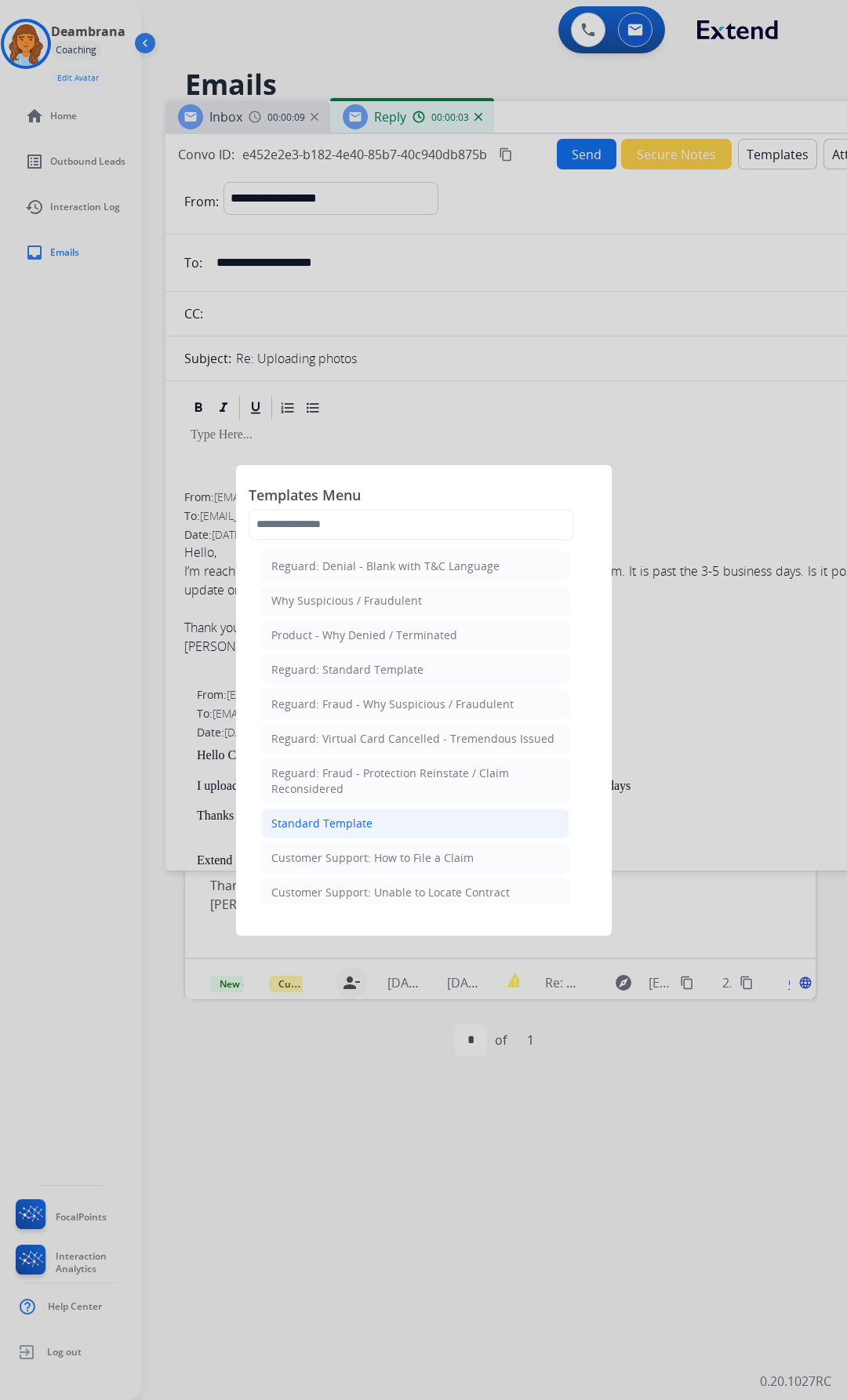 click on "Standard Template" 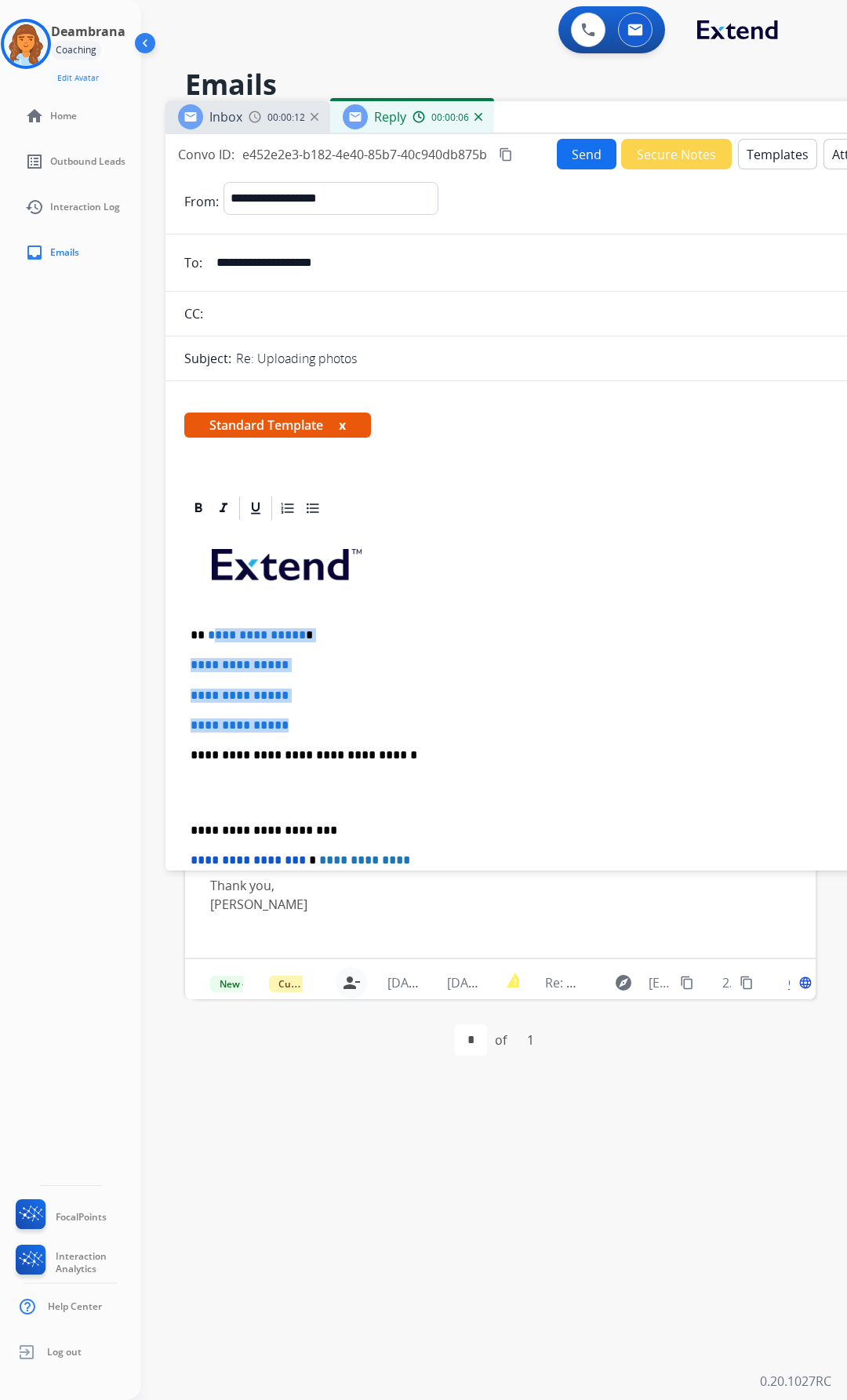 drag, startPoint x: 209, startPoint y: 630, endPoint x: 300, endPoint y: 725, distance: 131.55227 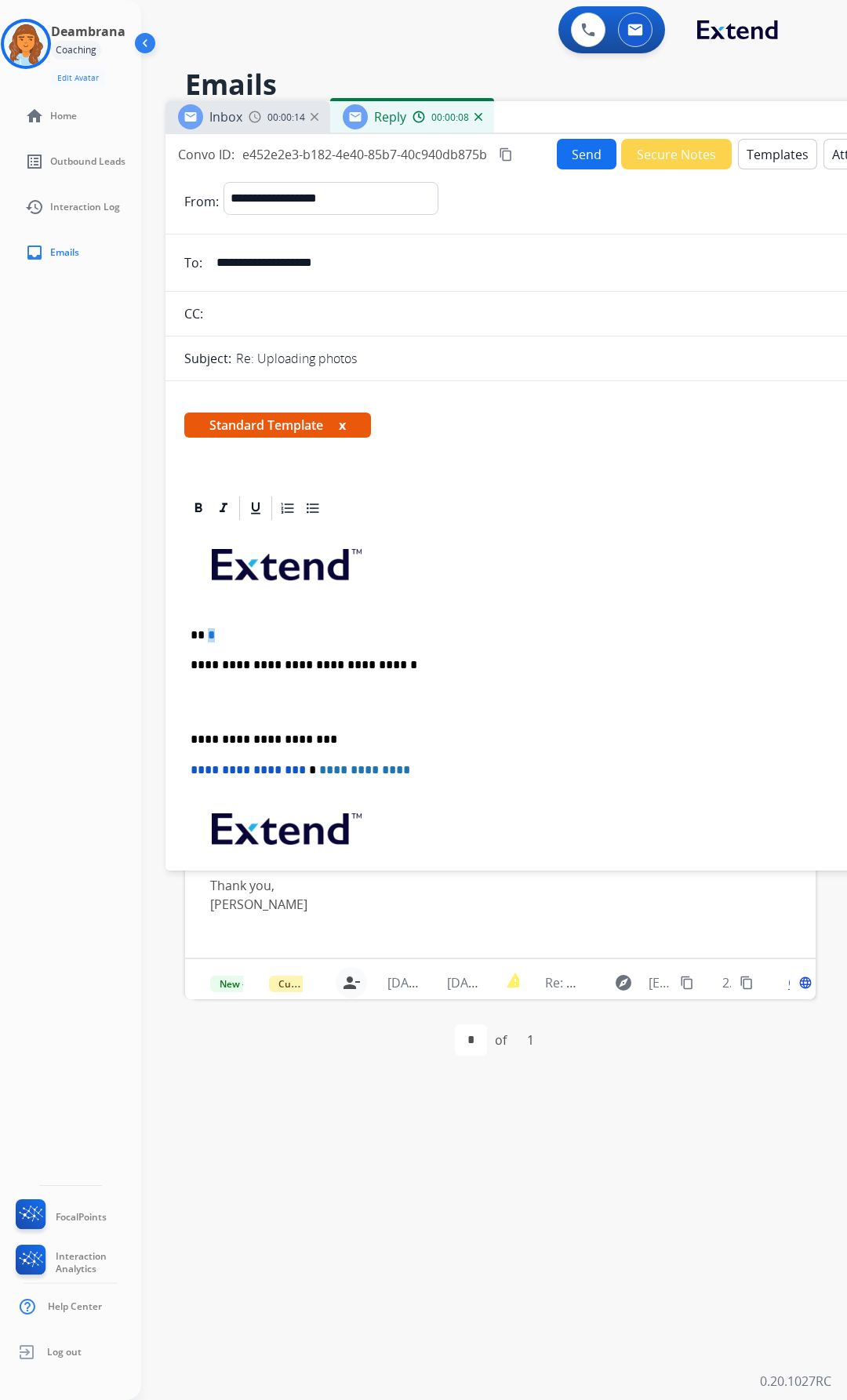 drag, startPoint x: 207, startPoint y: 639, endPoint x: 220, endPoint y: 639, distance: 13 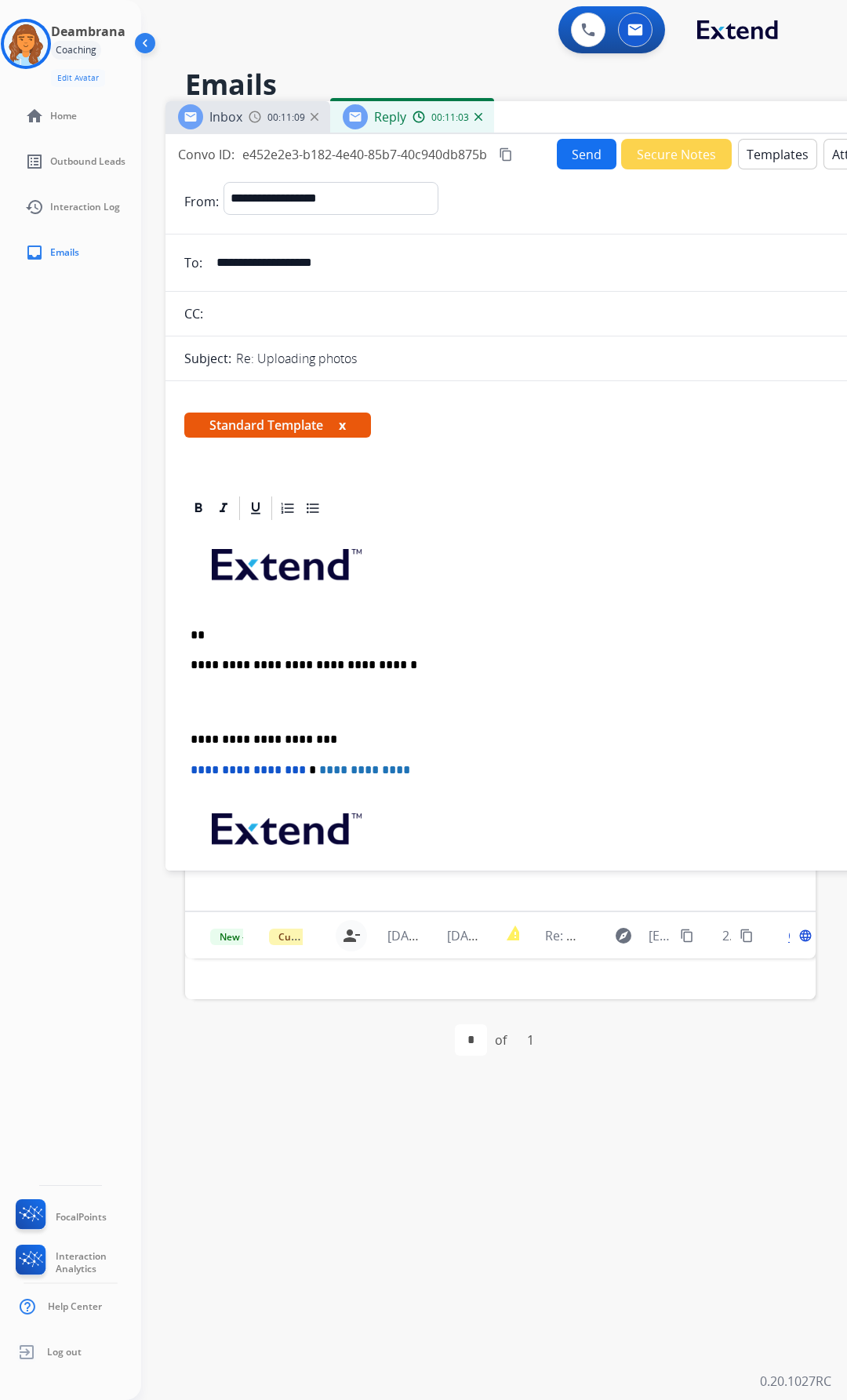 scroll, scrollTop: 0, scrollLeft: 0, axis: both 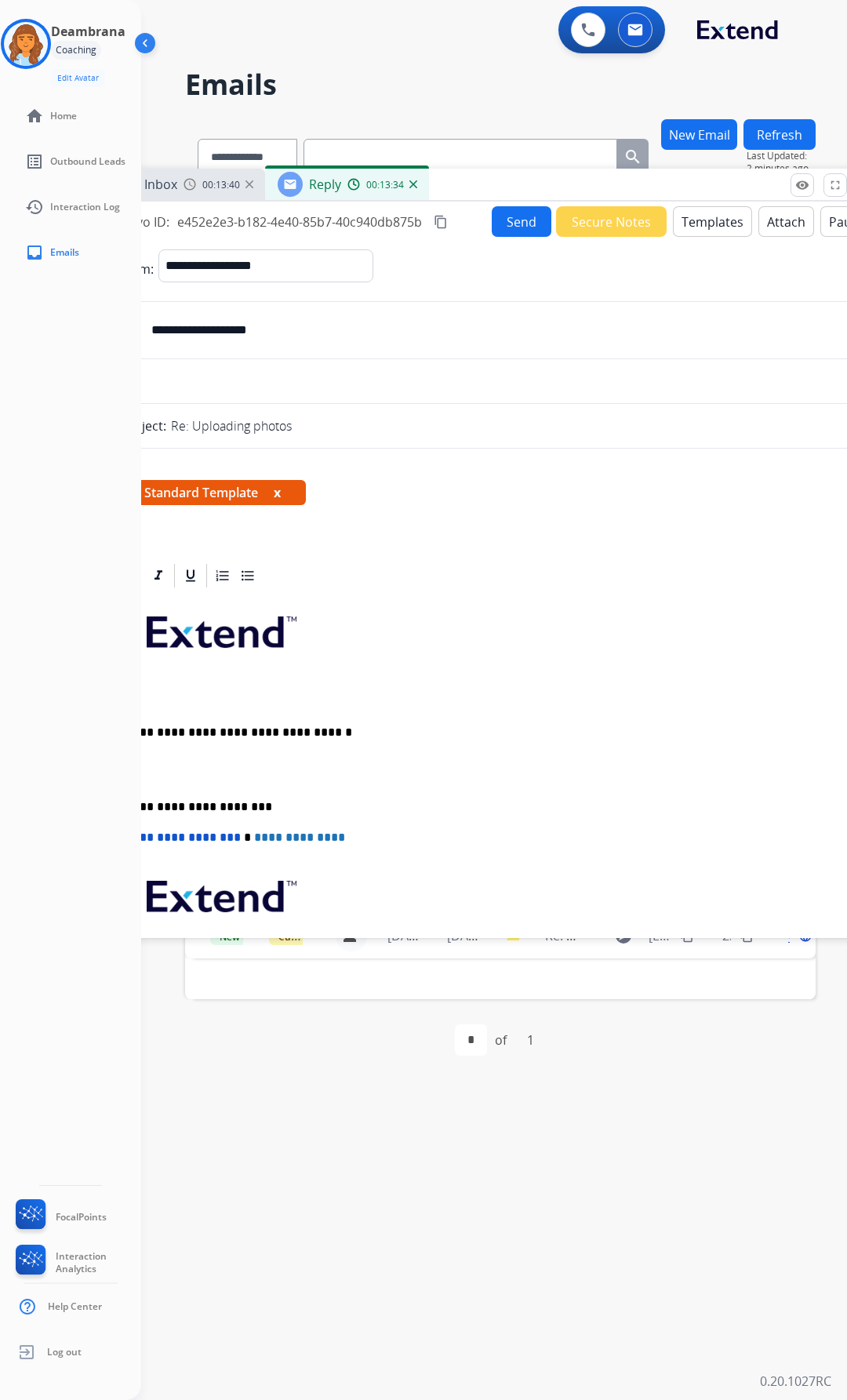 drag, startPoint x: 802, startPoint y: 111, endPoint x: 716, endPoint y: 118, distance: 86.284413 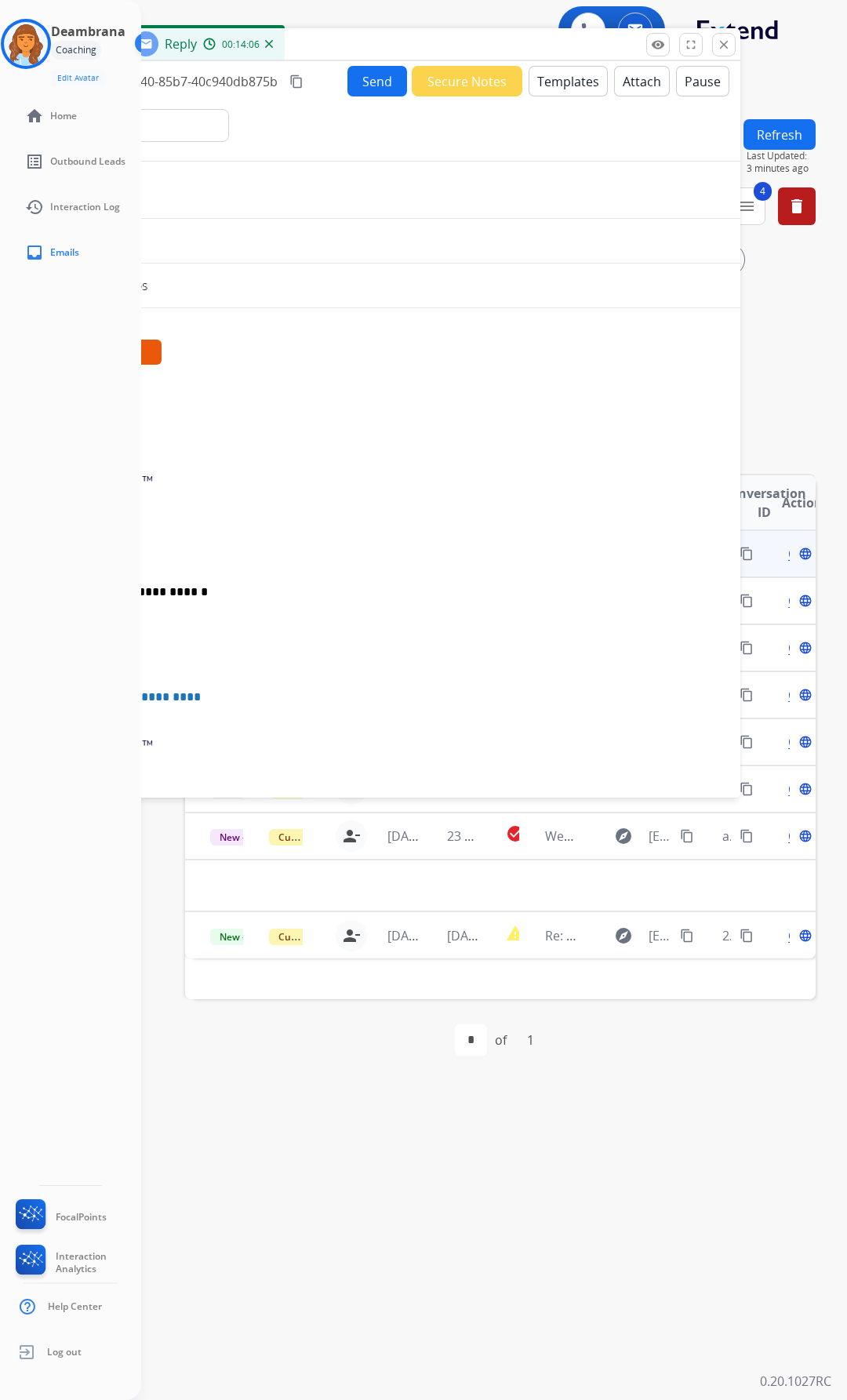 drag, startPoint x: 754, startPoint y: 159, endPoint x: 620, endPoint y: 48, distance: 174.0029 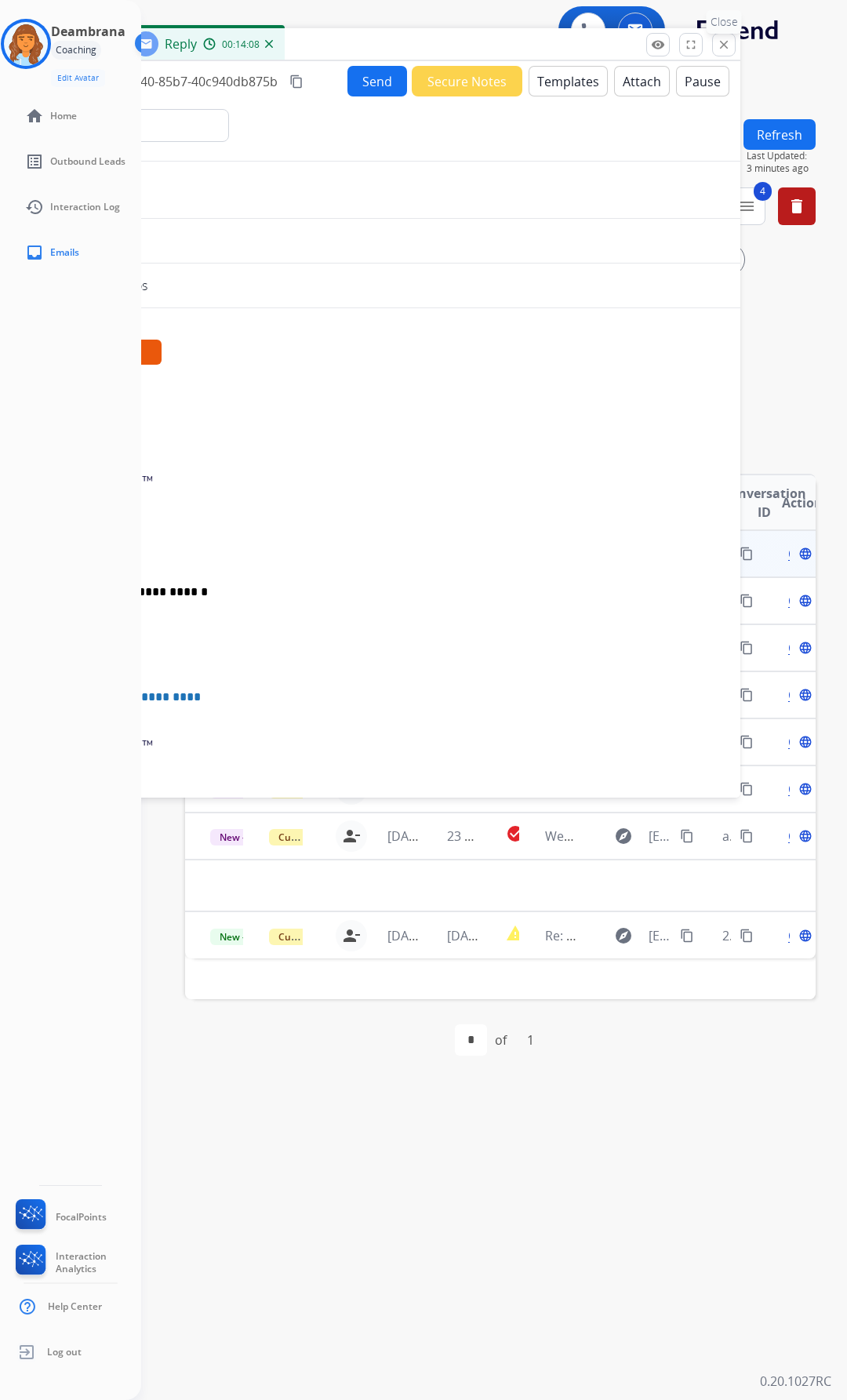 click on "close" at bounding box center [724, 45] 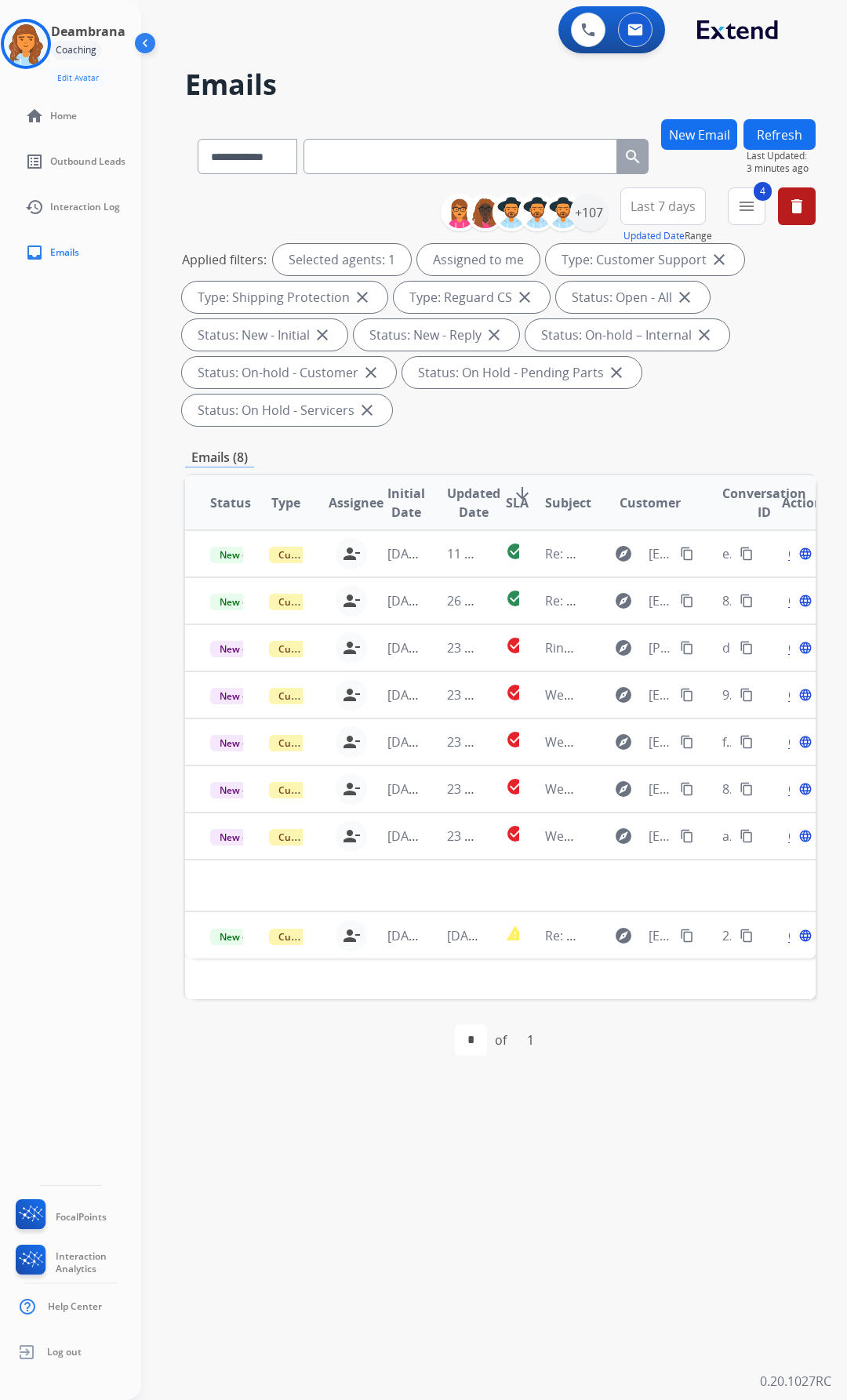 click at bounding box center [147, 46] 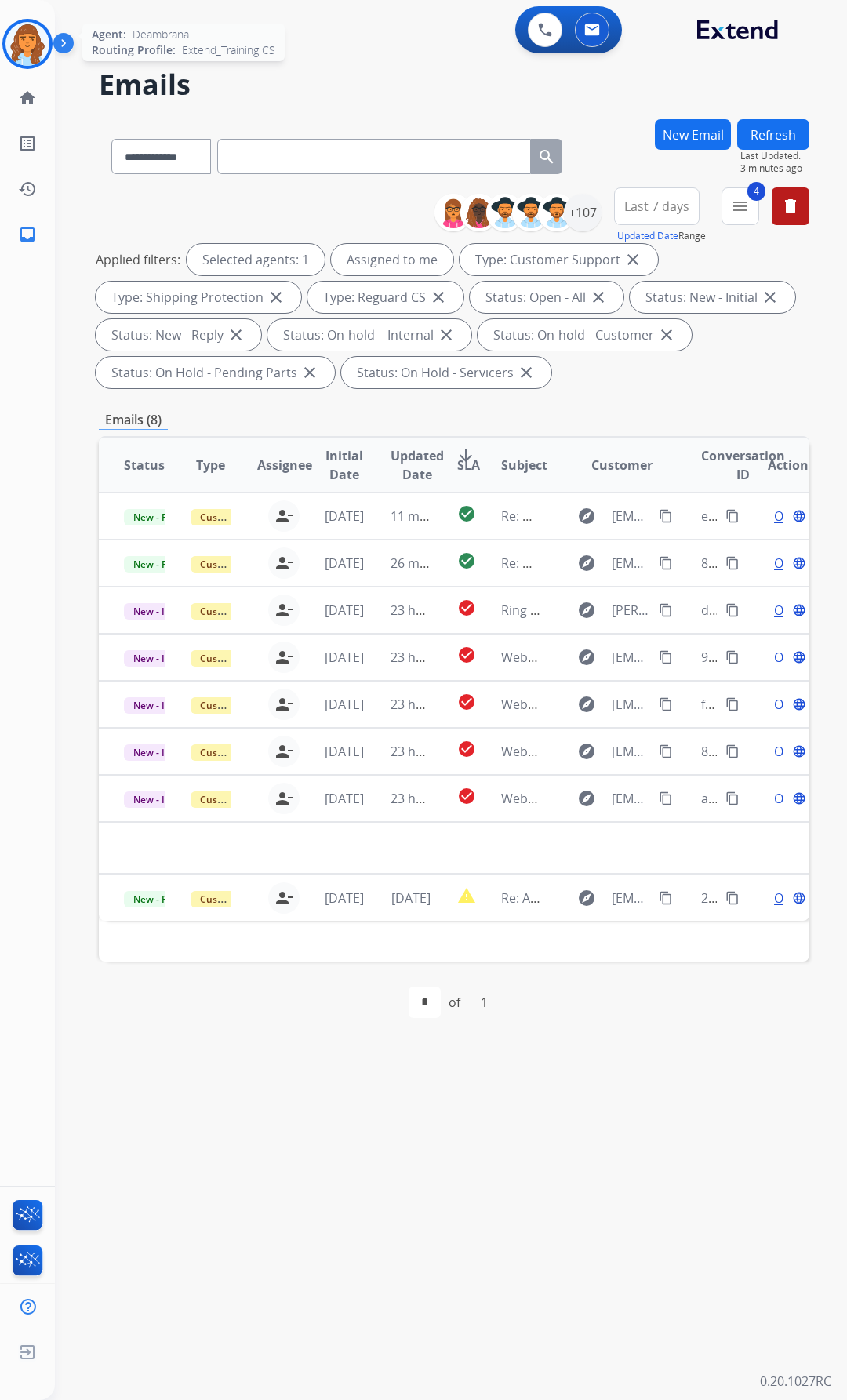 click at bounding box center [27, 44] 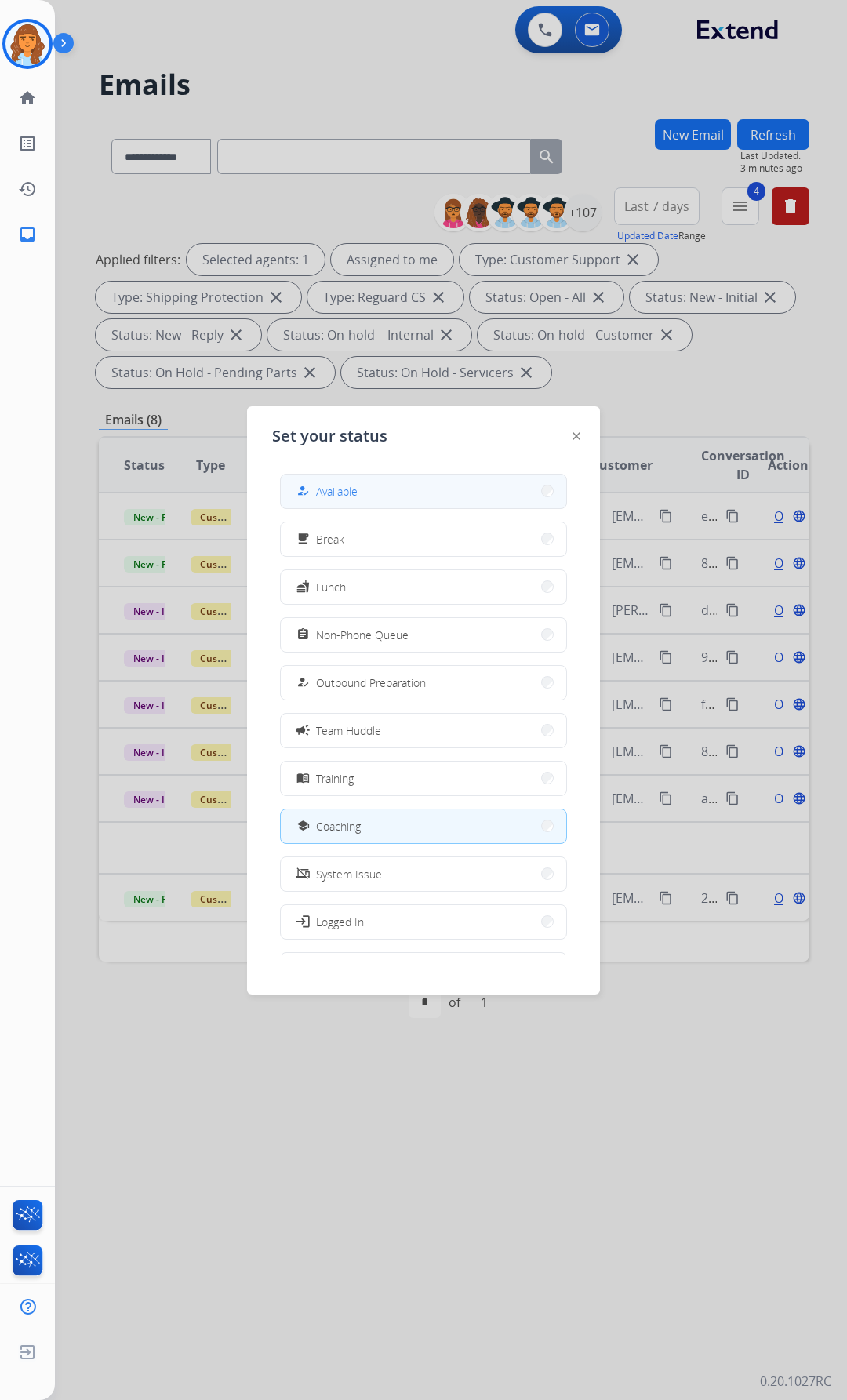 click on "how_to_reg Available" at bounding box center (424, 491) 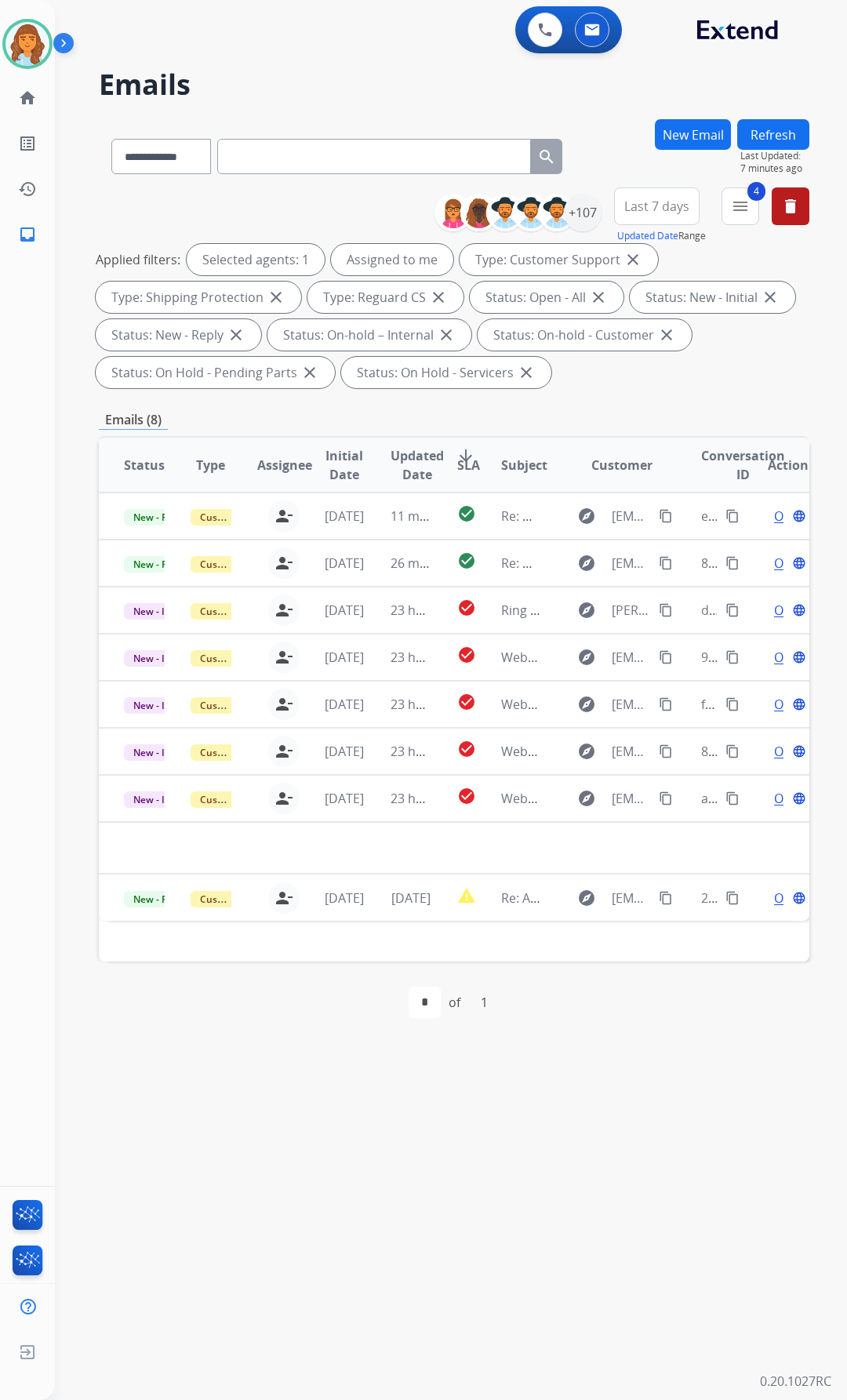 click at bounding box center [67, 46] 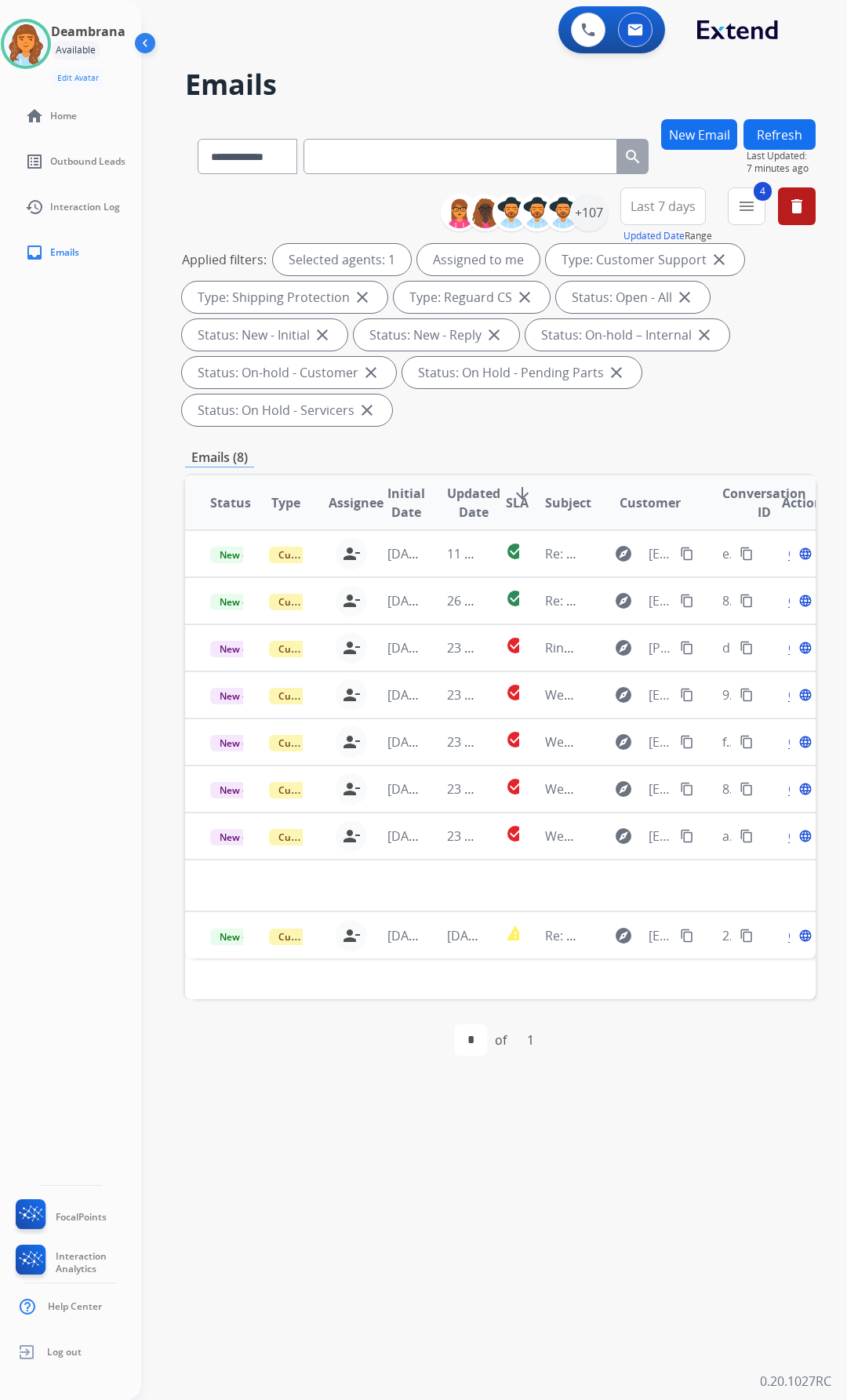 click on "Emails" at bounding box center [497, 85] 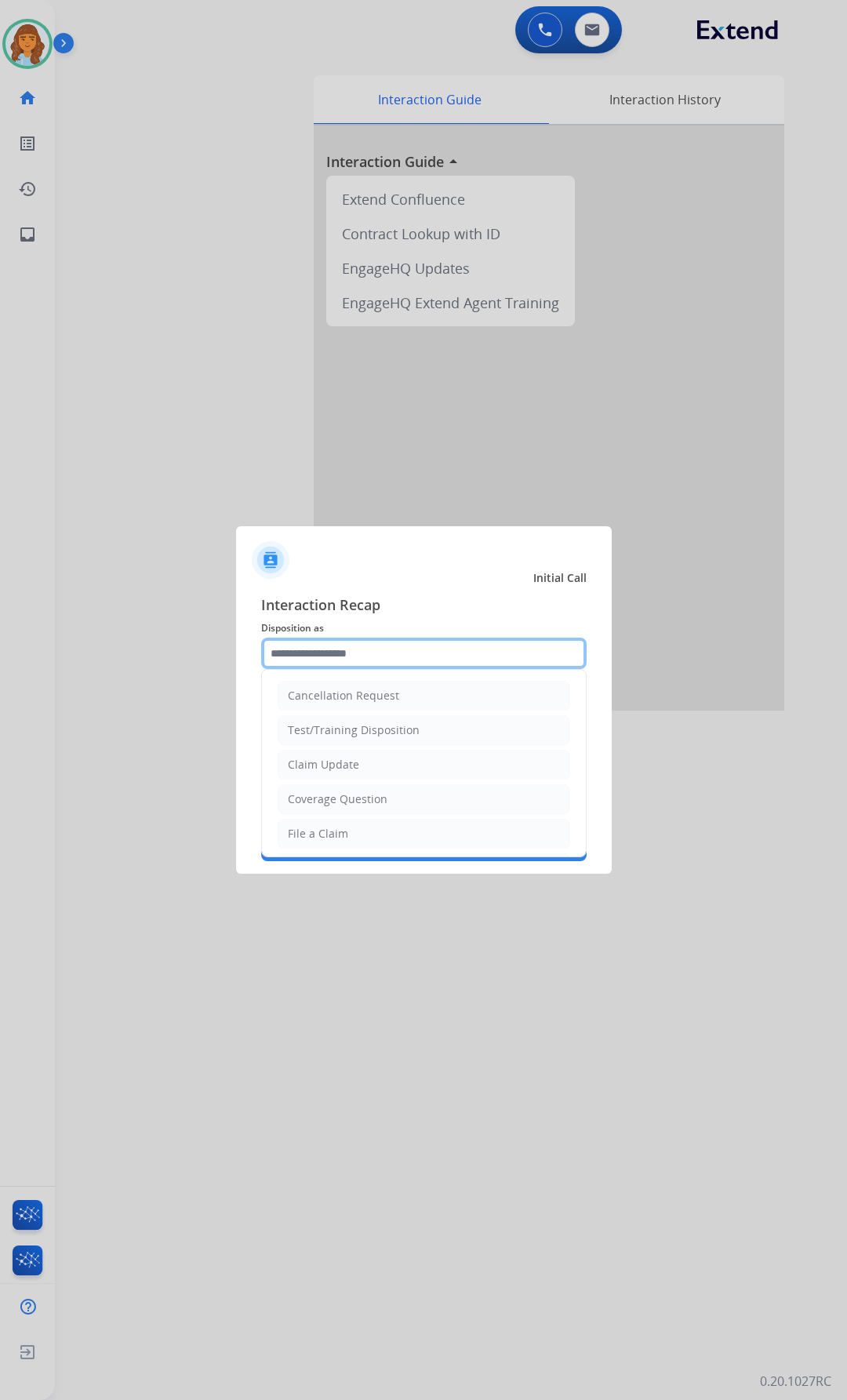click 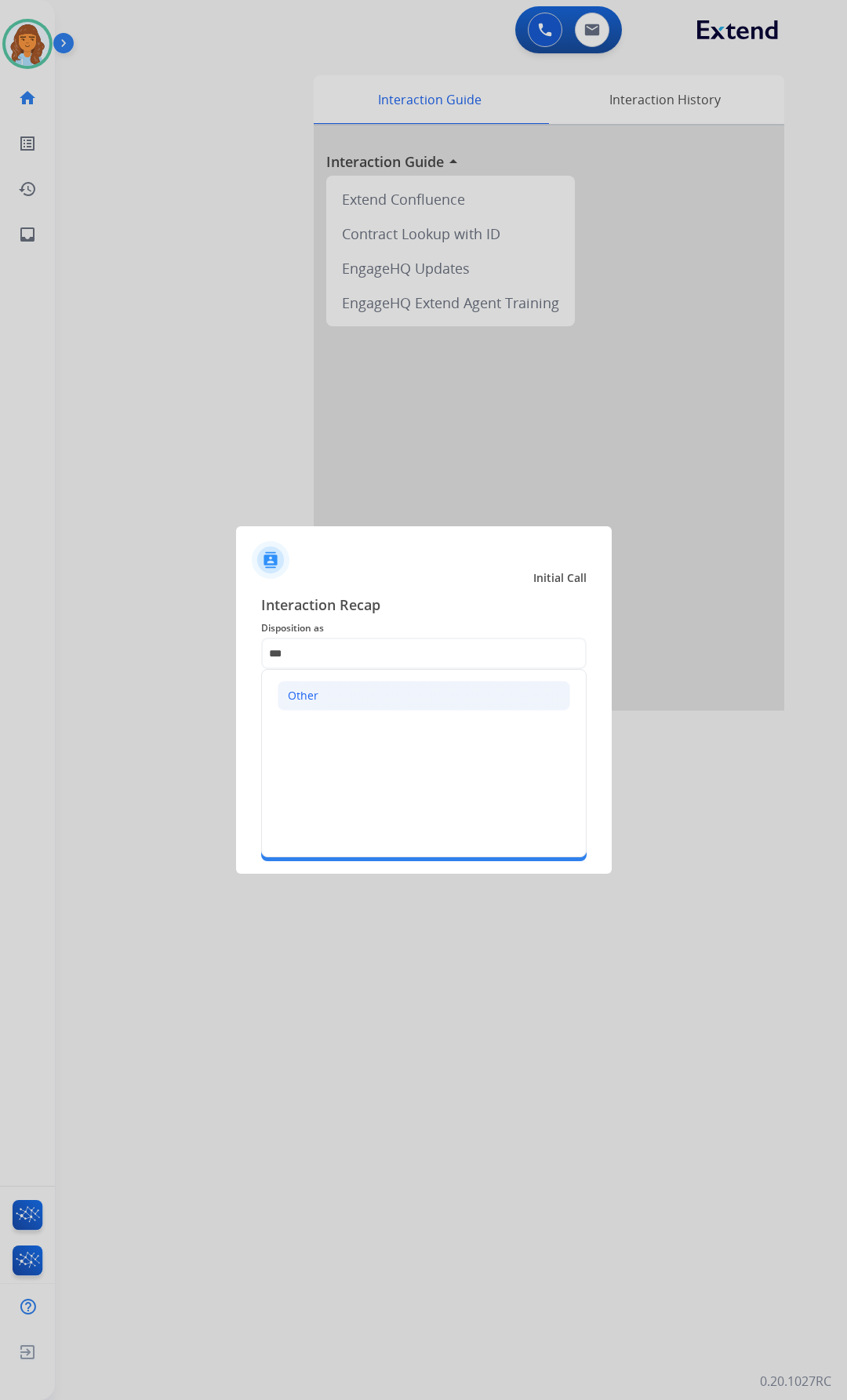 click on "Other" 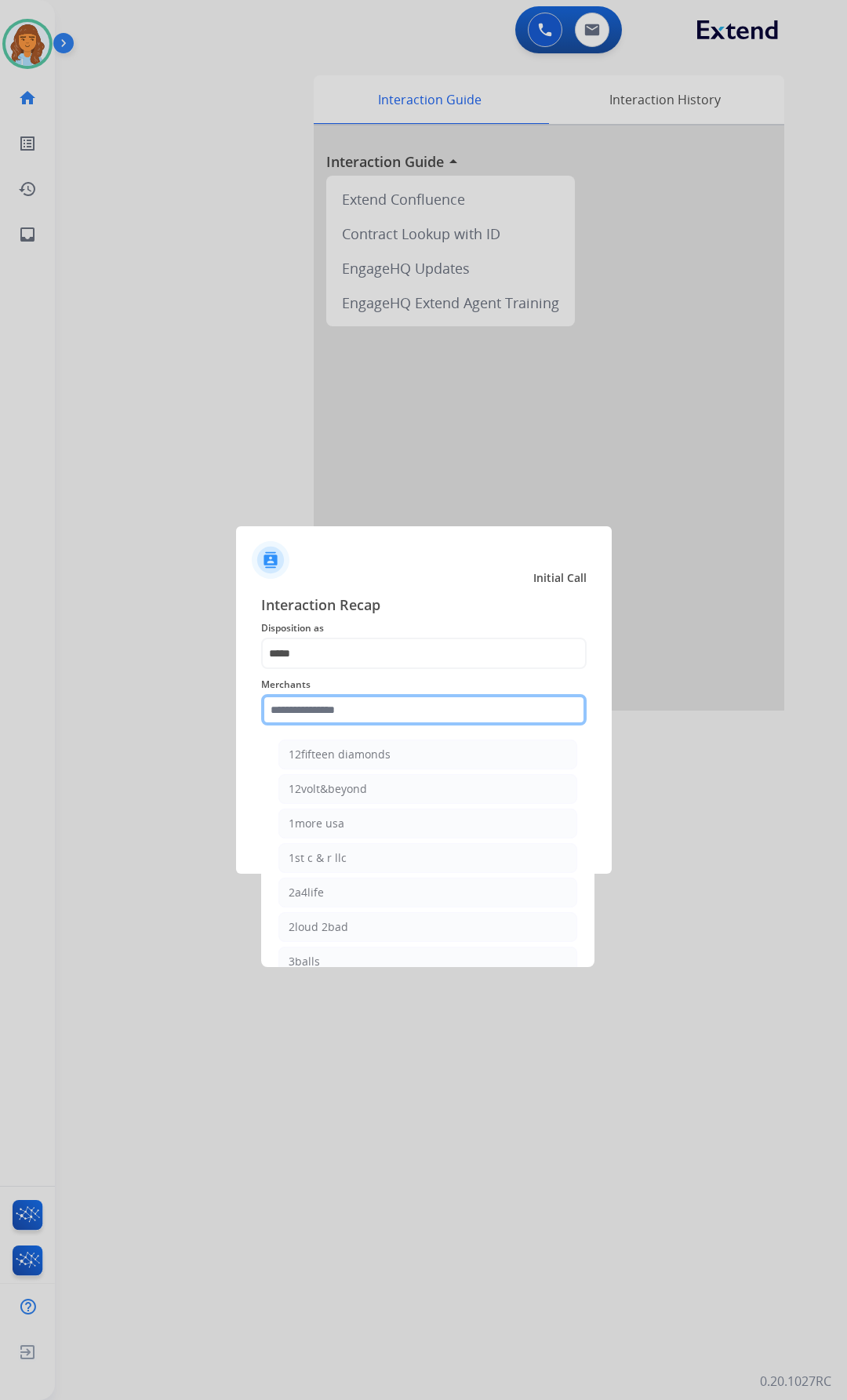 click 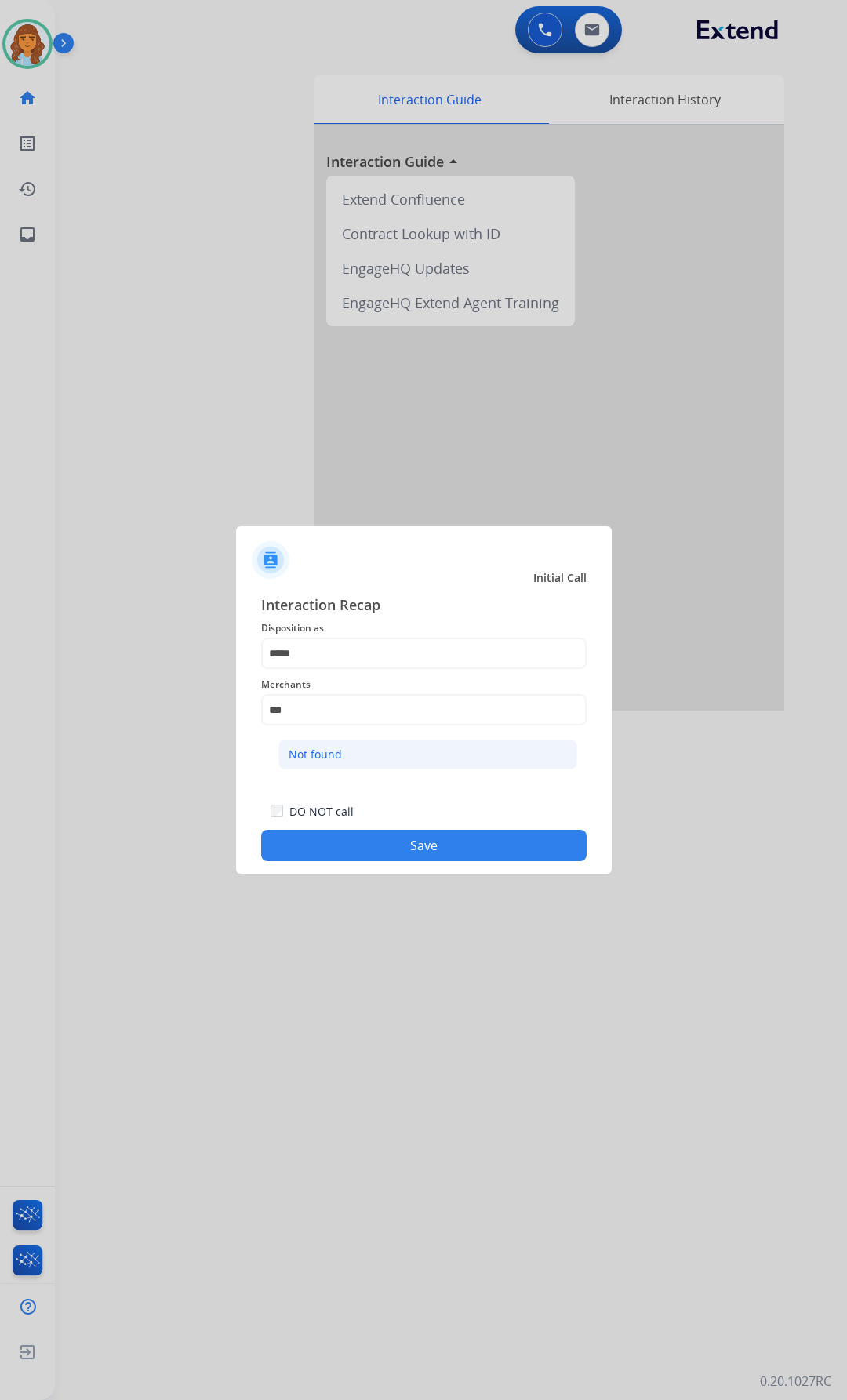 click on "Not found" 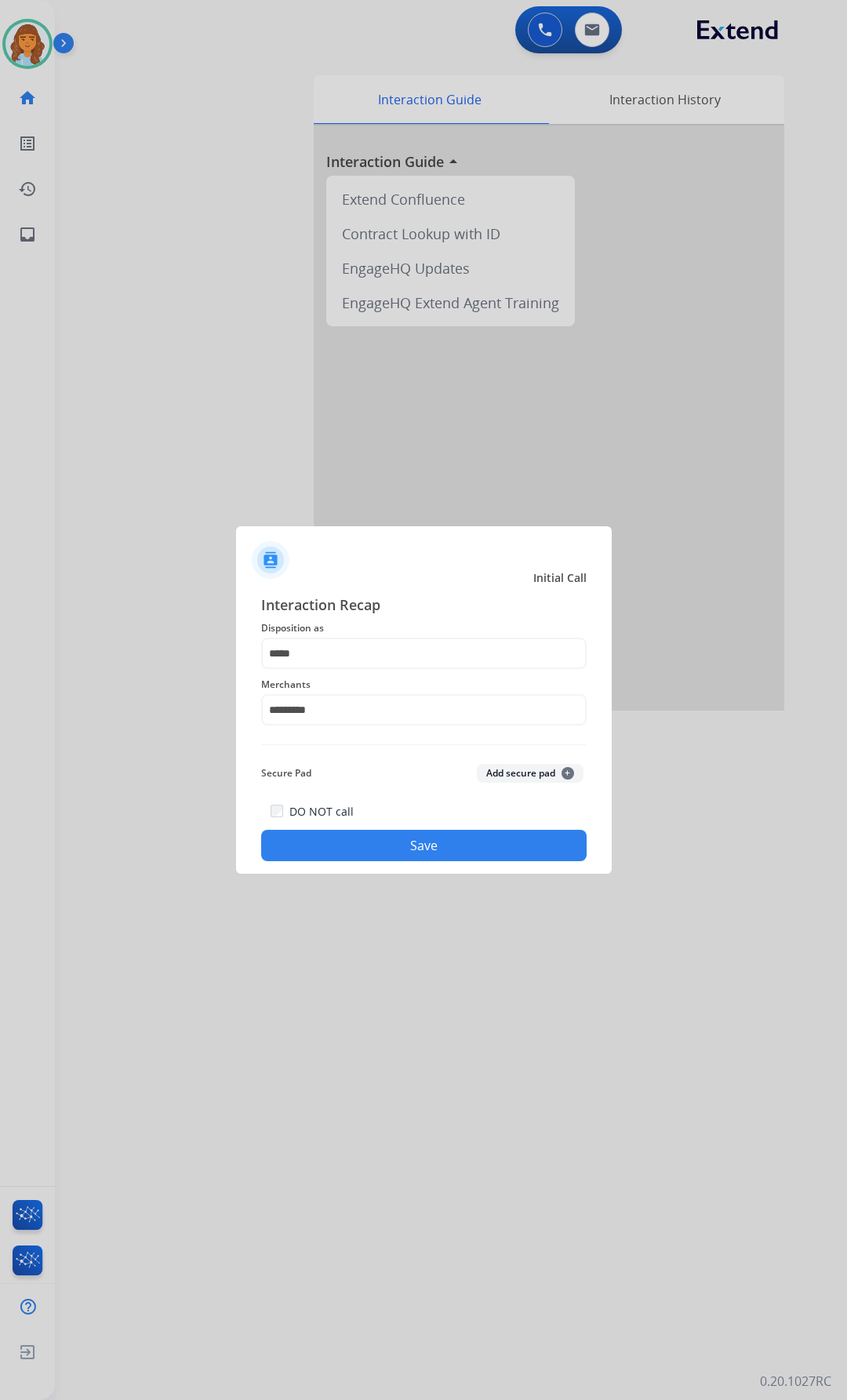 click on "Save" 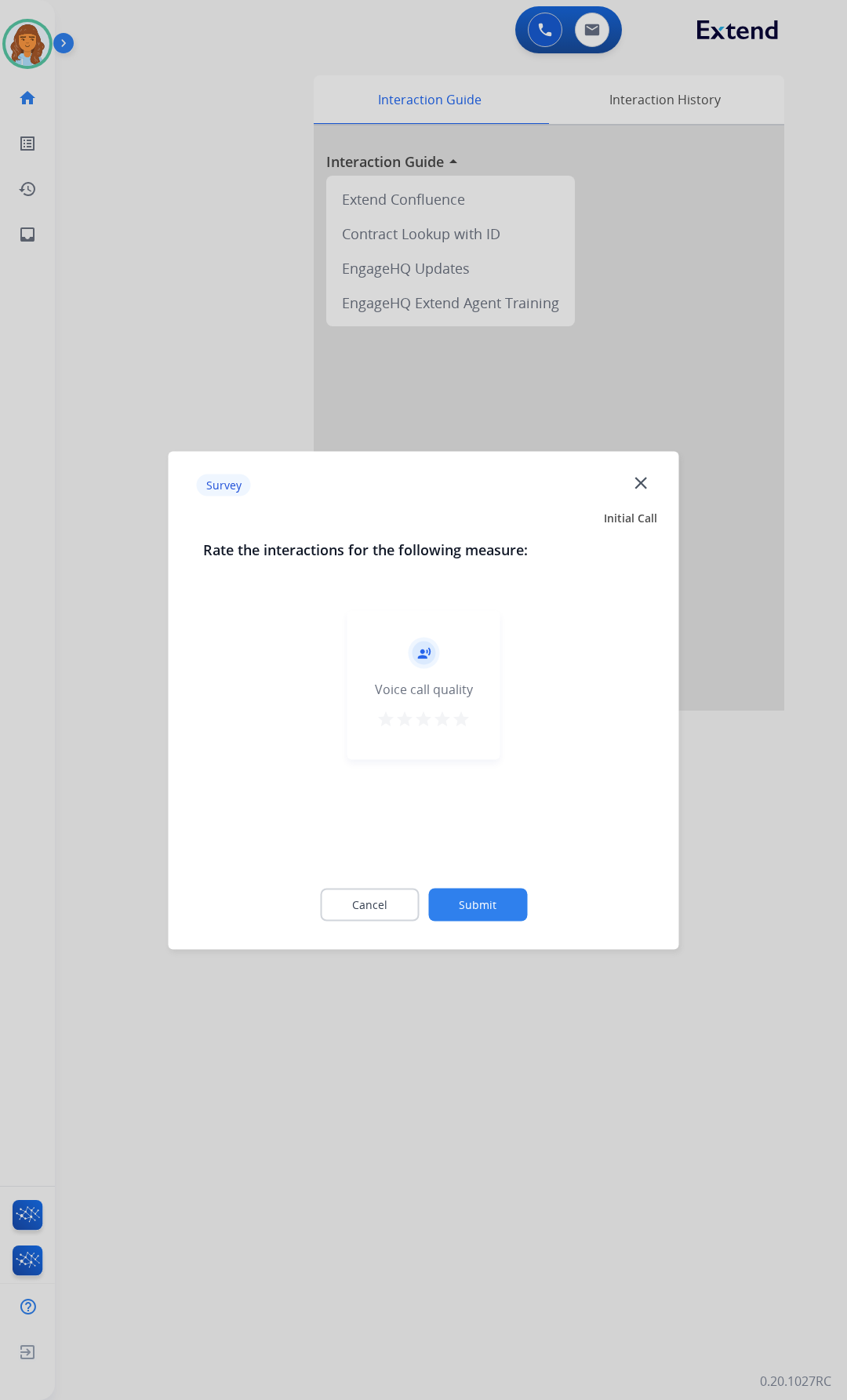 click on "close" 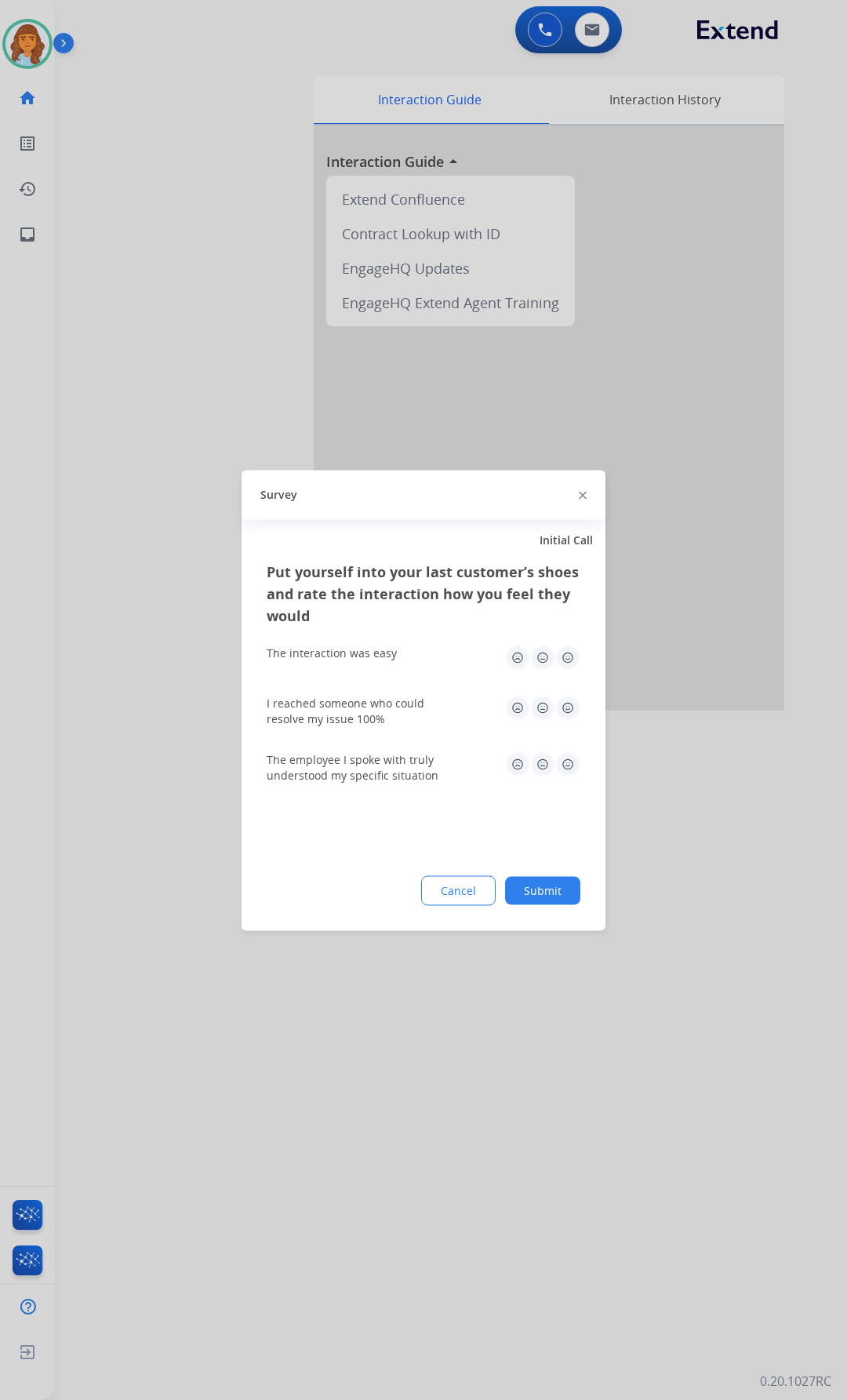 click on "Survey" 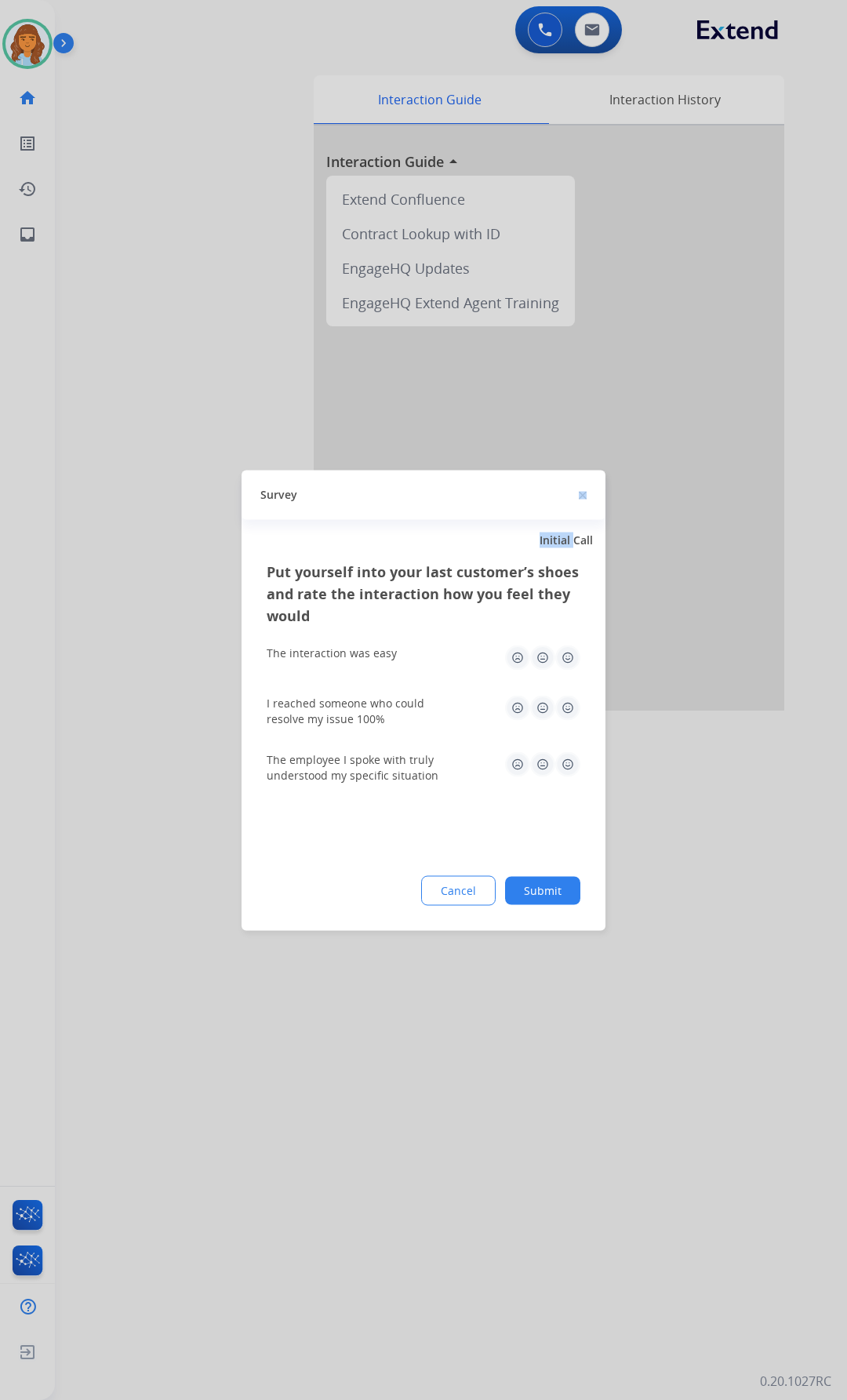 click on "Survey" 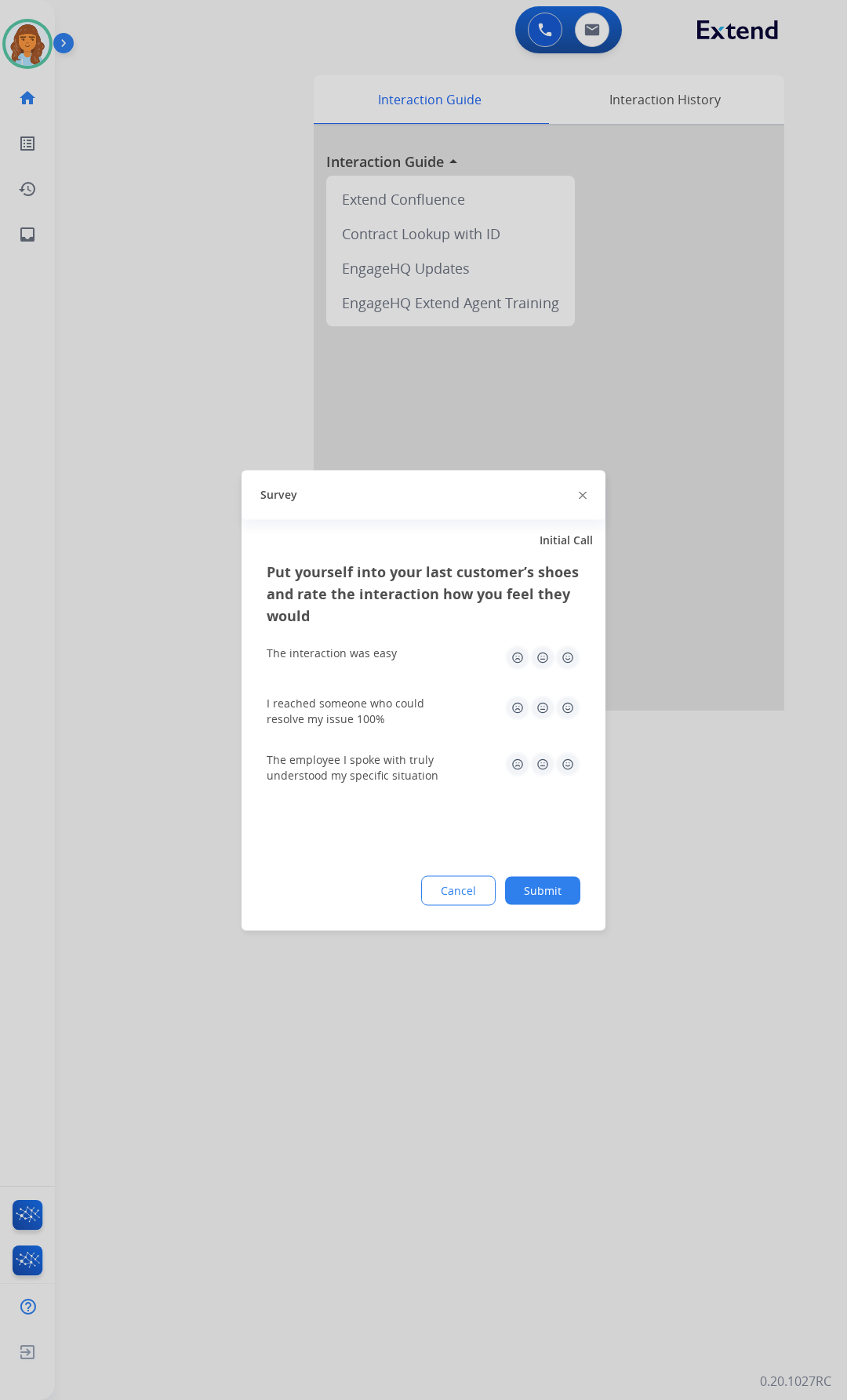 click 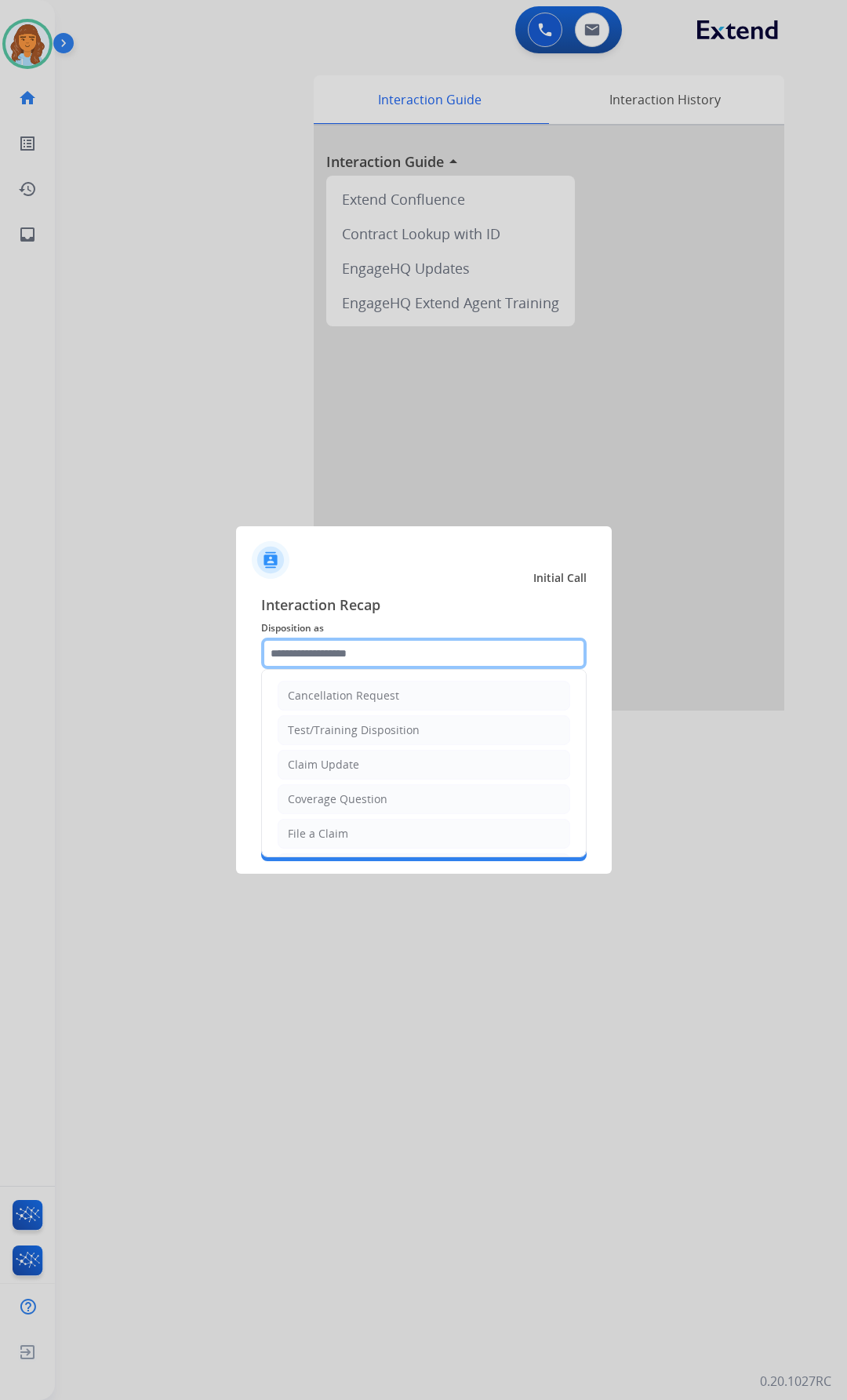 click 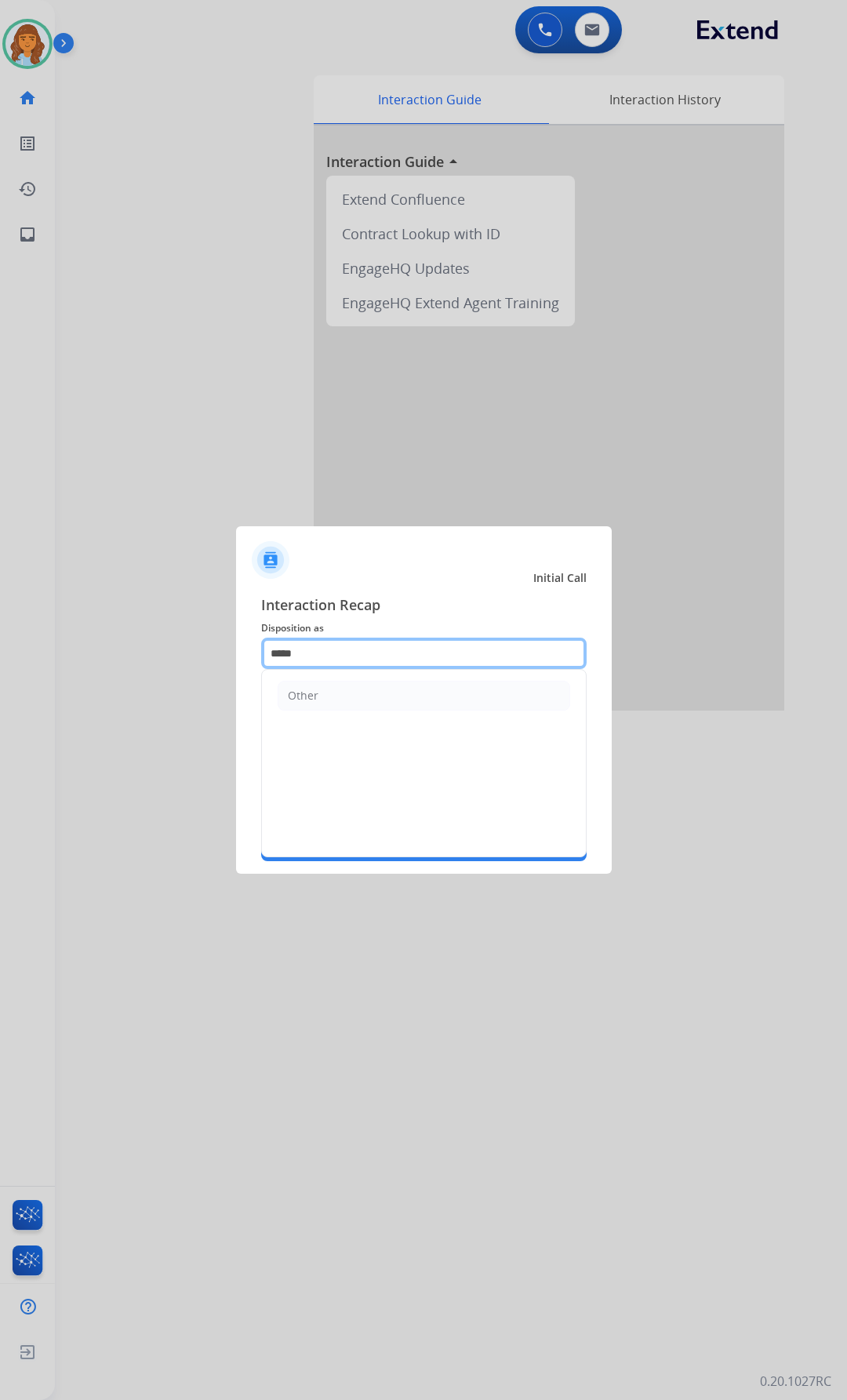 type on "*****" 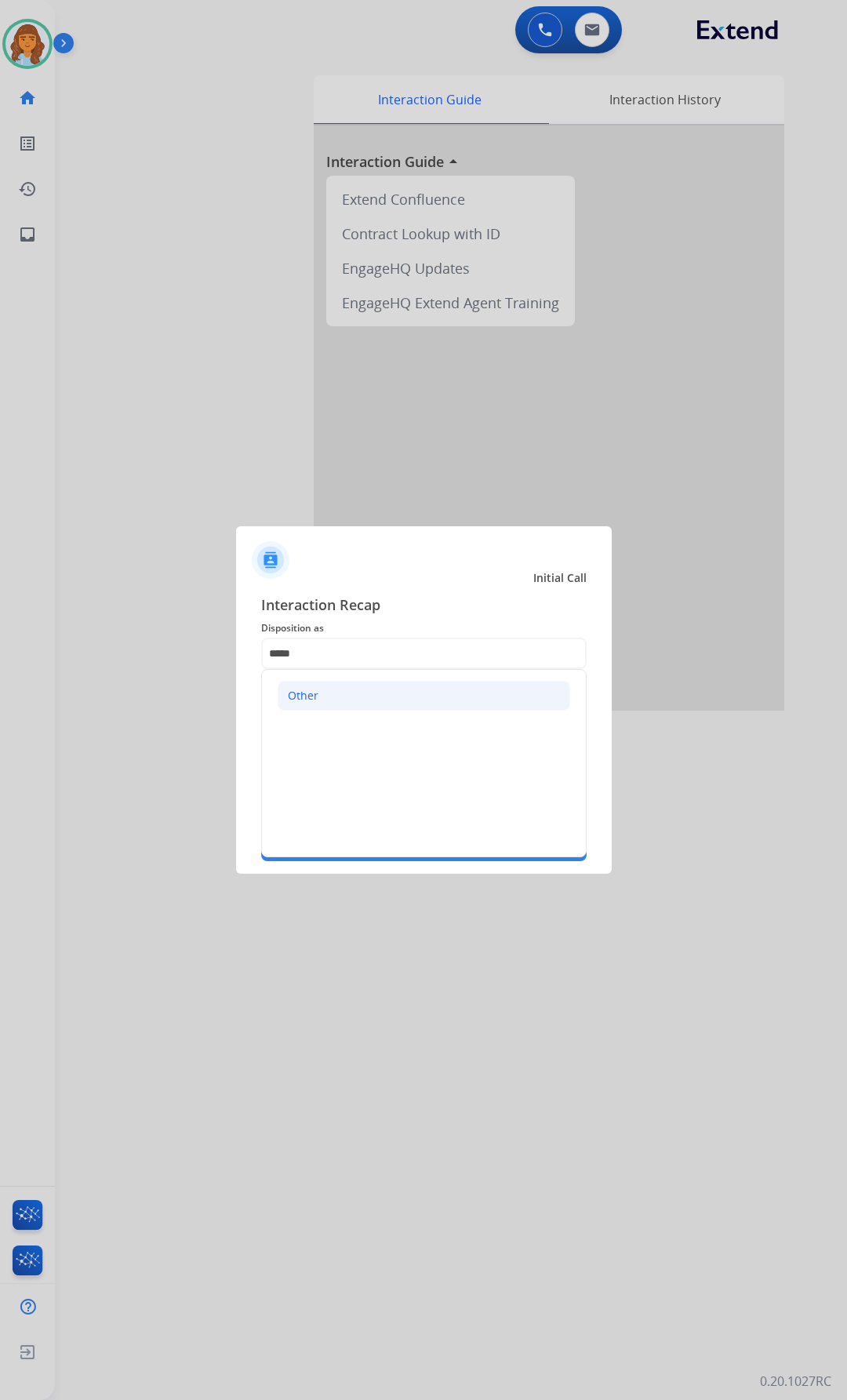 click on "Other" 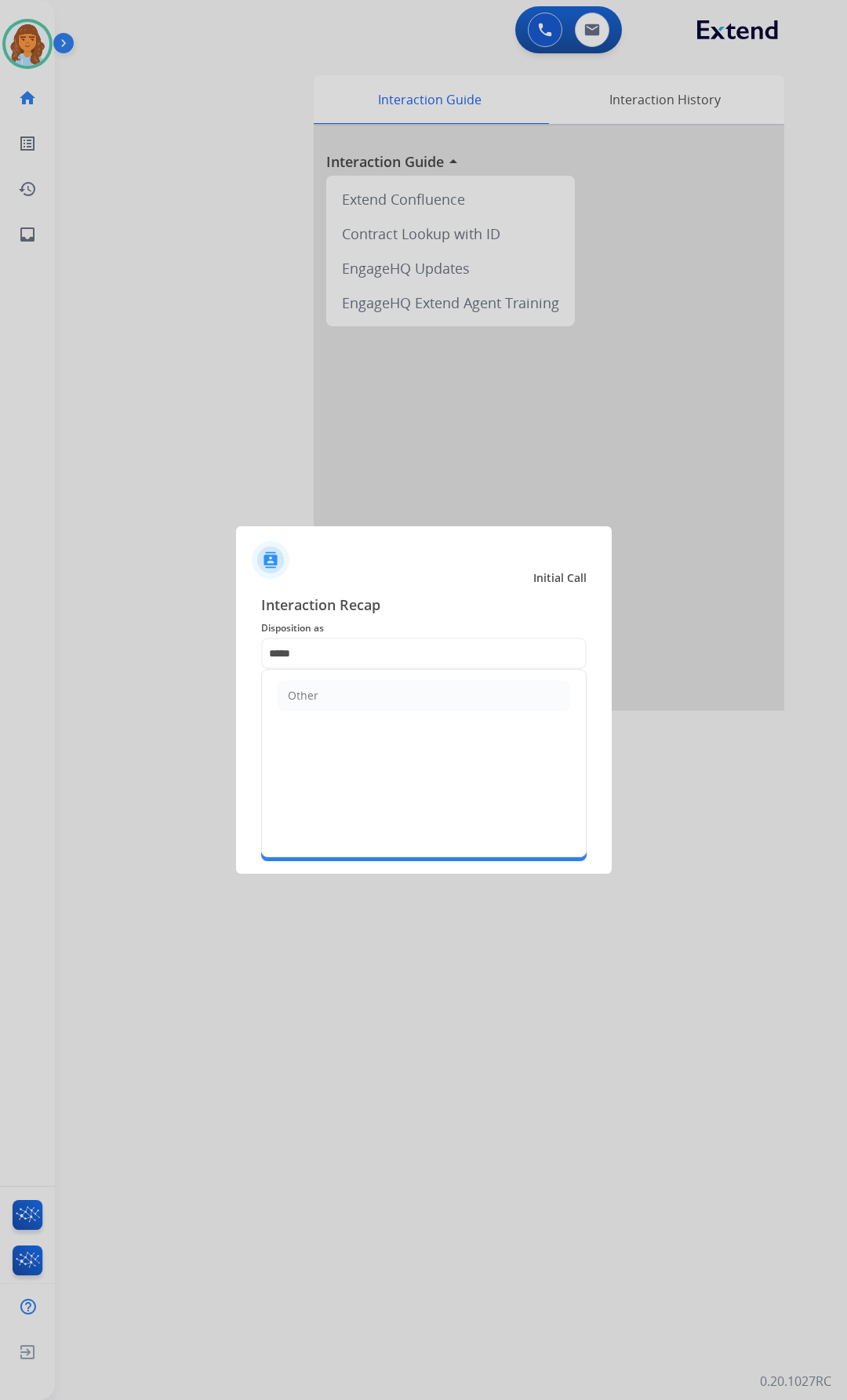 click on "Other" 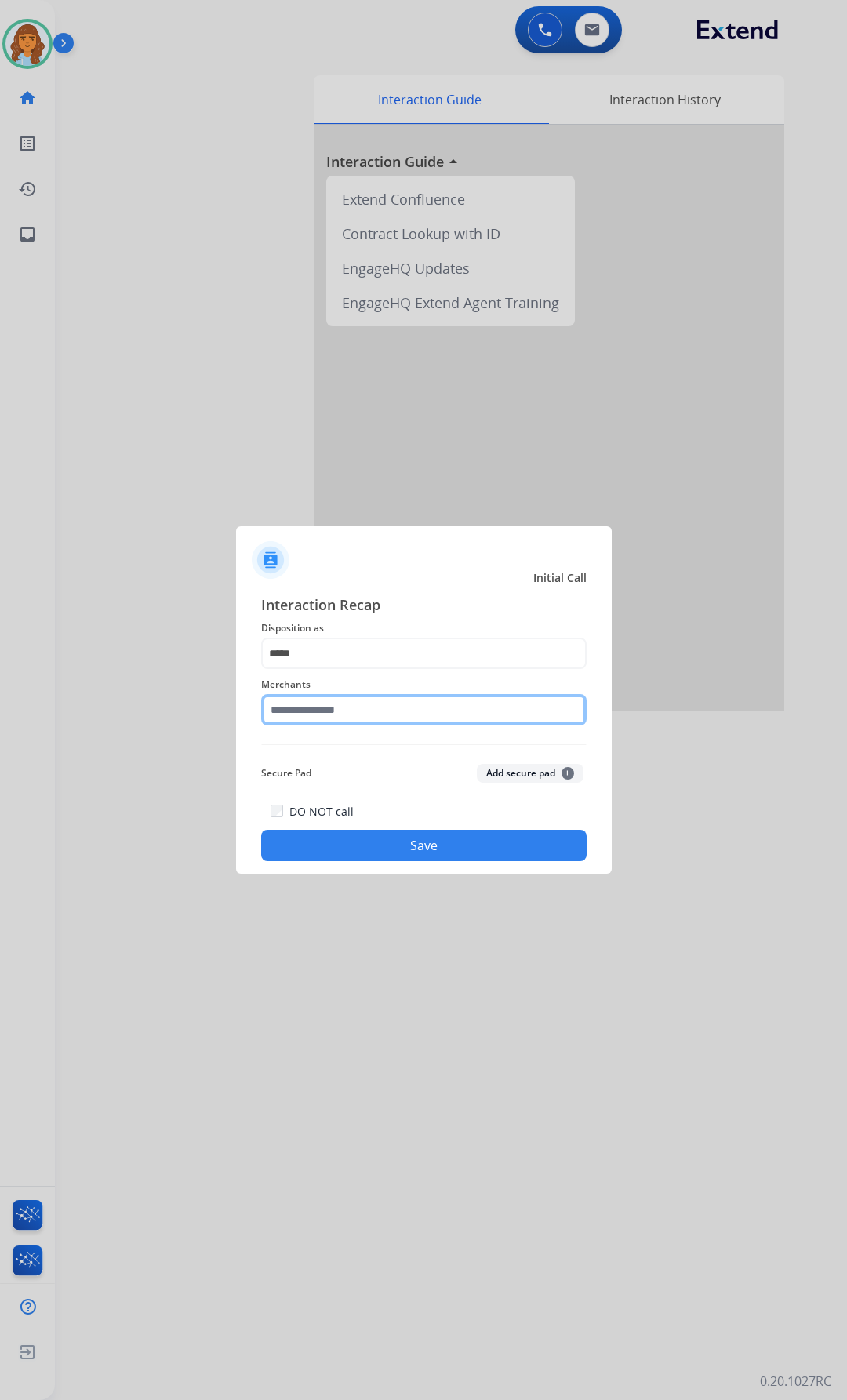 click 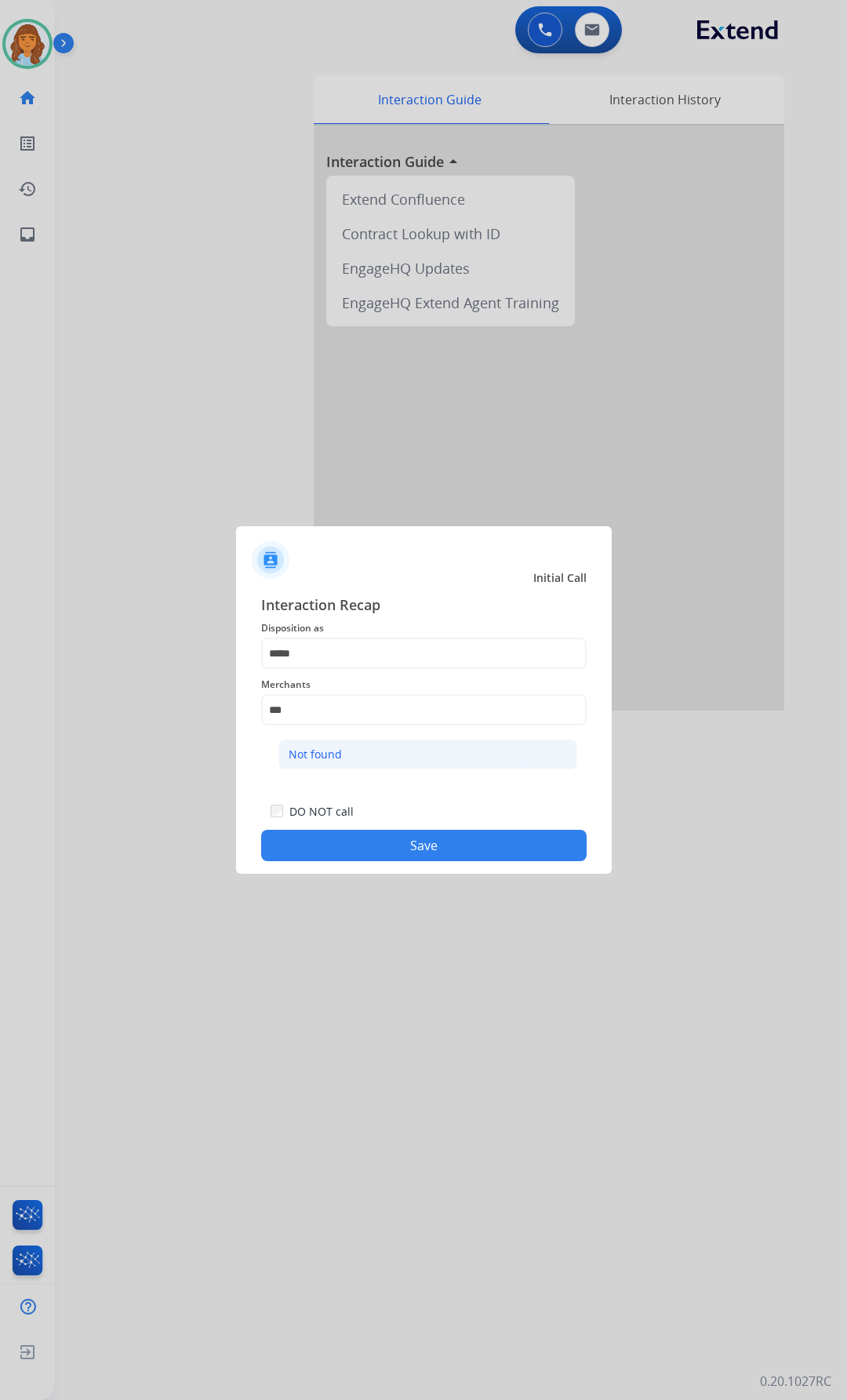 click on "Not found" 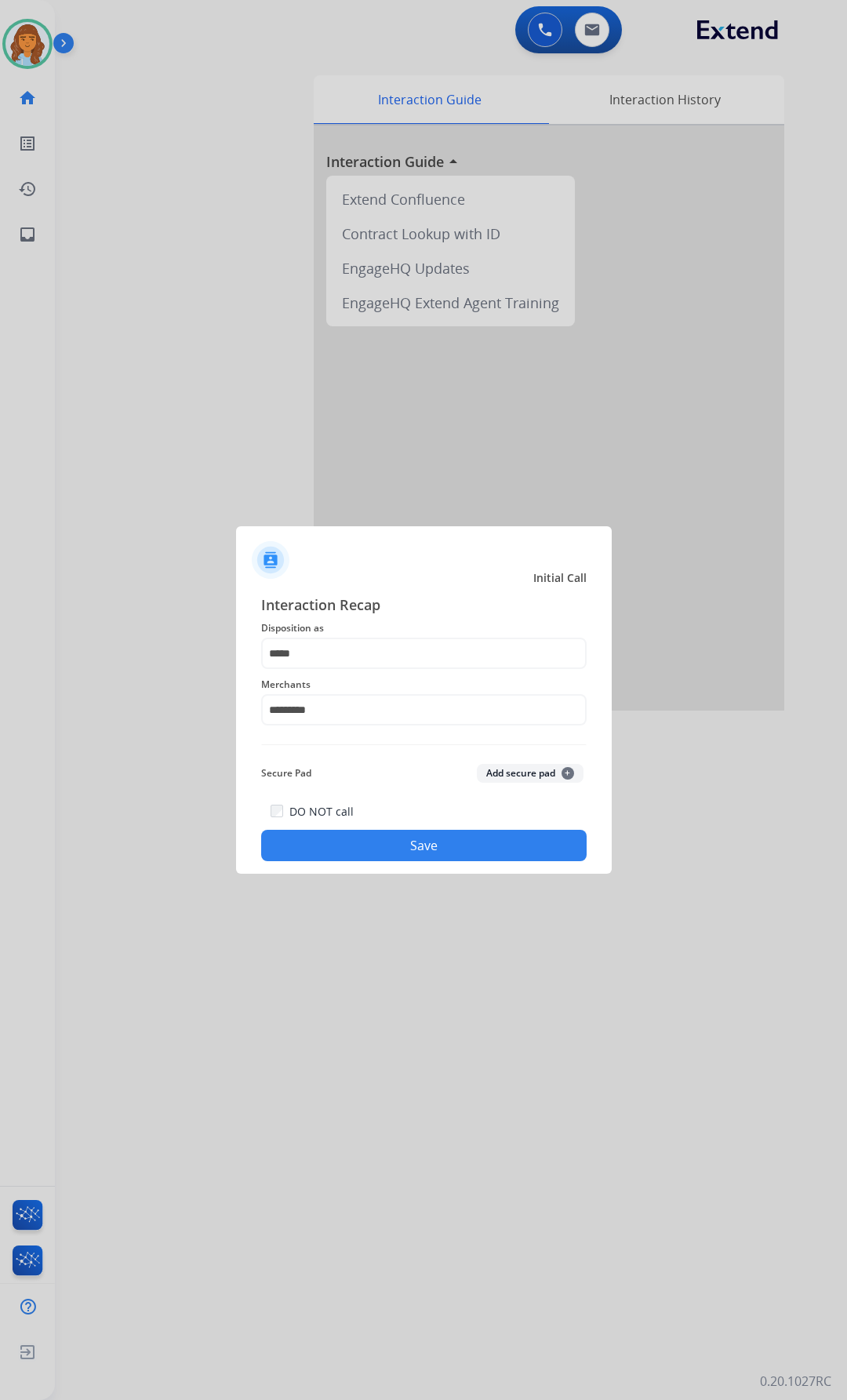 click on "Save" 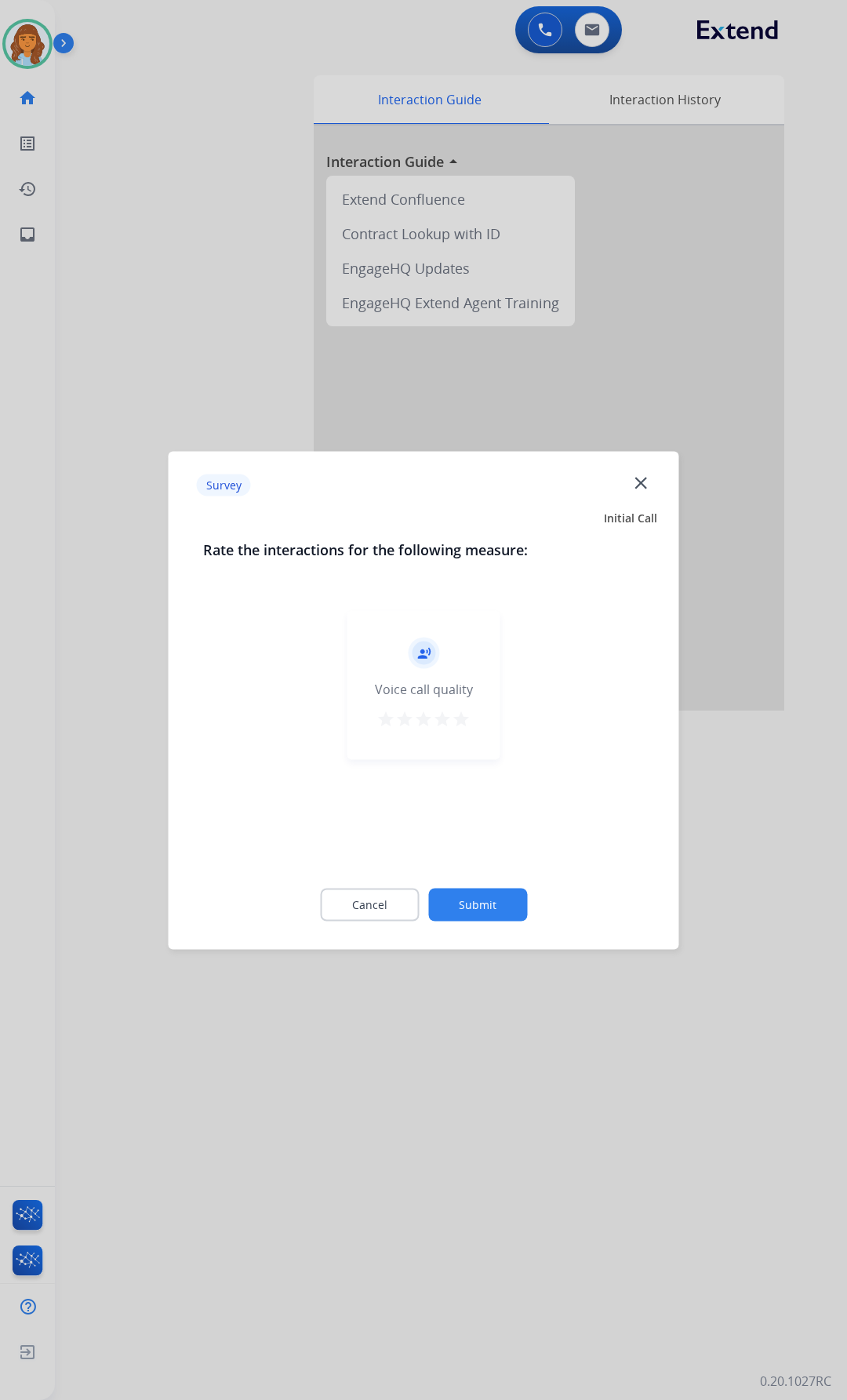 click on "Survey  close" 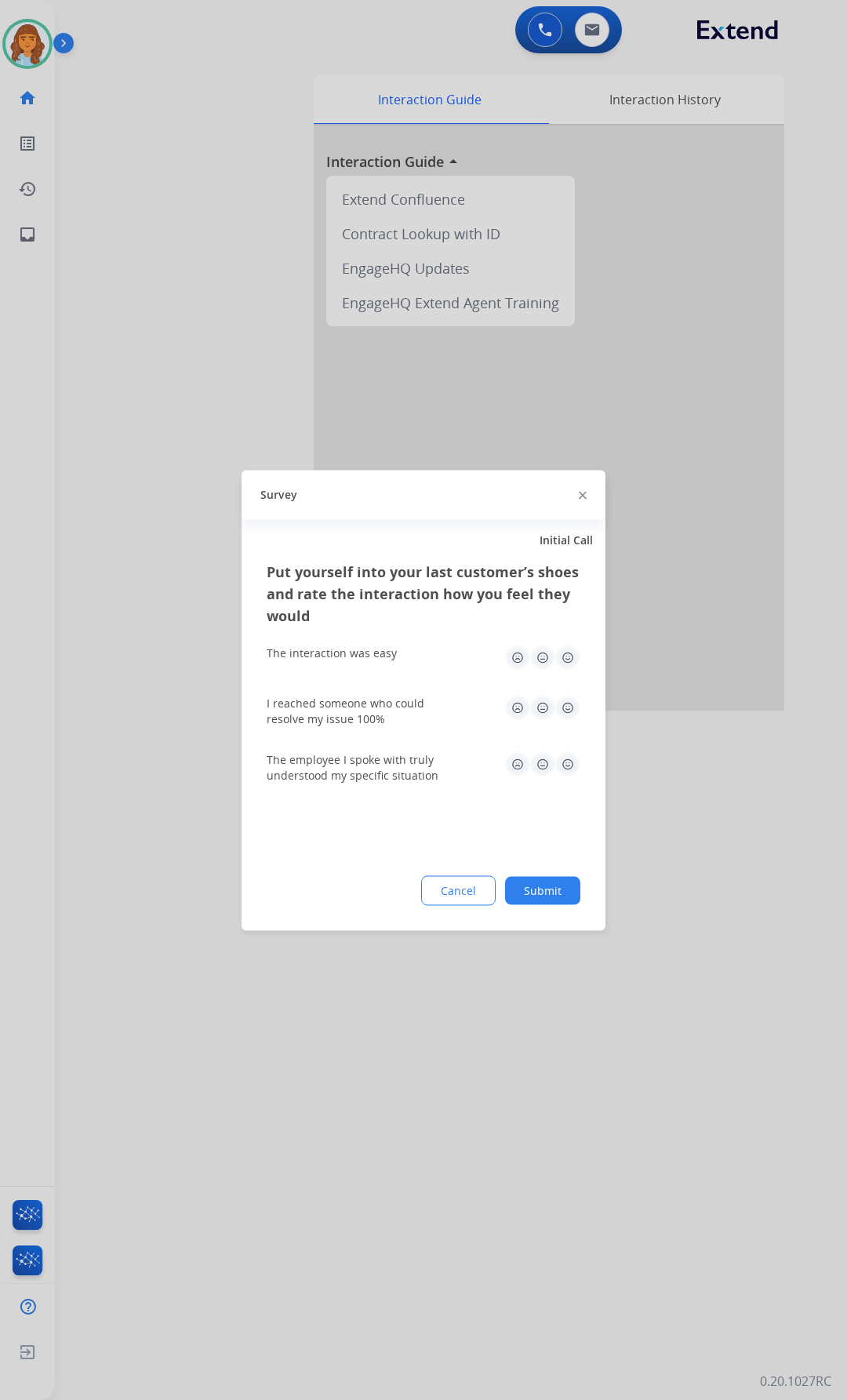 click on "Survey" 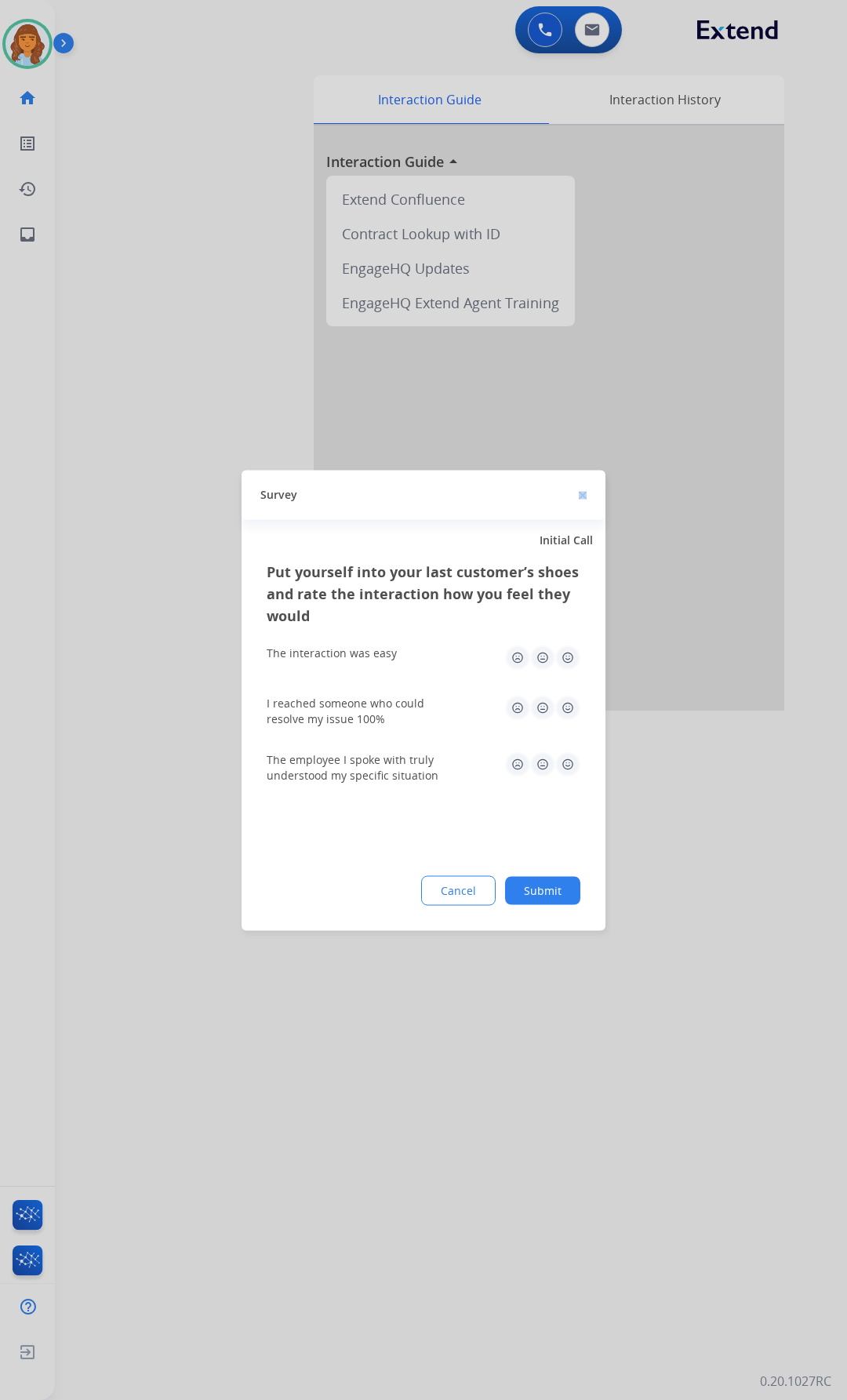click on "Survey" 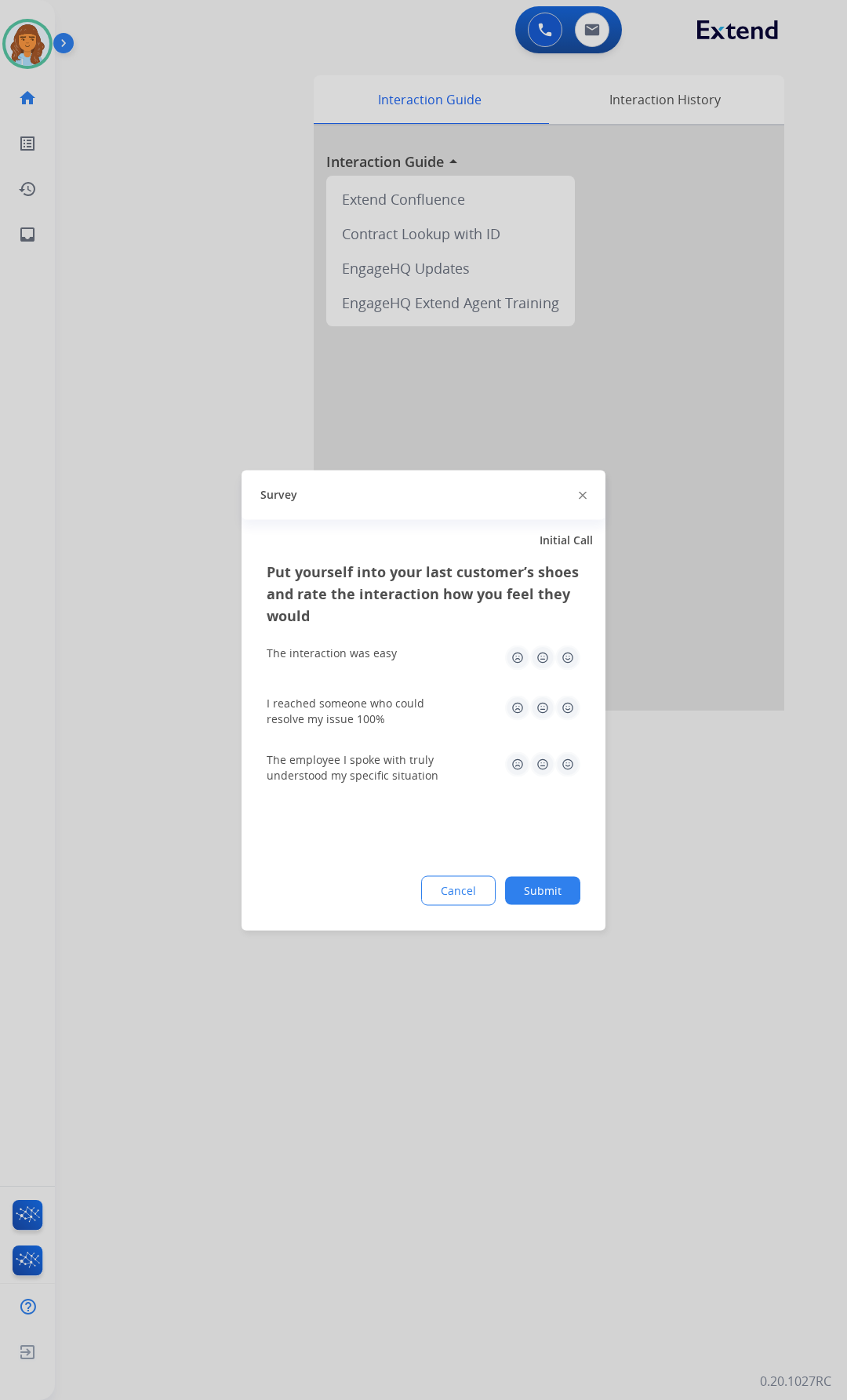 click 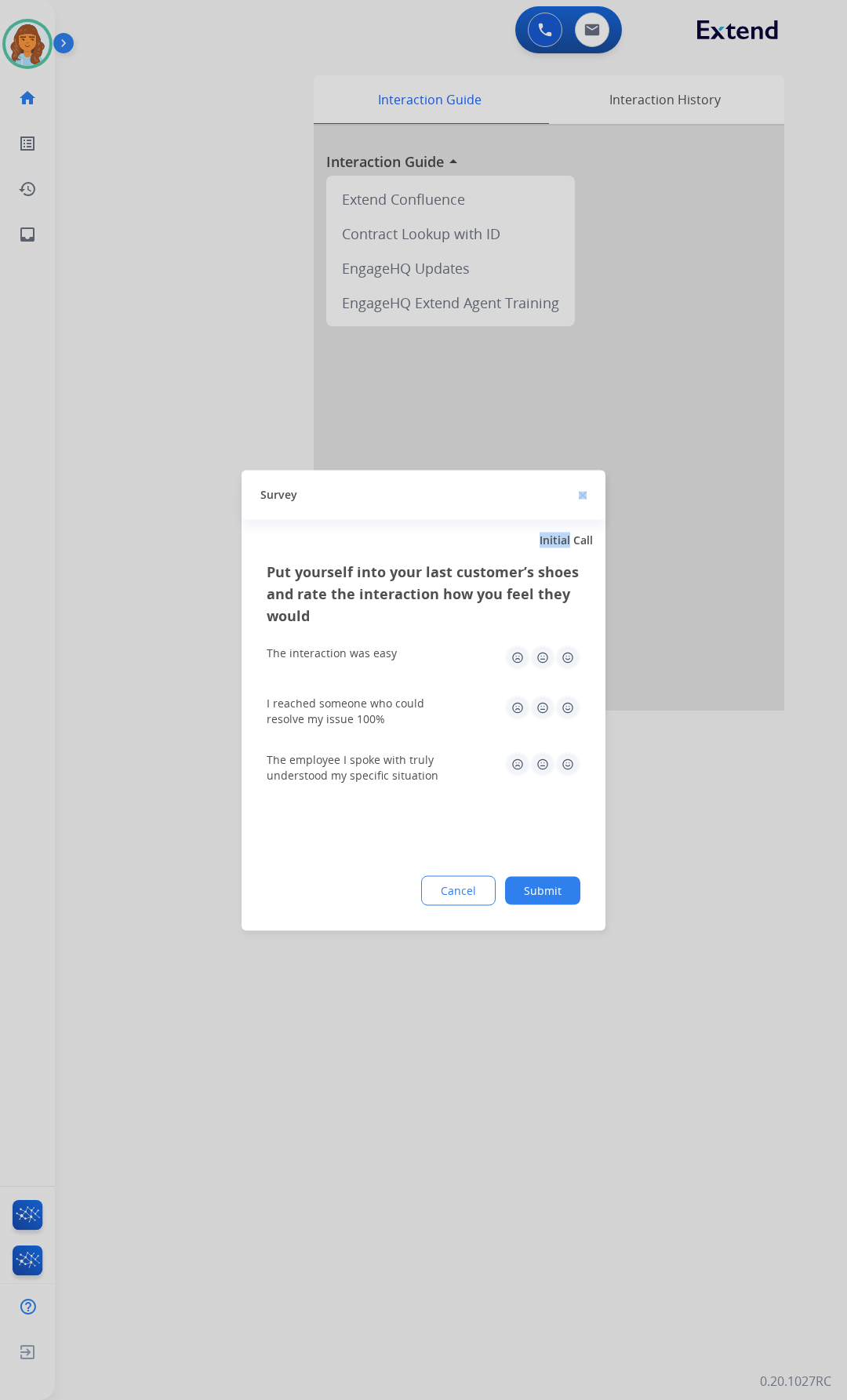 click 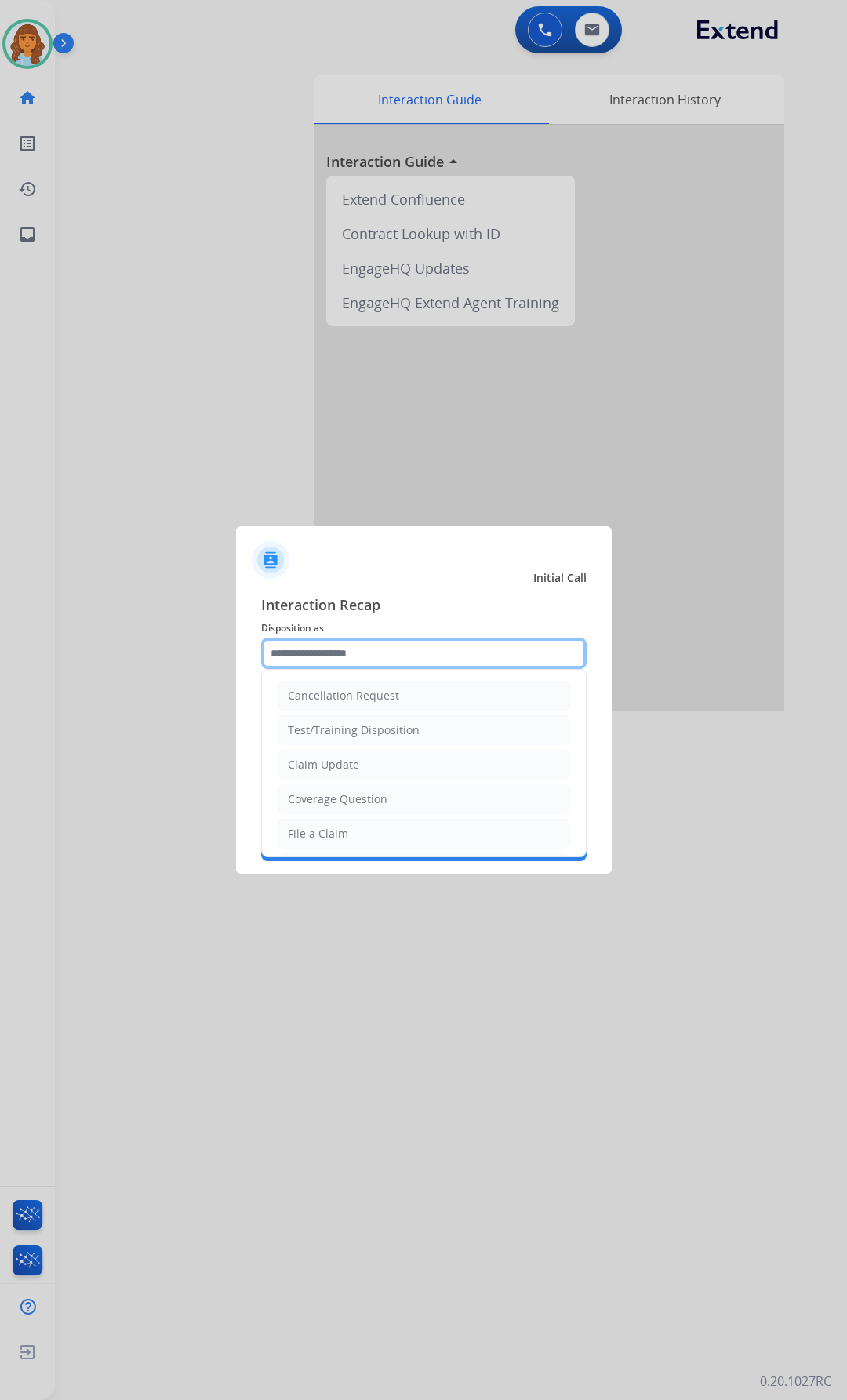 drag, startPoint x: 334, startPoint y: 664, endPoint x: 300, endPoint y: 671, distance: 34.71311 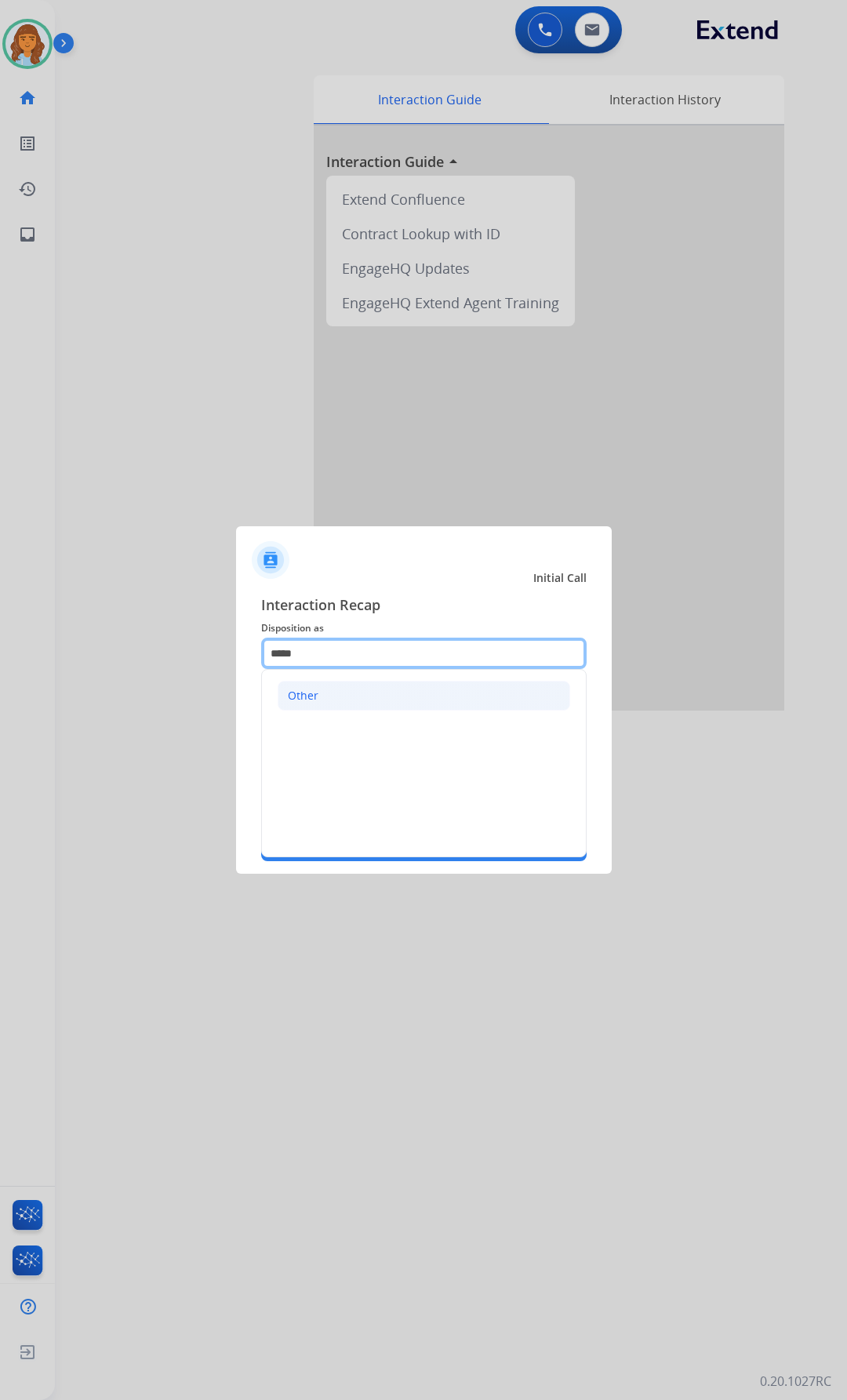 type on "*****" 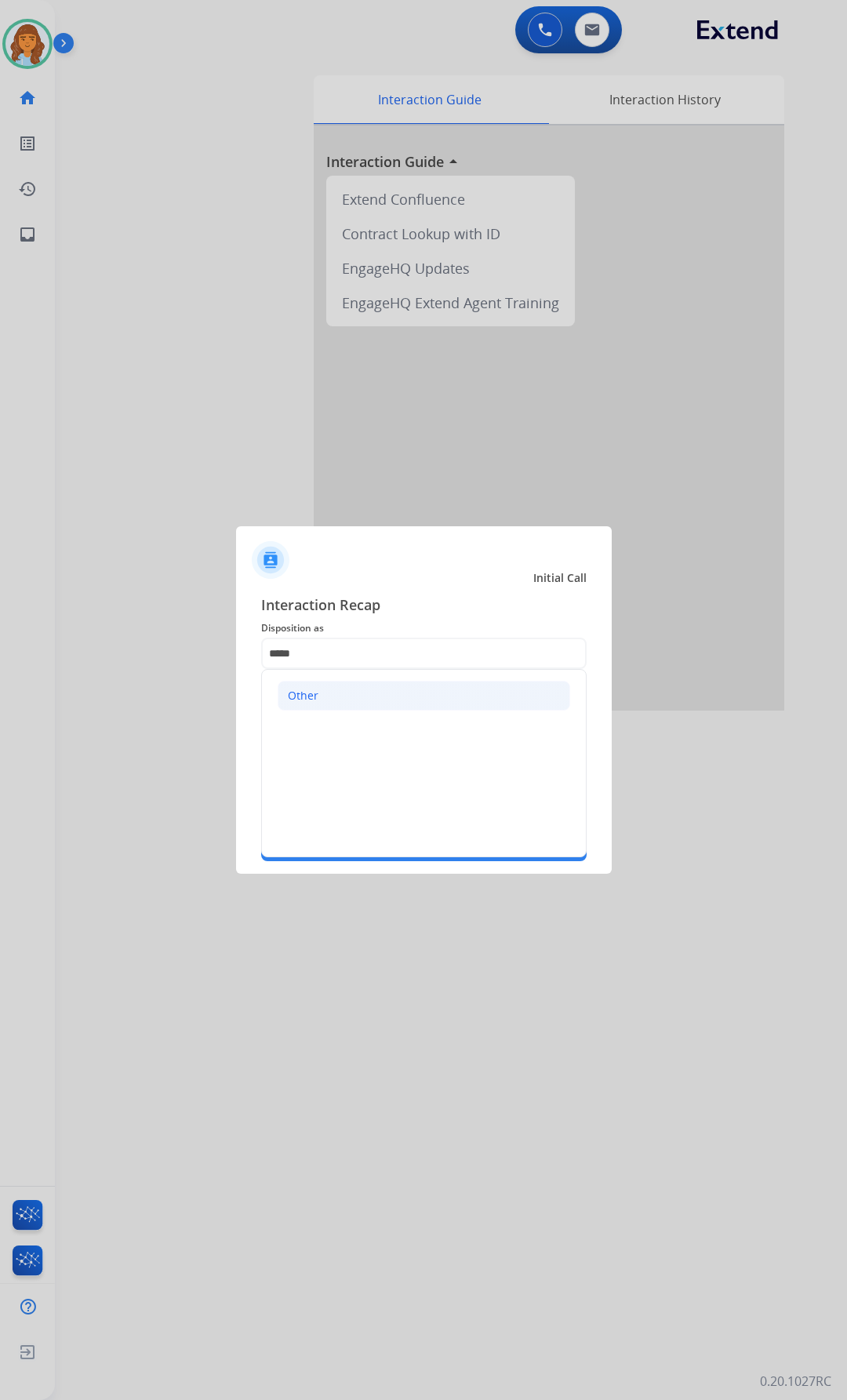 click on "Other" 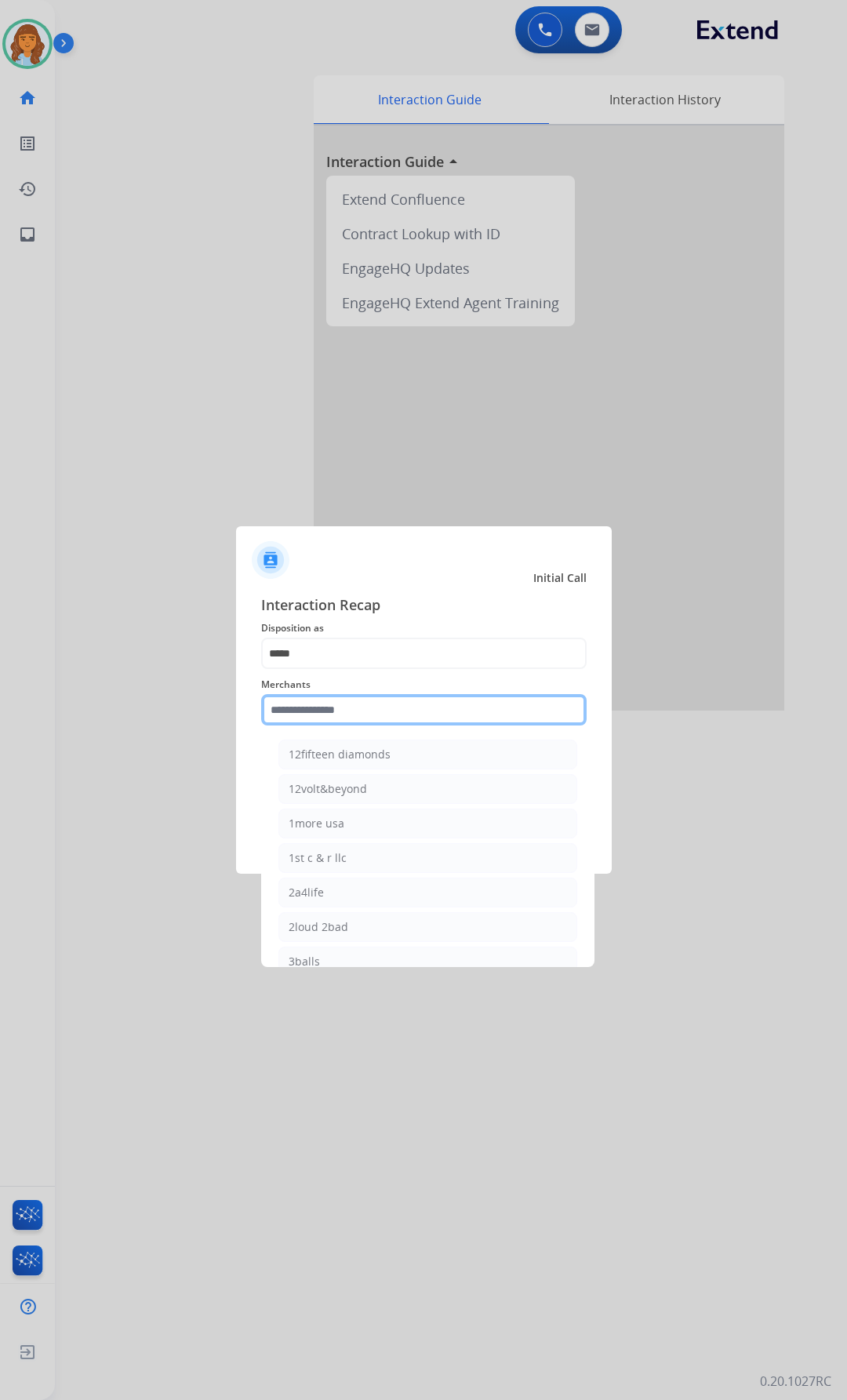 click 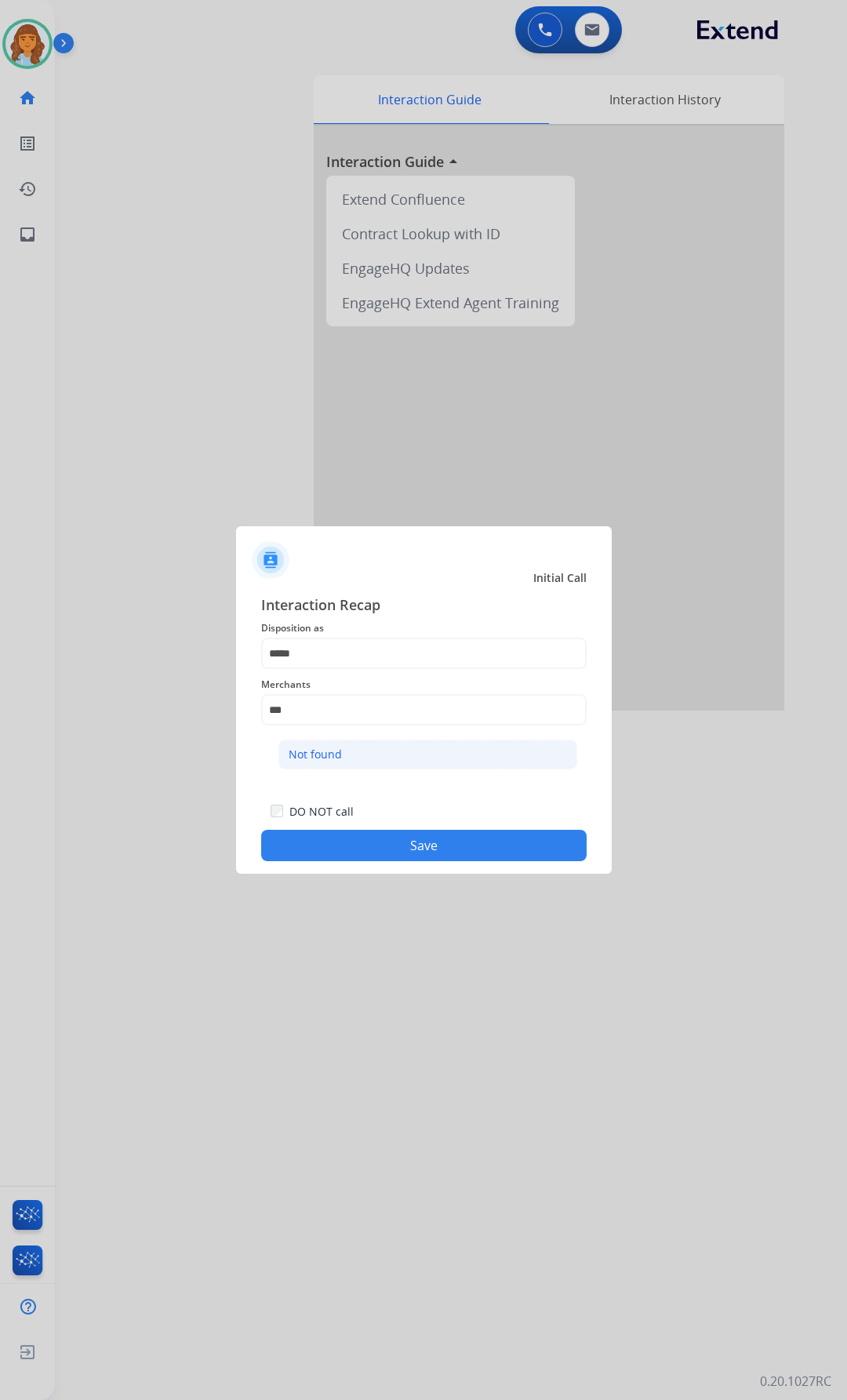 click on "Not found" 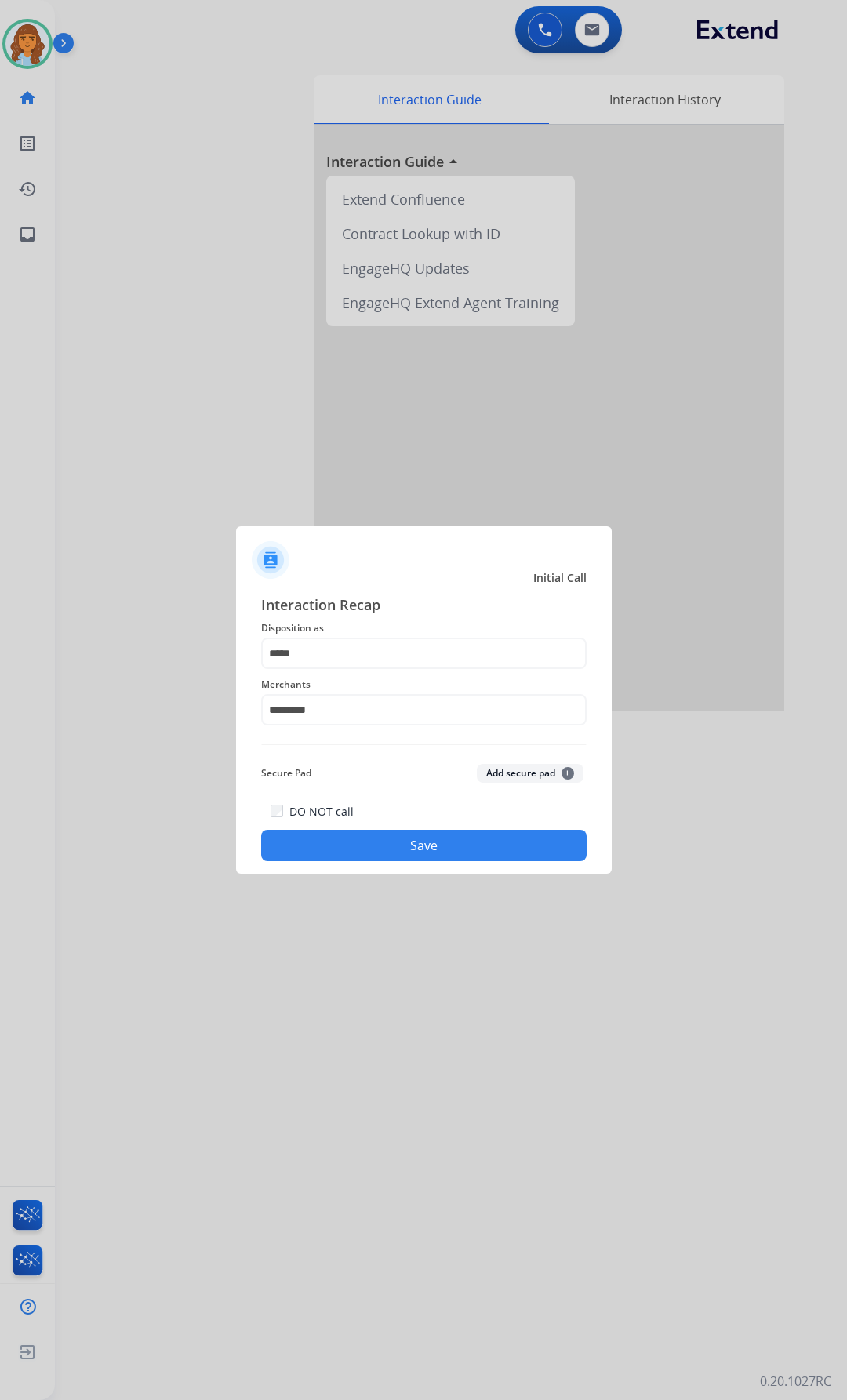 click on "Save" 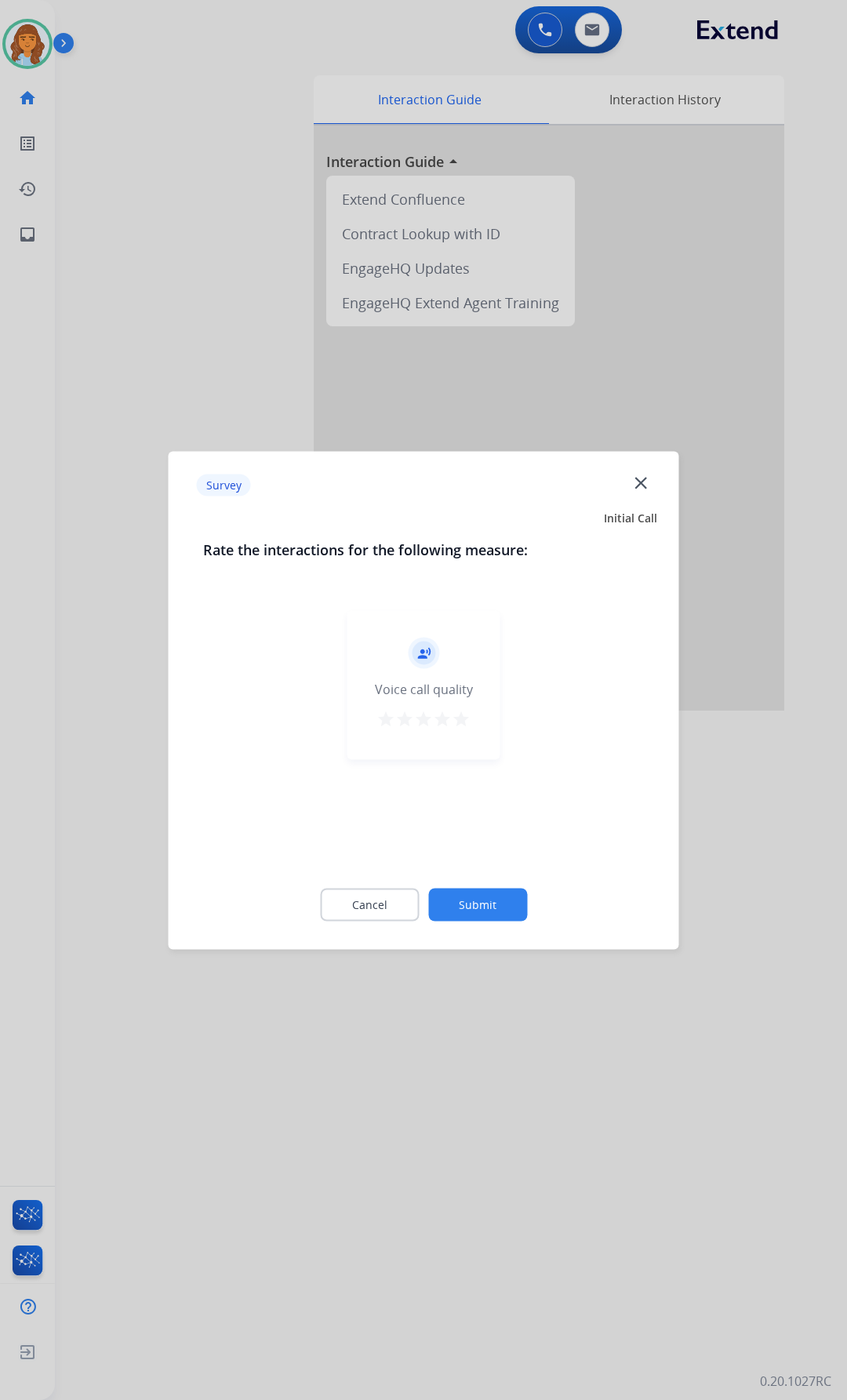 click on "close" 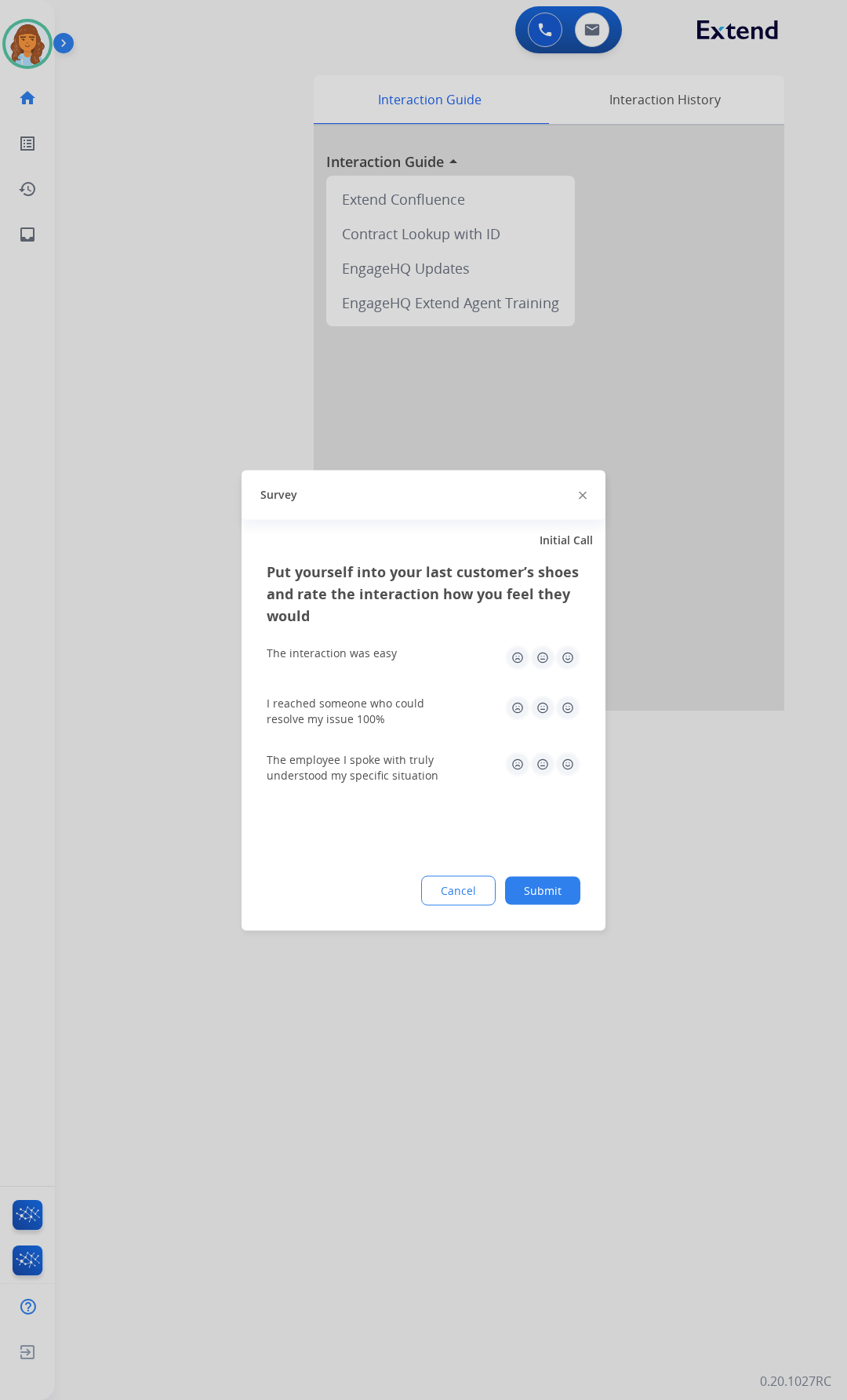click on "Survey" 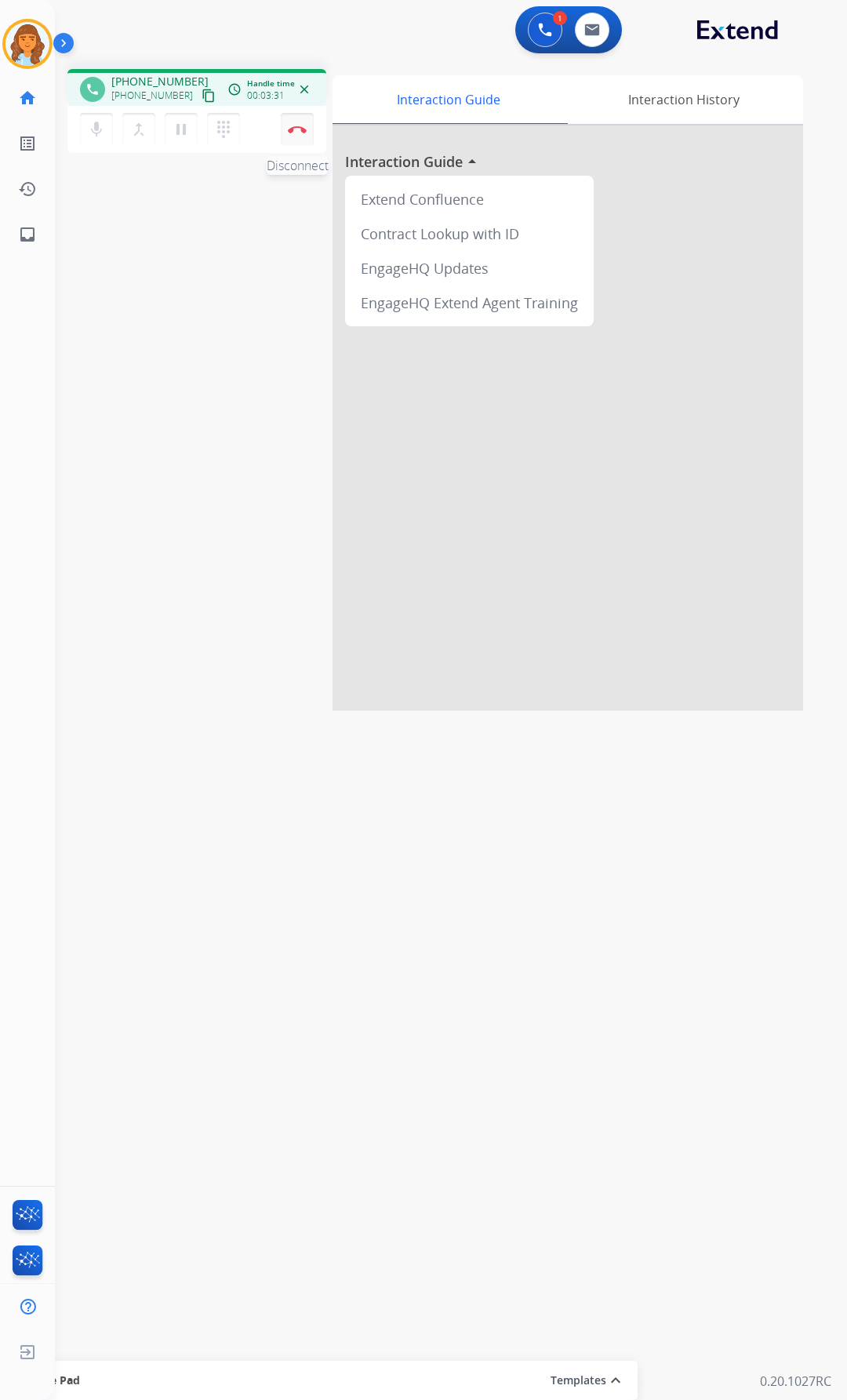 click on "Disconnect" at bounding box center [297, 129] 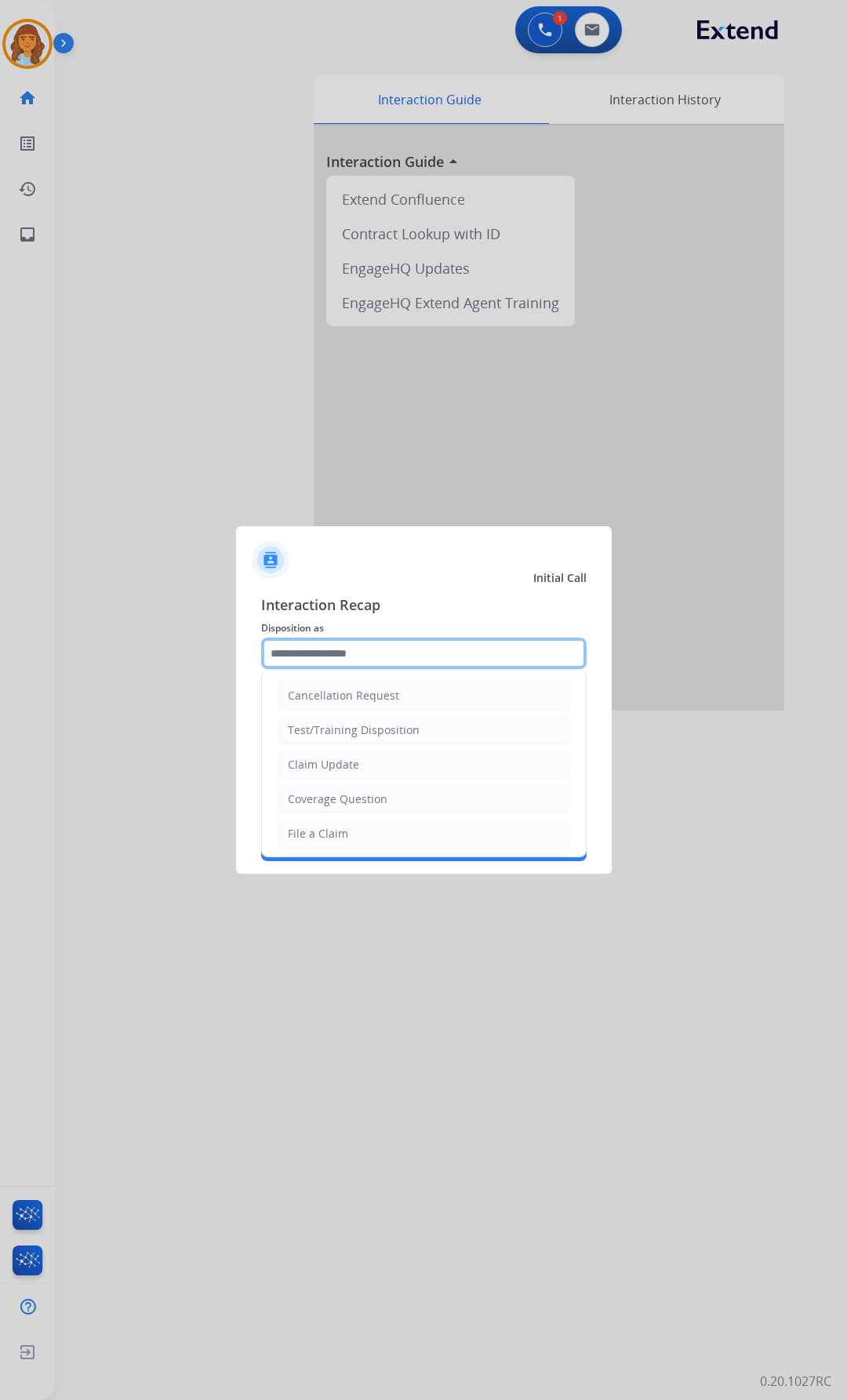 click 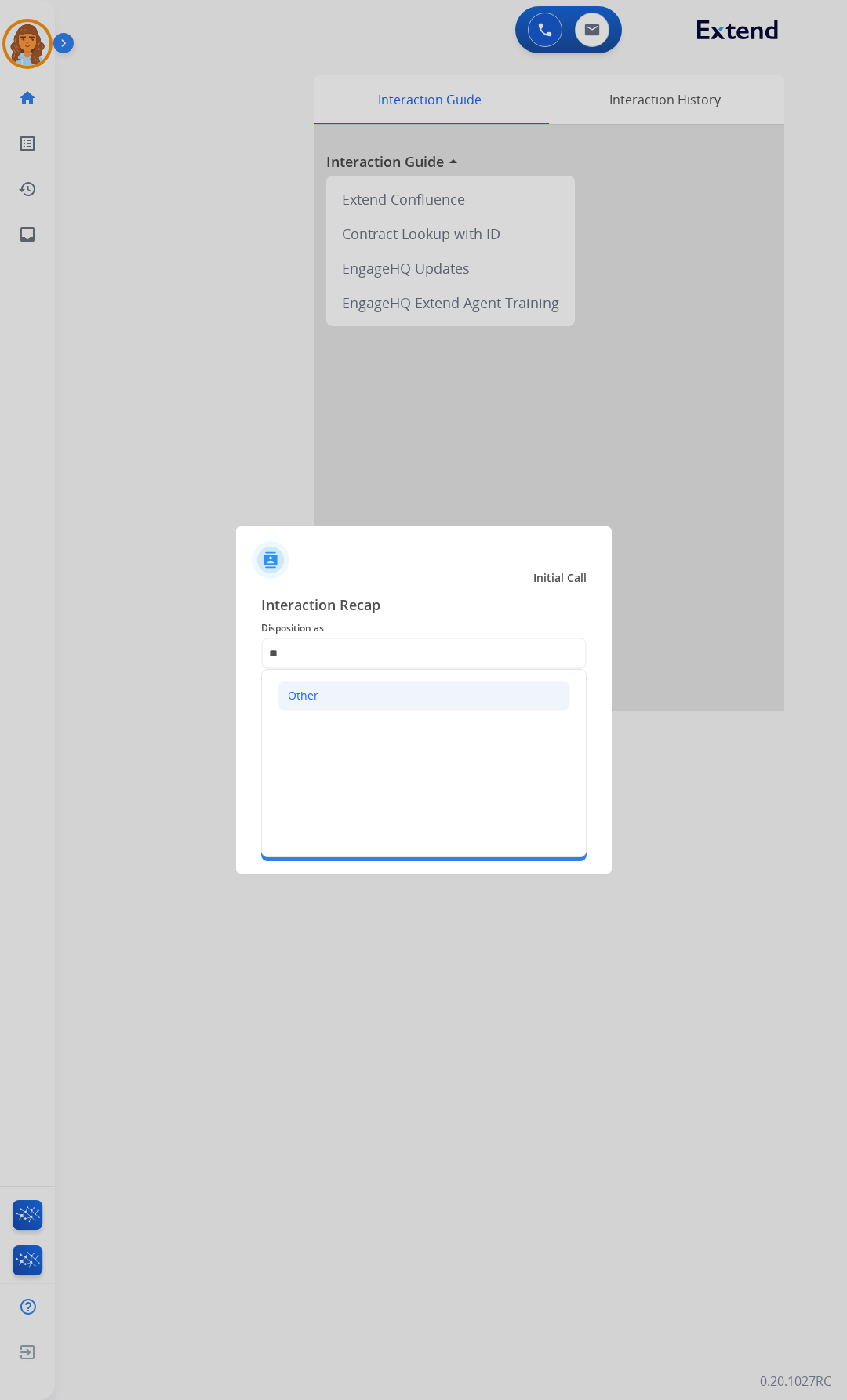 click on "Other" 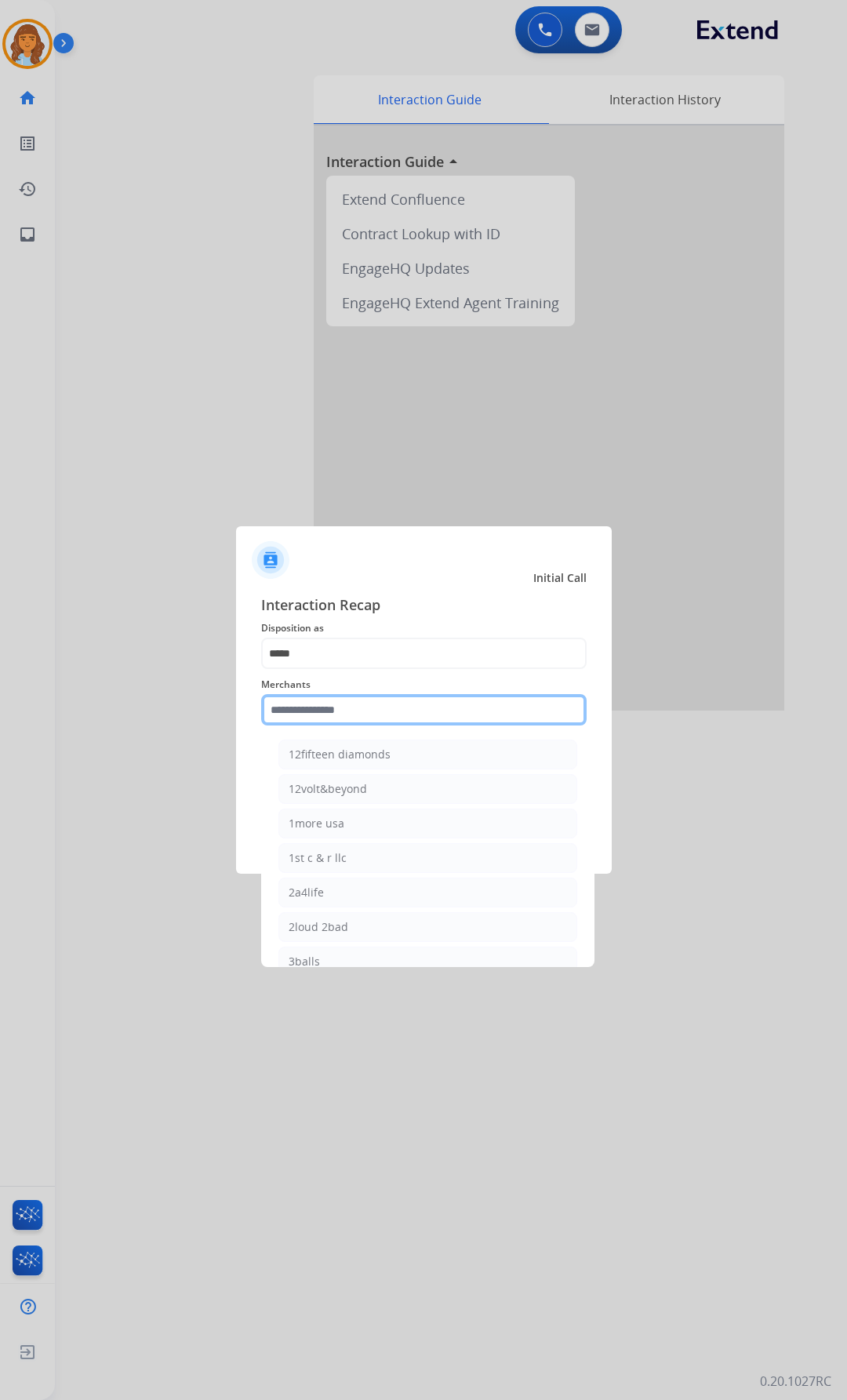 drag, startPoint x: 346, startPoint y: 707, endPoint x: 390, endPoint y: 650, distance: 72.006944 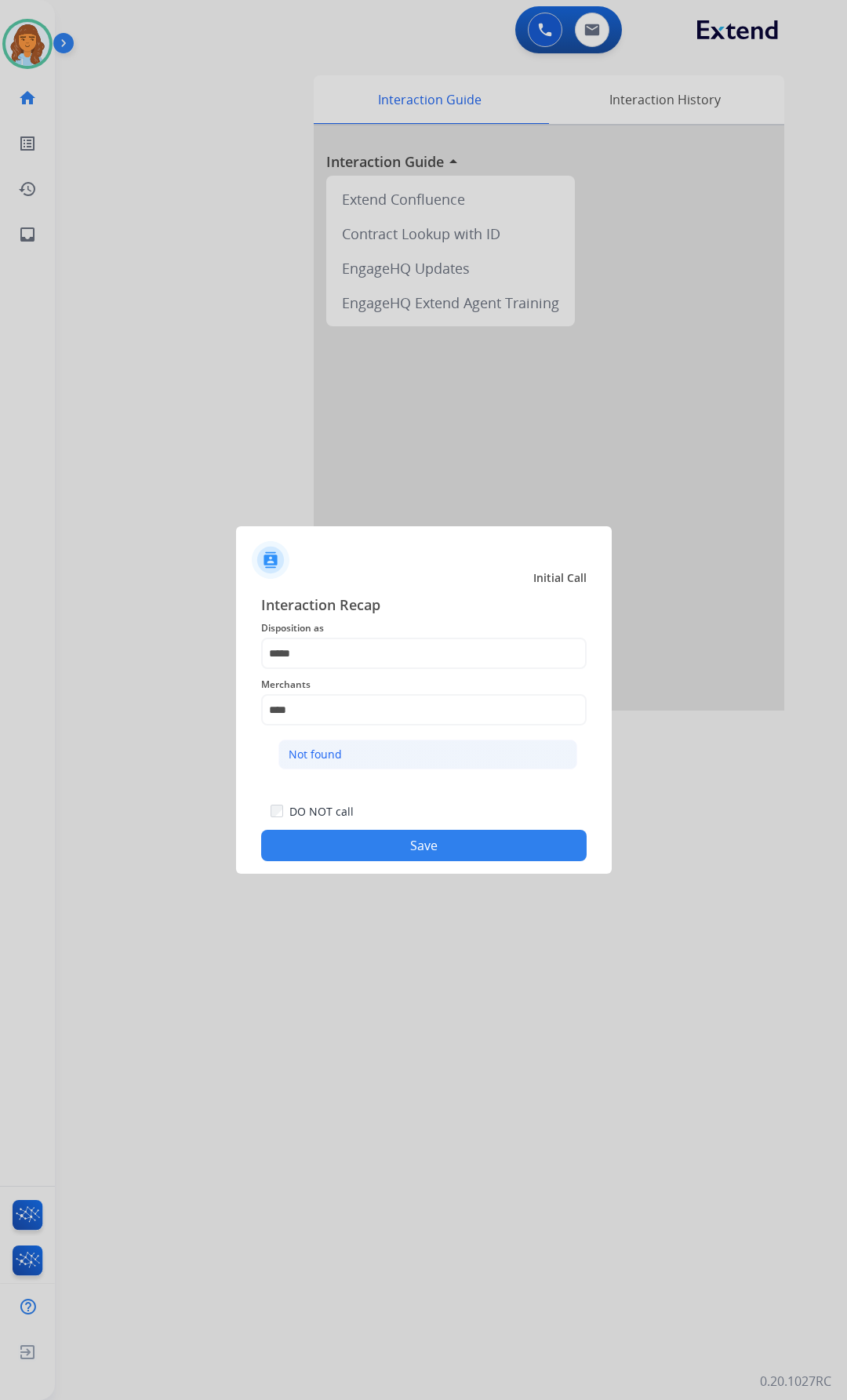 drag, startPoint x: 555, startPoint y: 749, endPoint x: 631, endPoint y: 777, distance: 80.99383 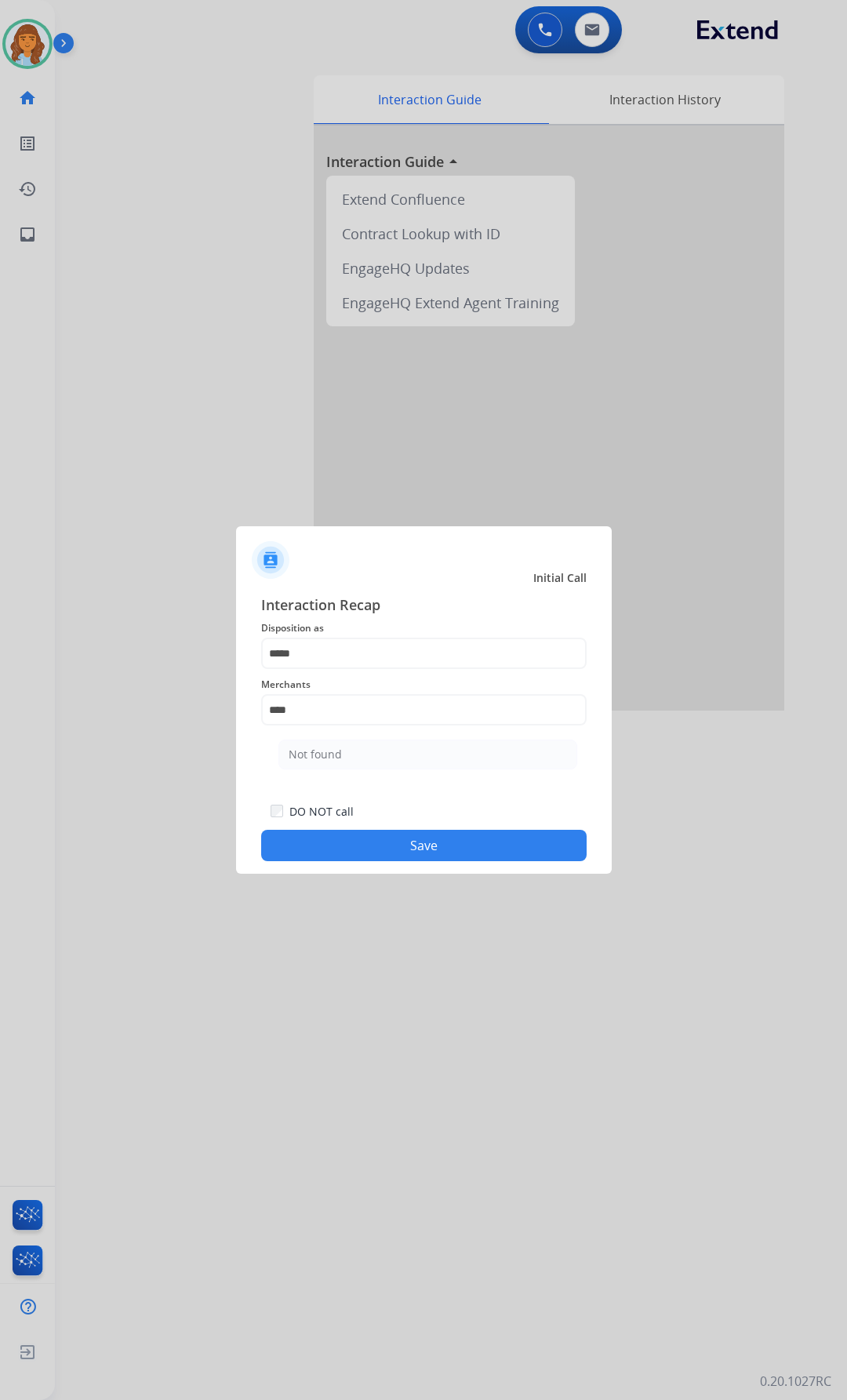 click on "Not found" 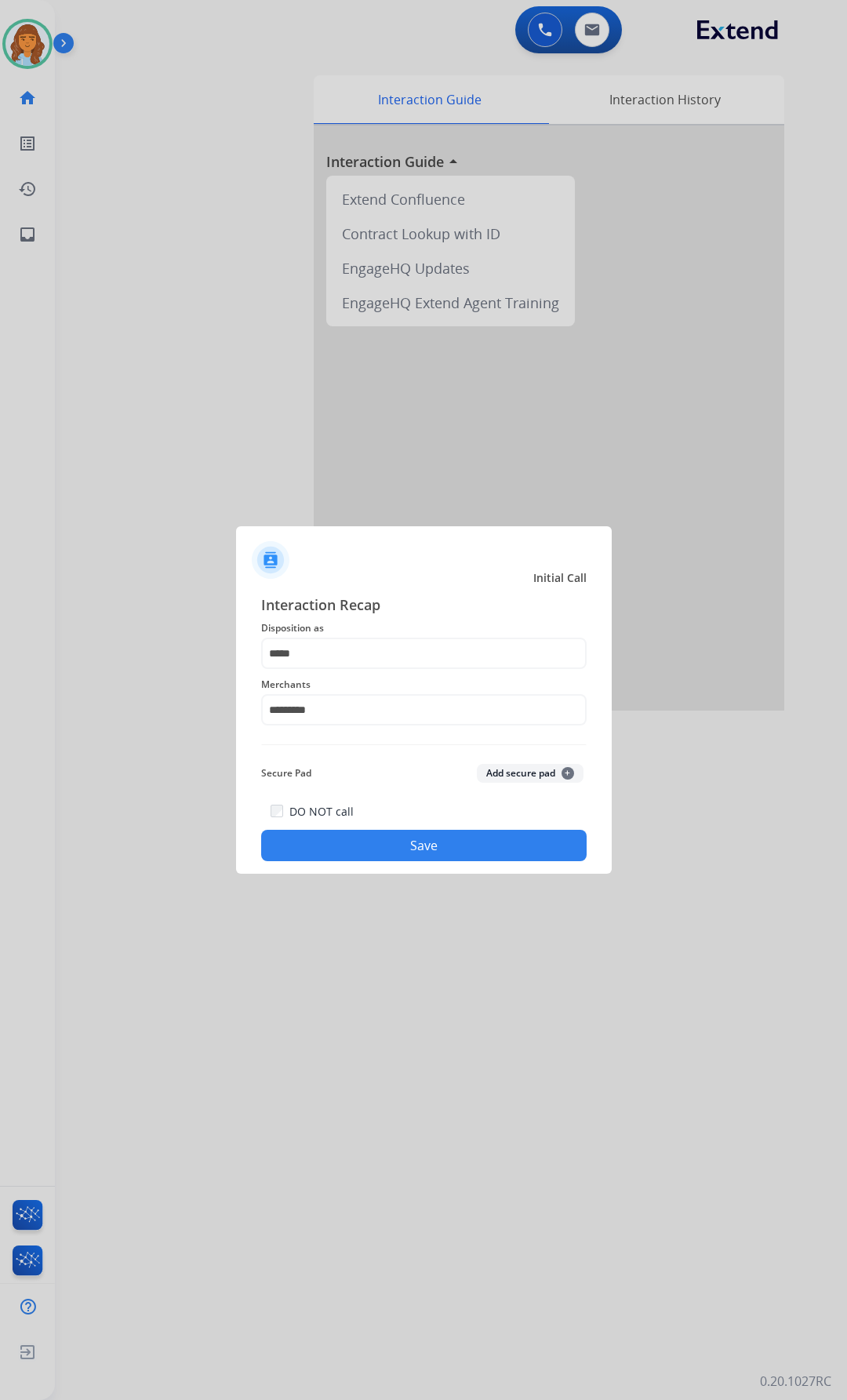 click on "Save" 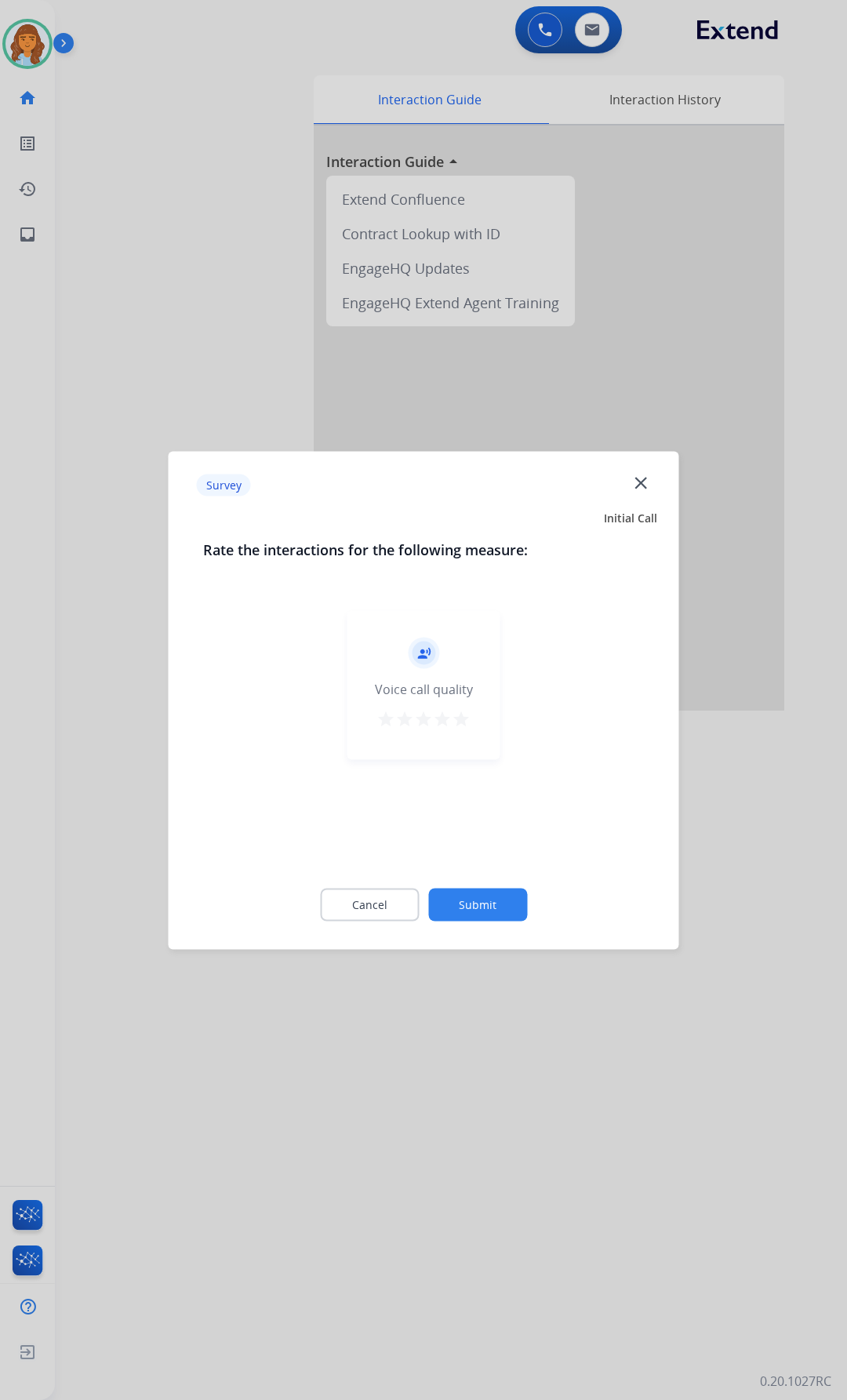 click on "close" 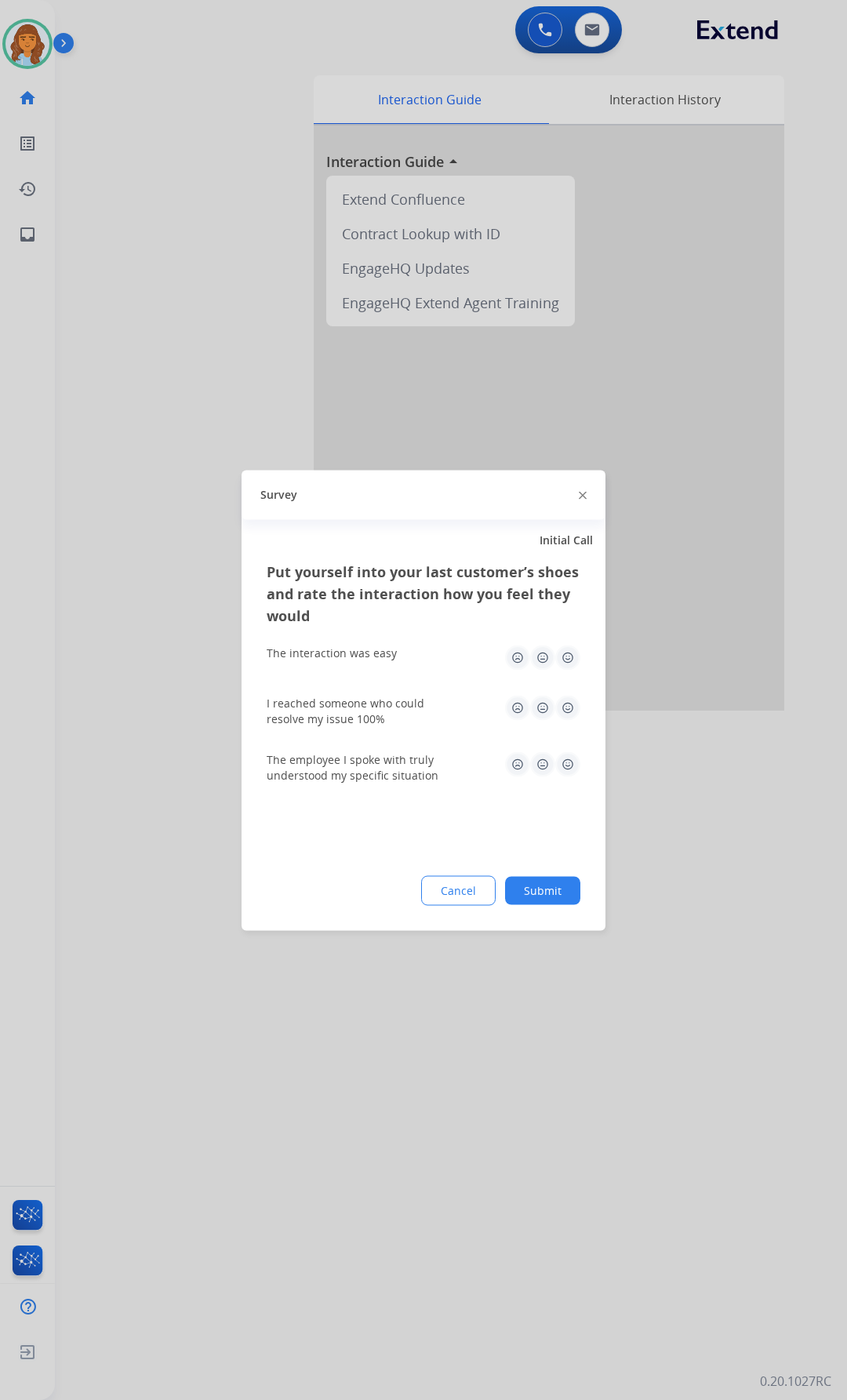 drag, startPoint x: 568, startPoint y: 487, endPoint x: 602, endPoint y: 506, distance: 38.948684 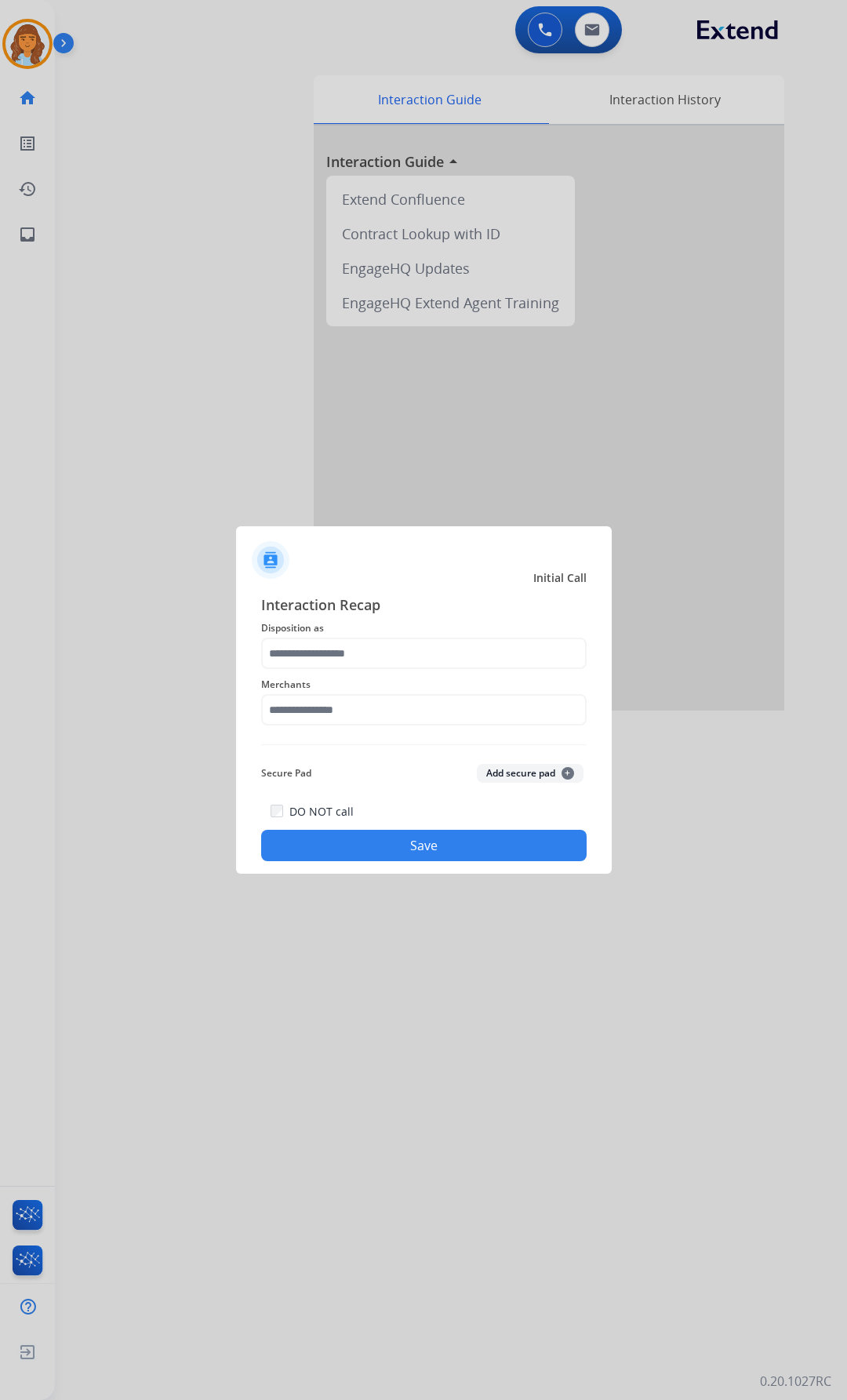 click on "Disposition as" 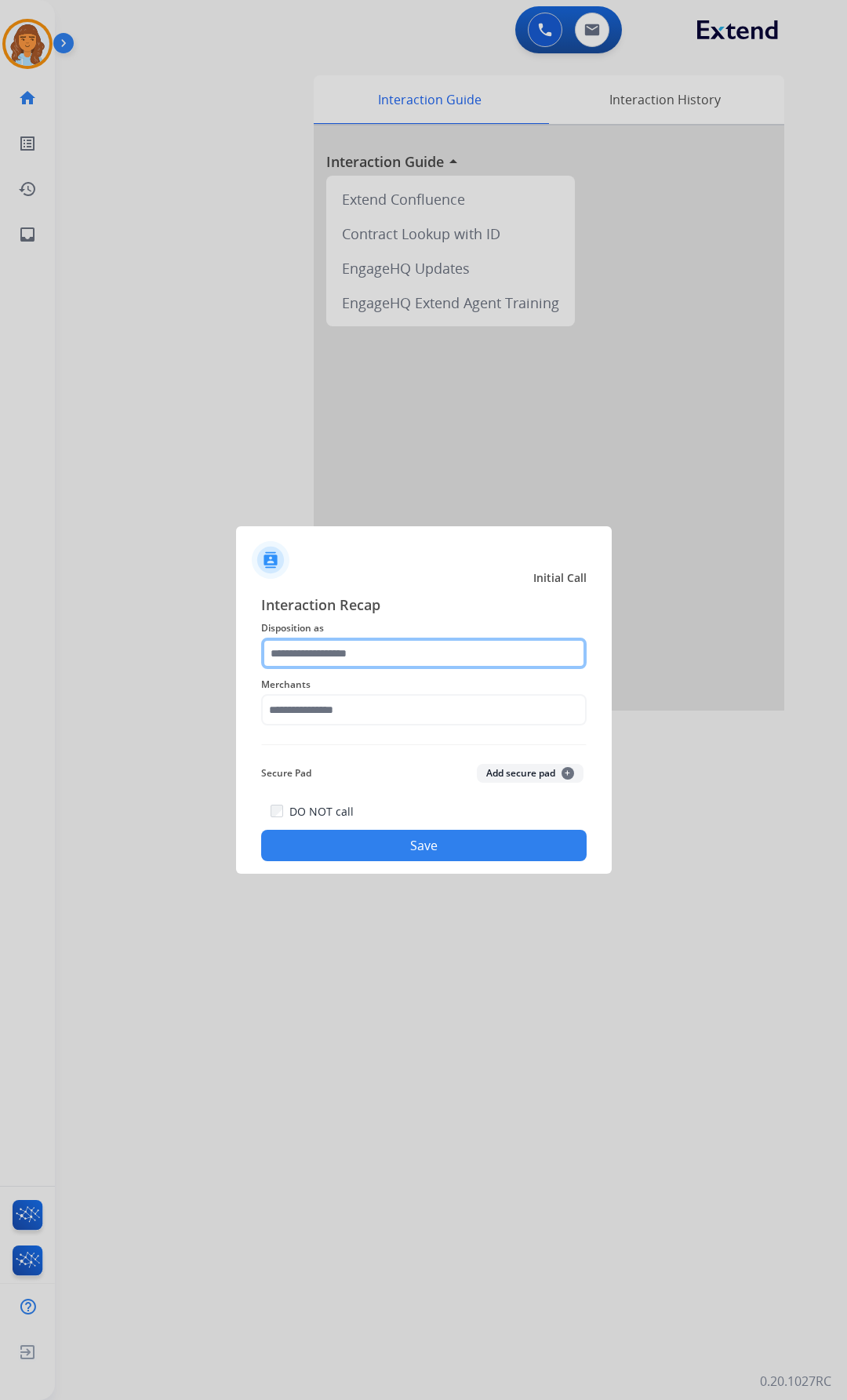 click 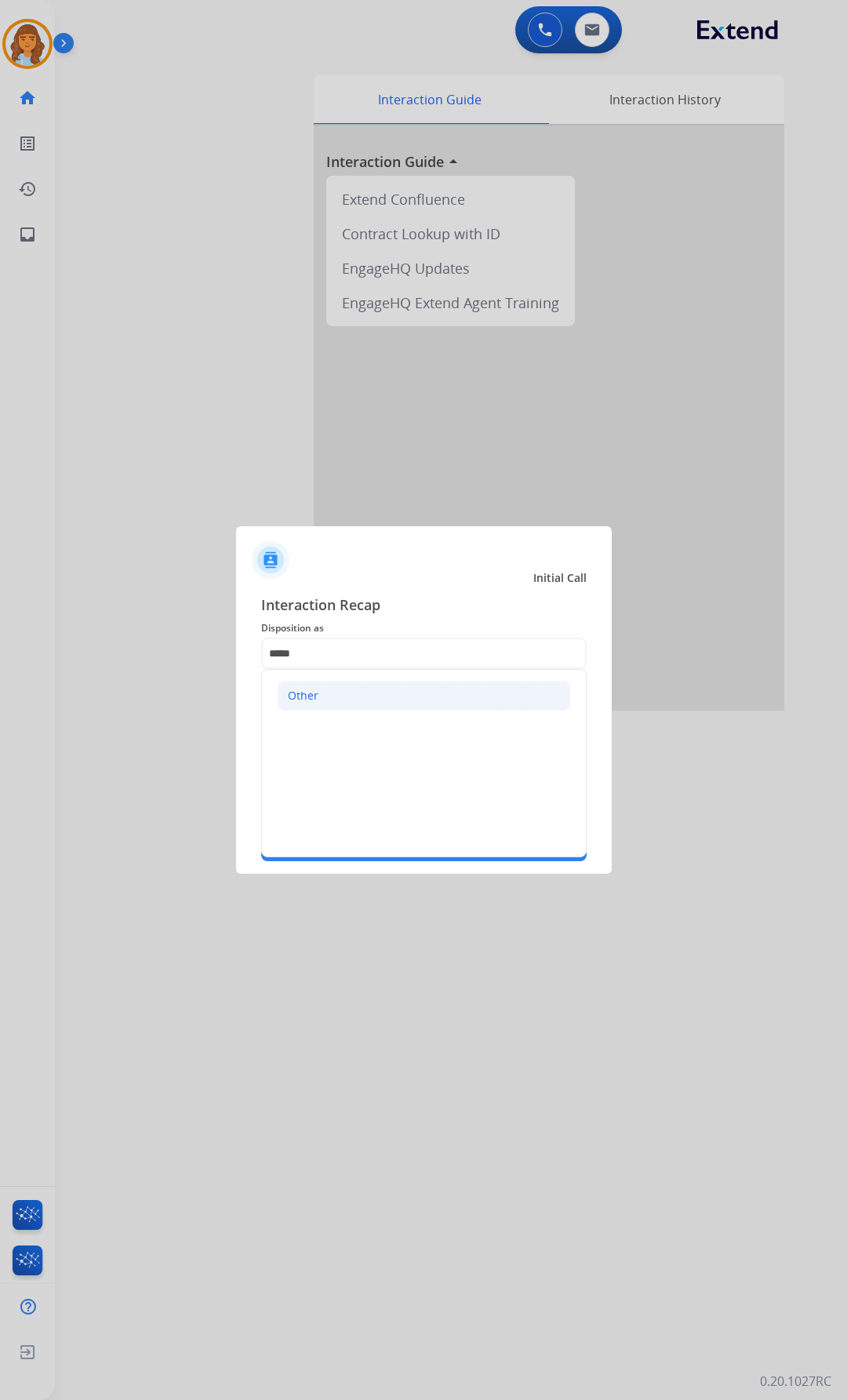 click on "Other" 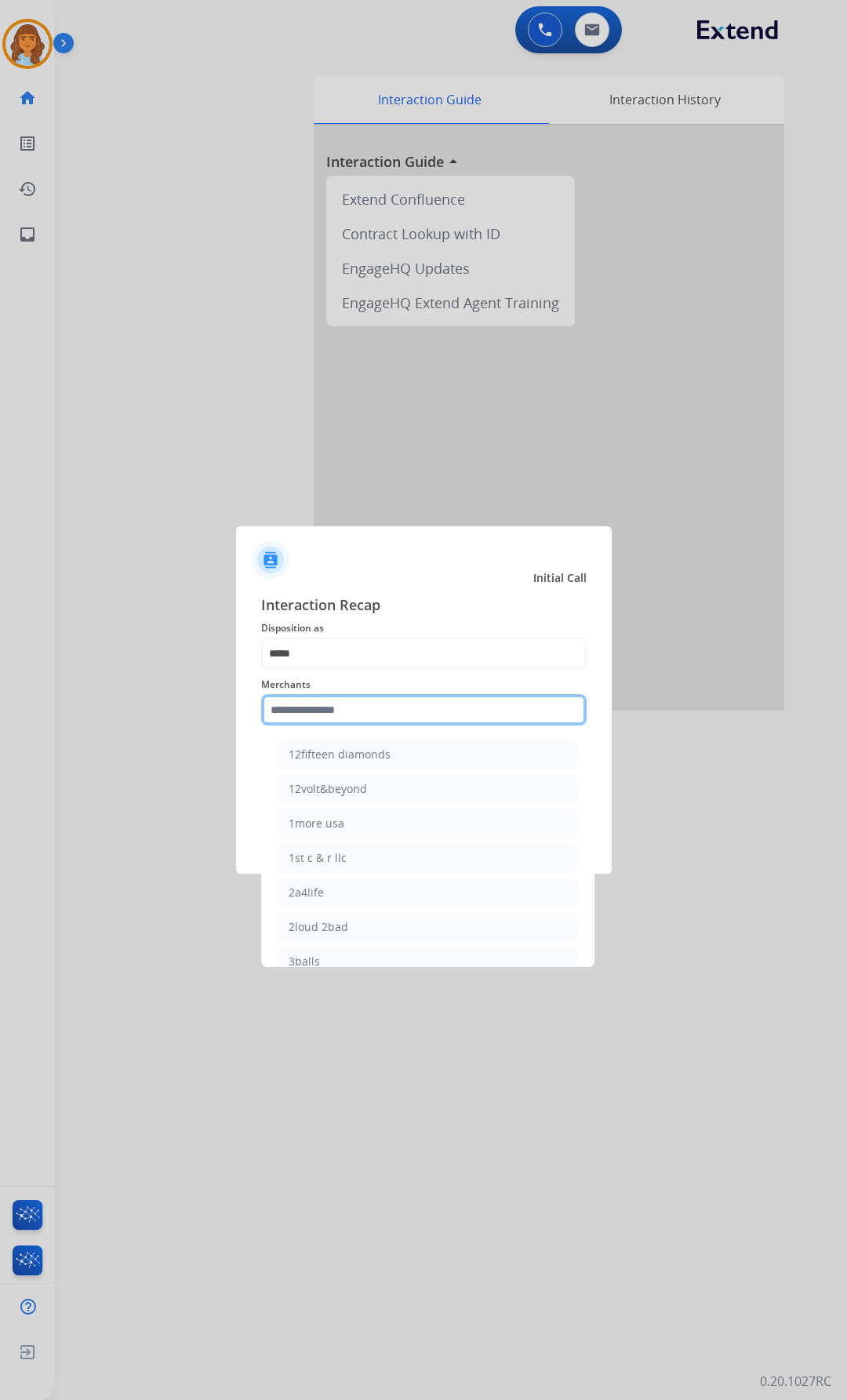 click 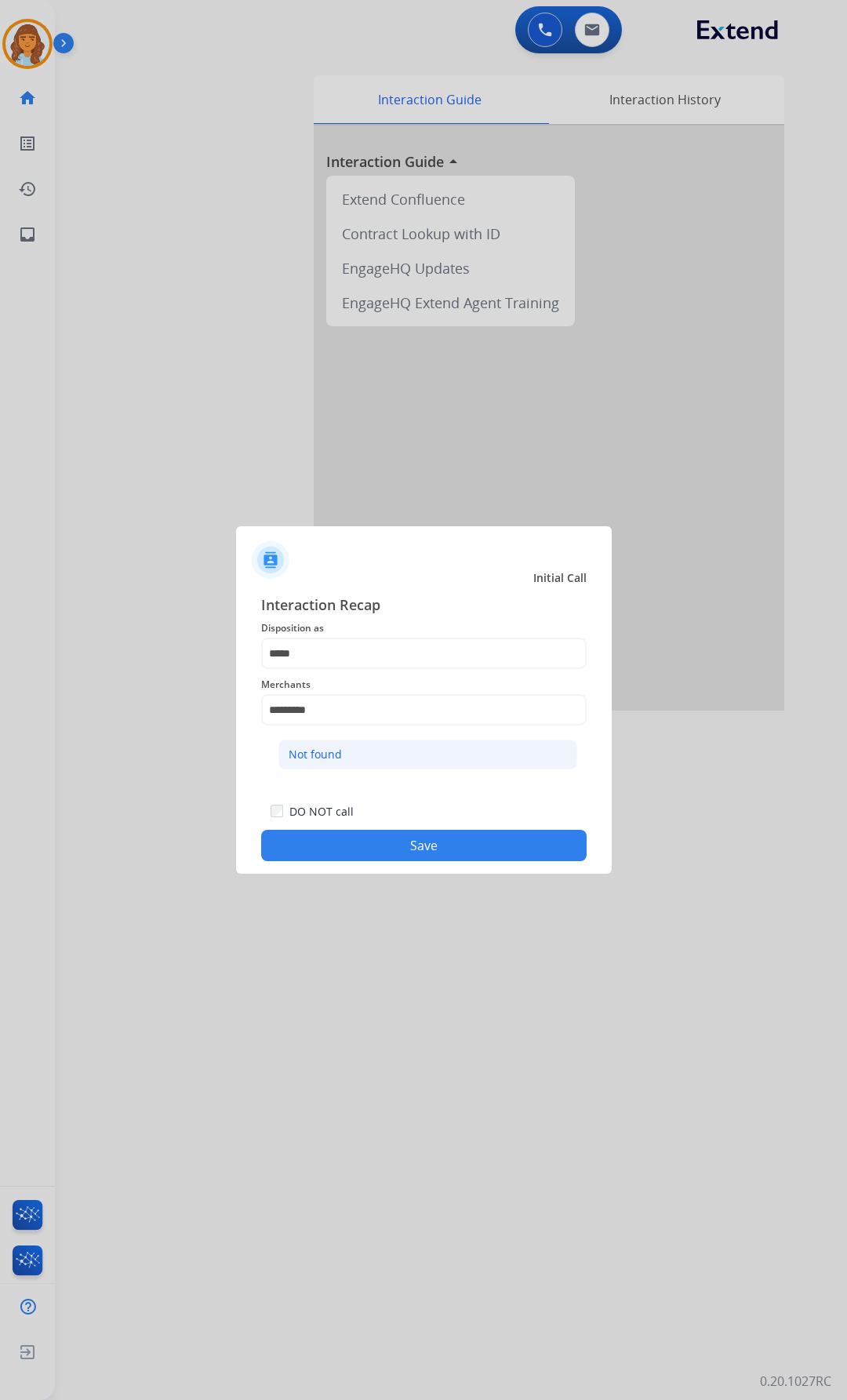 click on "Not found" 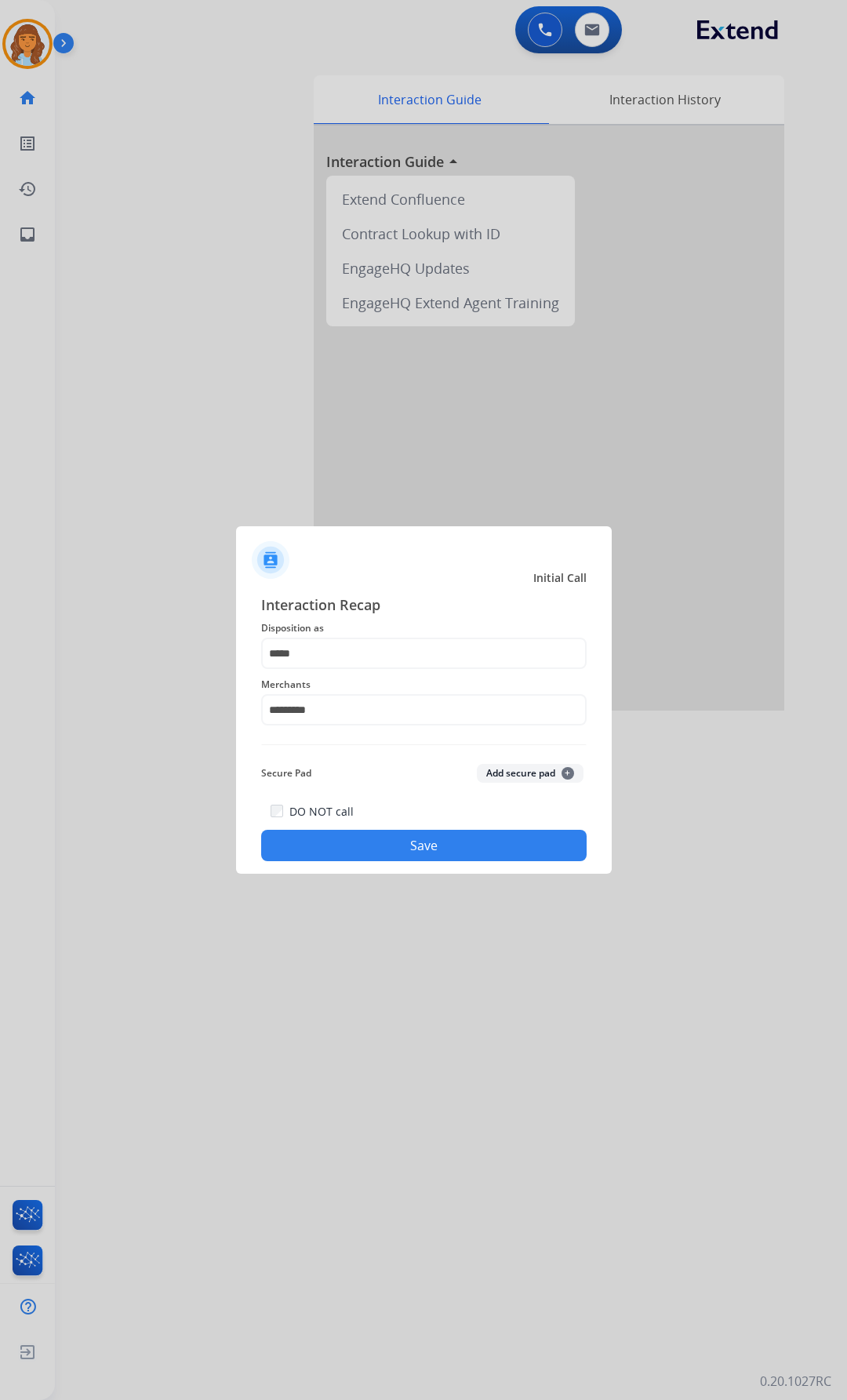 click on "Save" 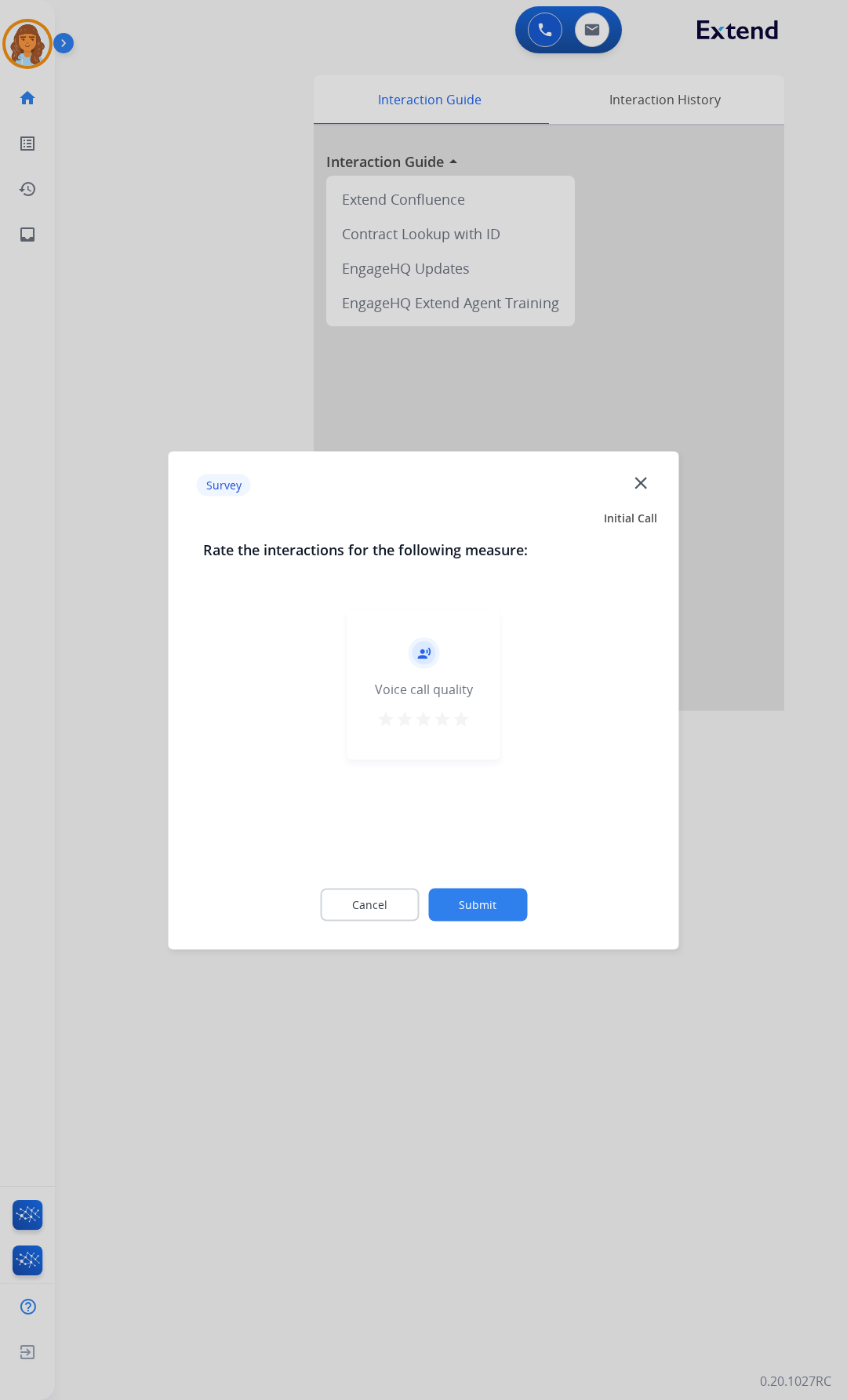 drag, startPoint x: 645, startPoint y: 487, endPoint x: 642, endPoint y: 477, distance: 10.440307 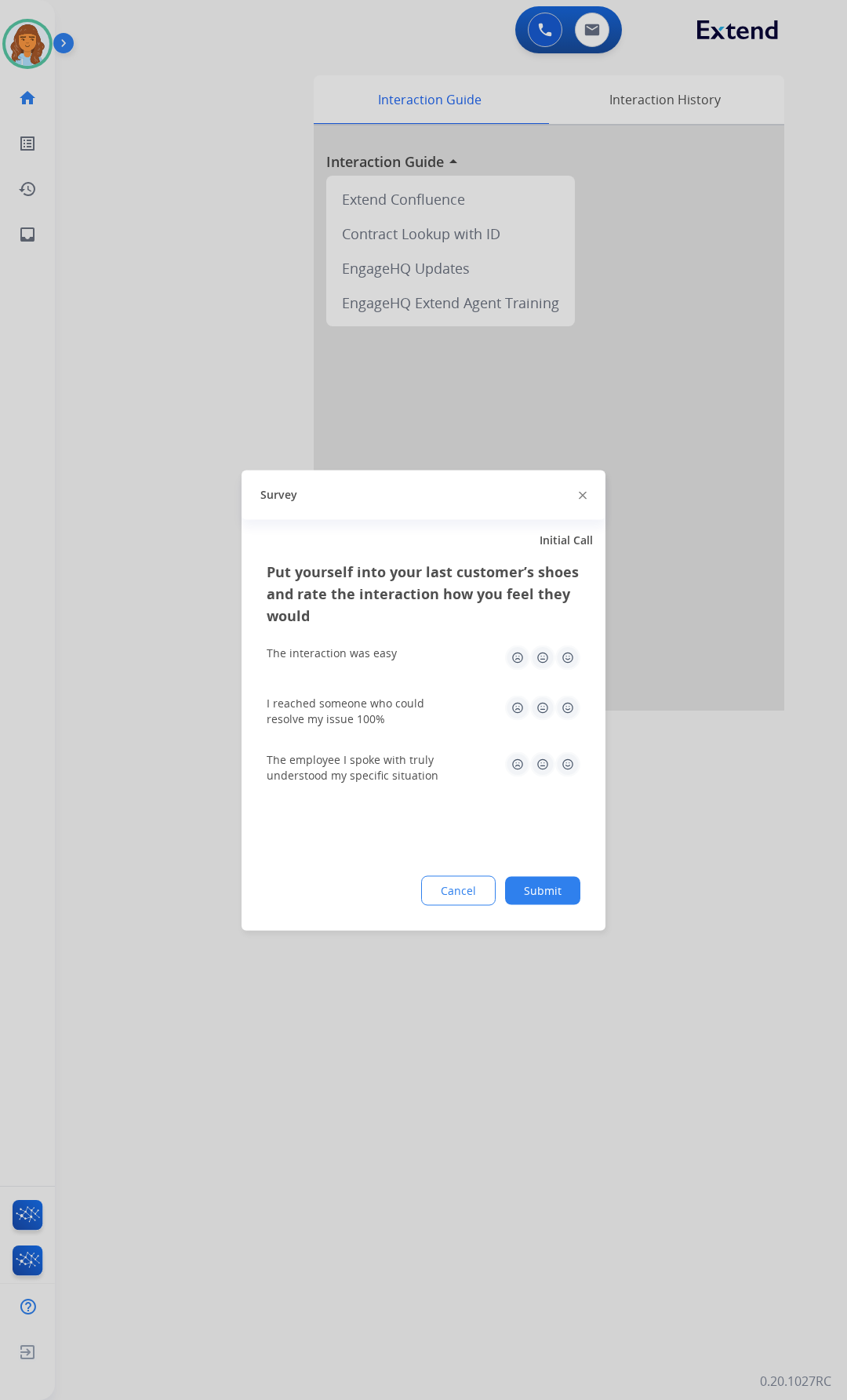 click 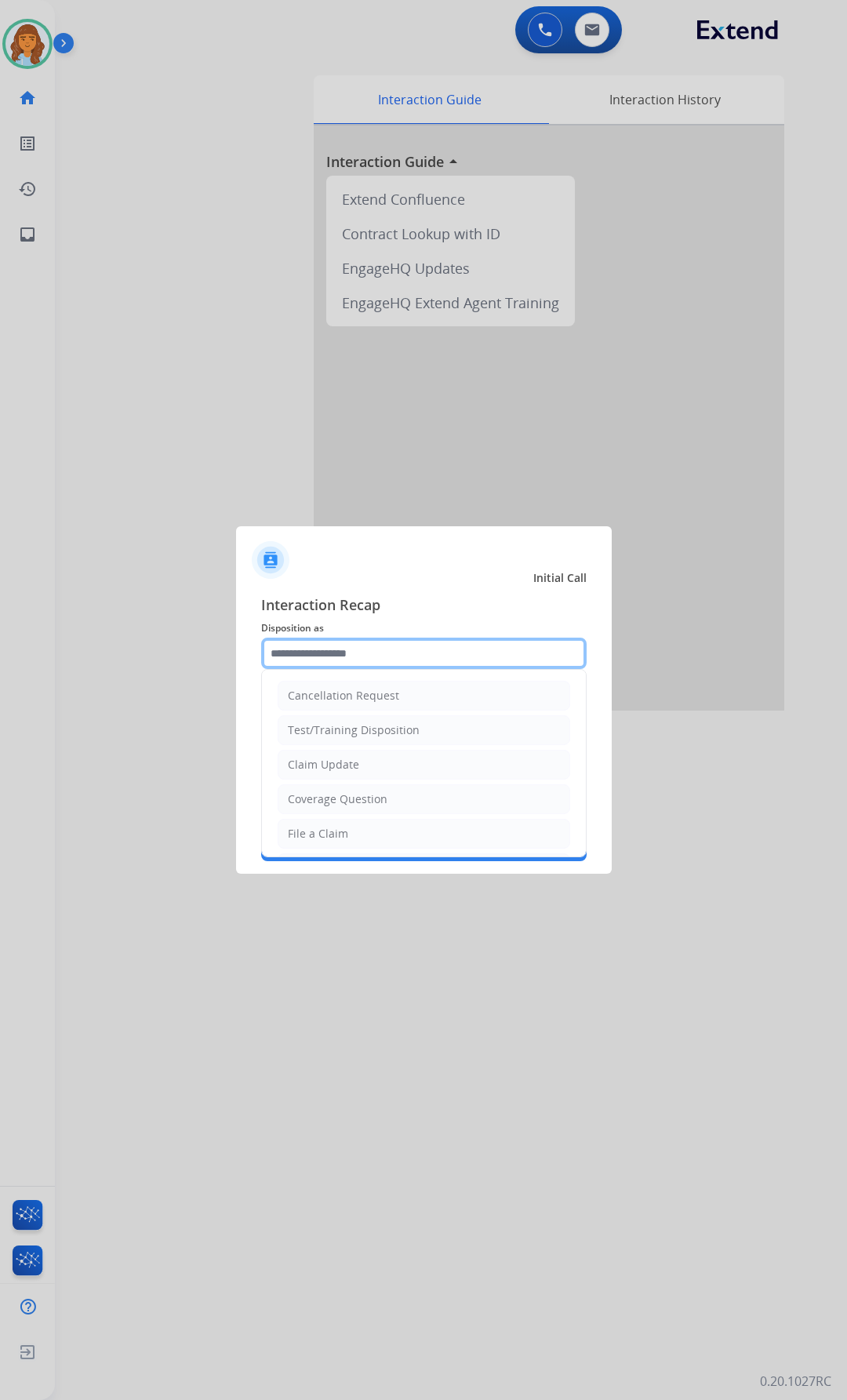 click 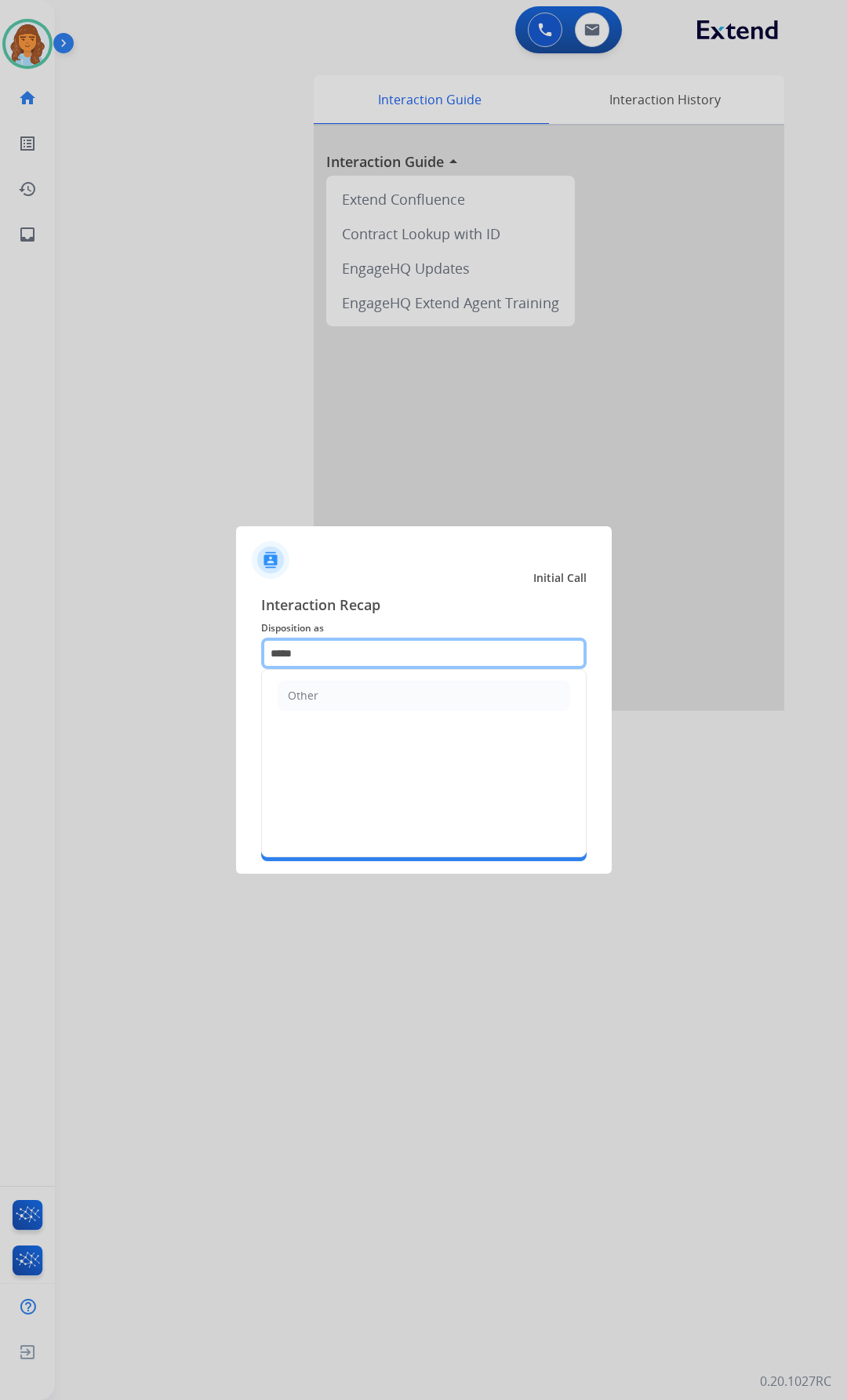 type on "*****" 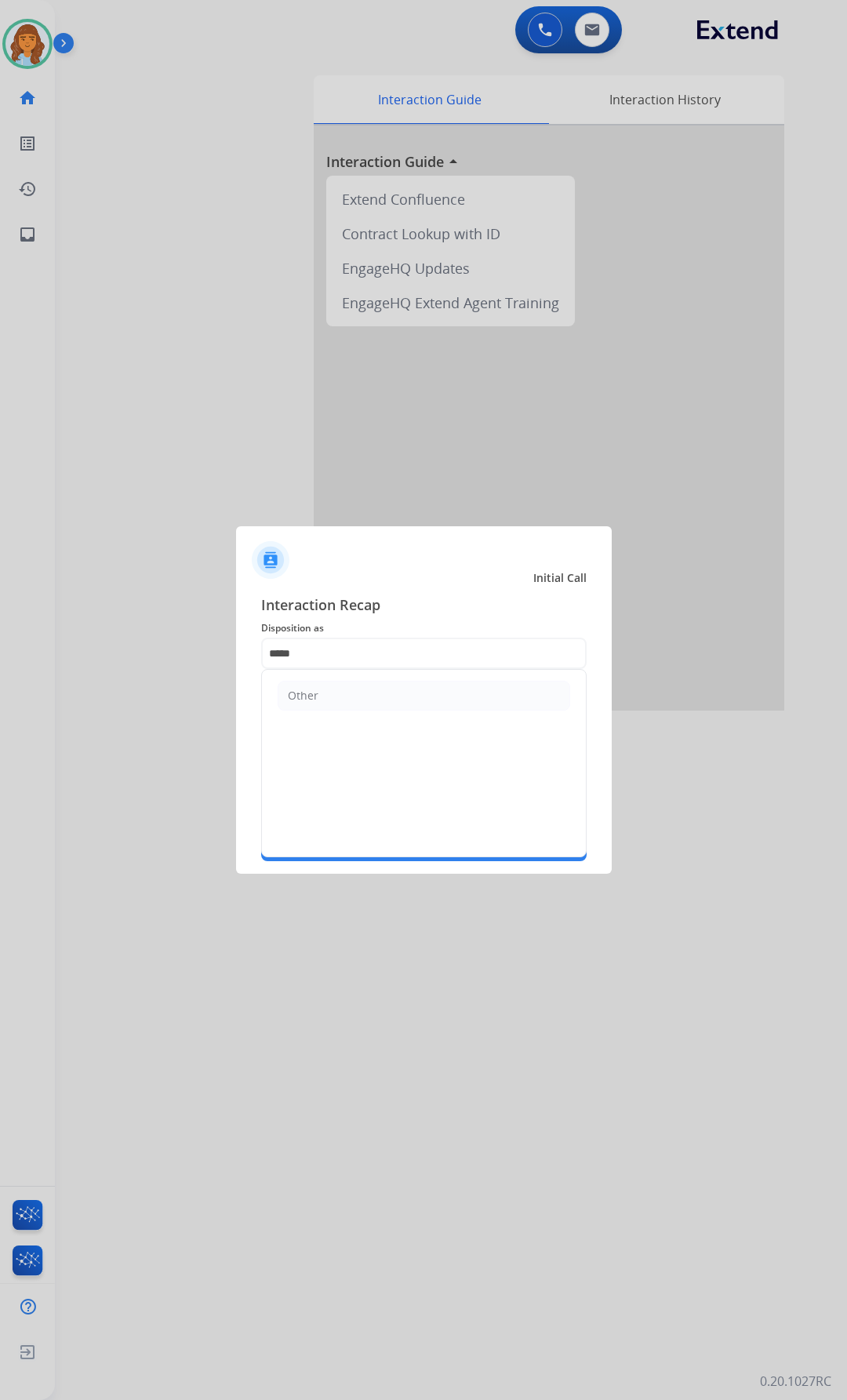 click on "Other" 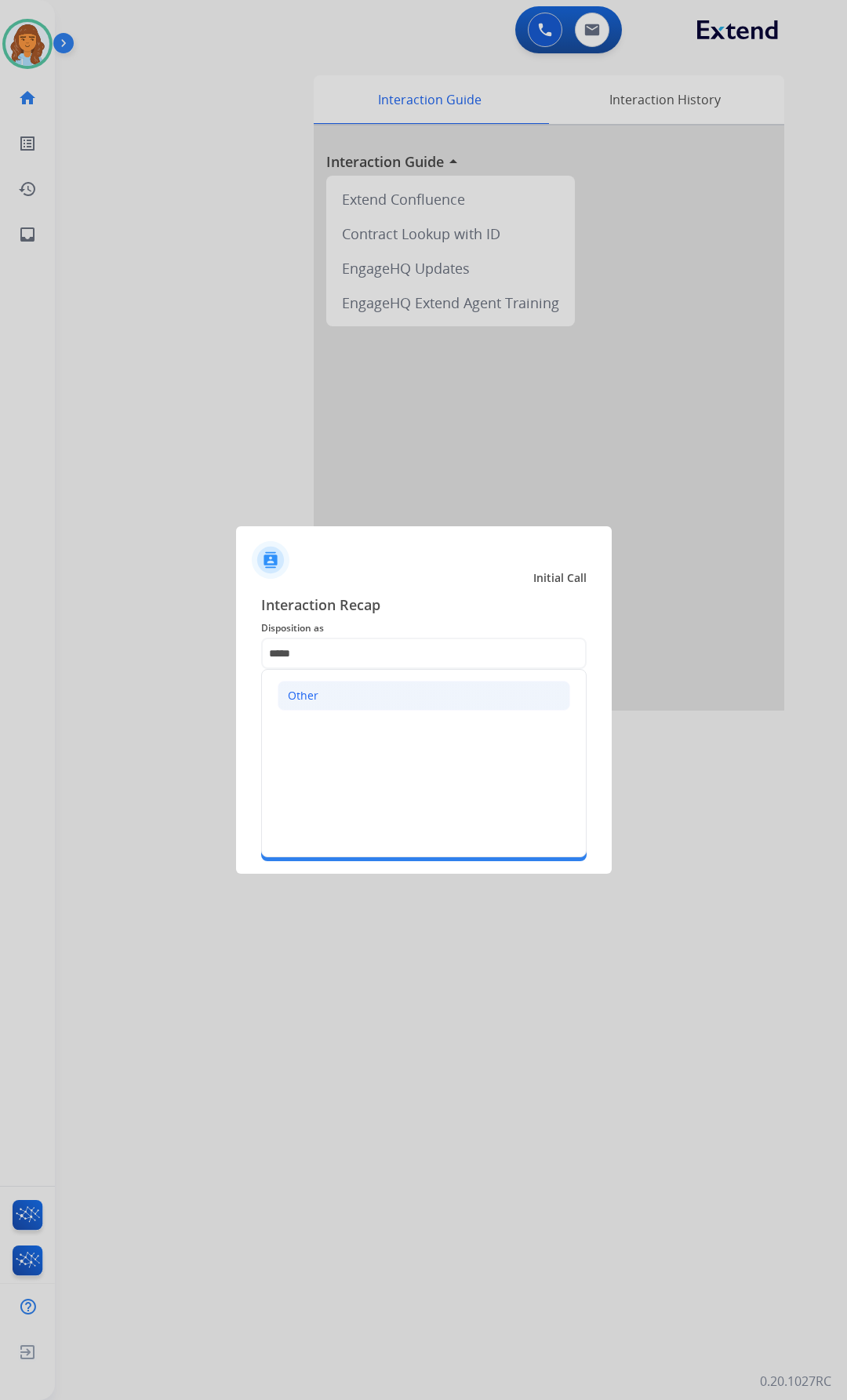 click on "Other" 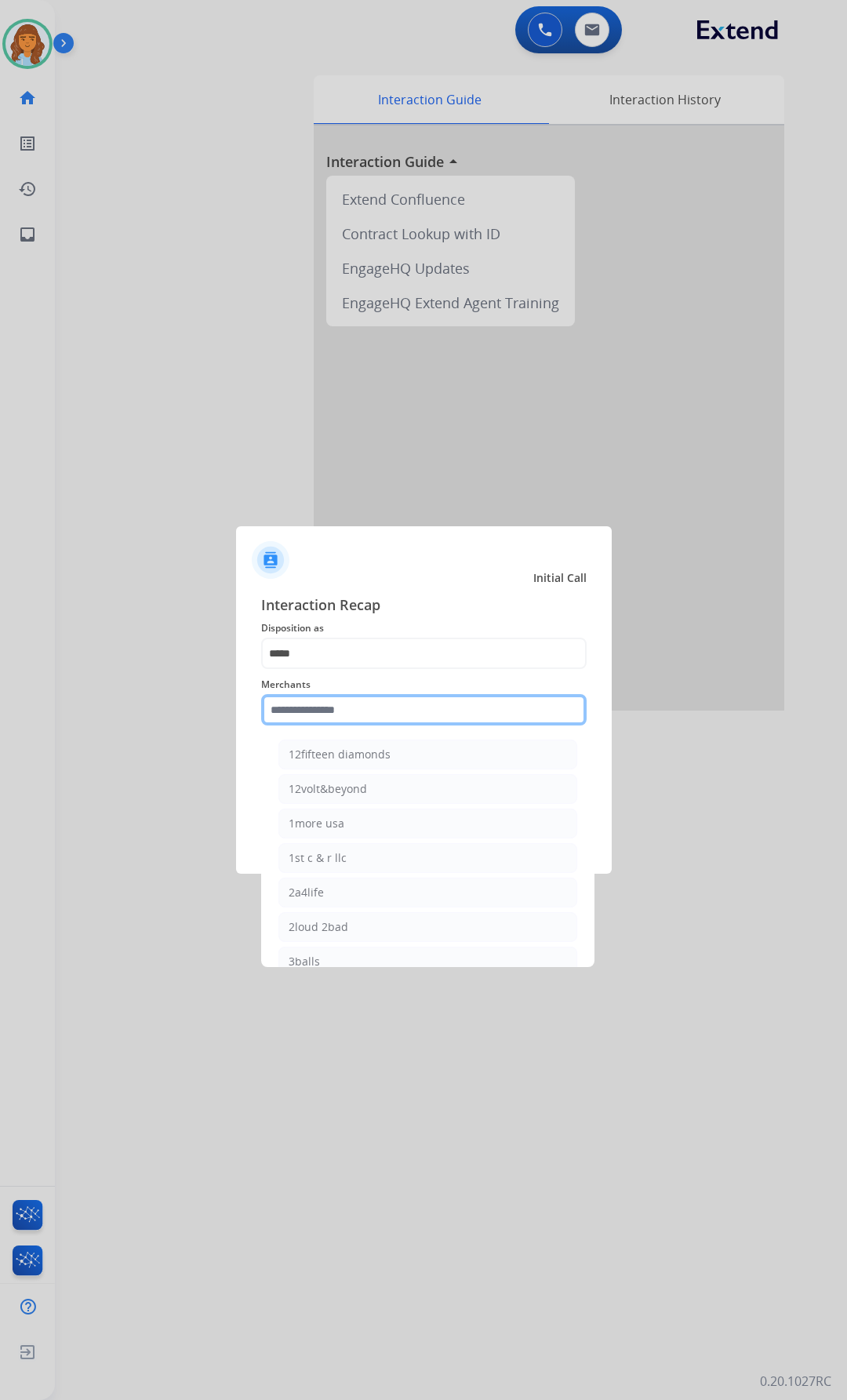 click 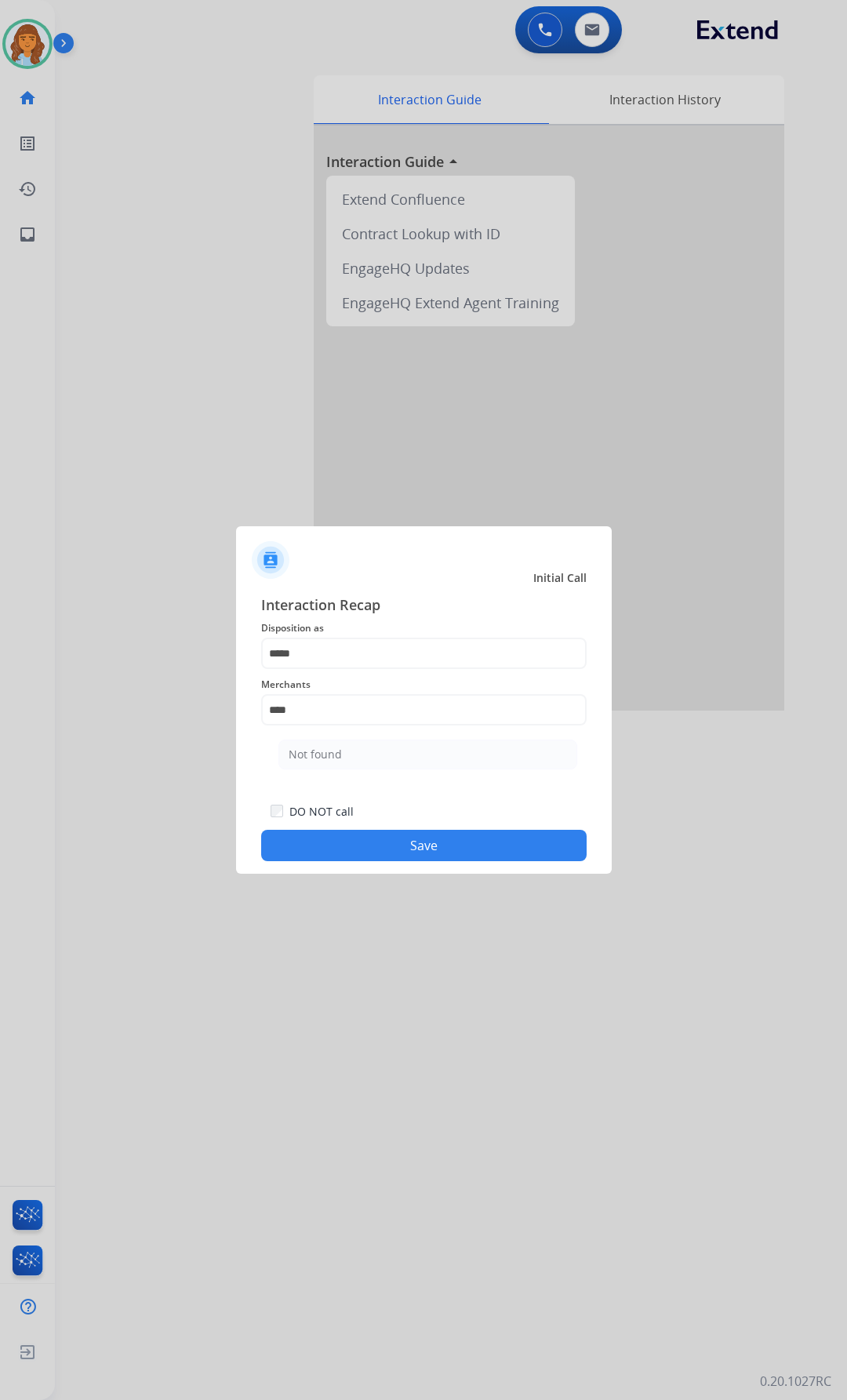 drag, startPoint x: 370, startPoint y: 753, endPoint x: 375, endPoint y: 780, distance: 27.45906 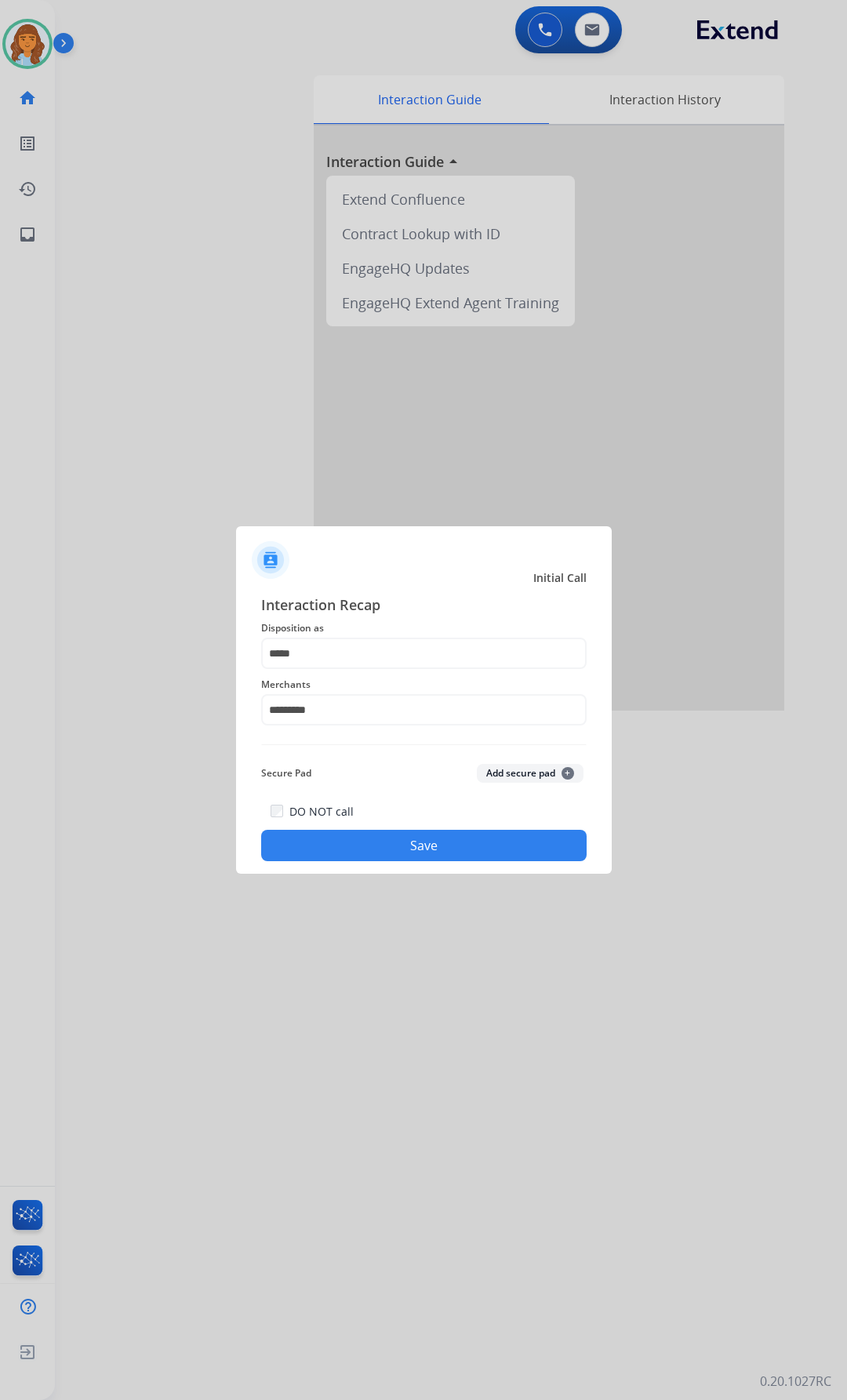 click on "Save" 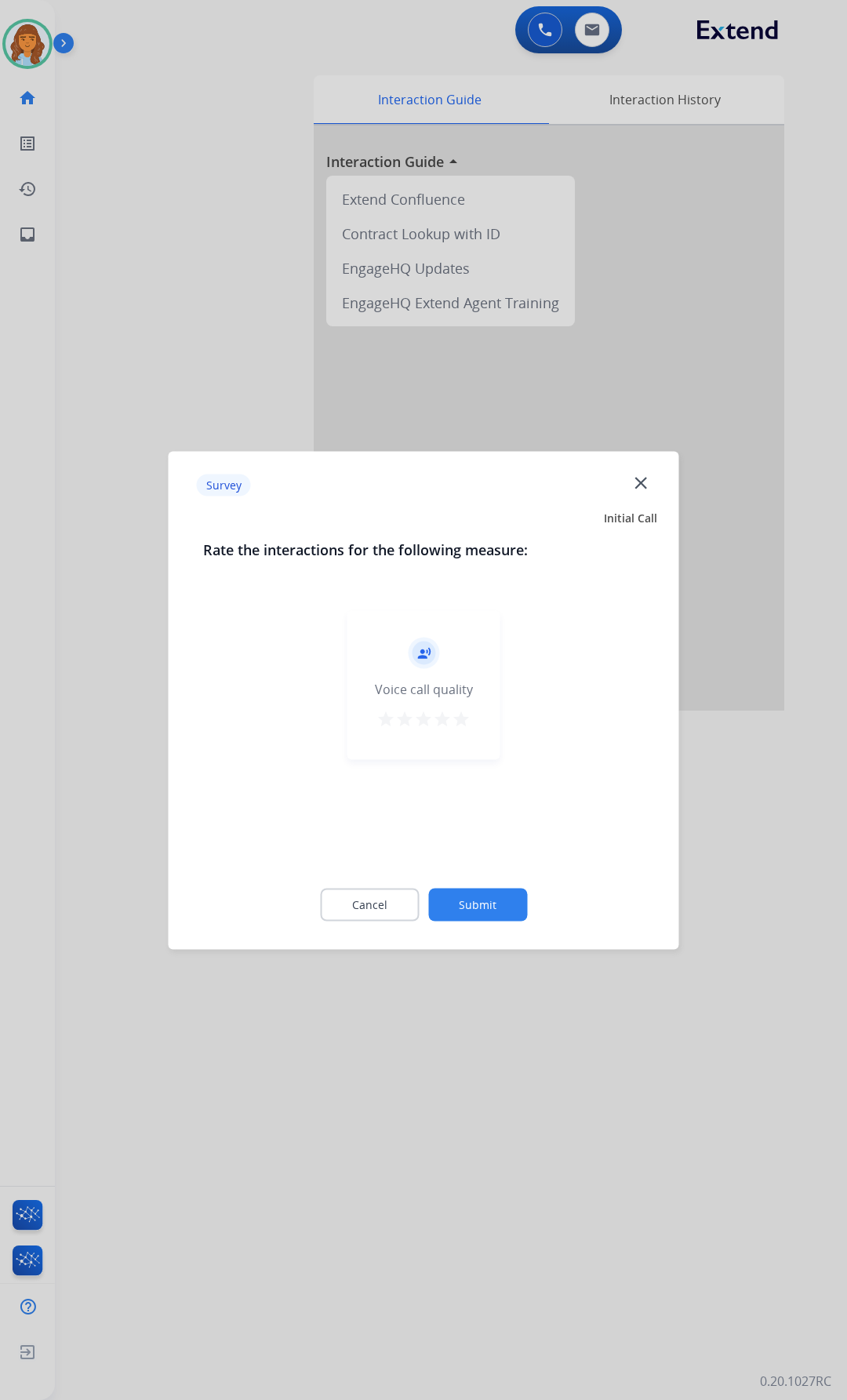 click on "close" 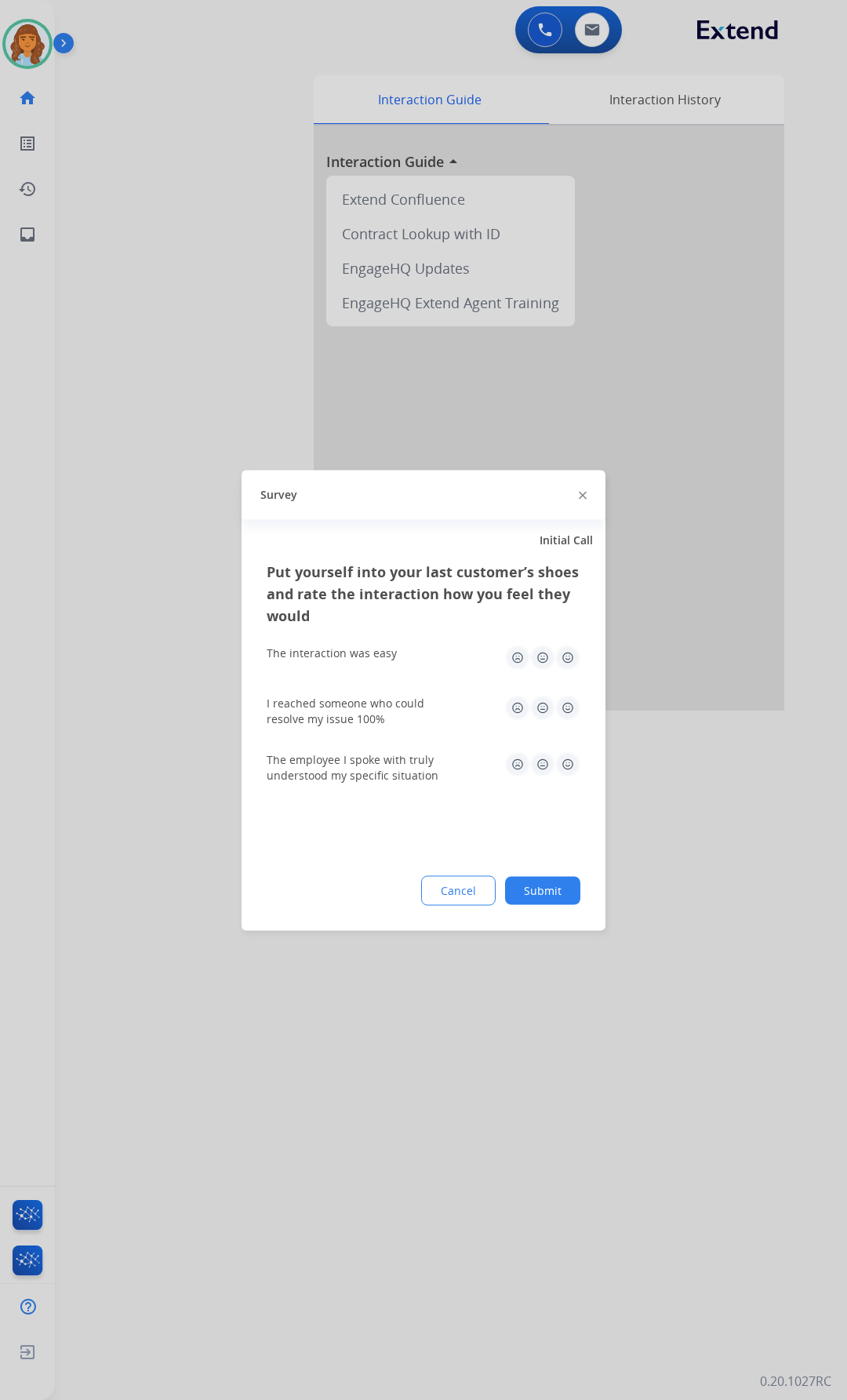 click 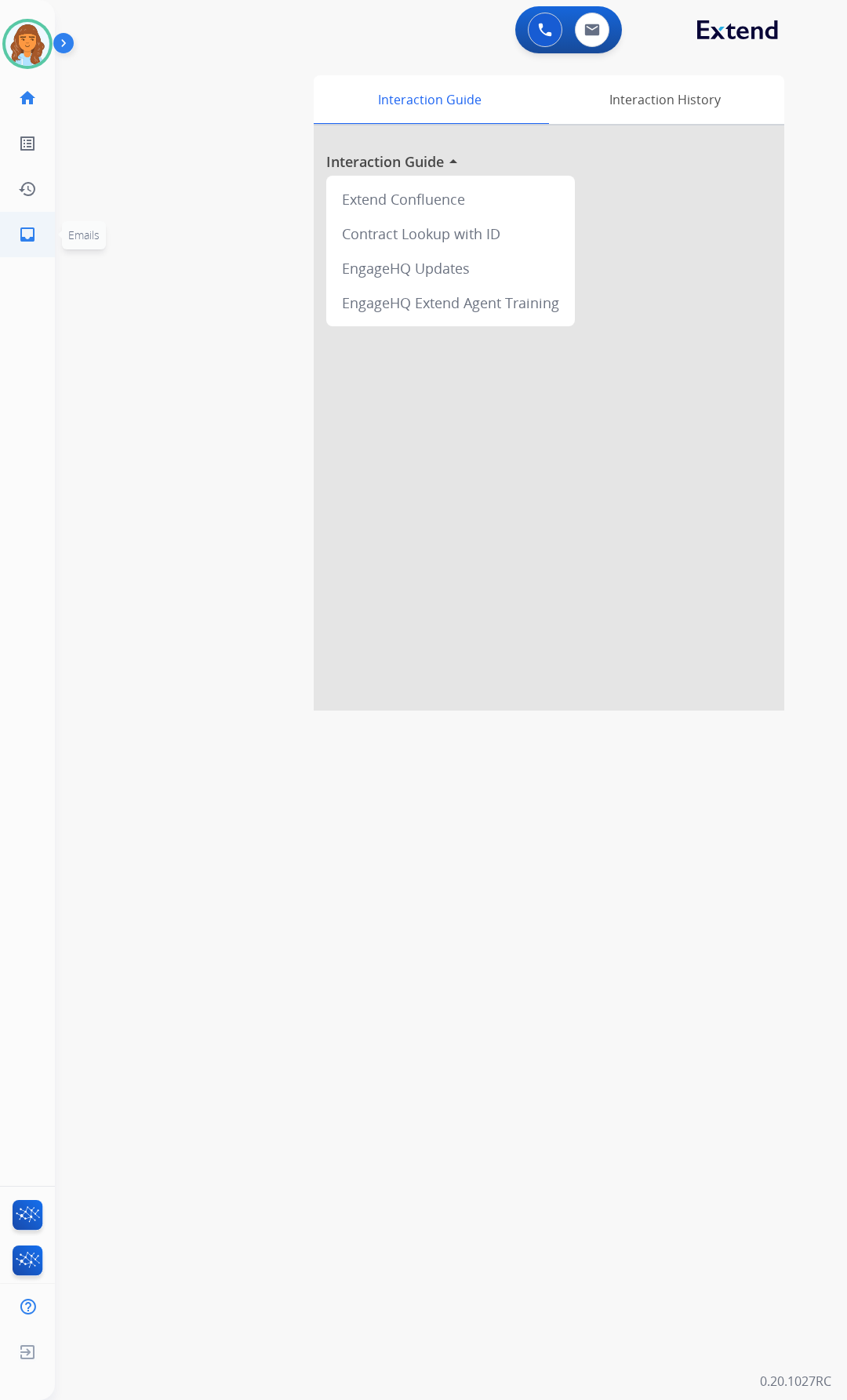 click on "inbox  Emails" 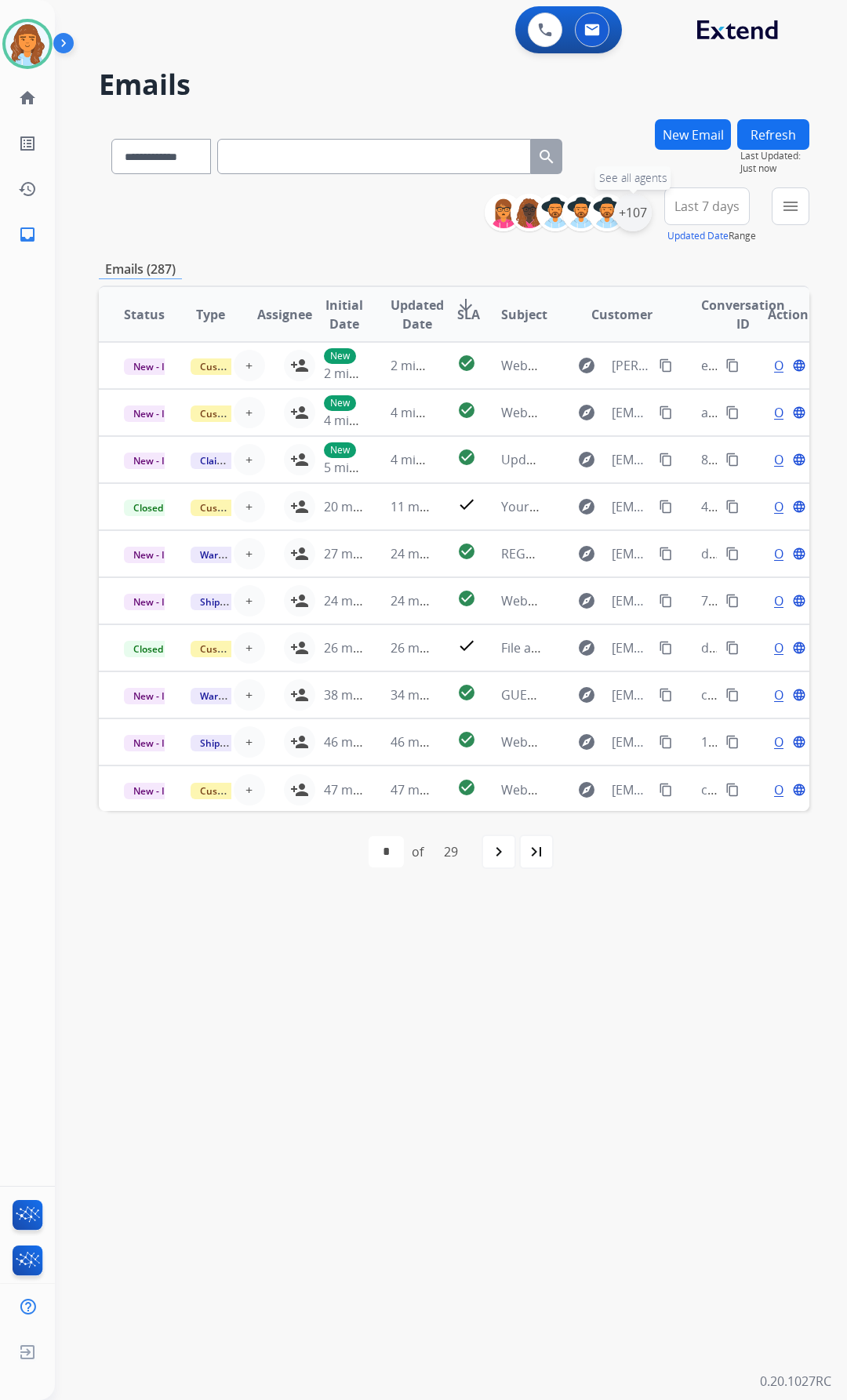 click on "+107" at bounding box center [633, 213] 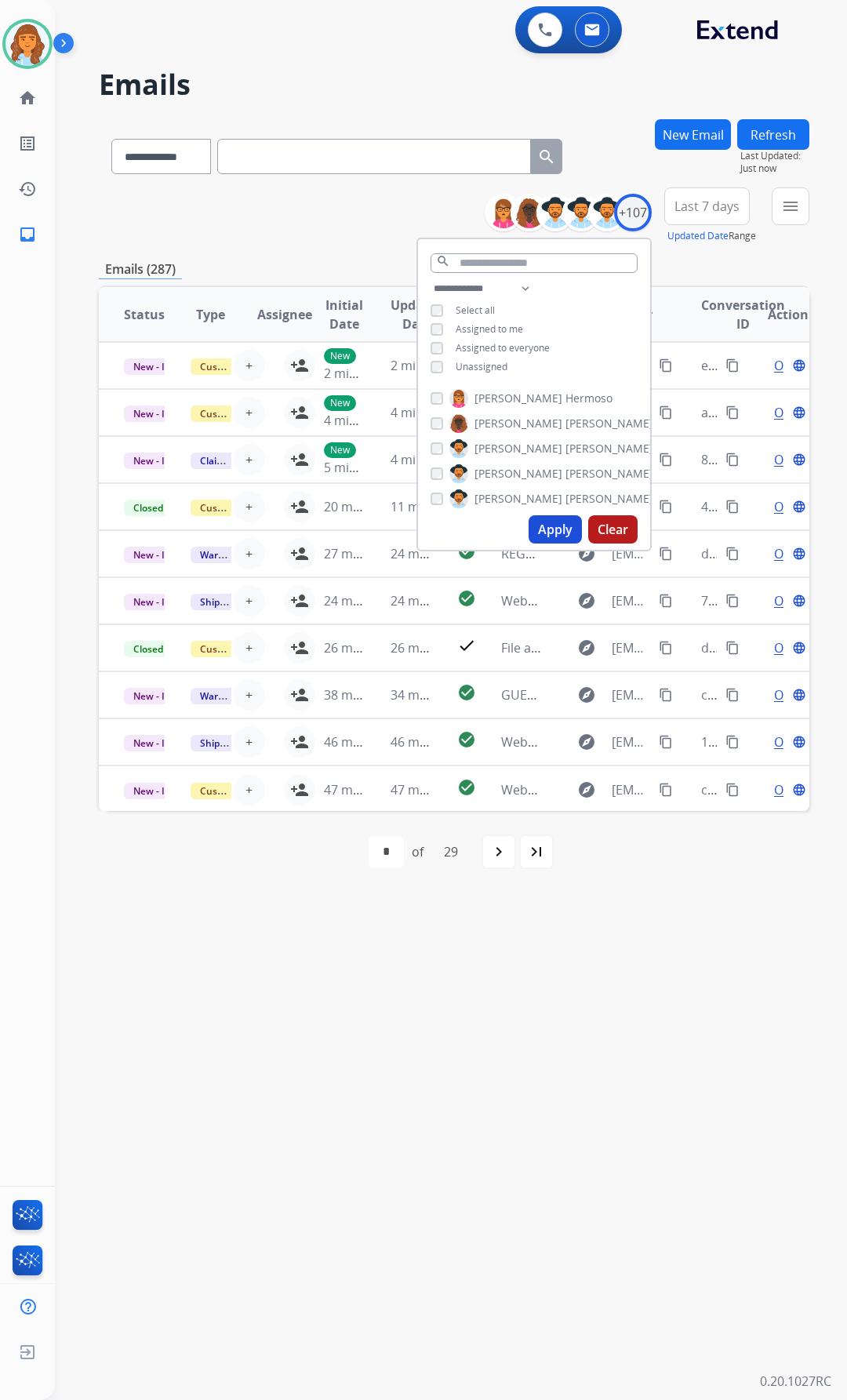 click on "Unassigned" at bounding box center [482, 366] 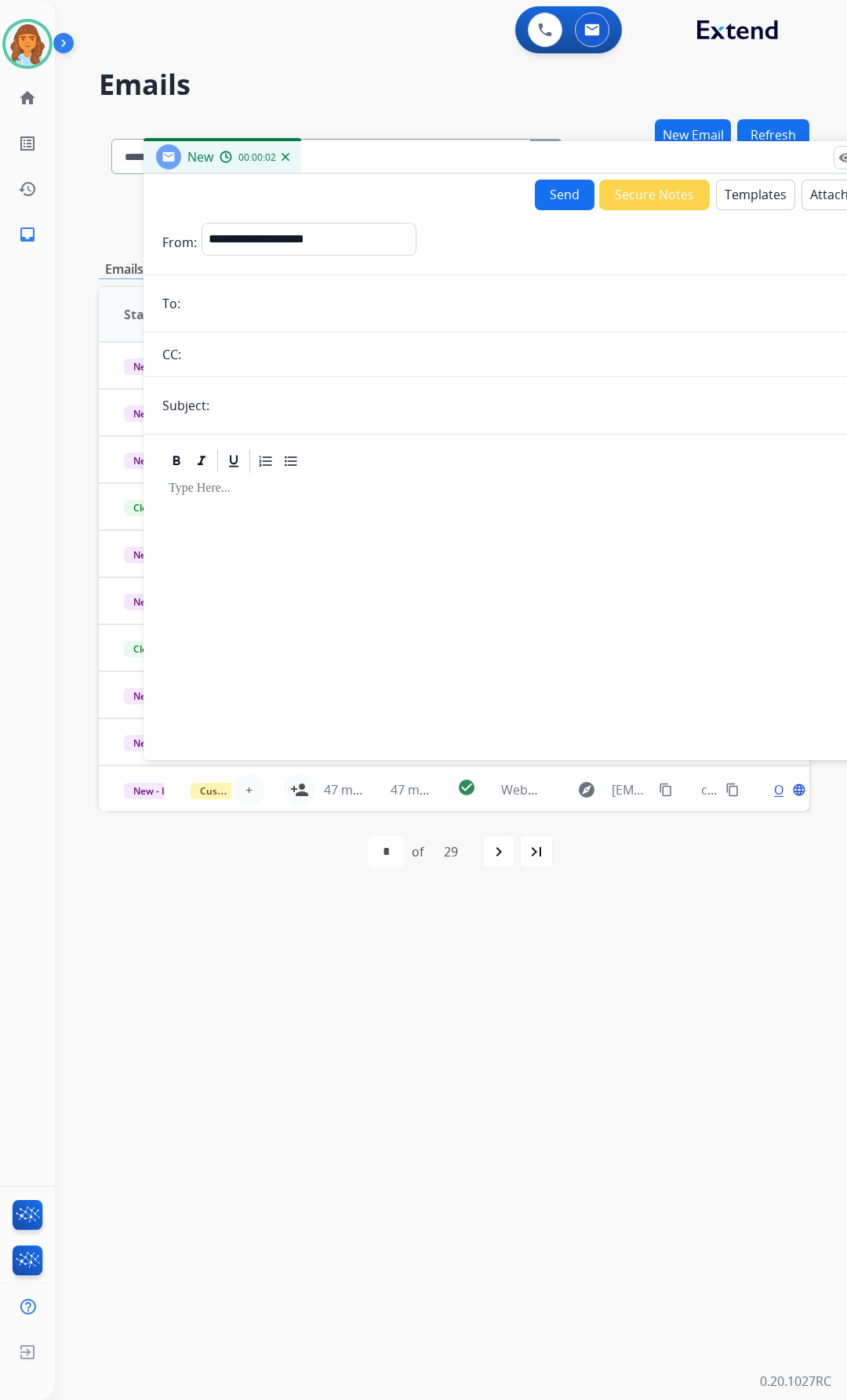 drag, startPoint x: 662, startPoint y: 125, endPoint x: 778, endPoint y: 176, distance: 126.71622 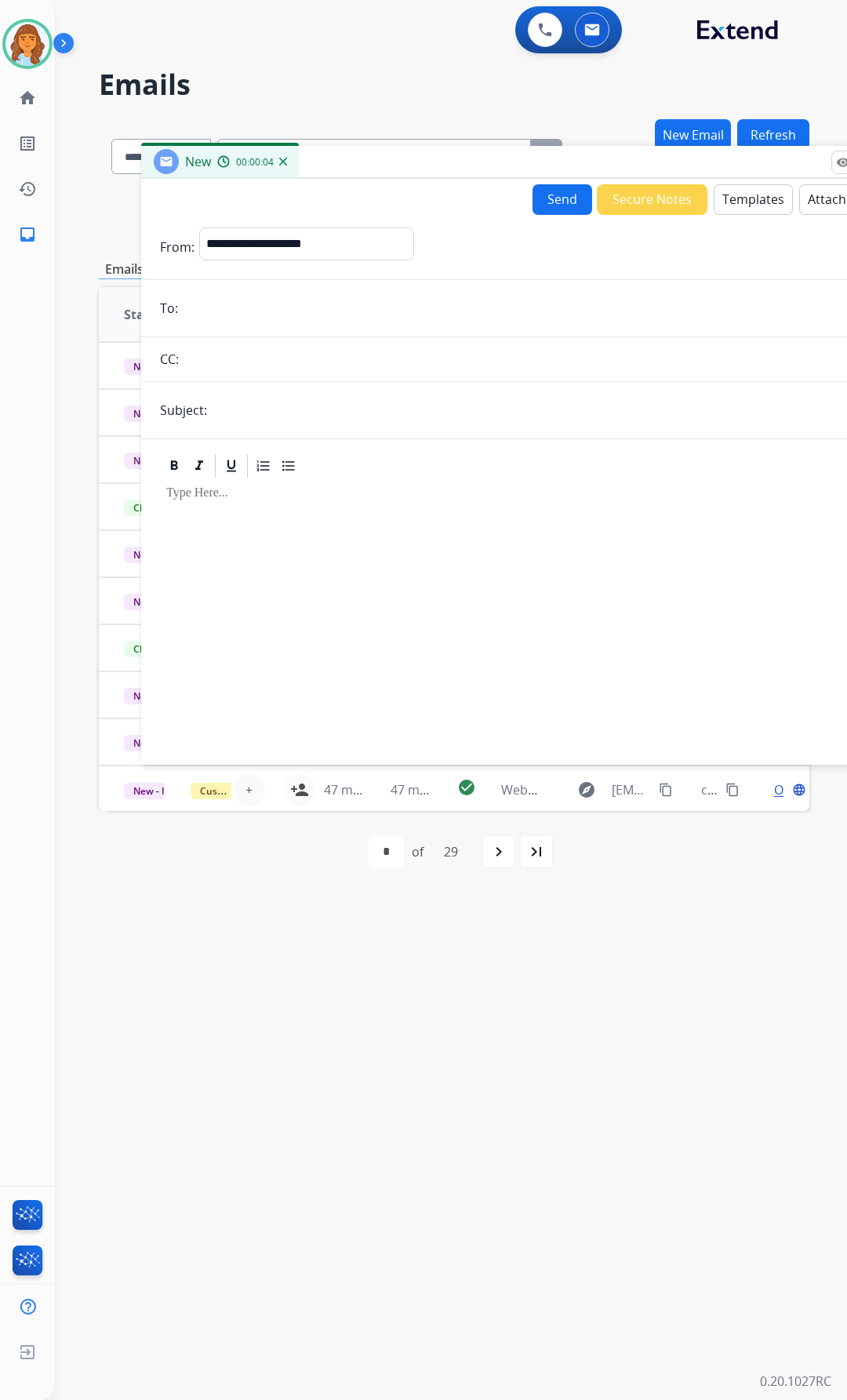click on "Templates" at bounding box center [753, 199] 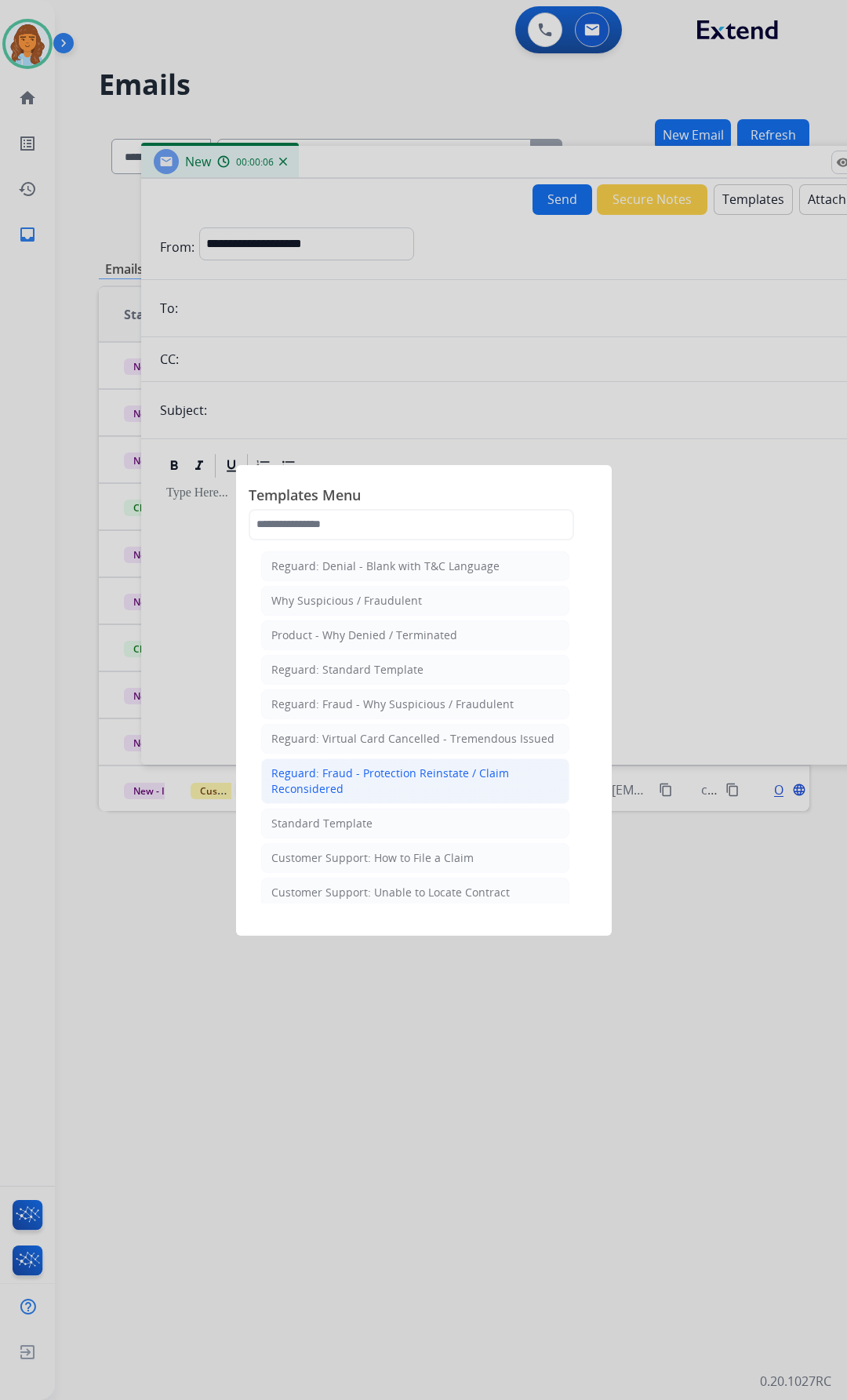 drag, startPoint x: 391, startPoint y: 814, endPoint x: 387, endPoint y: 796, distance: 18.439089 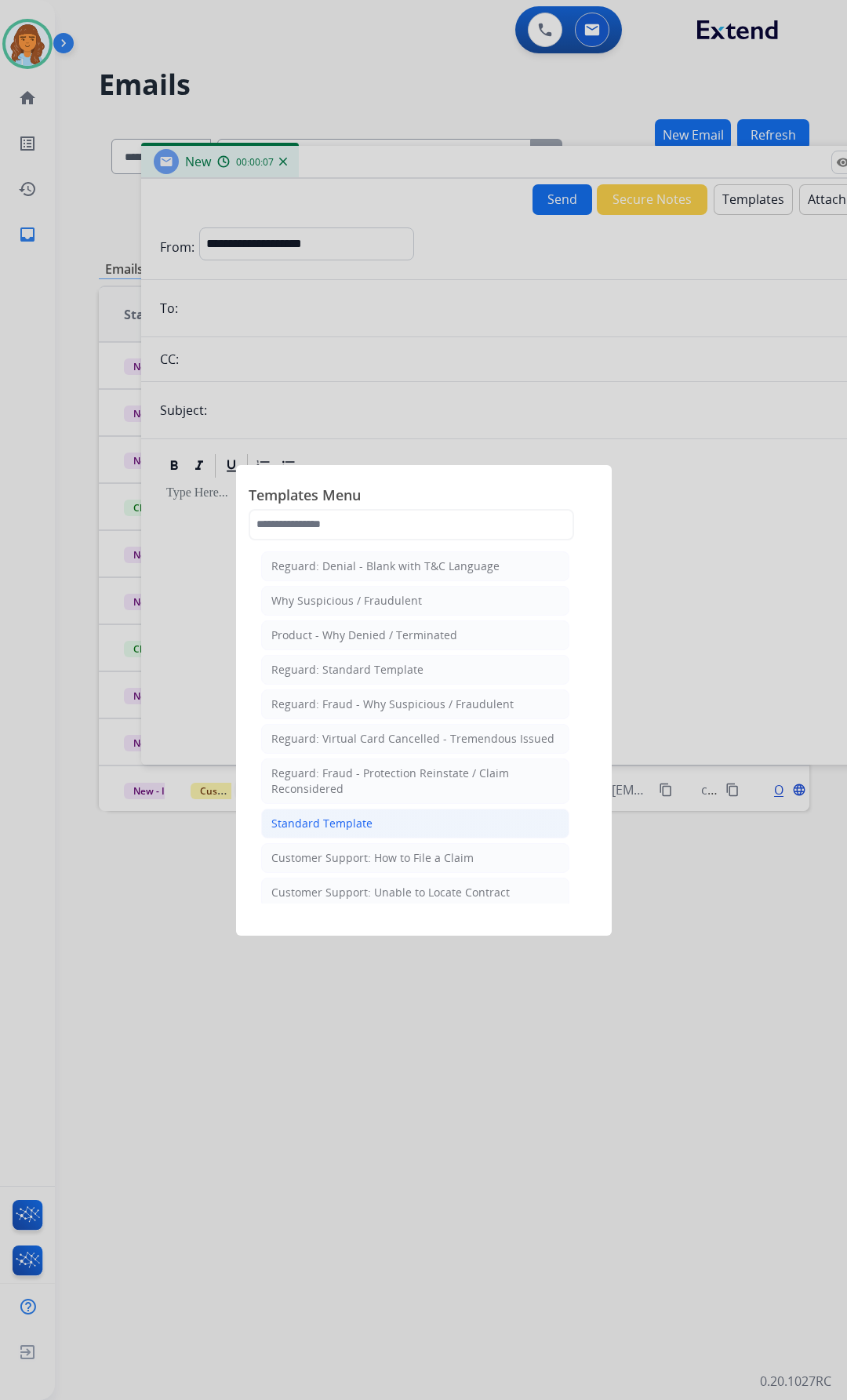 drag, startPoint x: 358, startPoint y: 815, endPoint x: 335, endPoint y: 764, distance: 55.9464 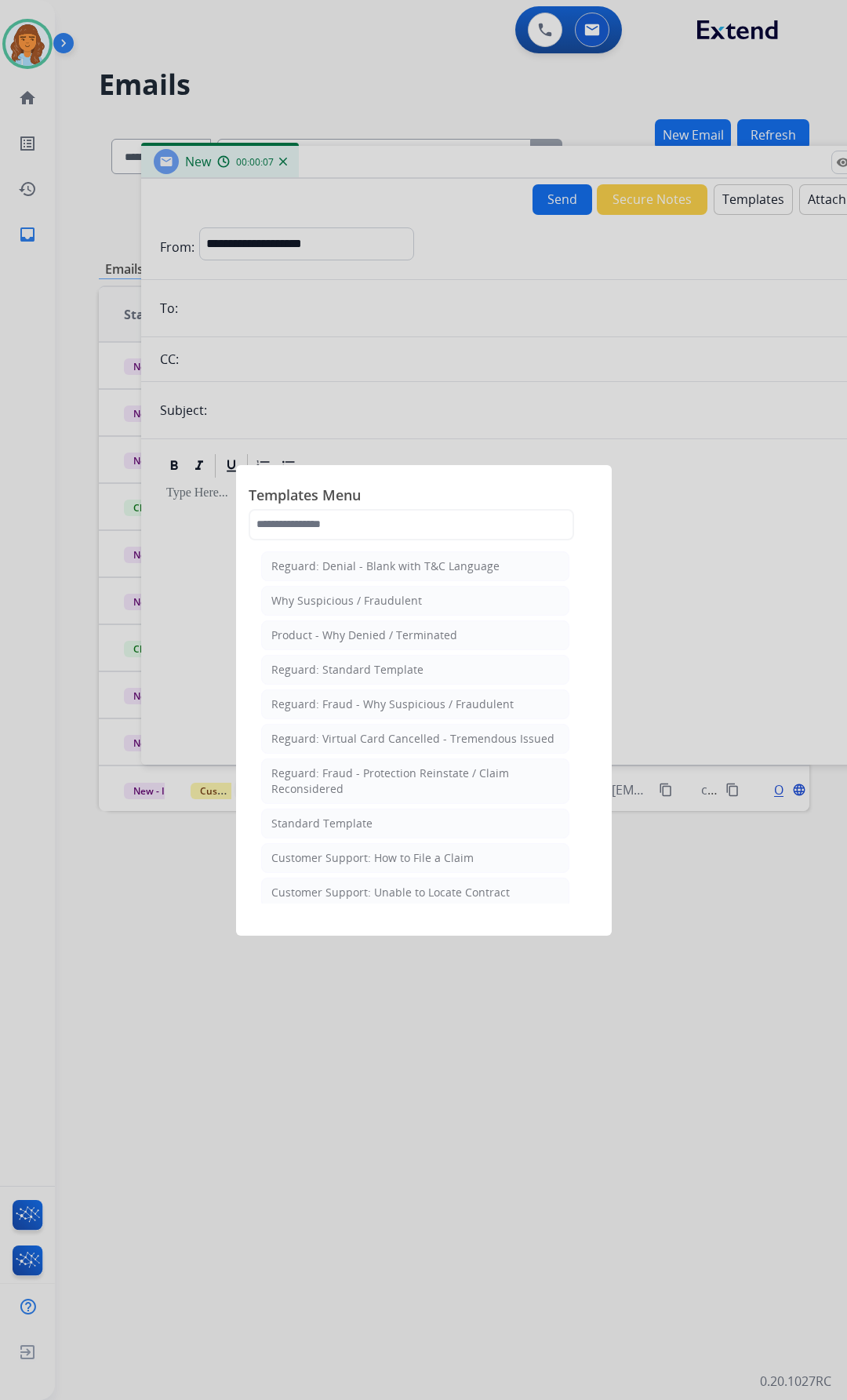 click on "Standard Template" 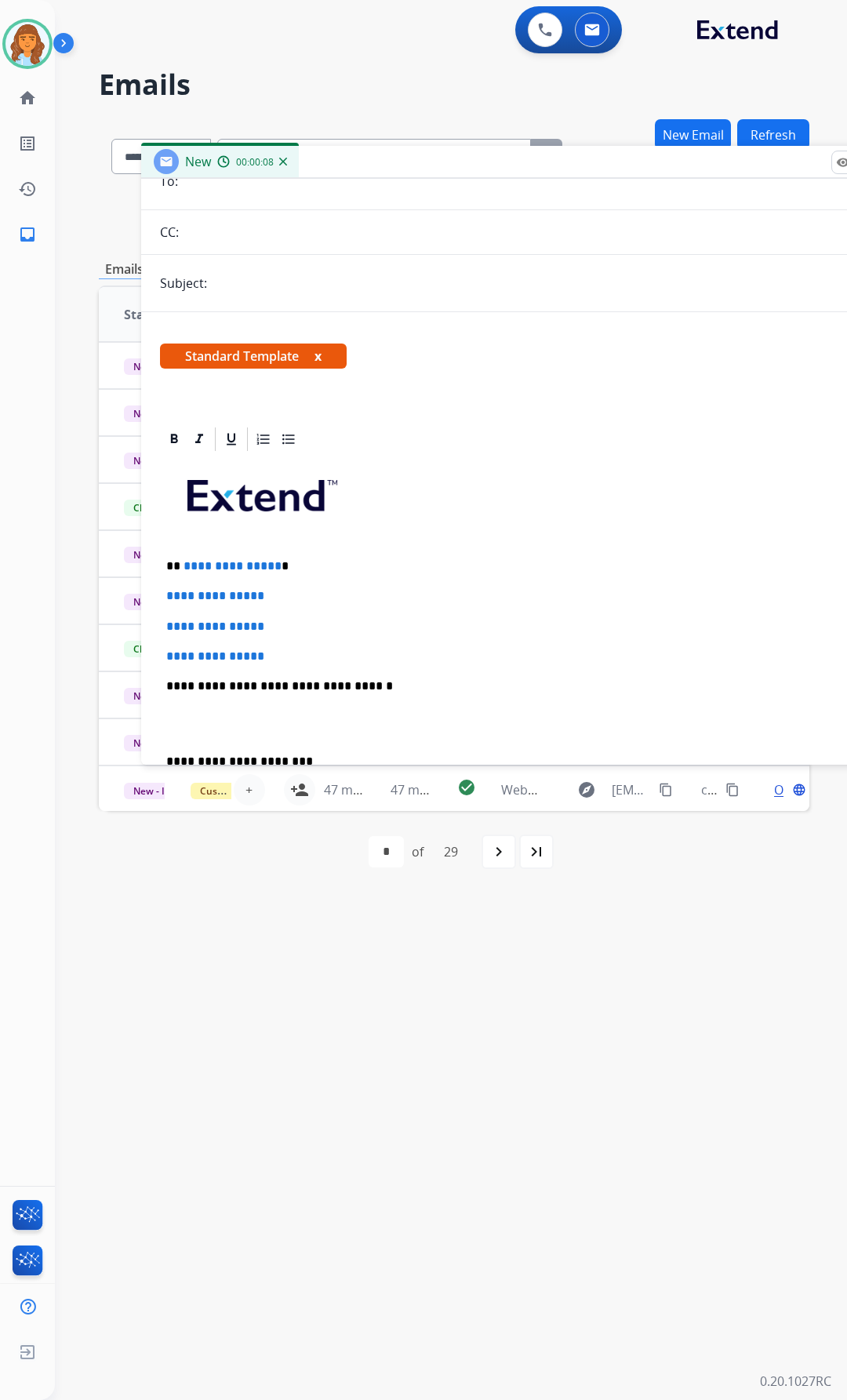 scroll, scrollTop: 157, scrollLeft: 0, axis: vertical 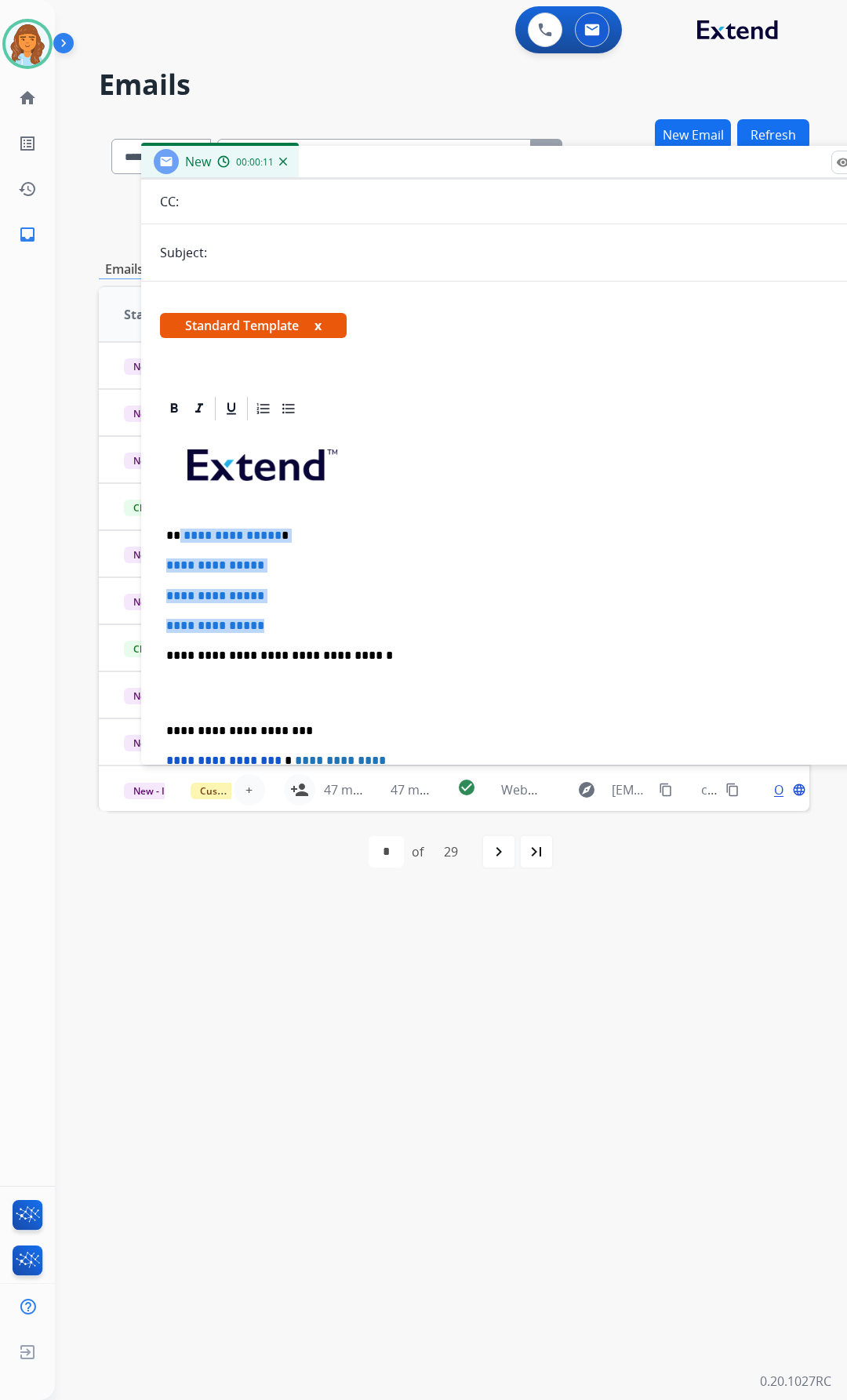 drag, startPoint x: 180, startPoint y: 534, endPoint x: 315, endPoint y: 616, distance: 157.95252 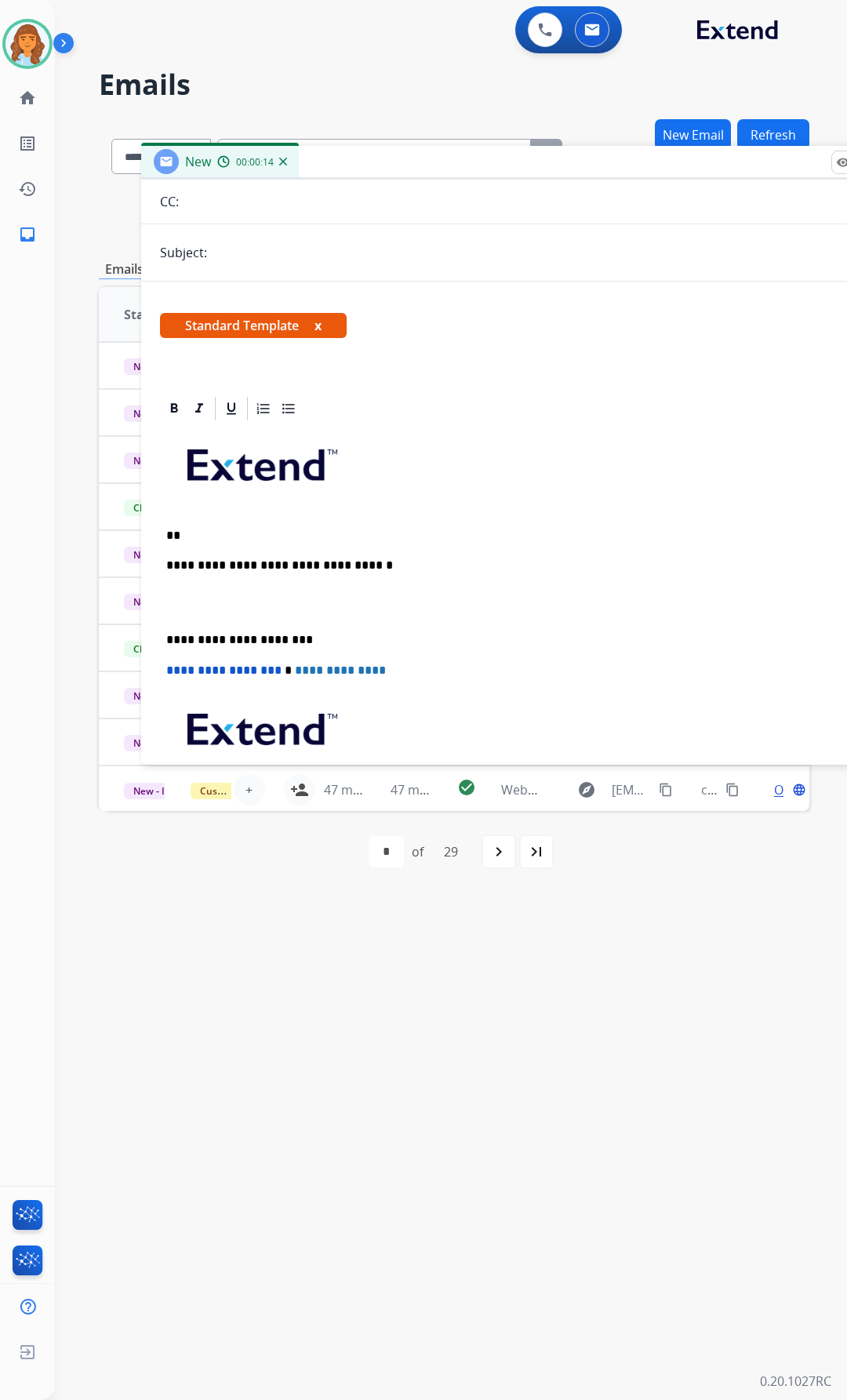 type 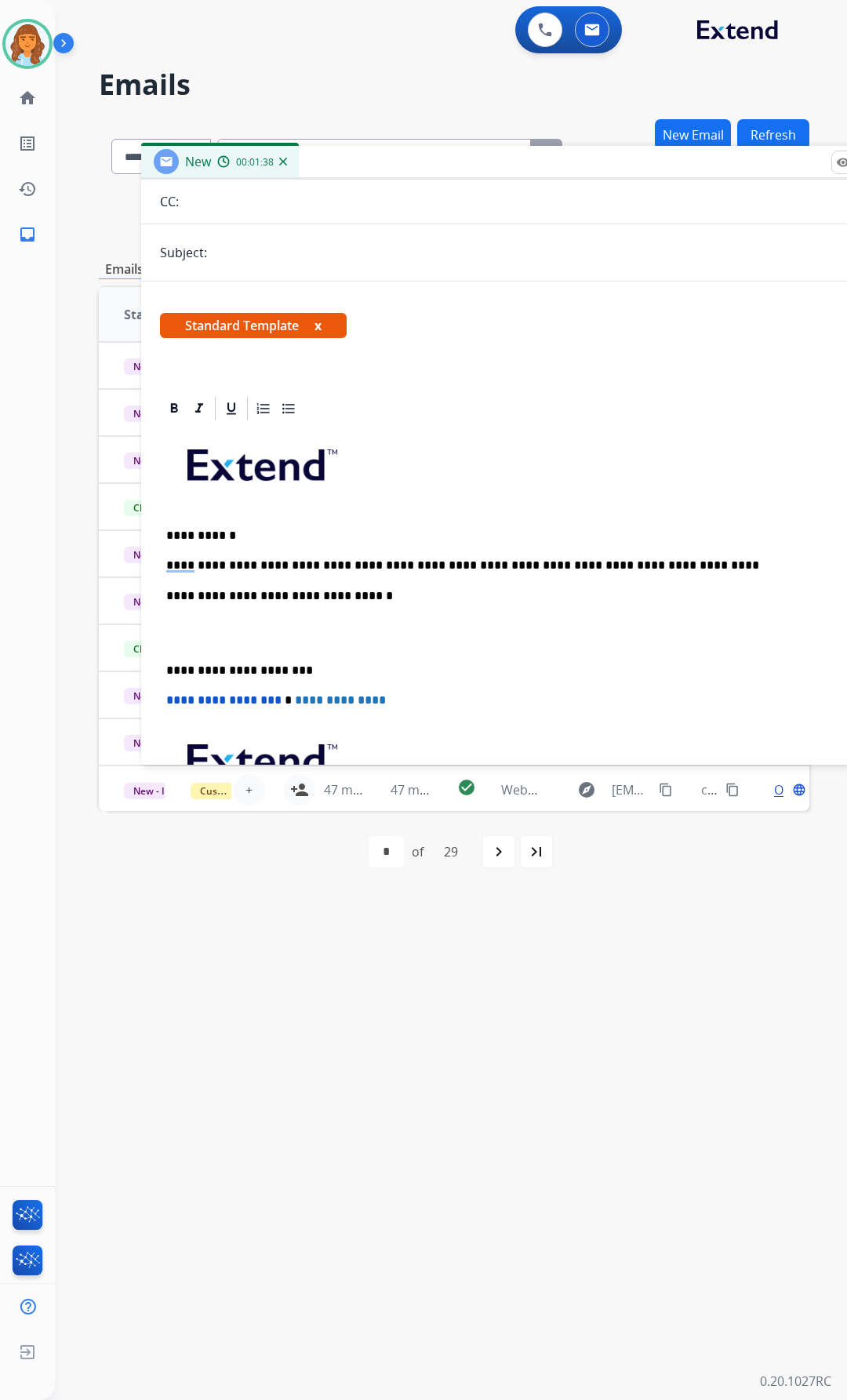 click on "**********" at bounding box center [533, 646] 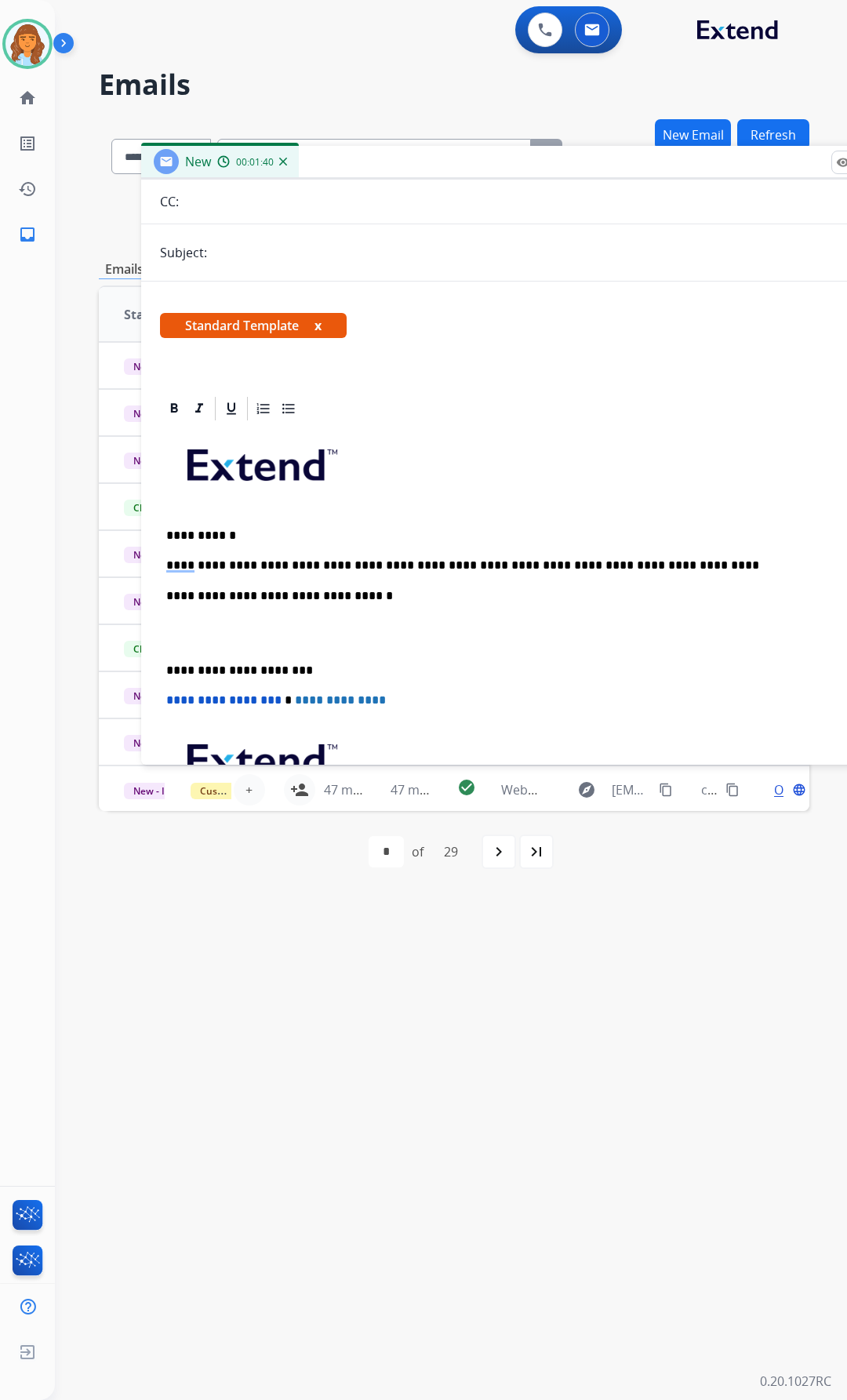 click on "**********" at bounding box center (533, 662) 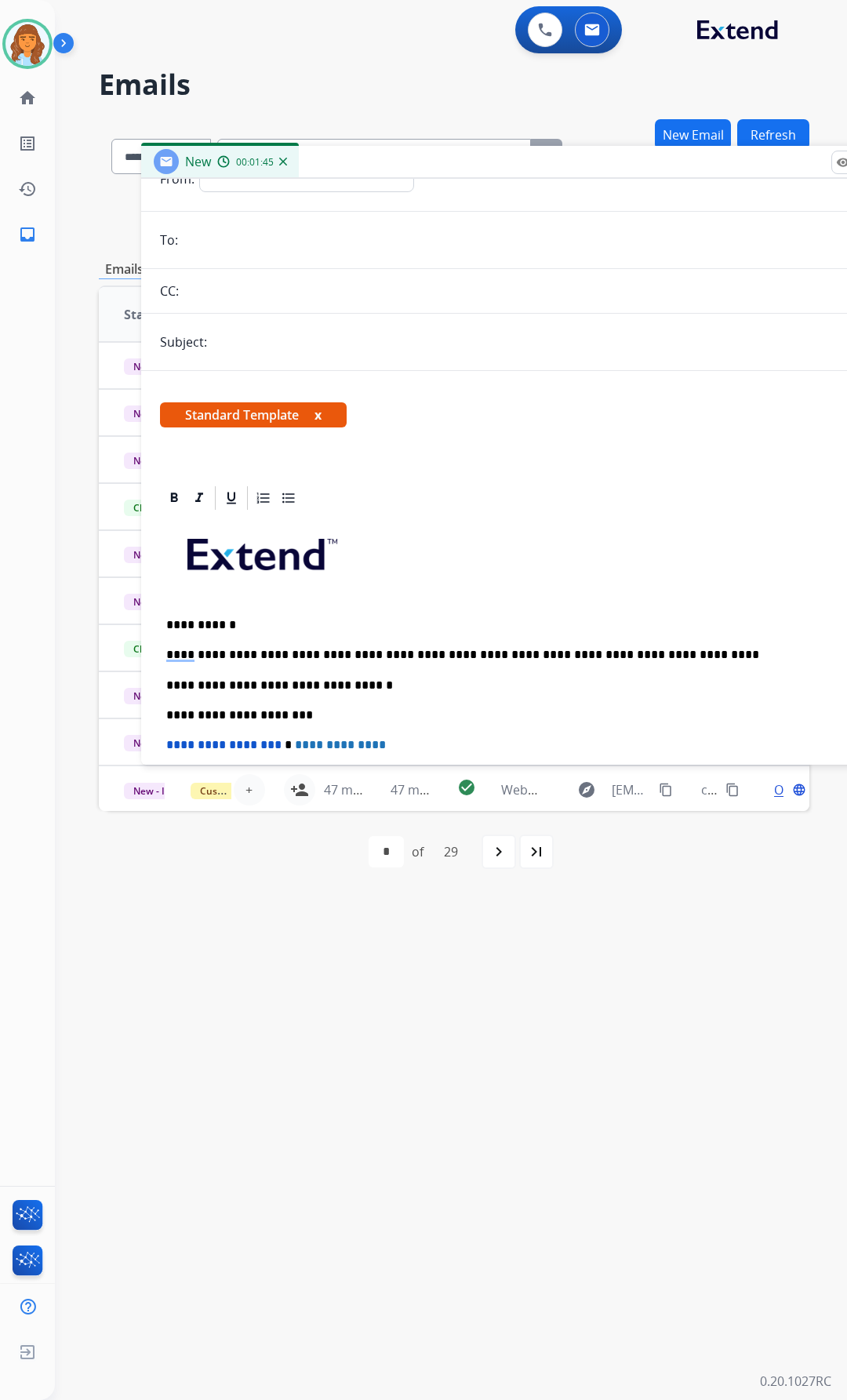 scroll, scrollTop: 0, scrollLeft: 0, axis: both 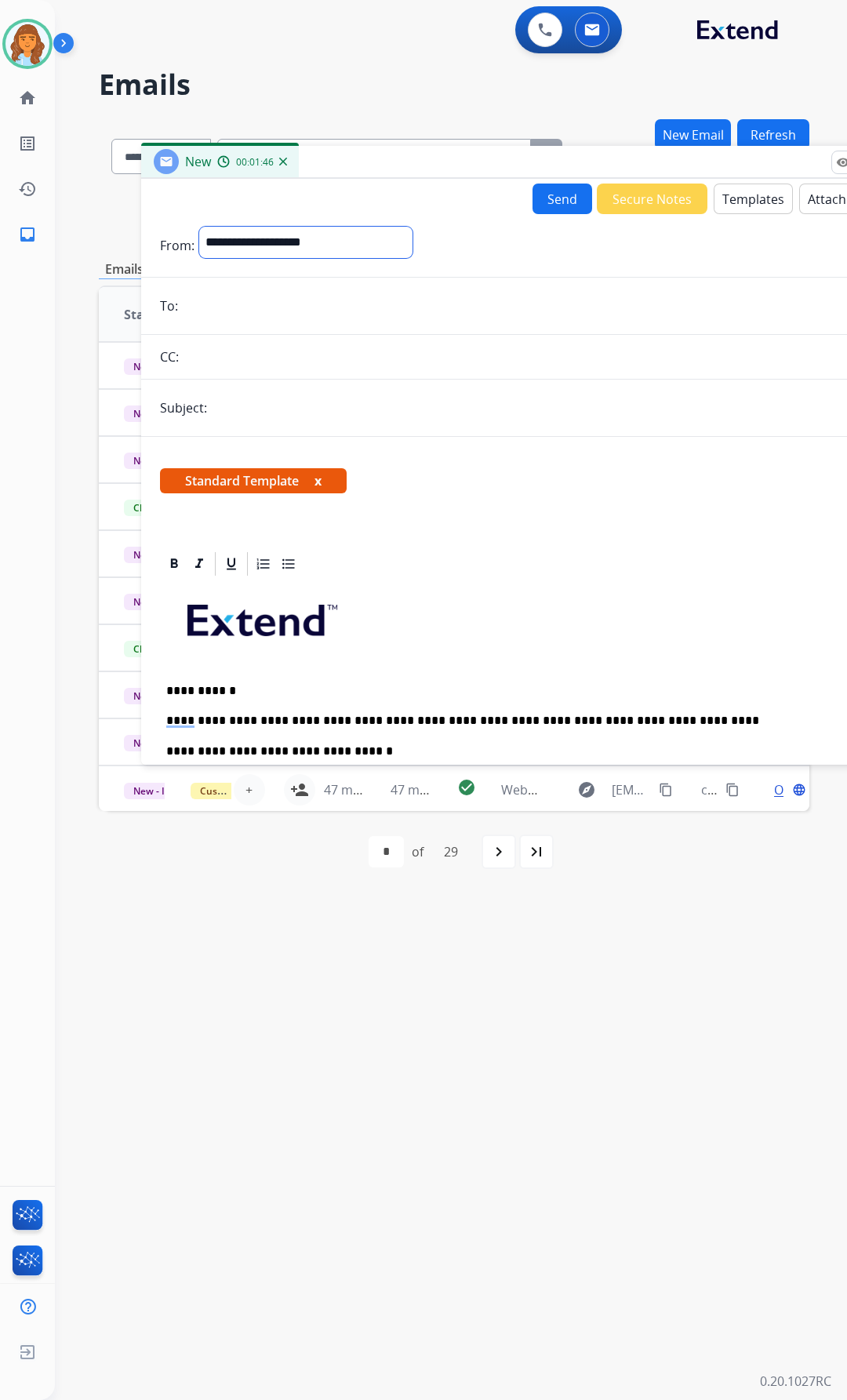 click on "**********" at bounding box center (306, 242) 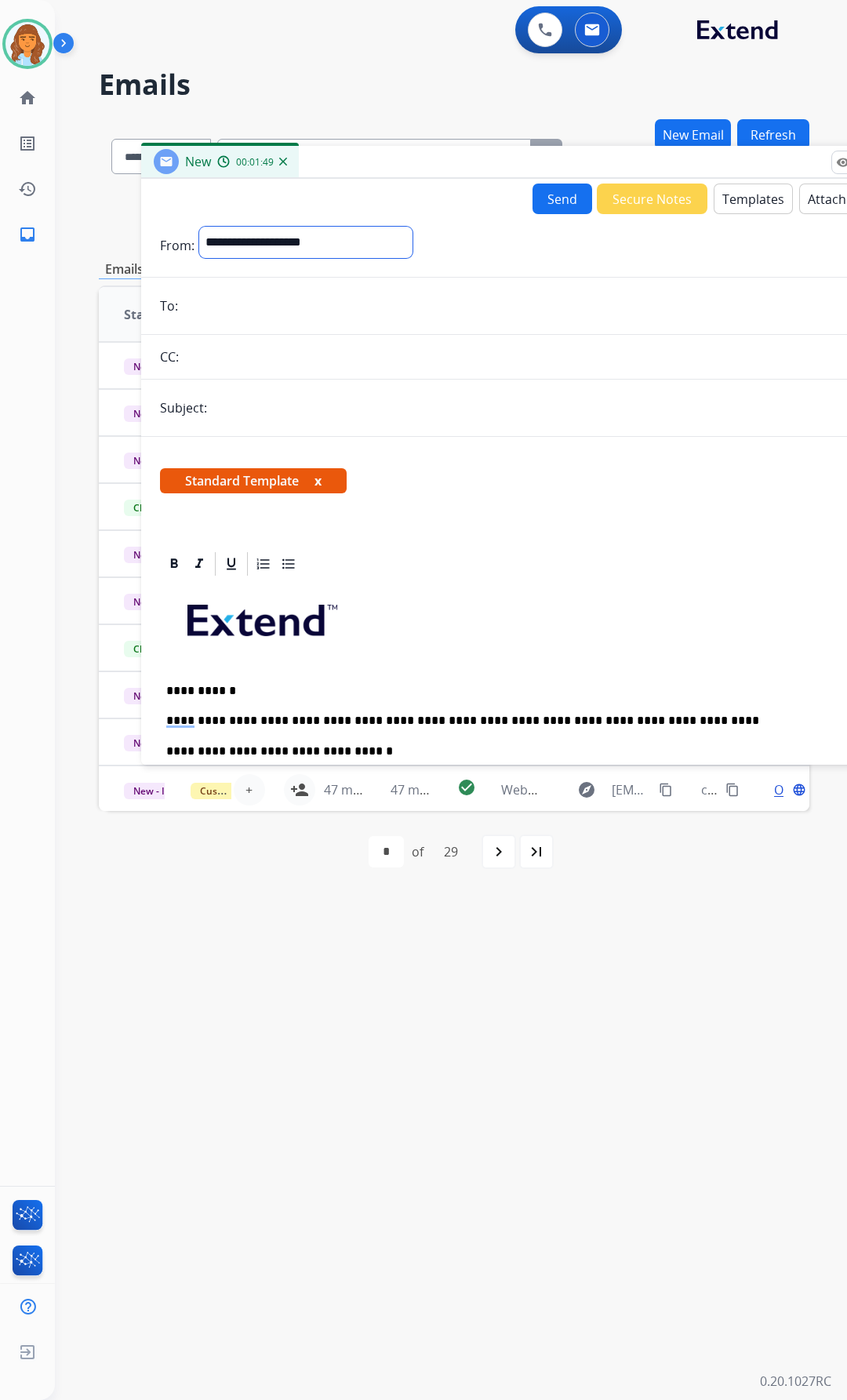 select on "**********" 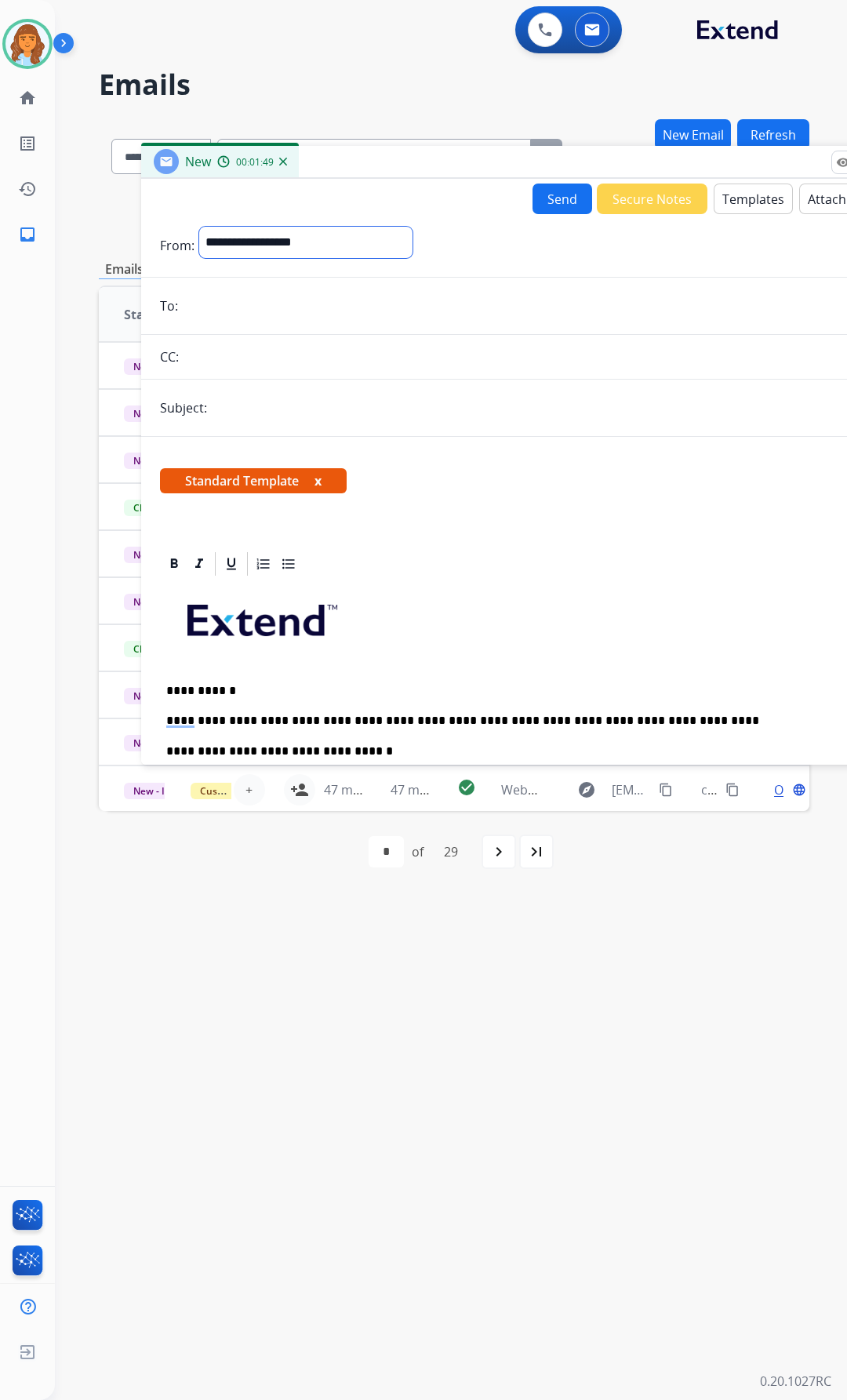 click on "**********" at bounding box center (306, 242) 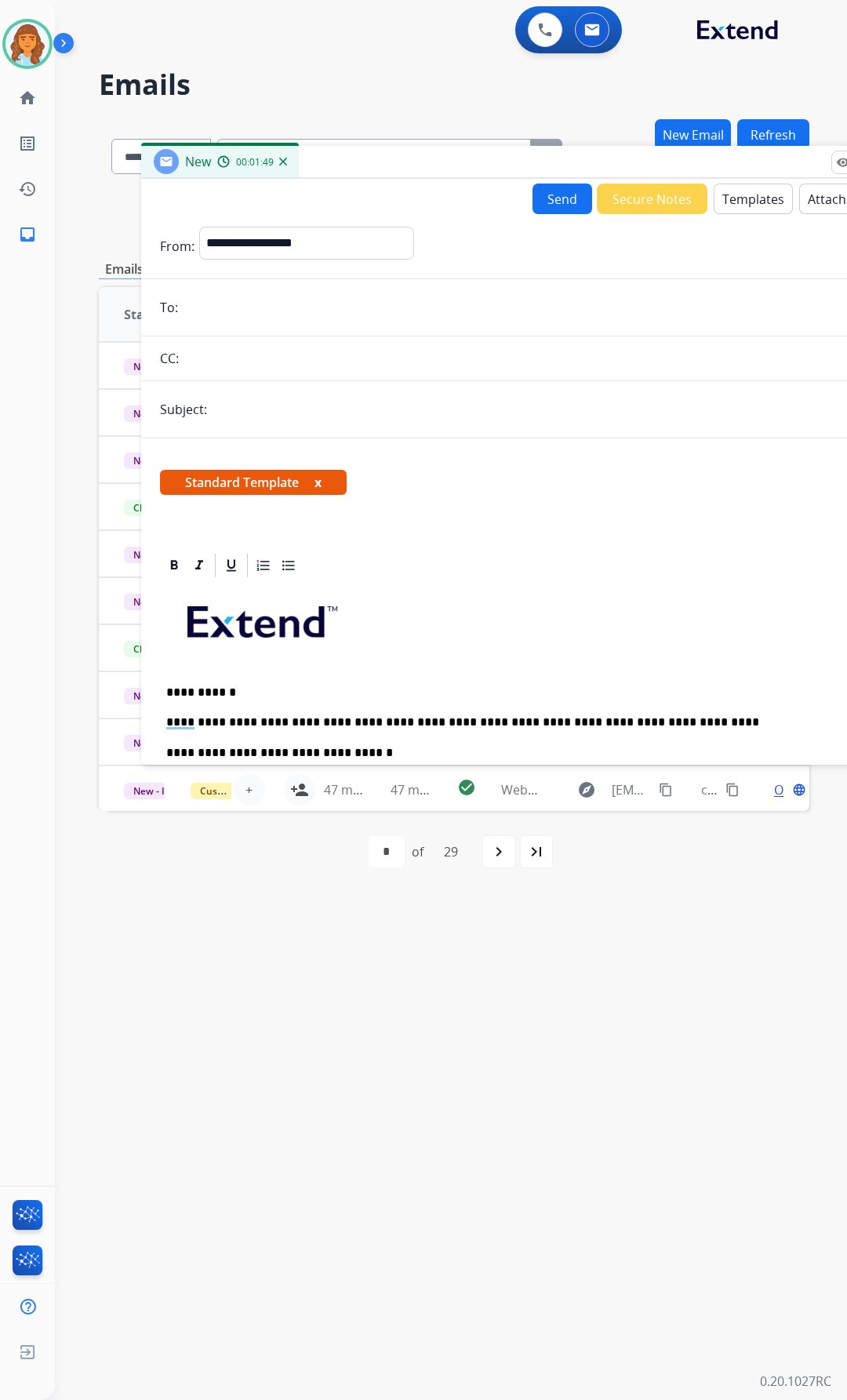 click on "**********" at bounding box center (533, 619) 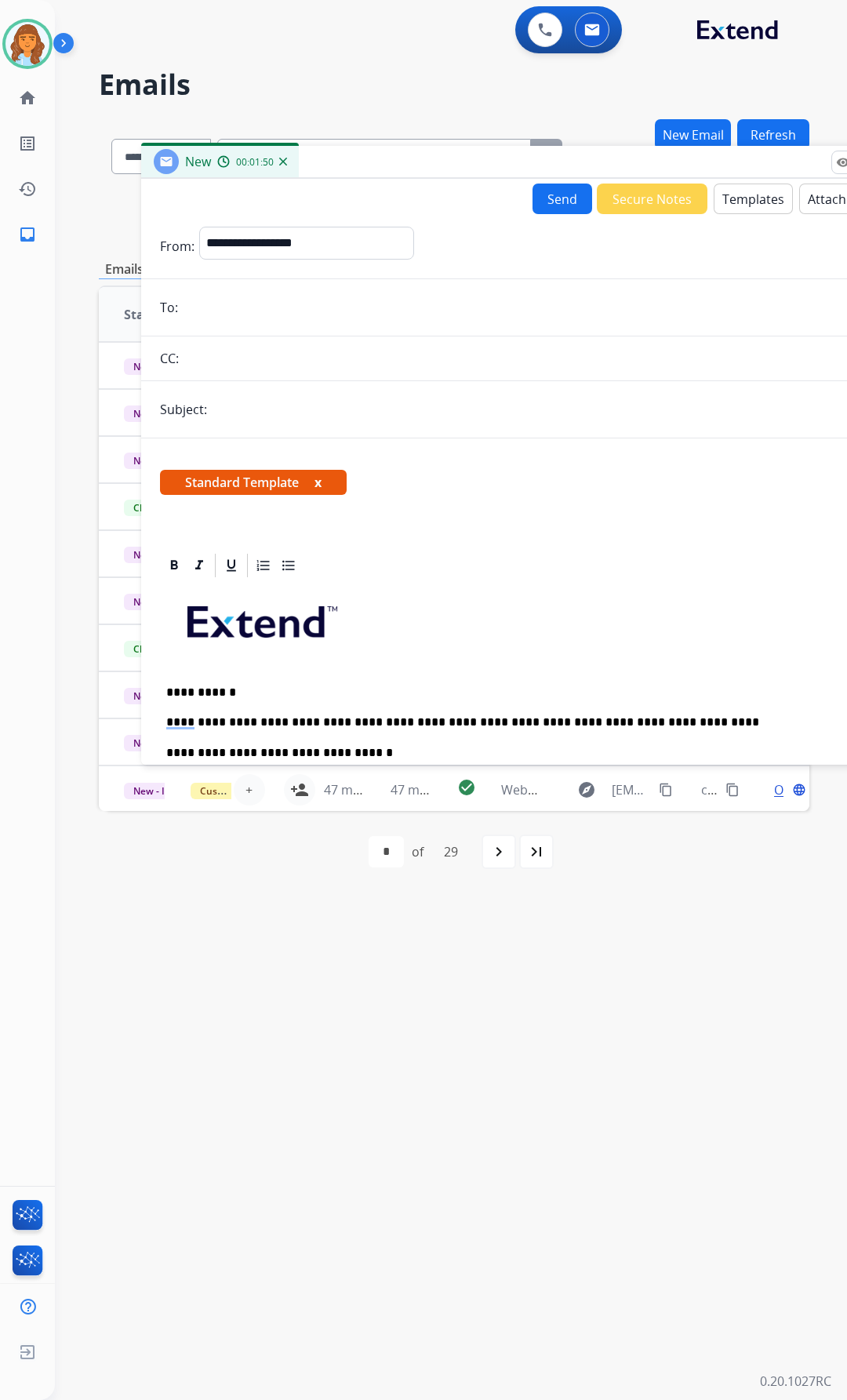 click at bounding box center (544, 307) 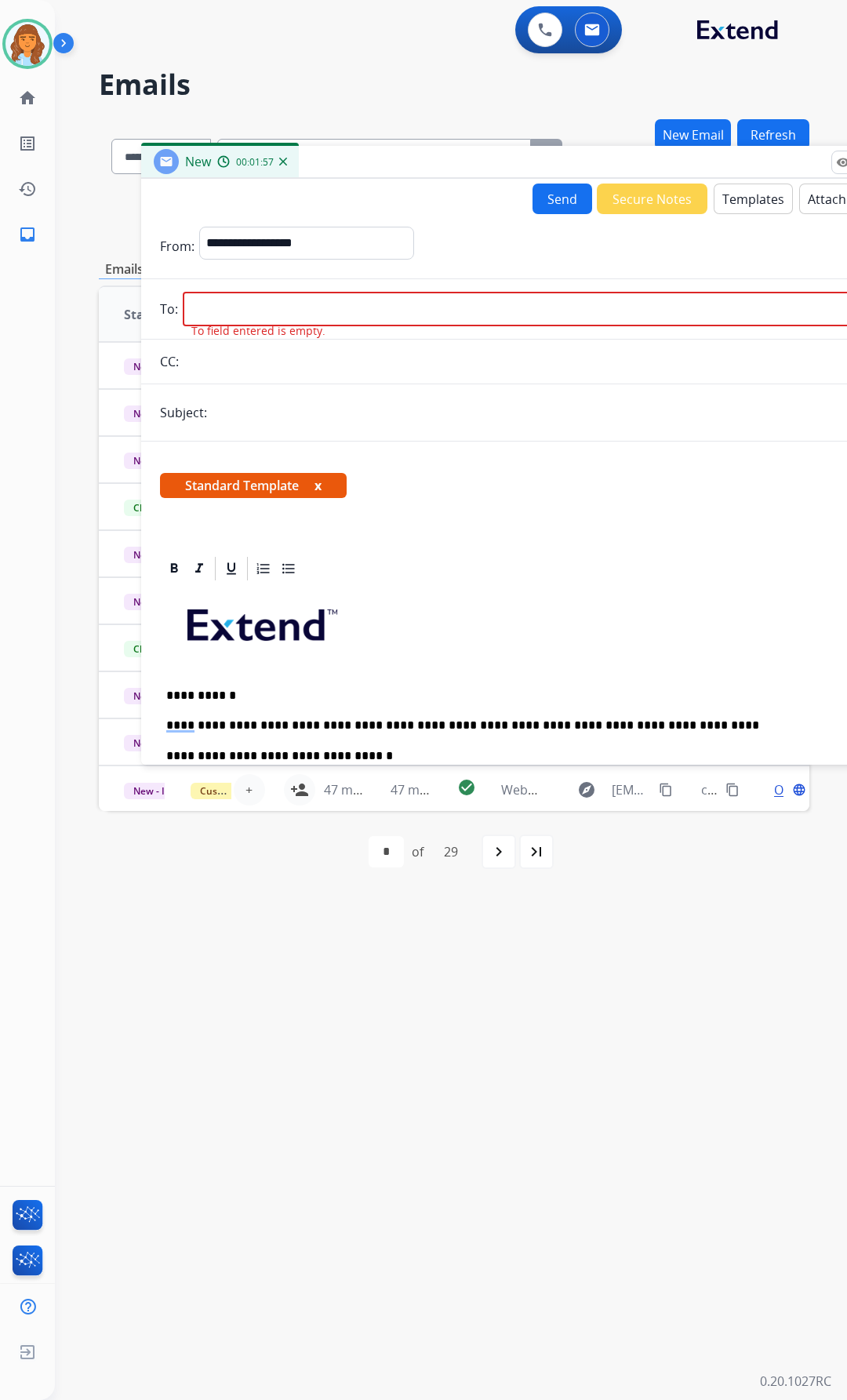 click at bounding box center [544, 309] 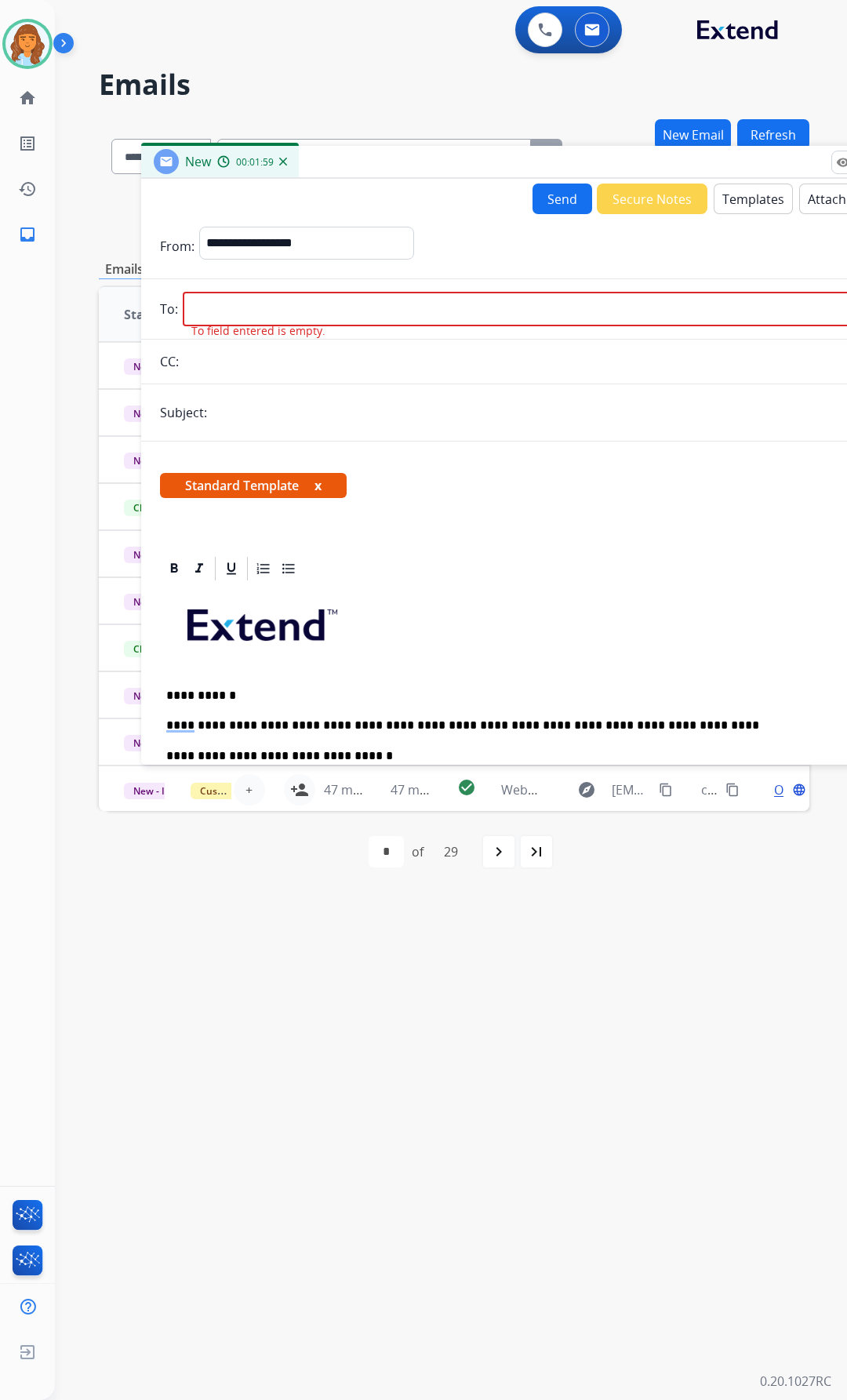 paste on "**********" 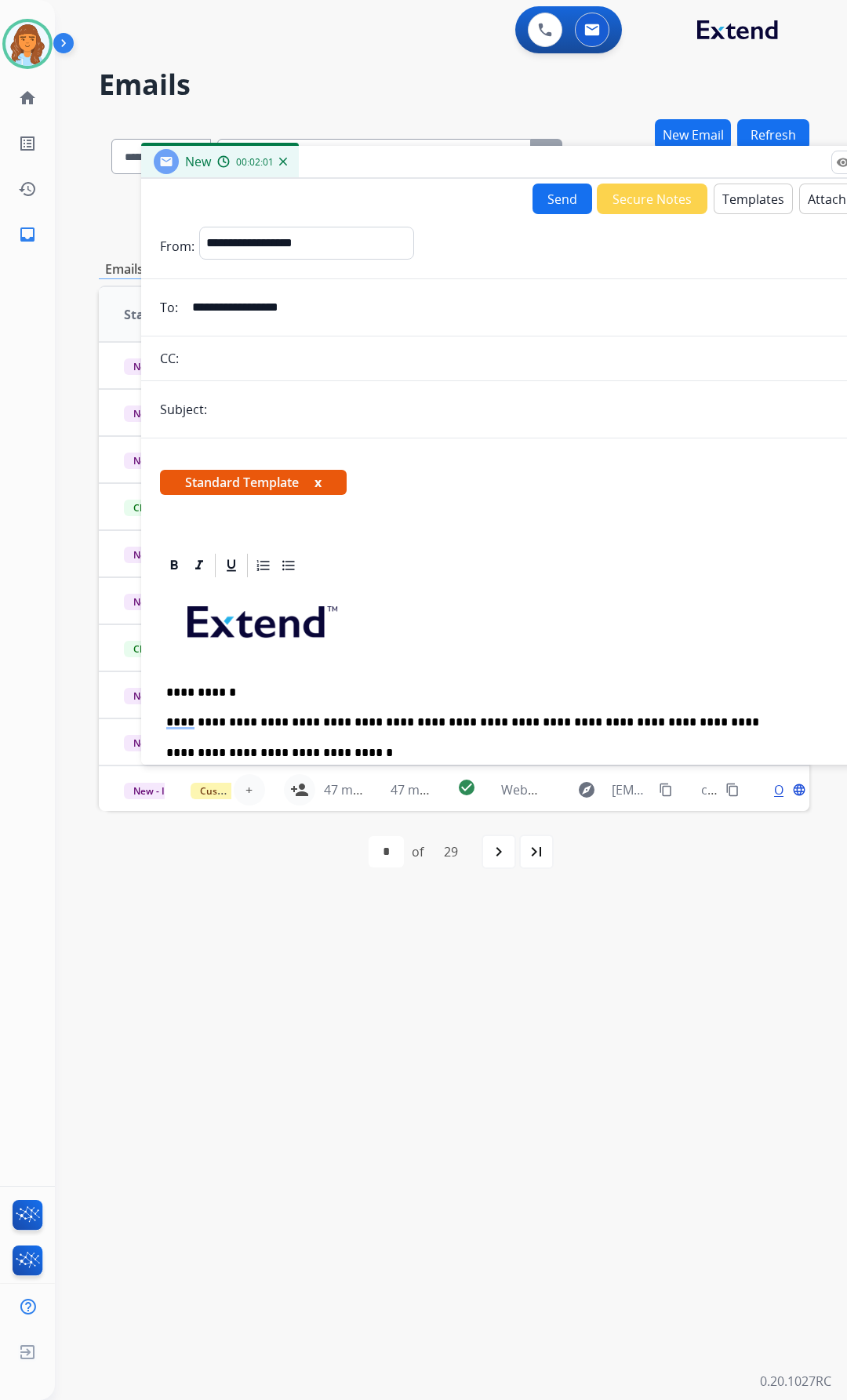 type on "**********" 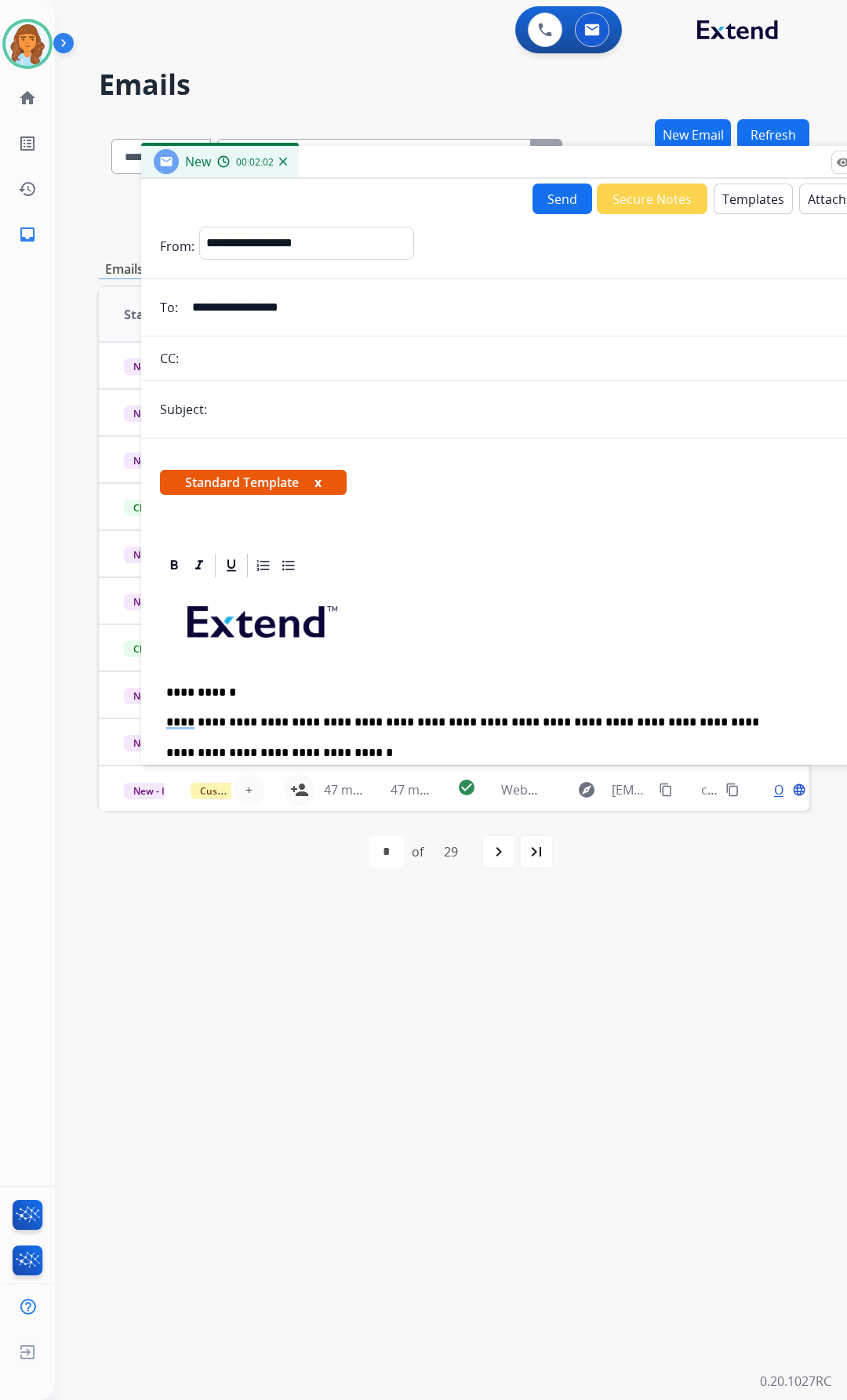 type on "**********" 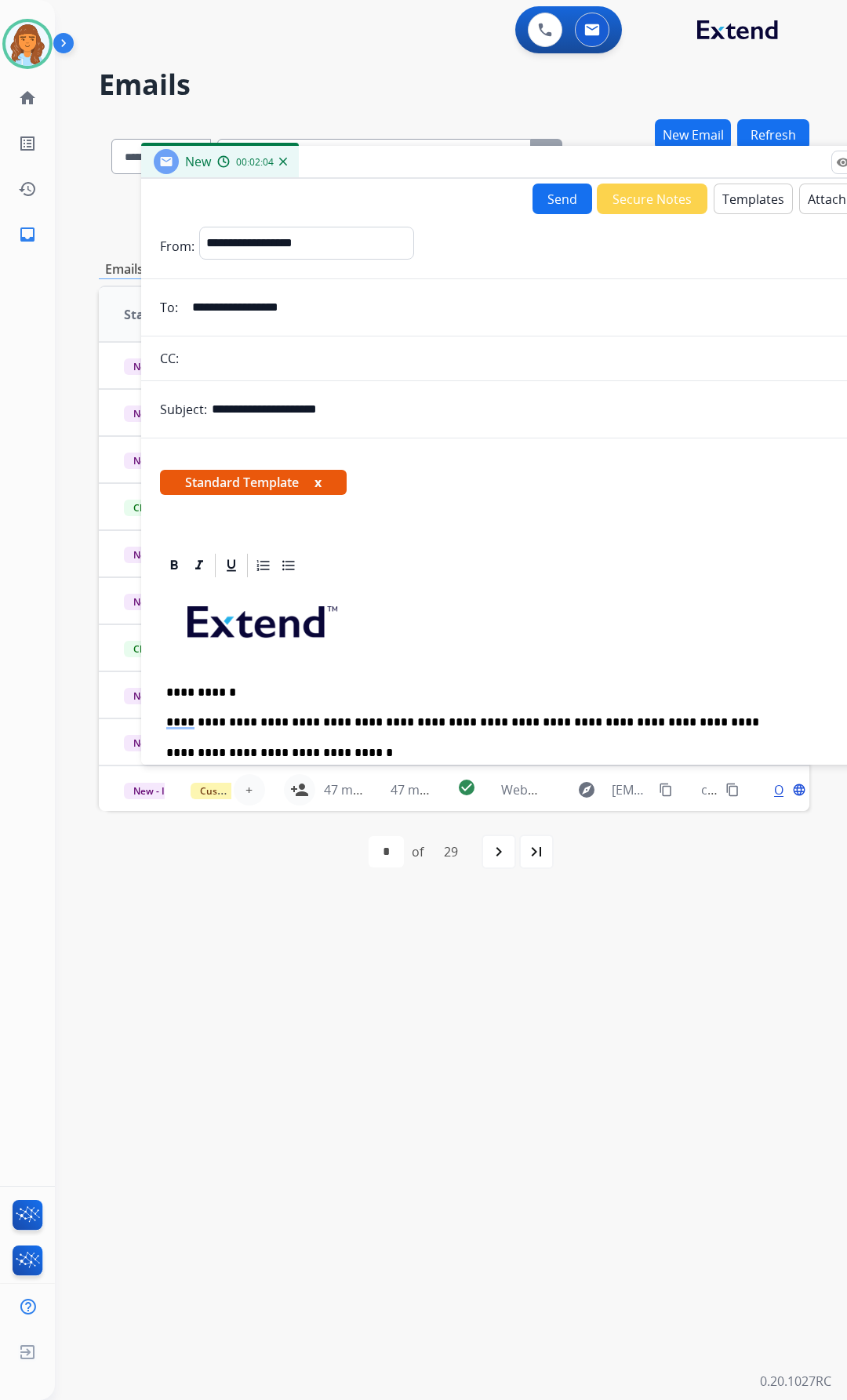 click on "Send" at bounding box center [562, 198] 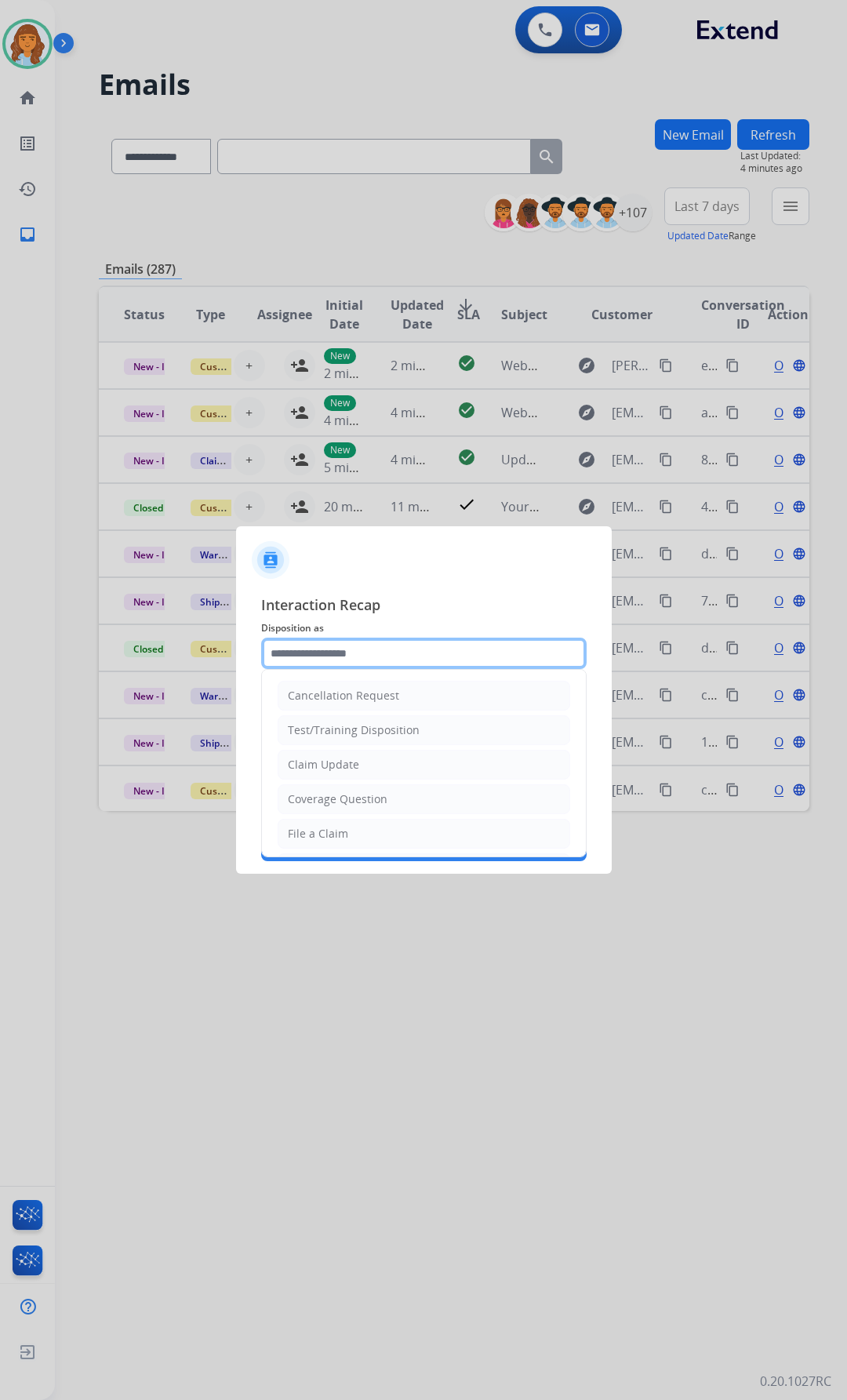 click on "Cancellation Request   Test/Training Disposition   Claim Update   Coverage Question   File a Claim   MyExtend Support   Virtual or Tremendous Card Support   Inquiring about Fraud   Account Update   Resend Contract or Shipping Label   Other   Service Support" 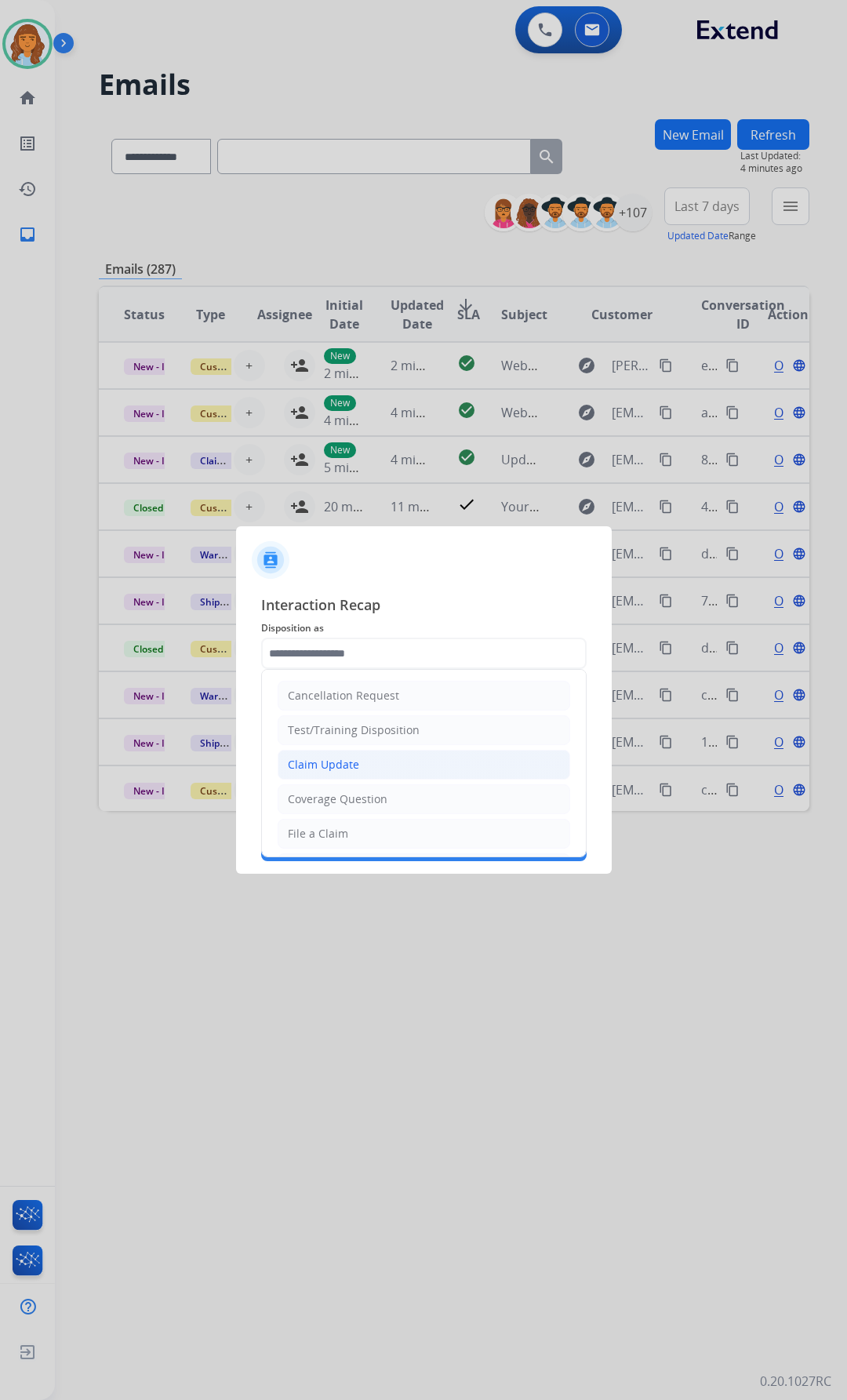 click on "Claim Update" 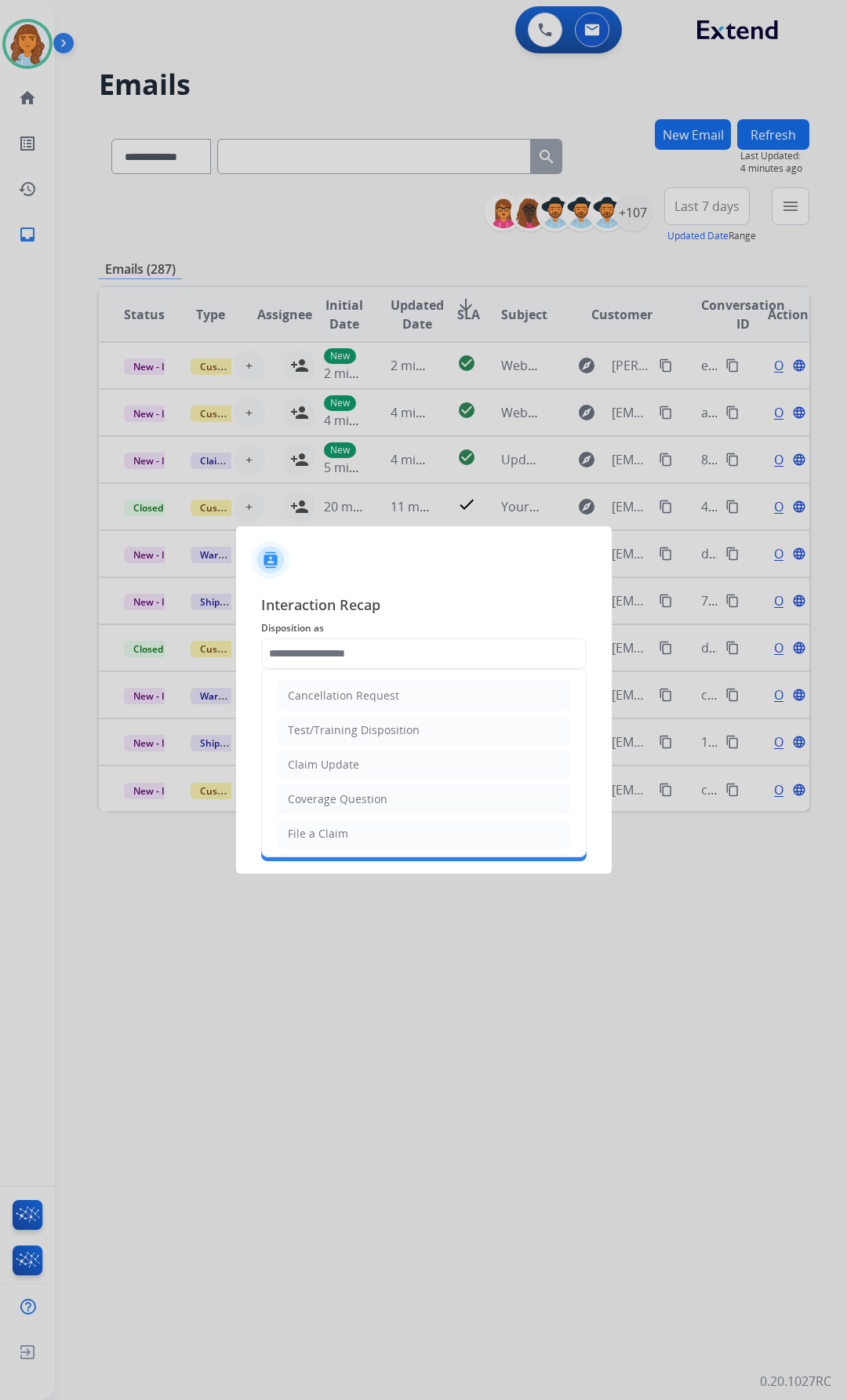 type on "**********" 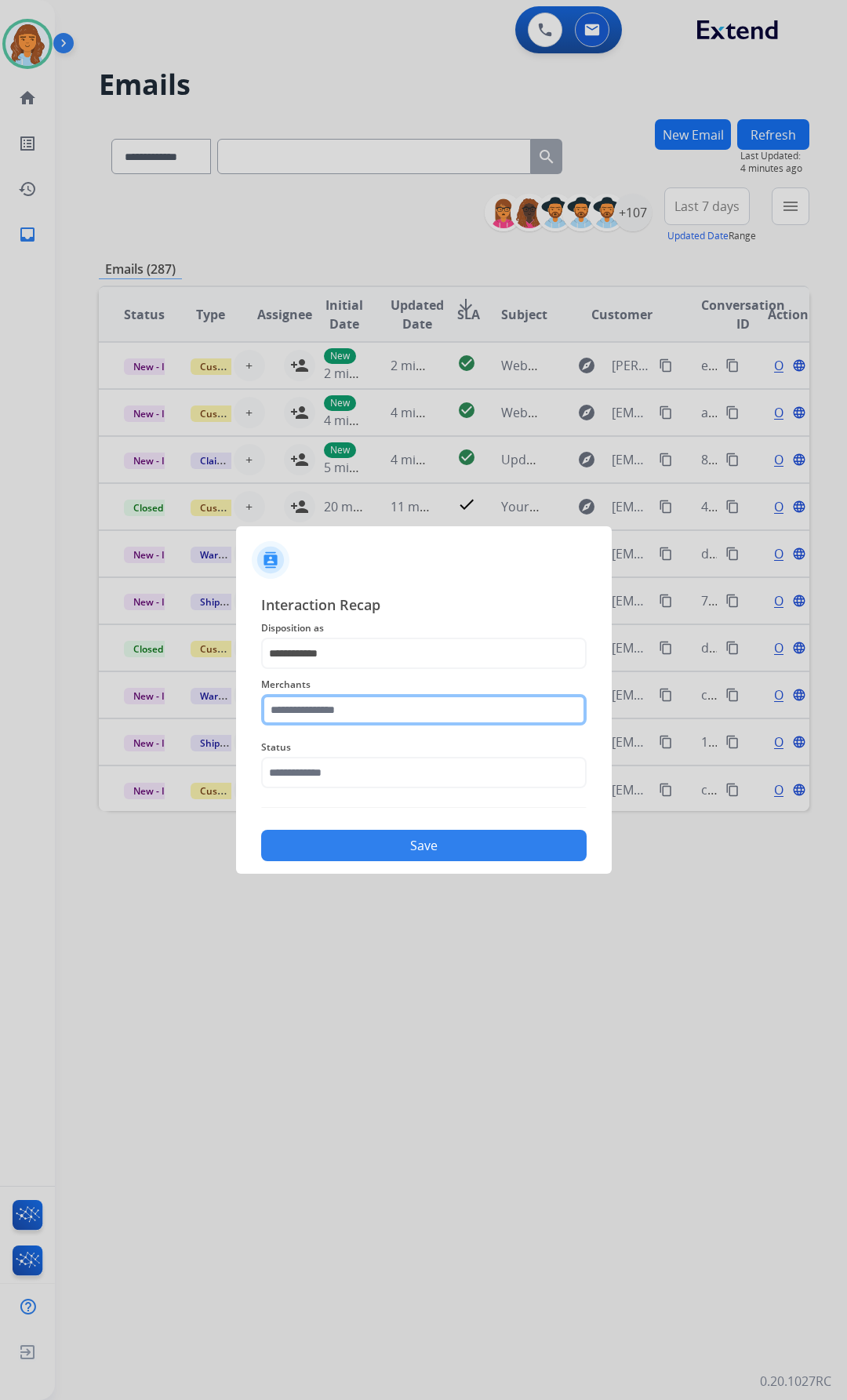 click 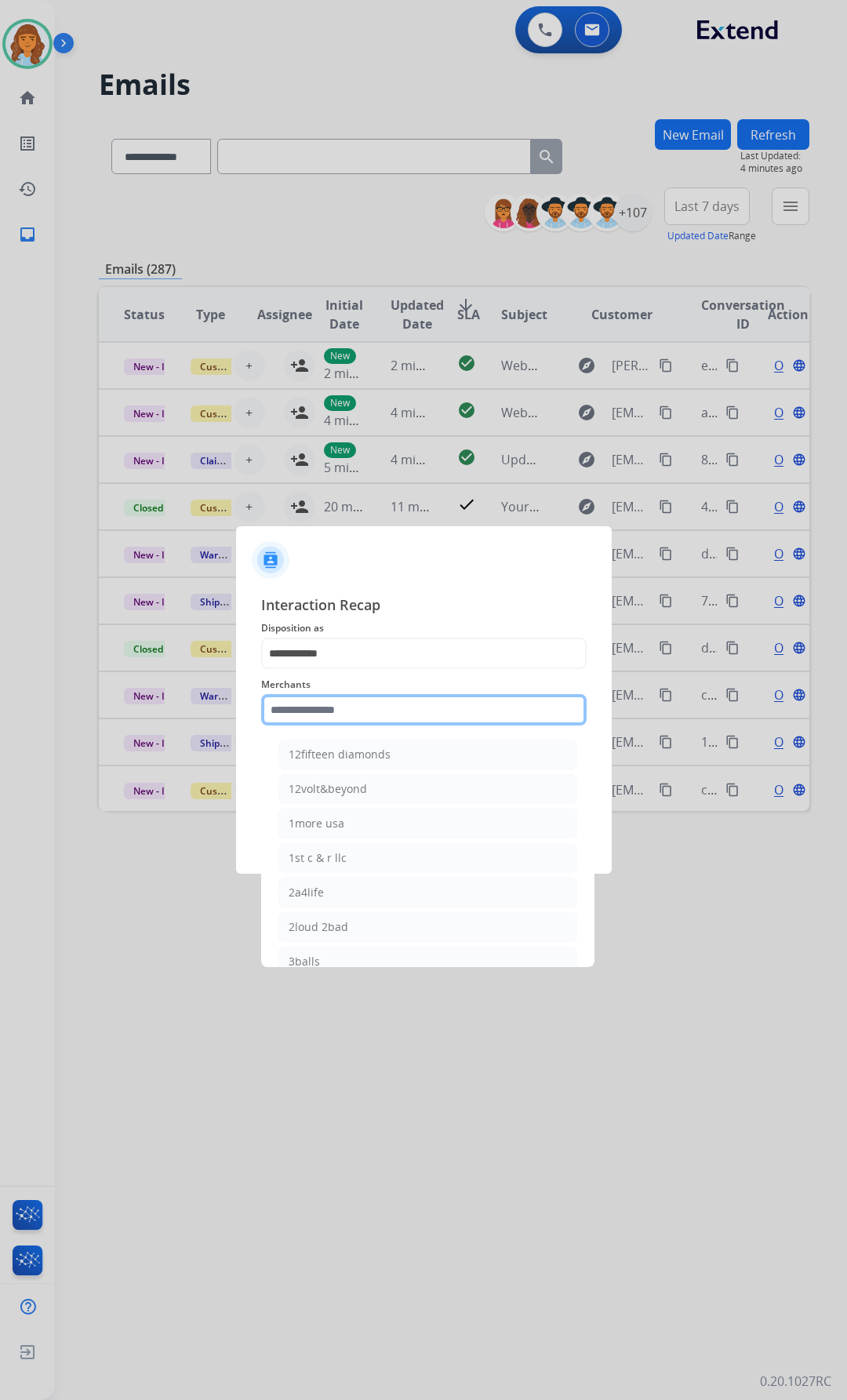 click 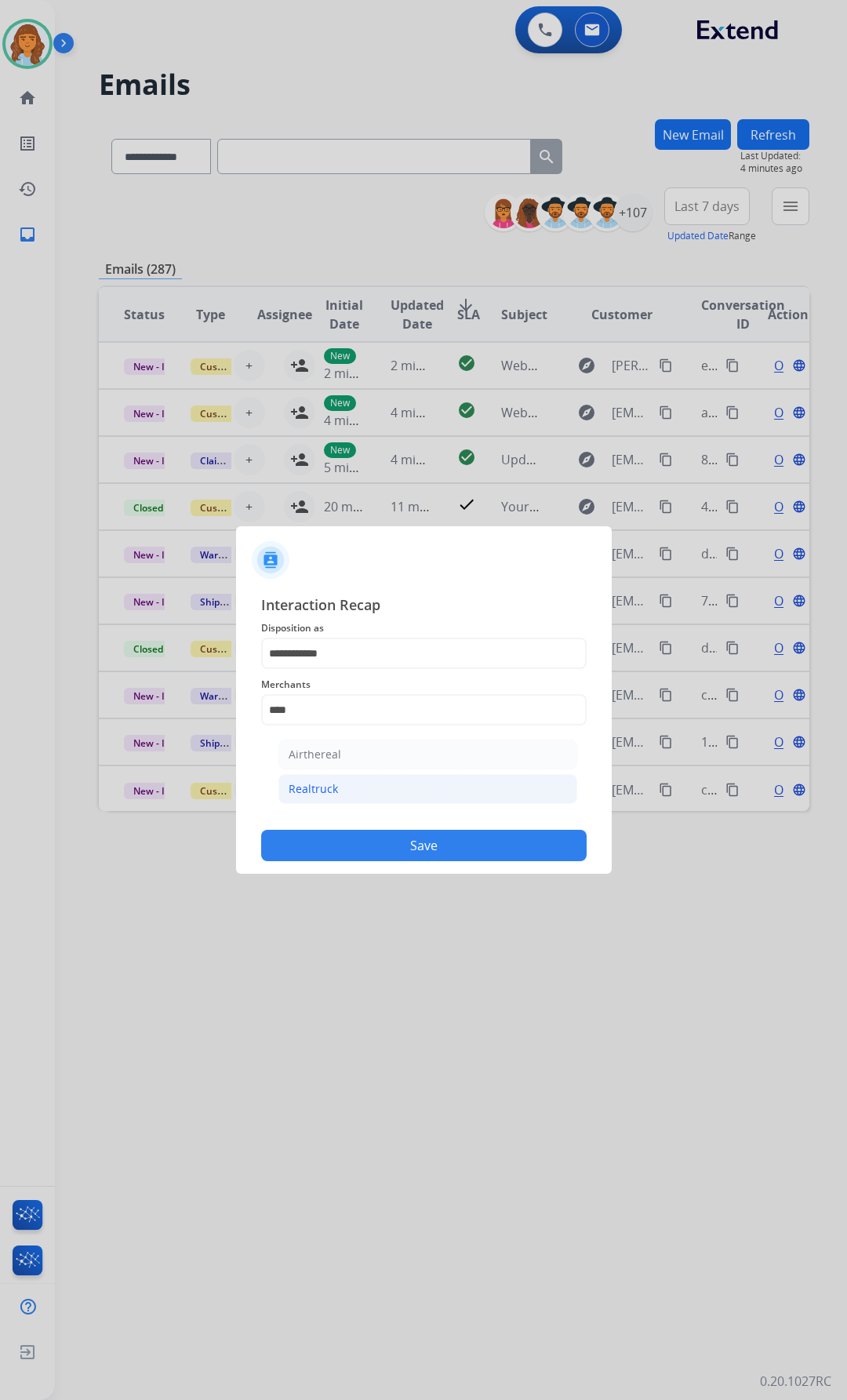 click on "Realtruck" 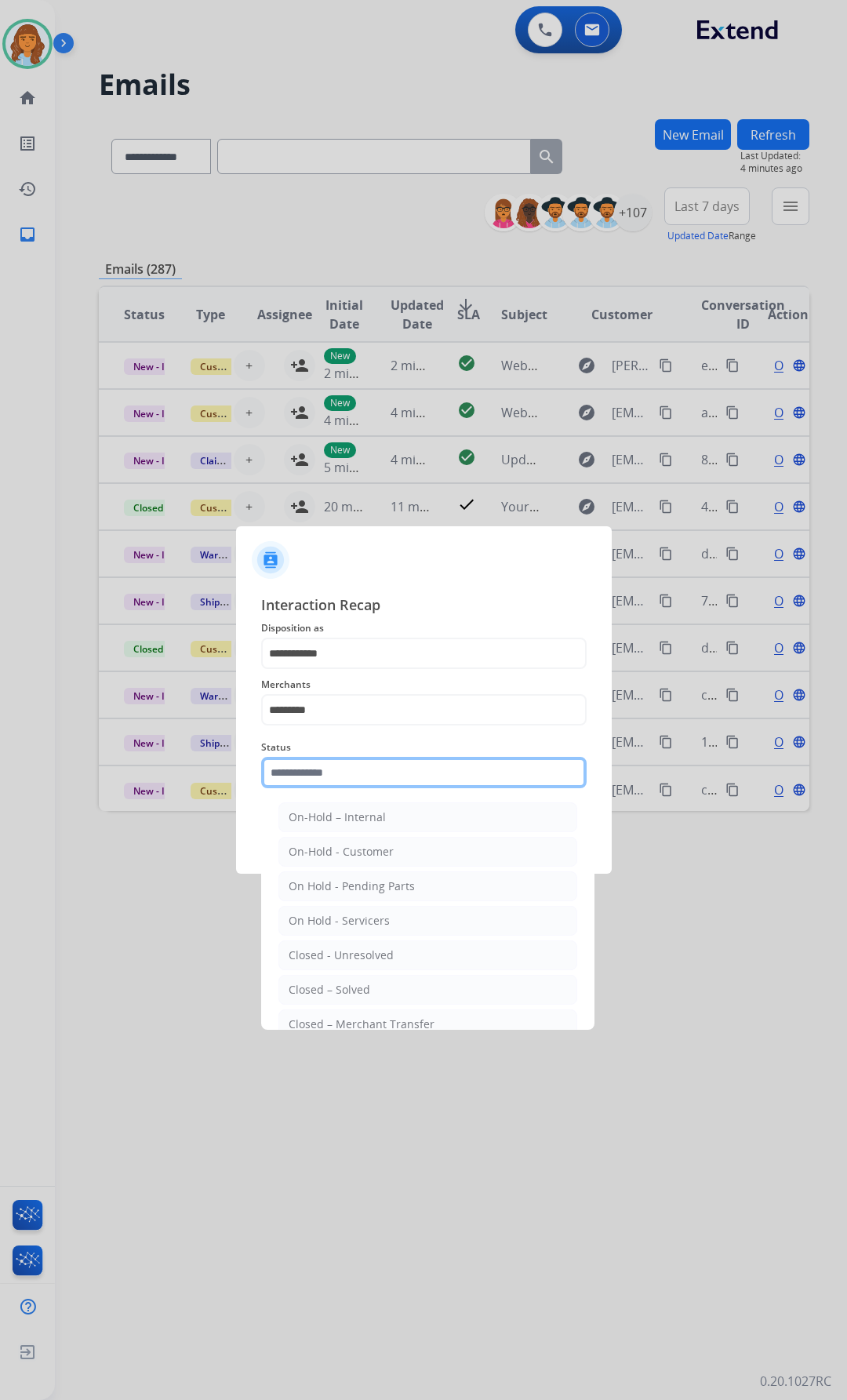 click 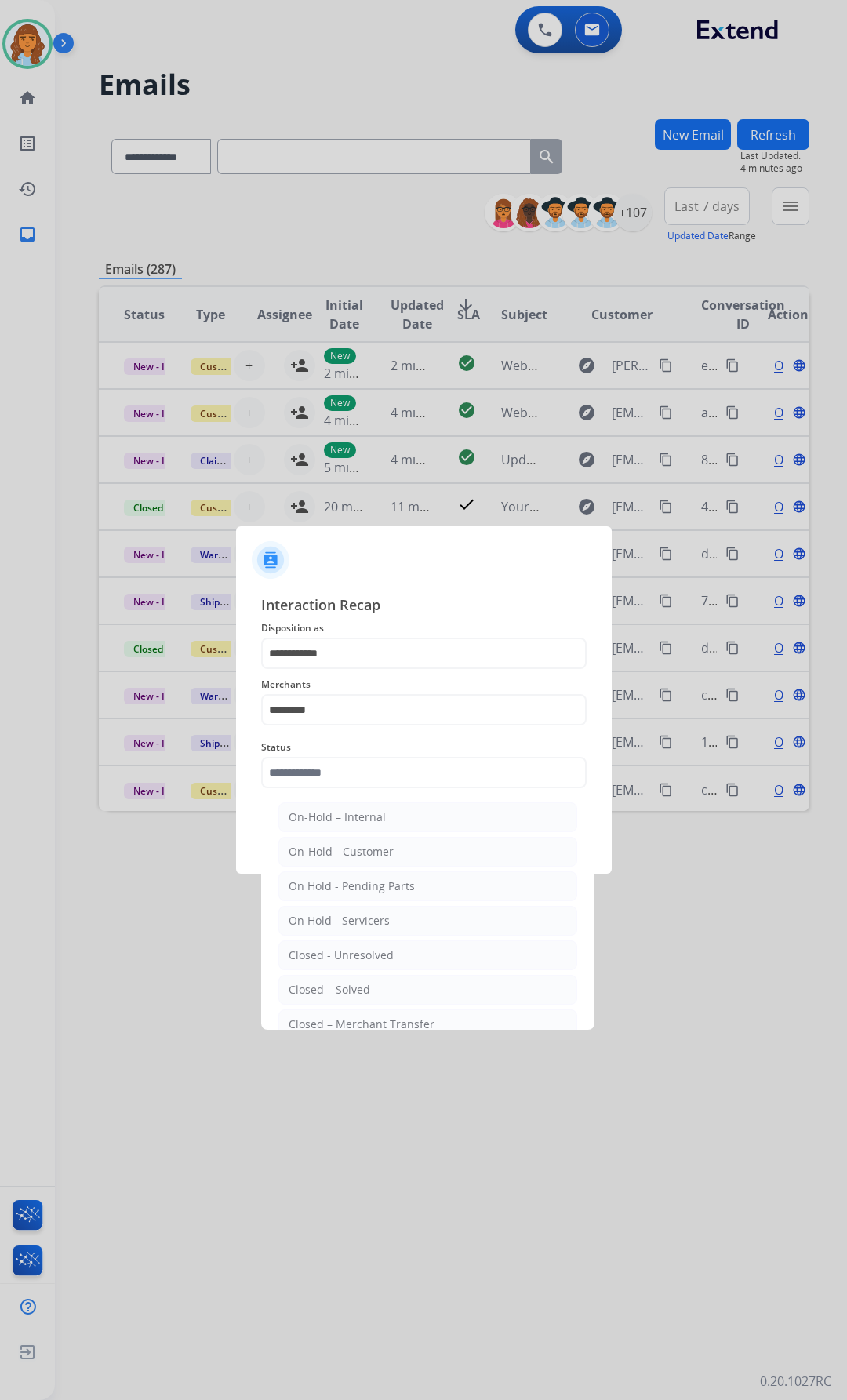 click on "Closed – Solved" 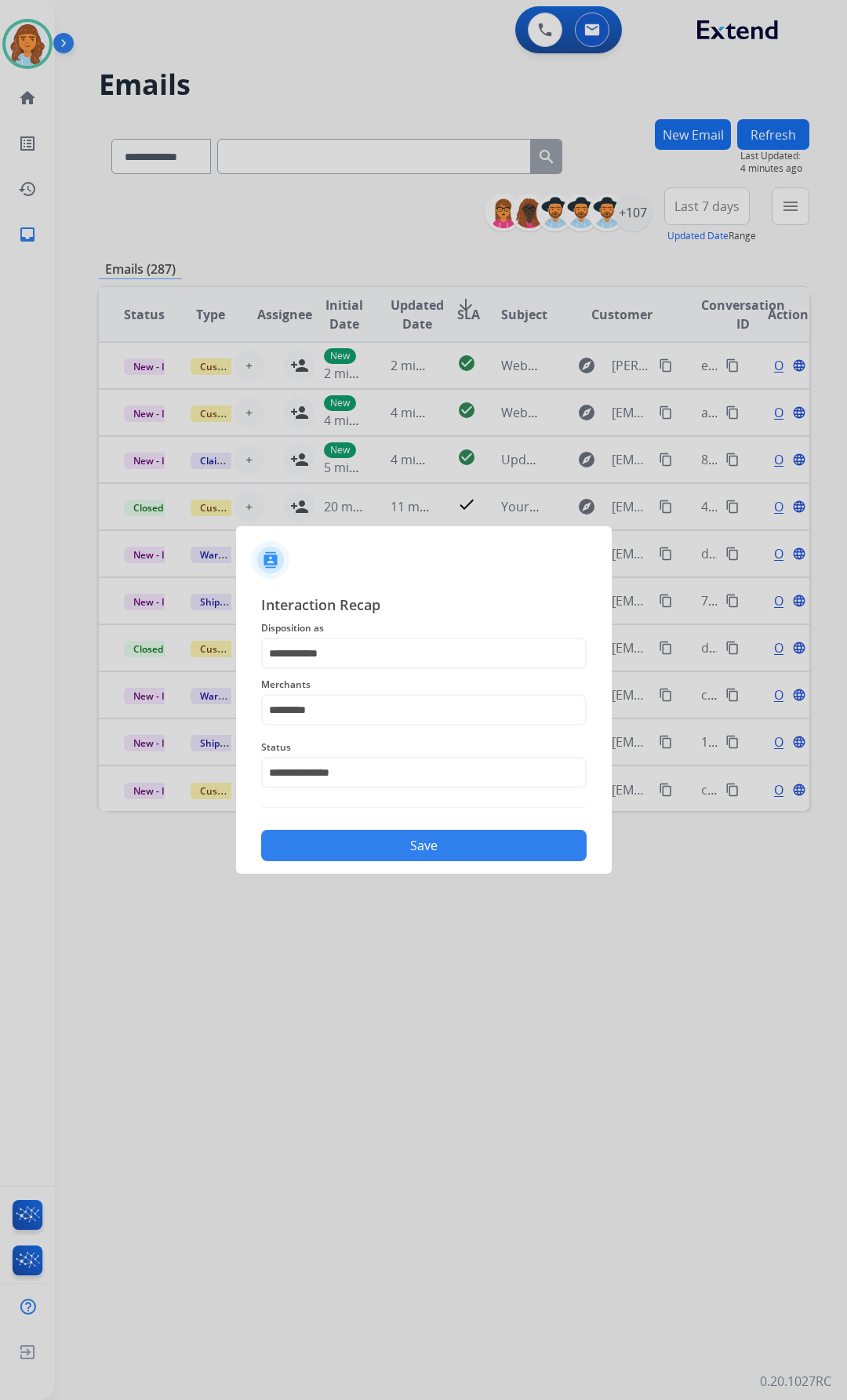 click on "Save" 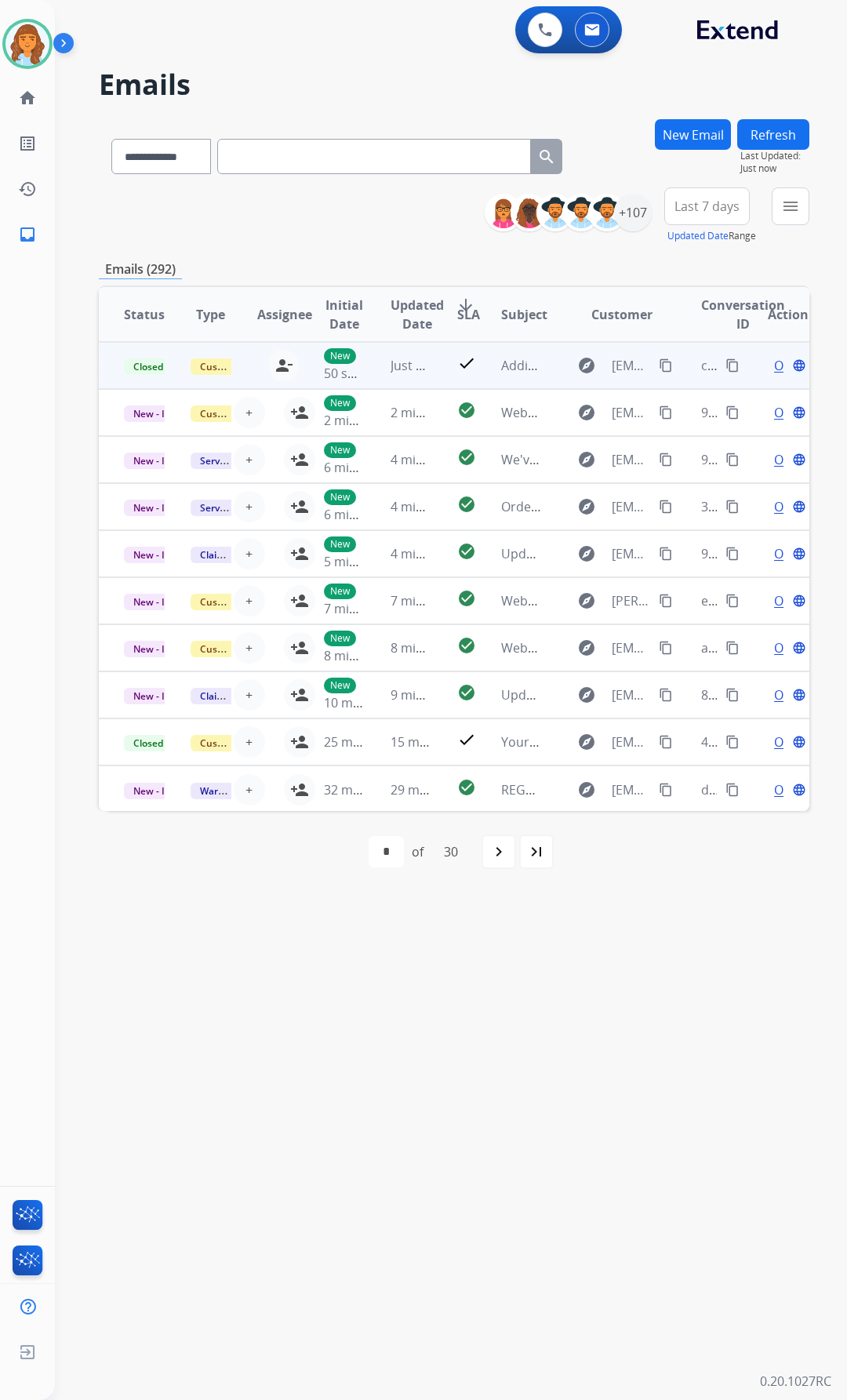 drag, startPoint x: 726, startPoint y: 362, endPoint x: 700, endPoint y: 365, distance: 26.172505 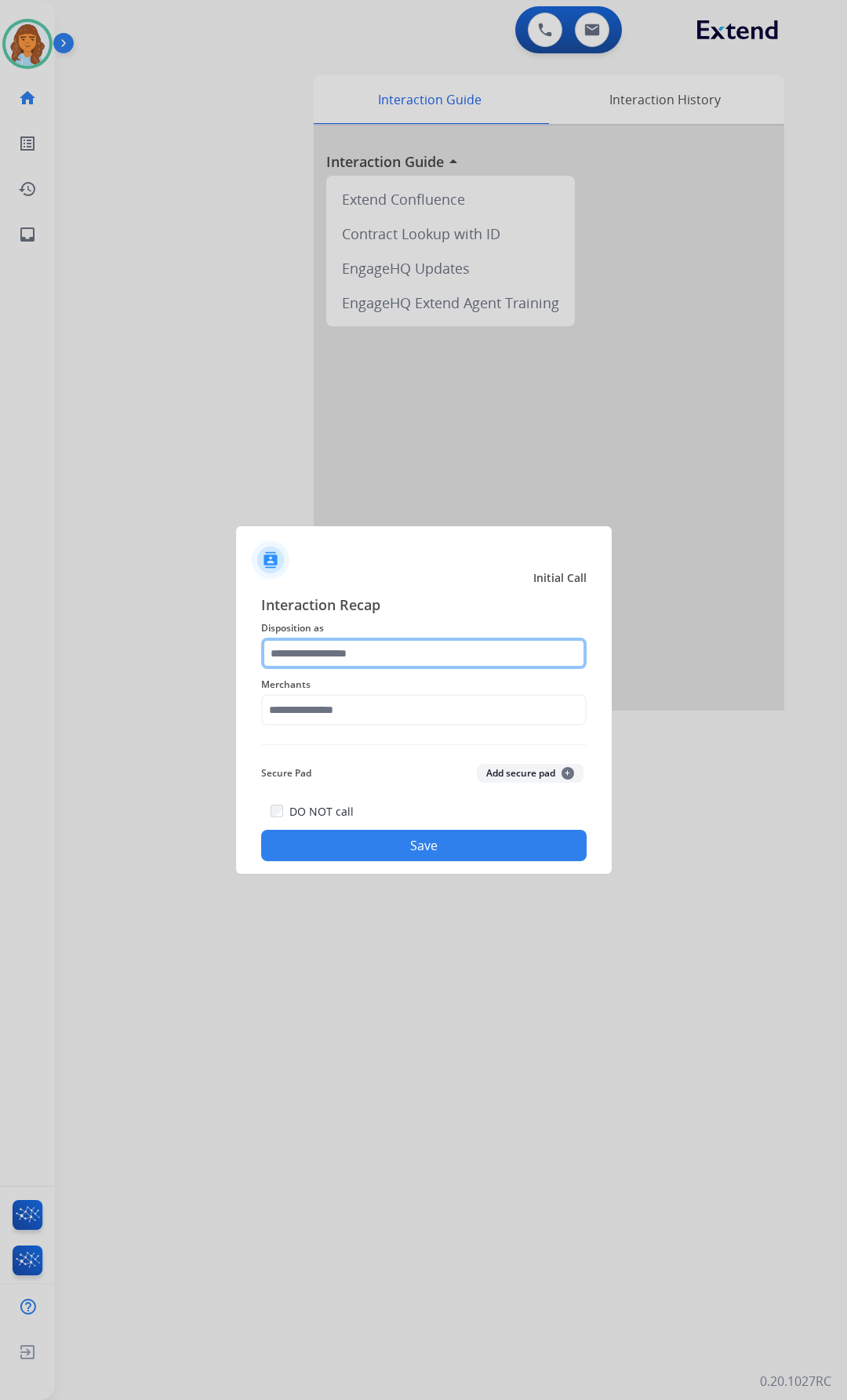 click 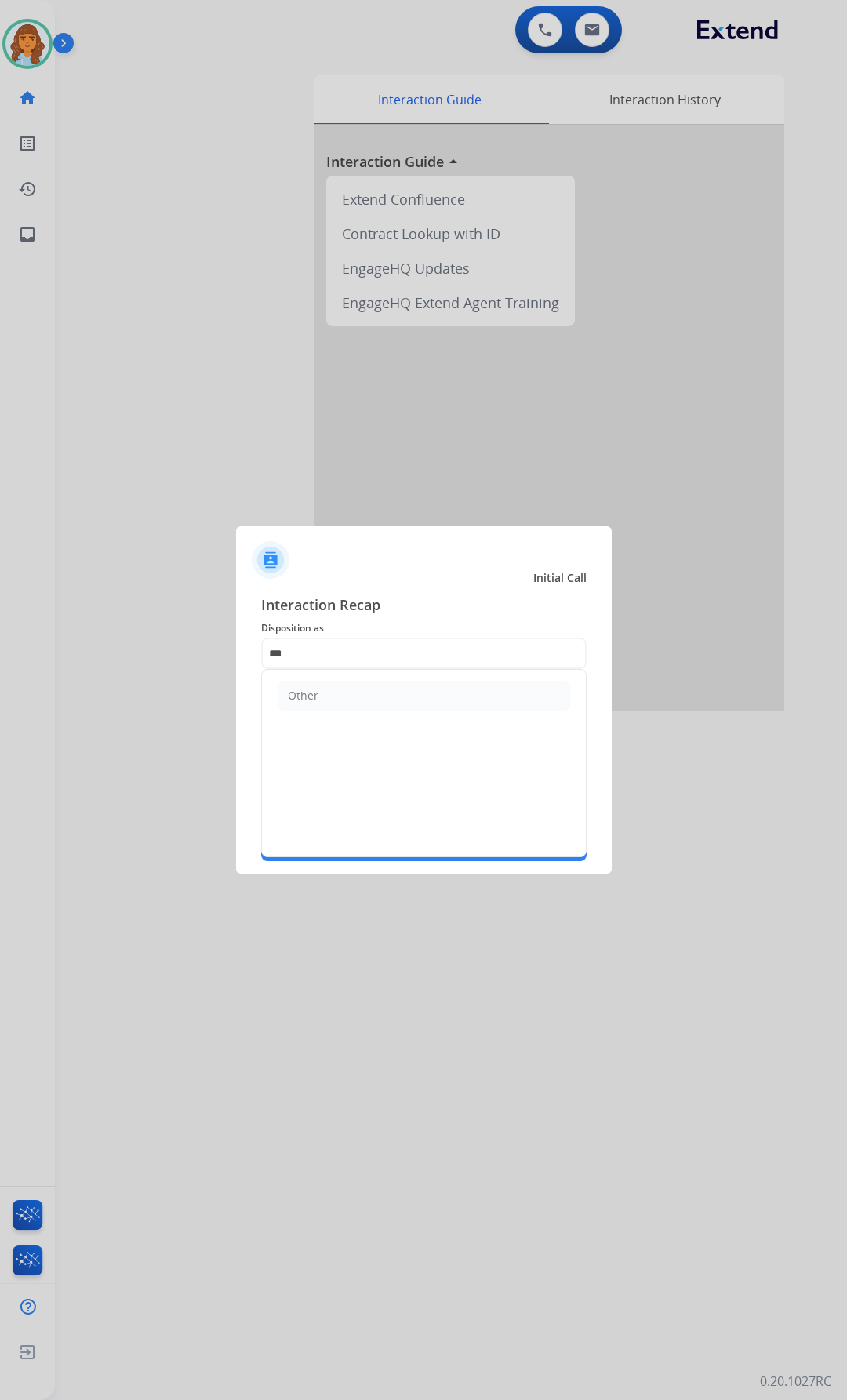 click on "Other" 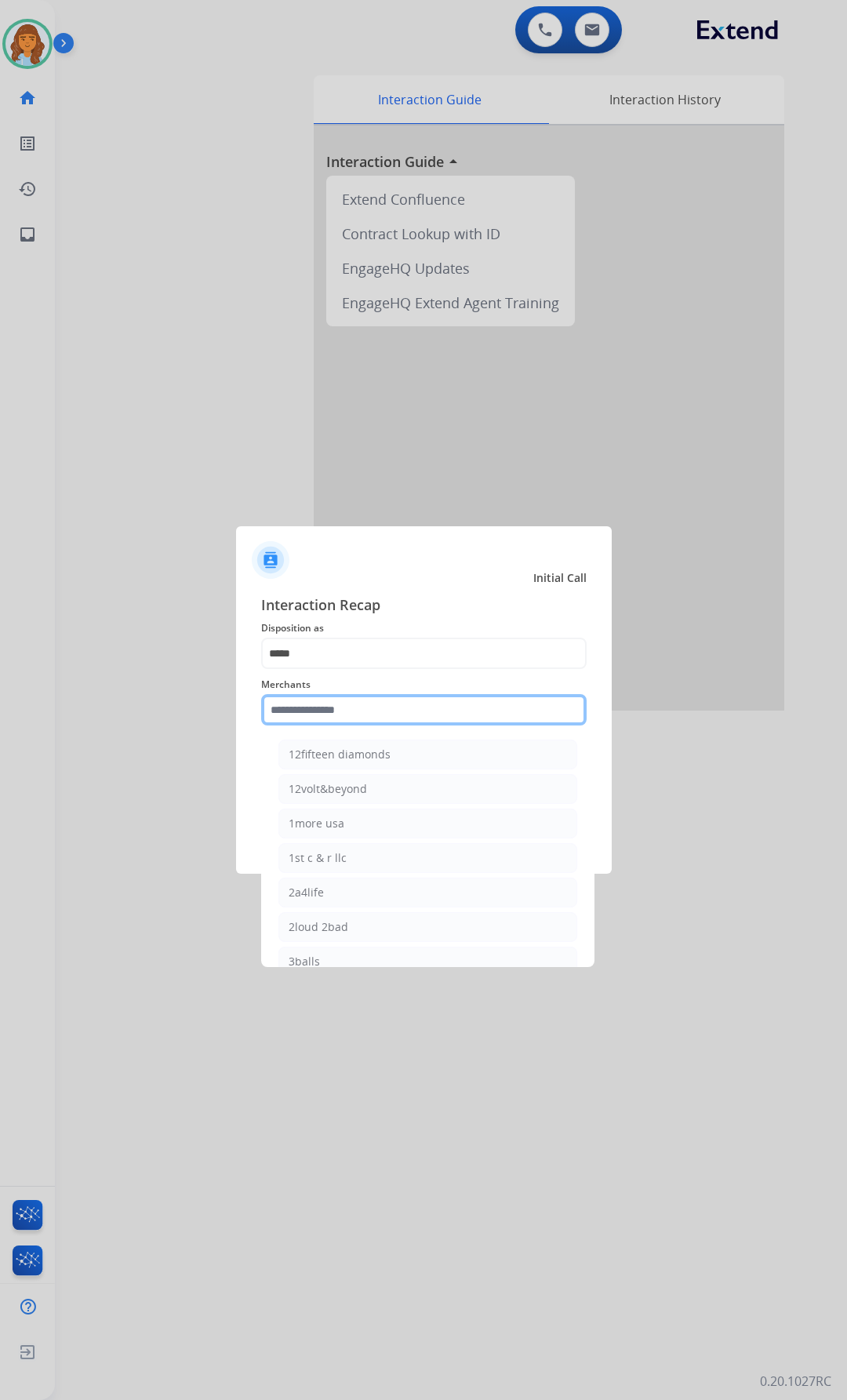 drag, startPoint x: 356, startPoint y: 702, endPoint x: 353, endPoint y: 688, distance: 14.317821 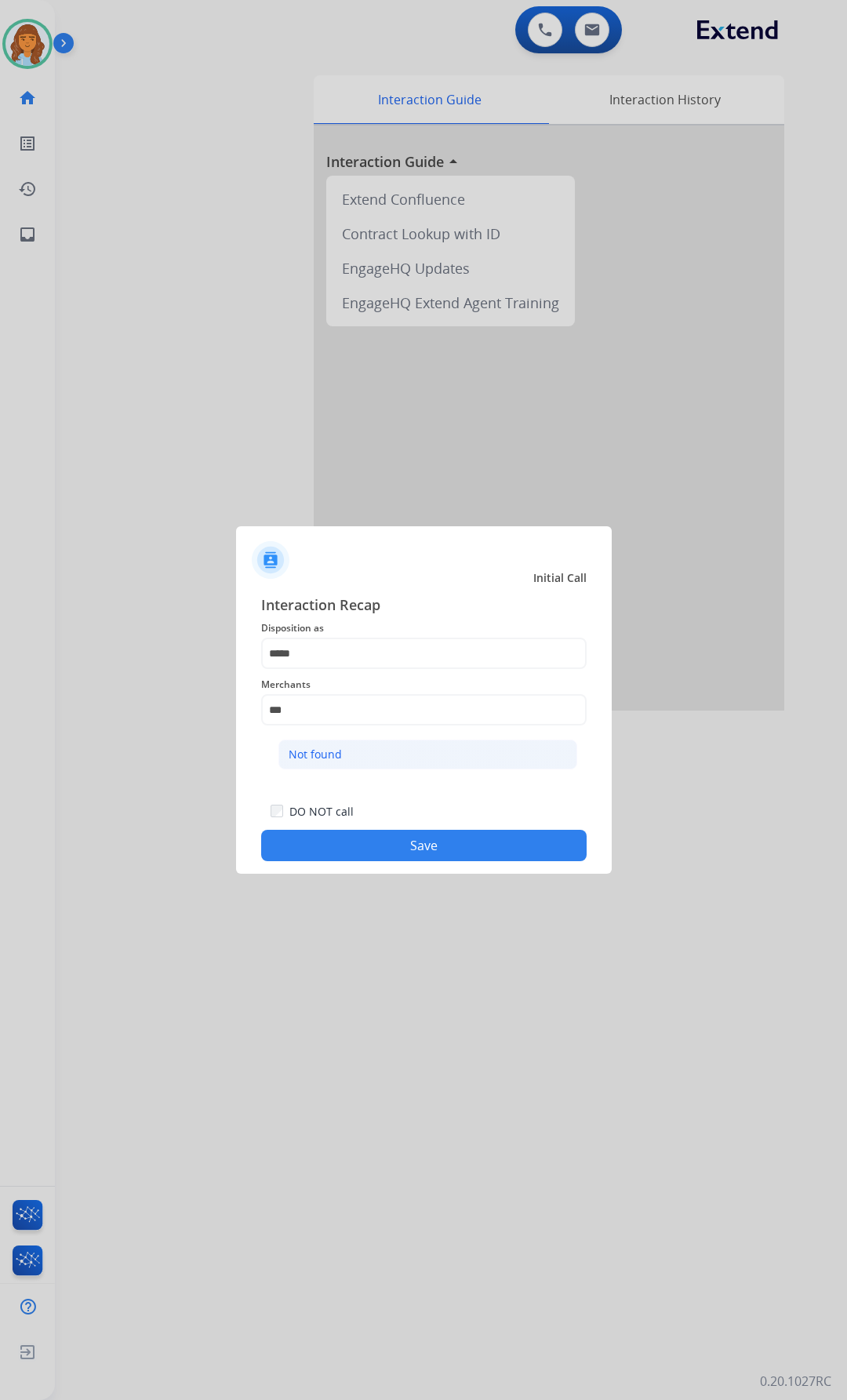 click on "Not found" 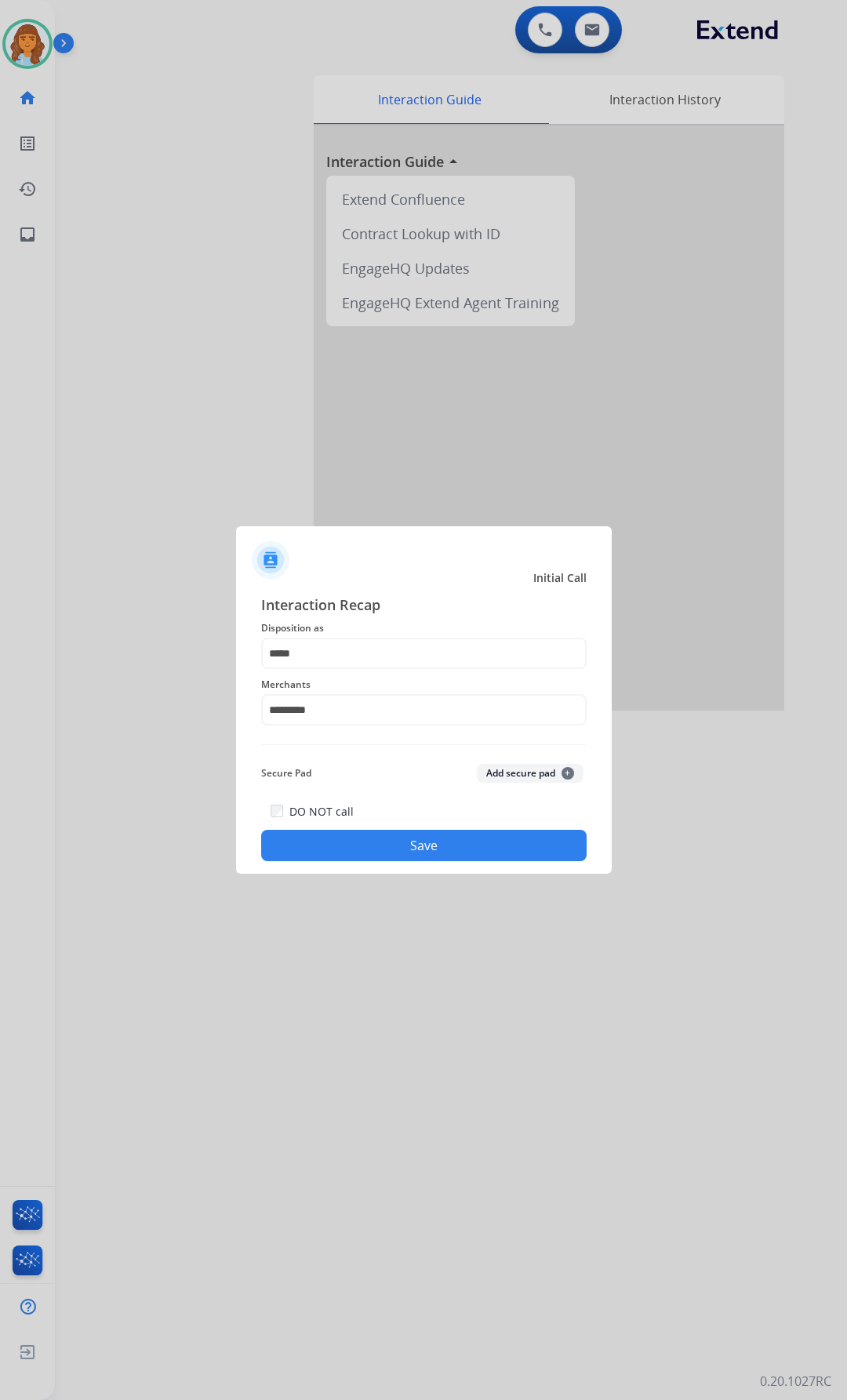 click on "Interaction Recap Disposition as    ***** Merchants   ********* Secure Pad  Add secure pad  +  DO NOT call   Save" 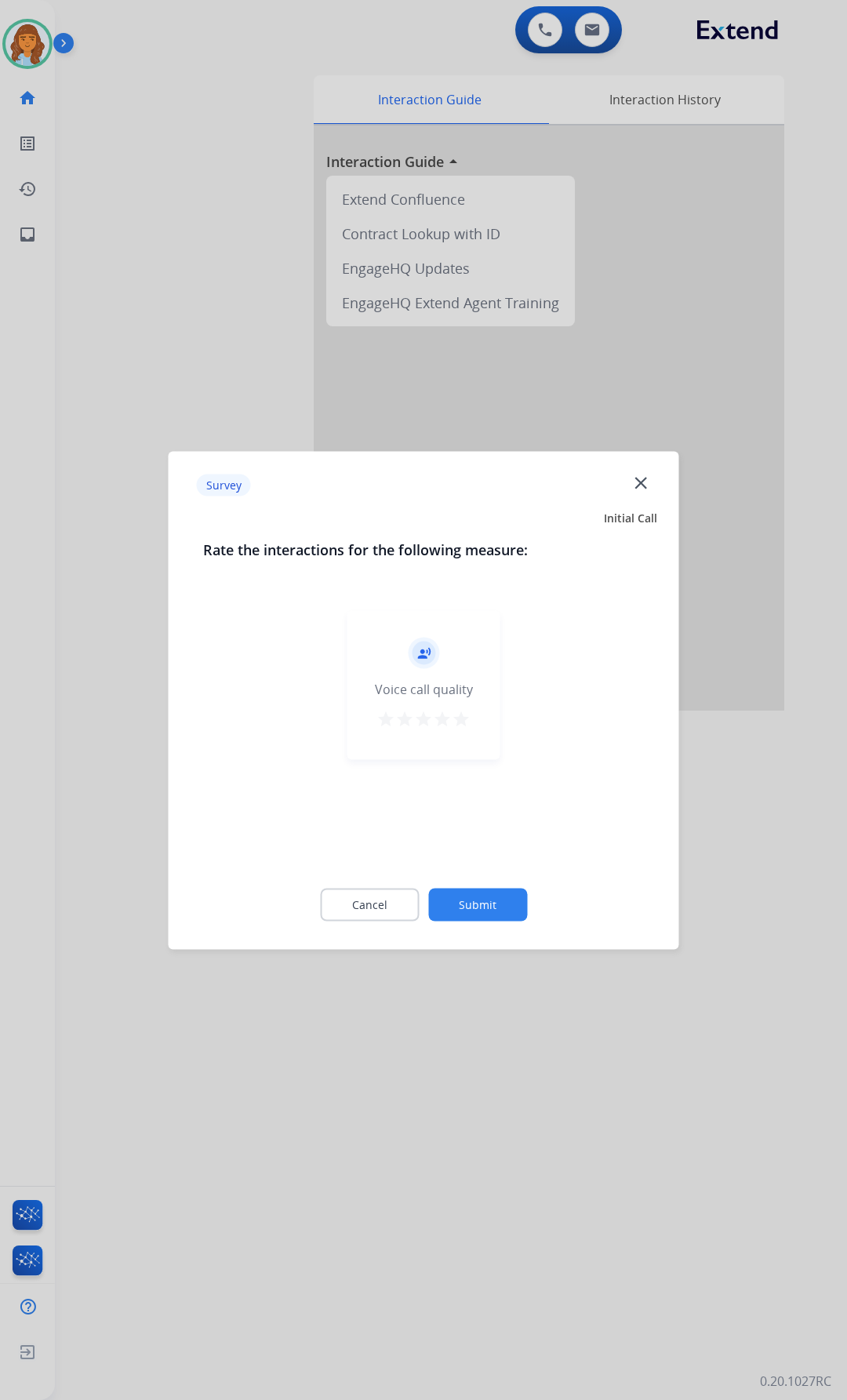 click on "Survey  close" 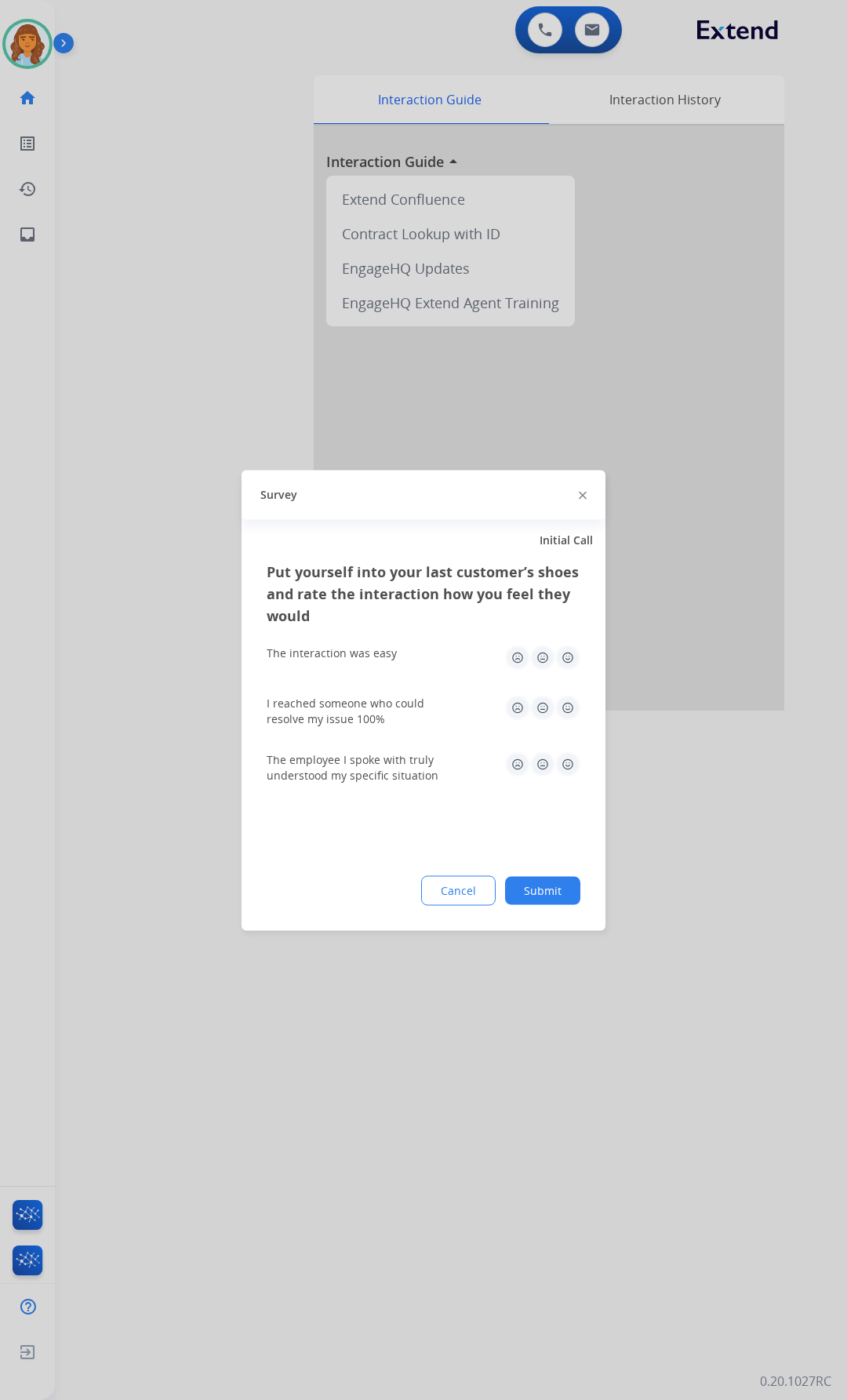 click on "Survey" 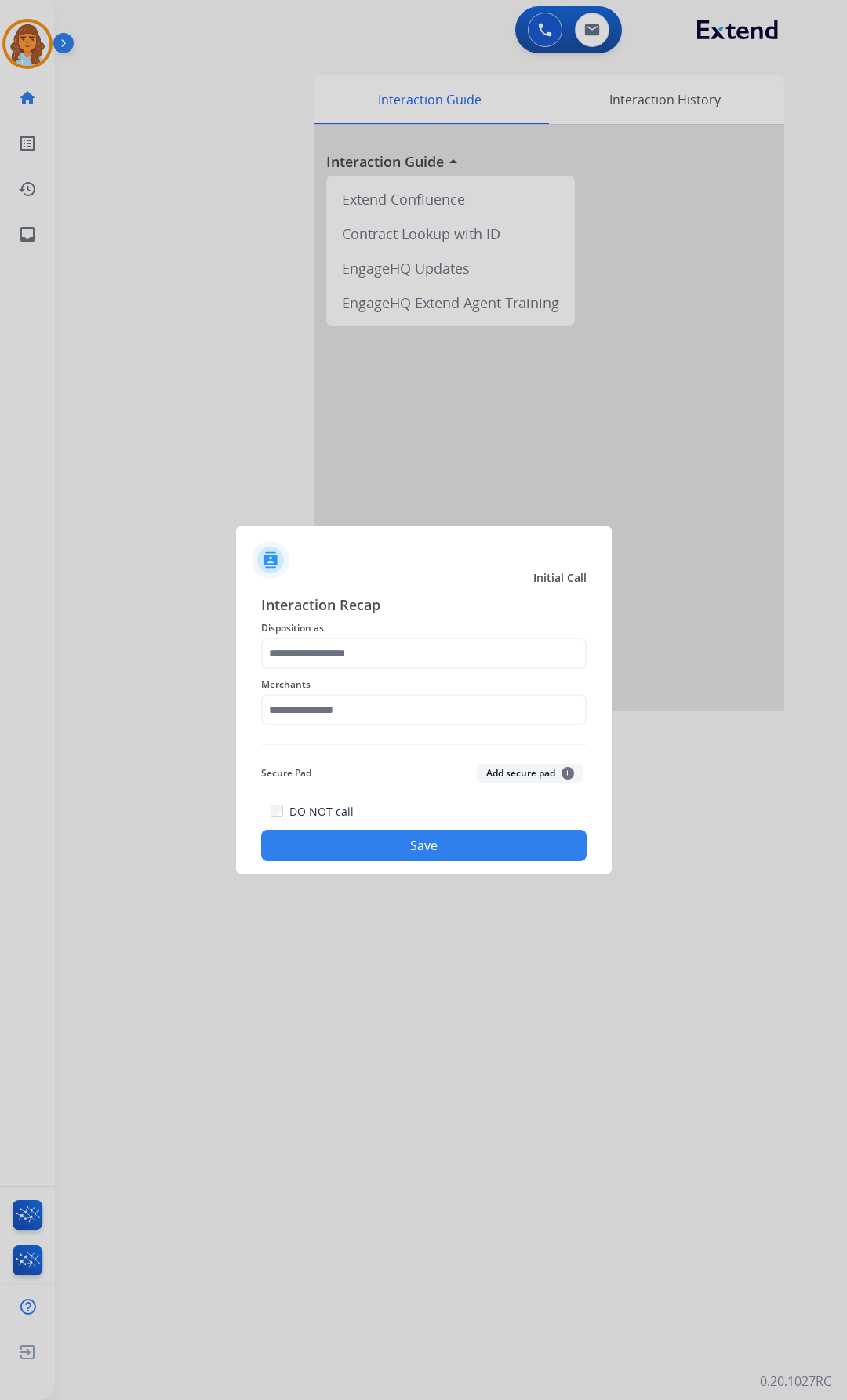 click on "Merchants" 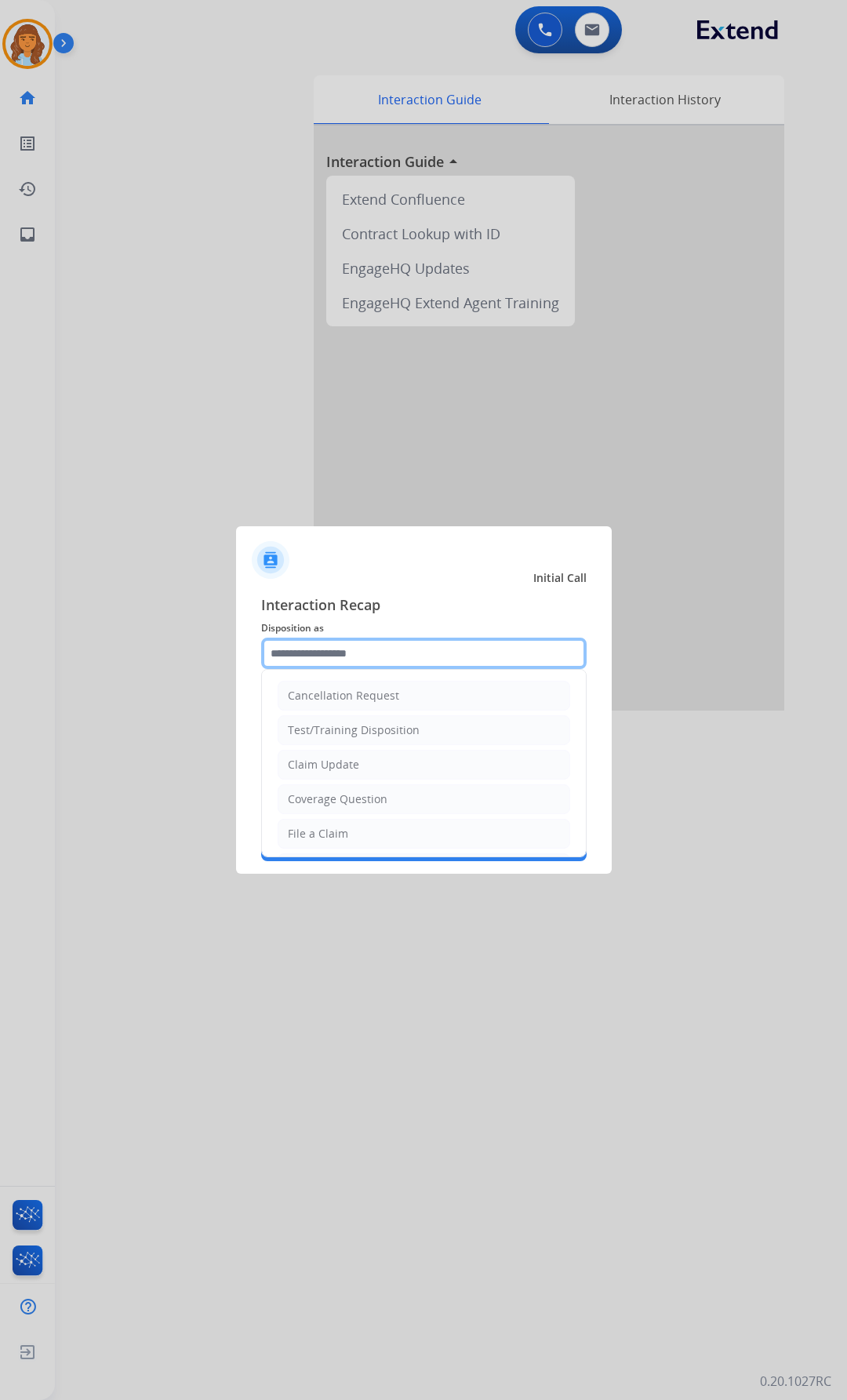 click 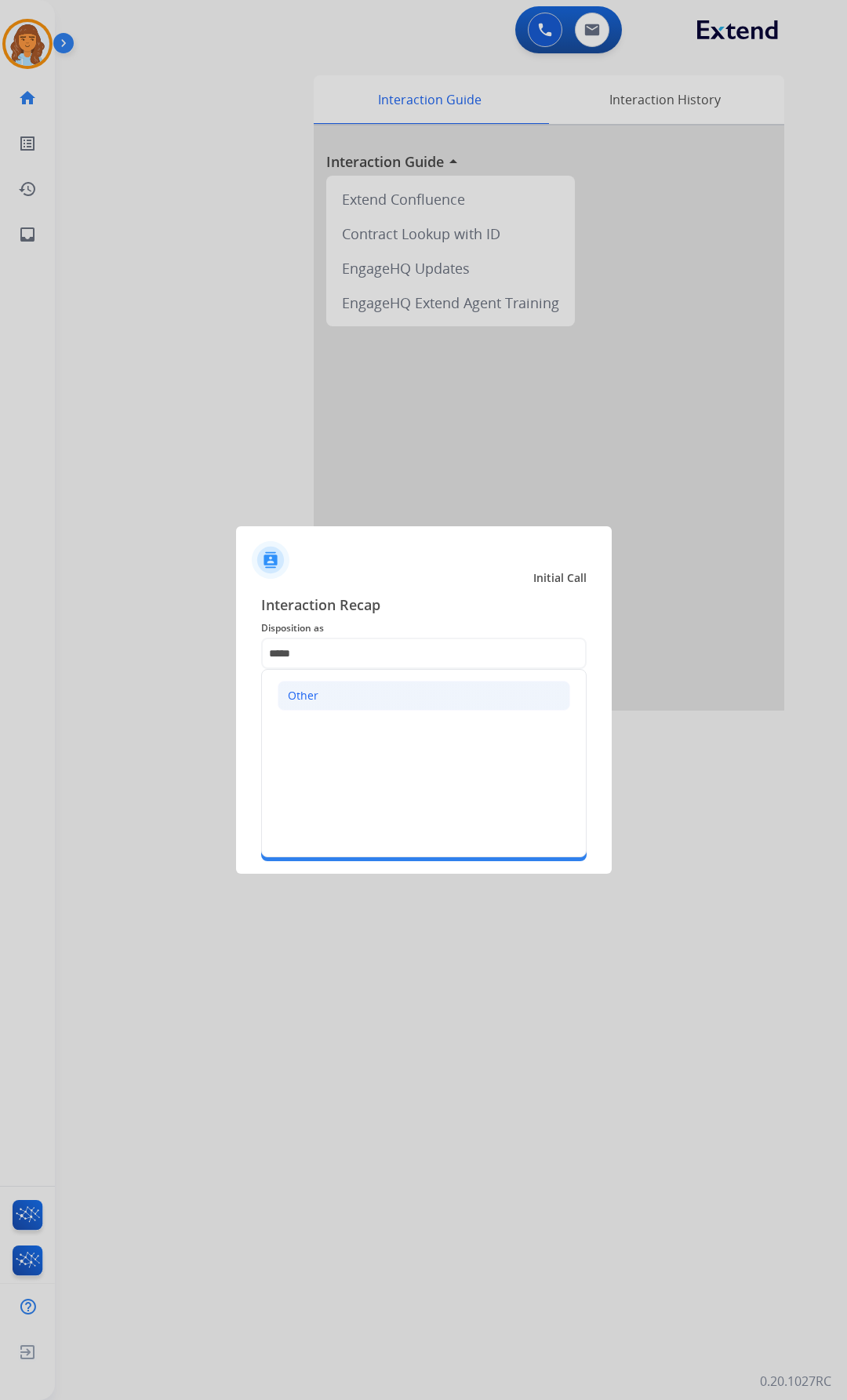 click on "Other" 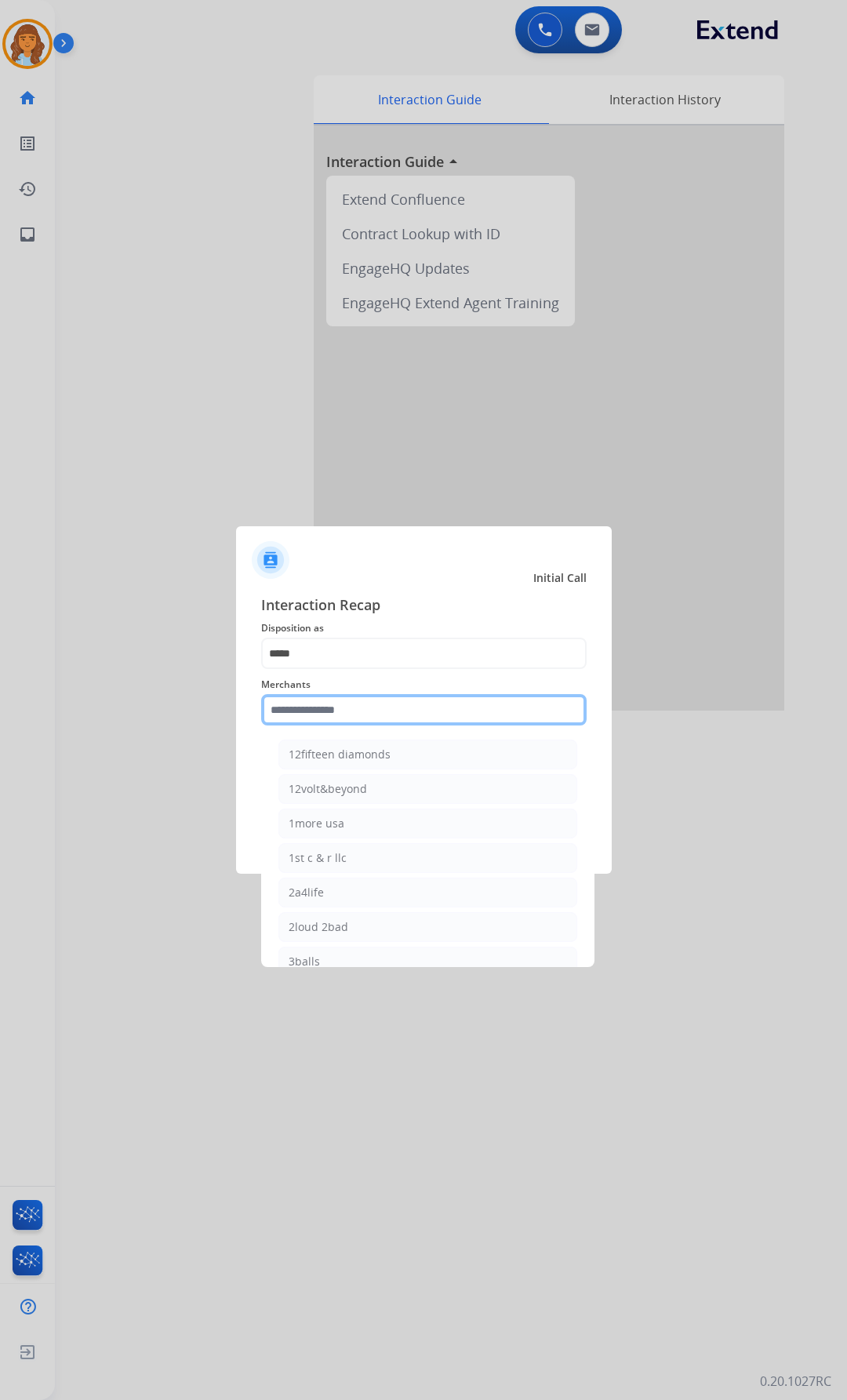 drag, startPoint x: 500, startPoint y: 708, endPoint x: 522, endPoint y: 736, distance: 35.60899 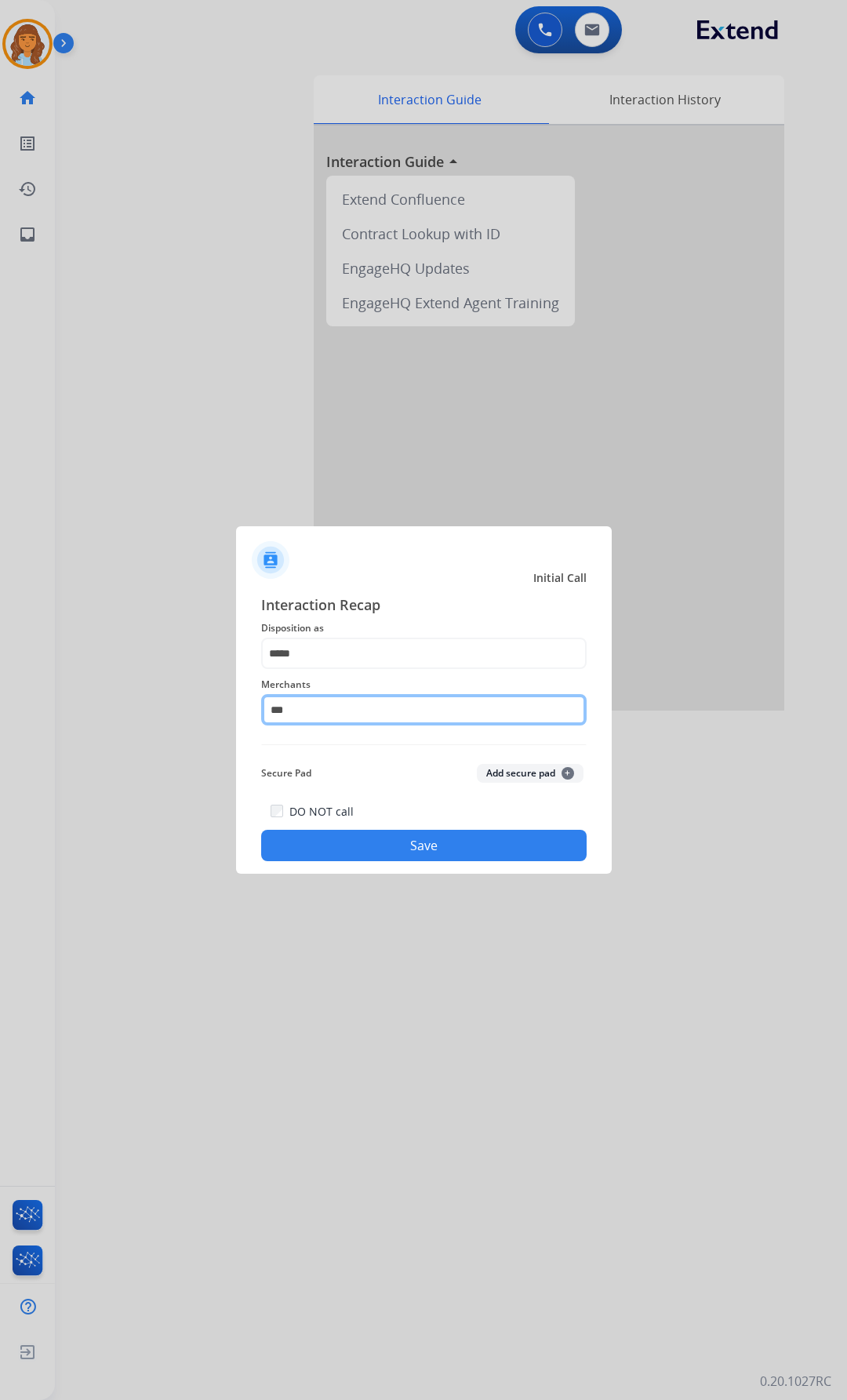 click on "***" 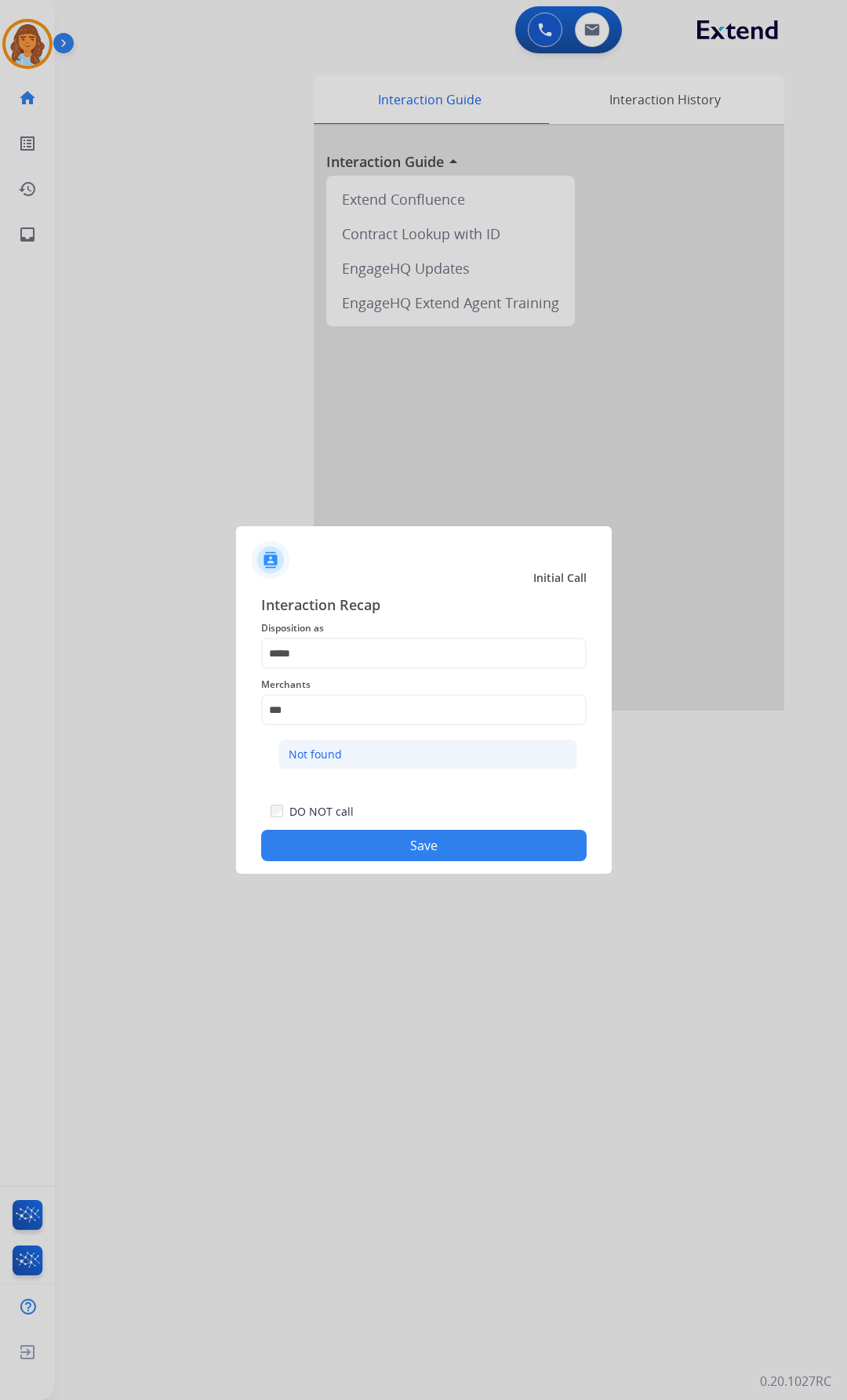 click on "Not found" 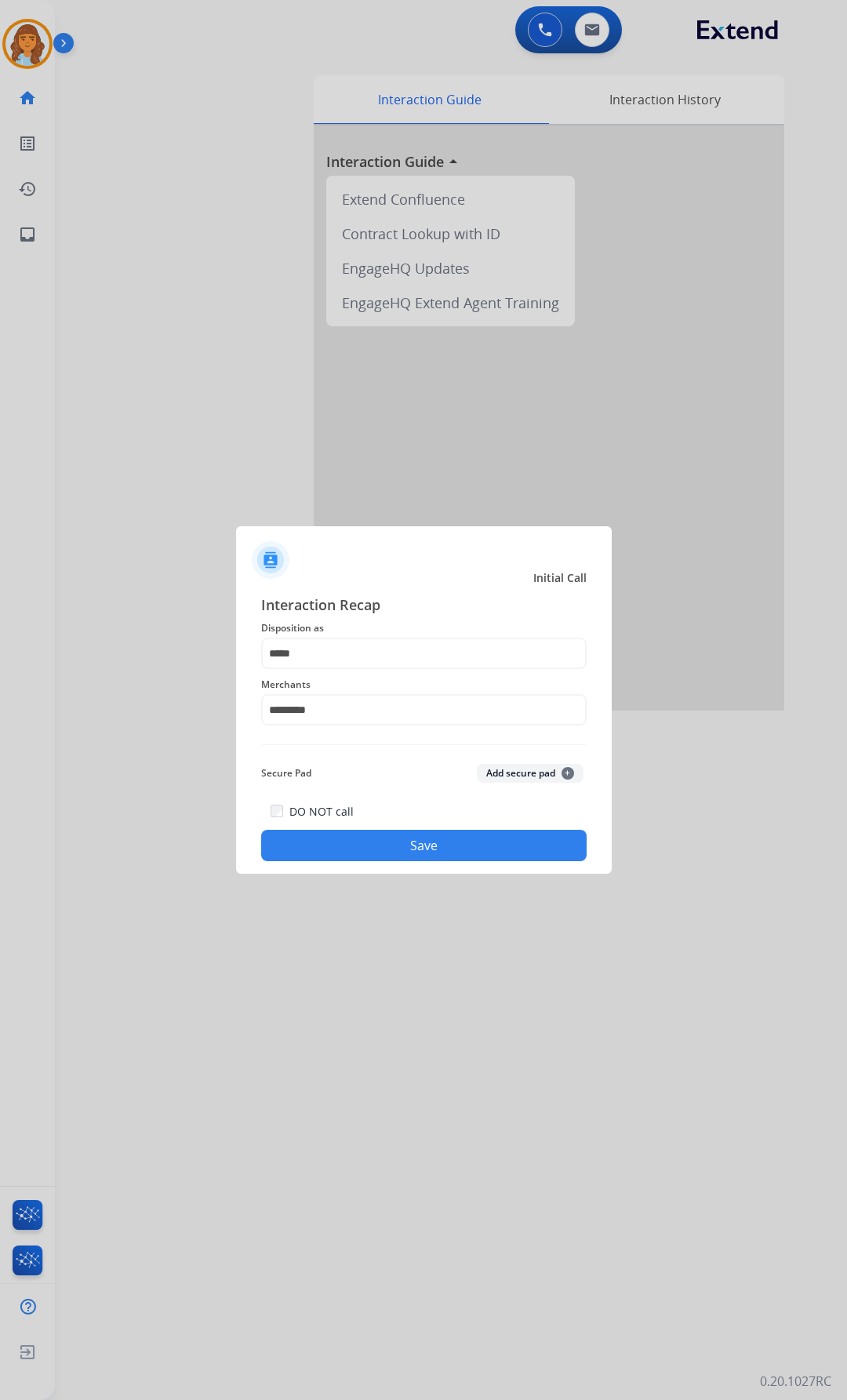 click on "DO NOT call" 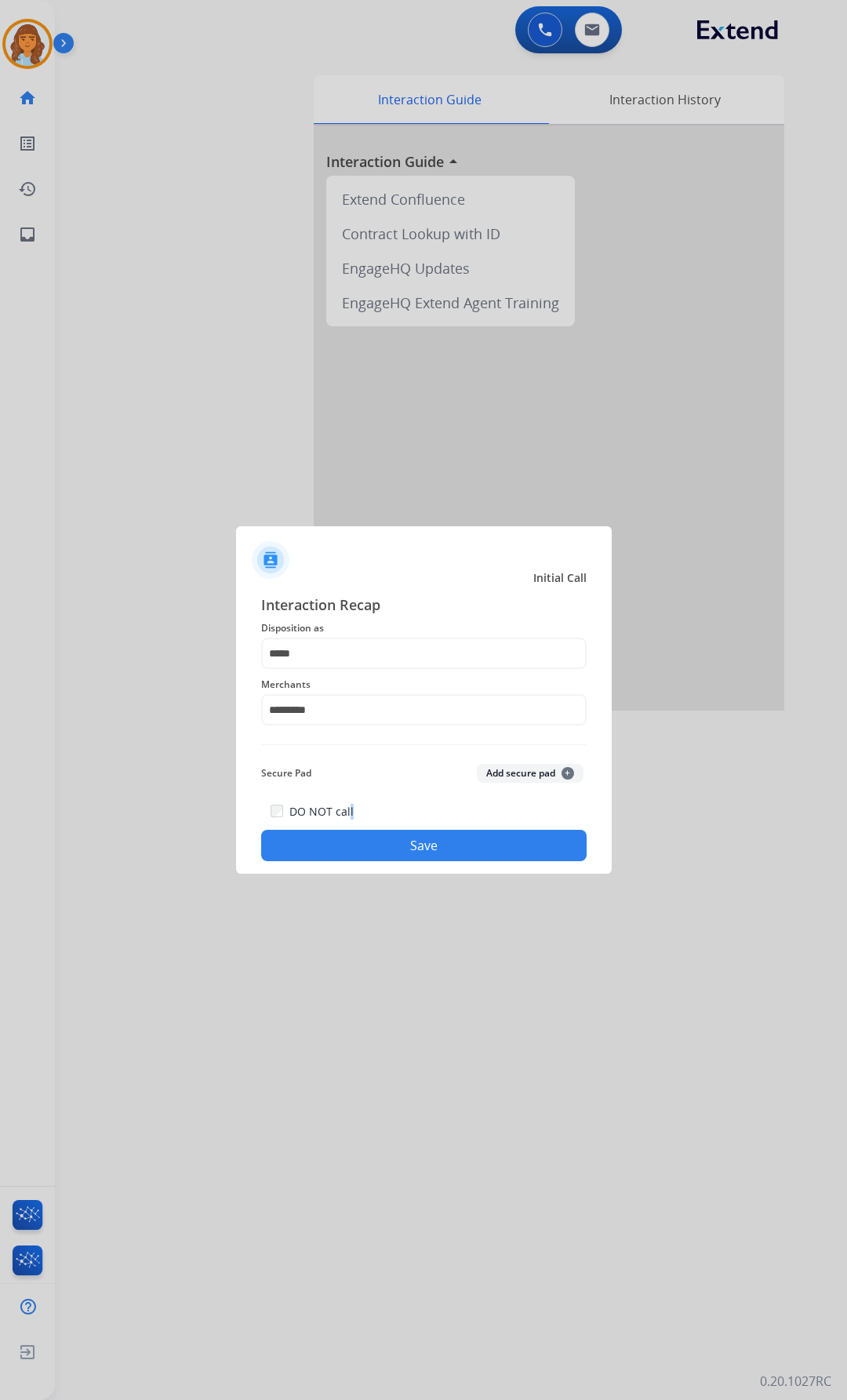 click on "Save" 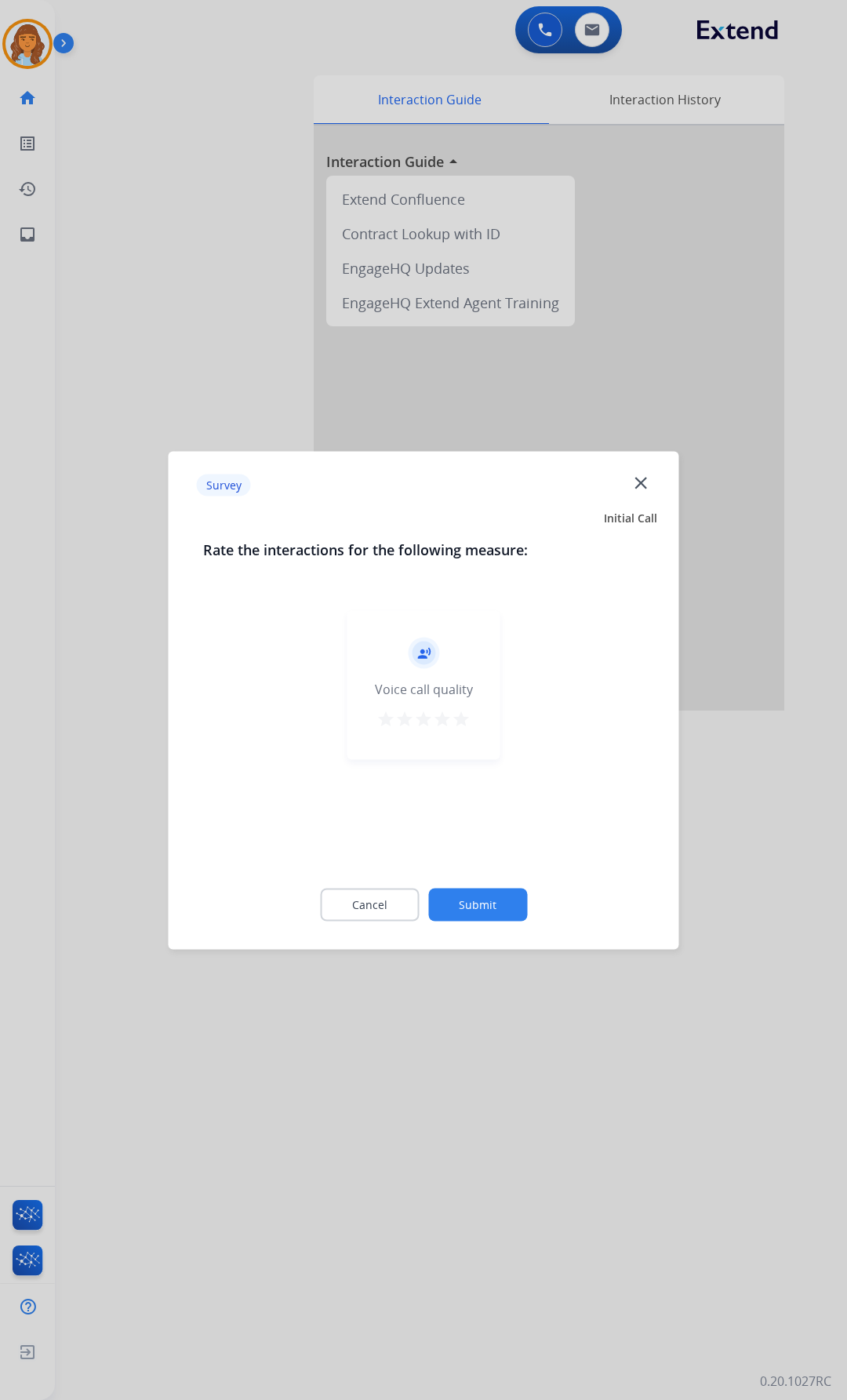 click on "close" 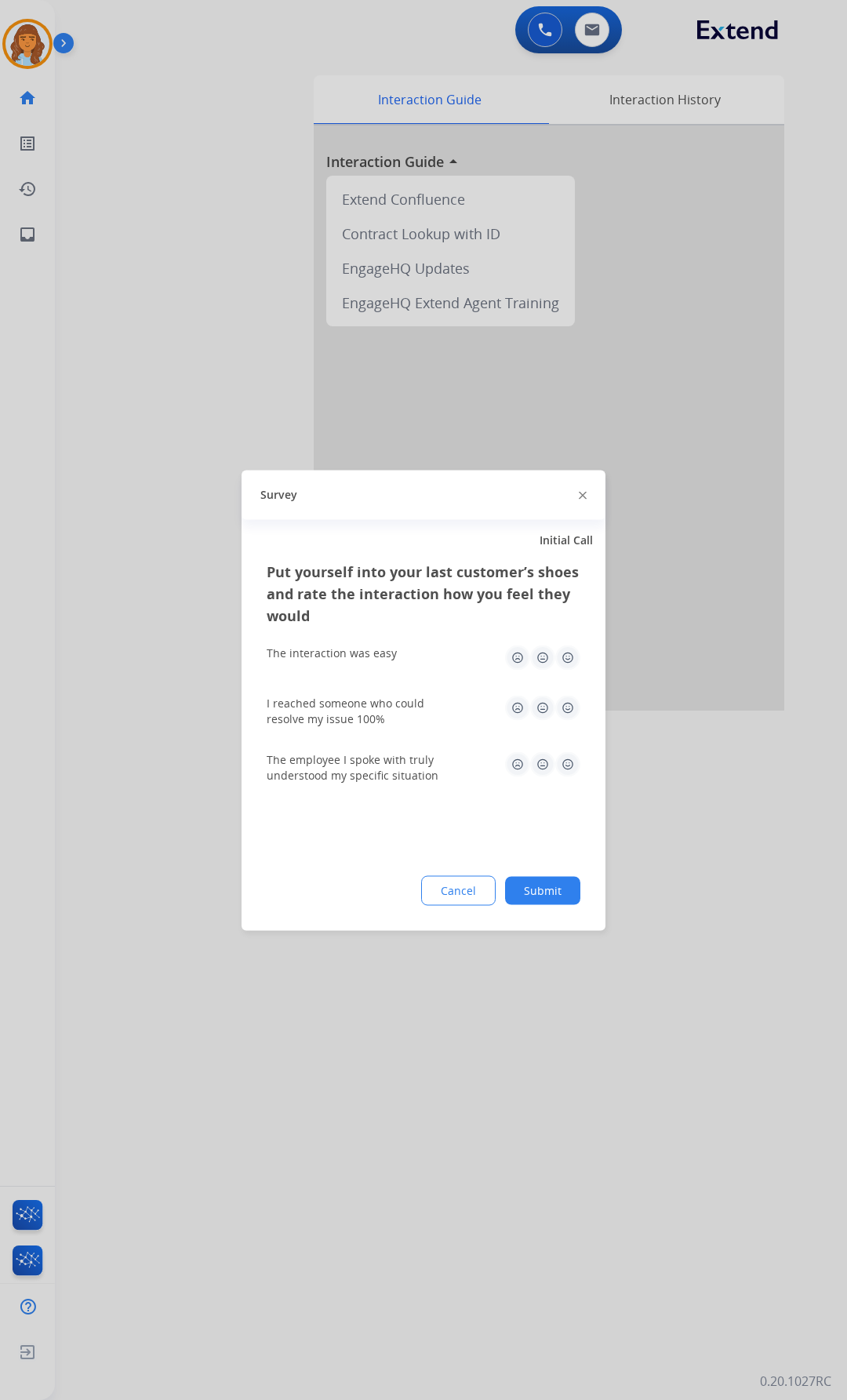 click 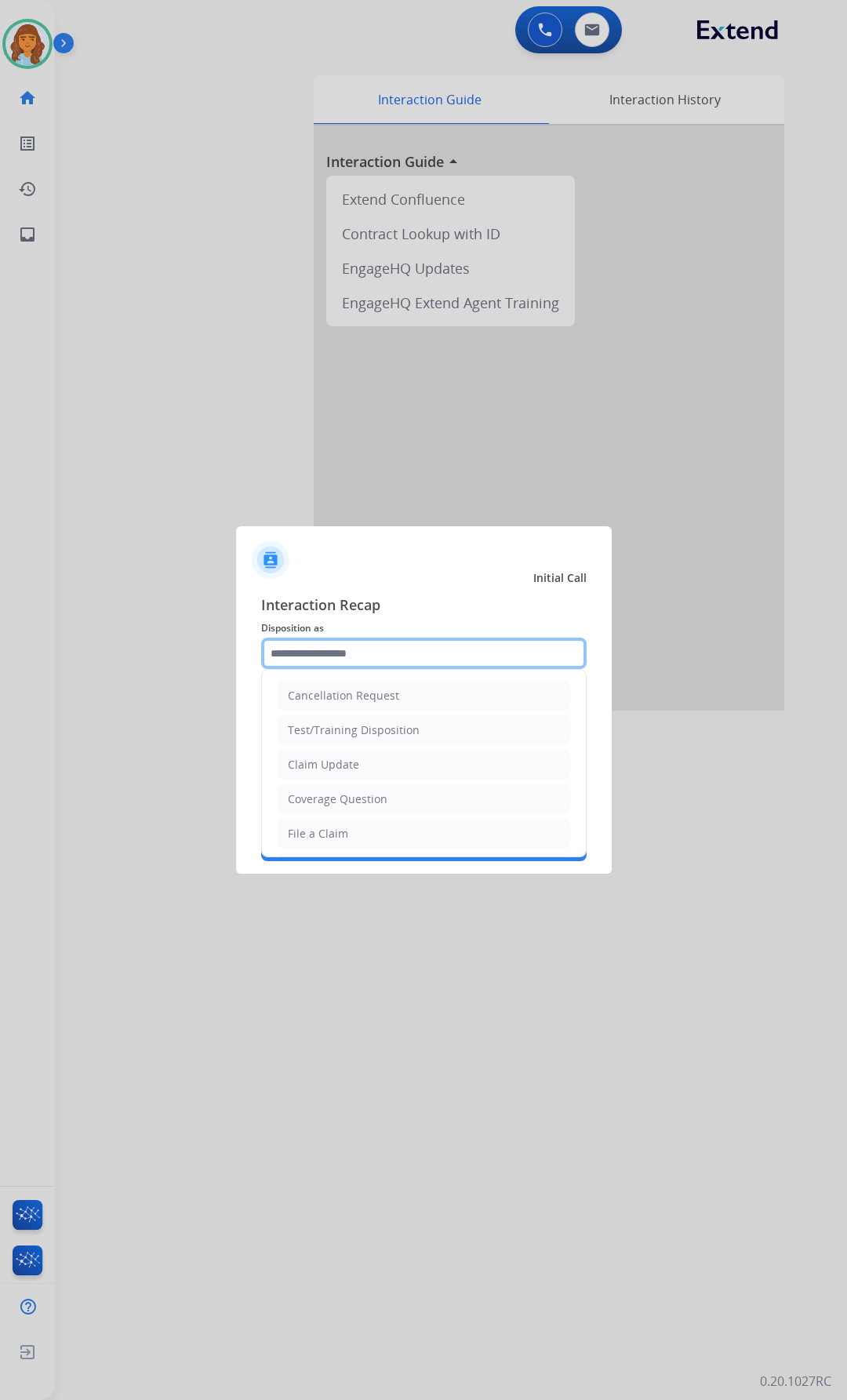 click 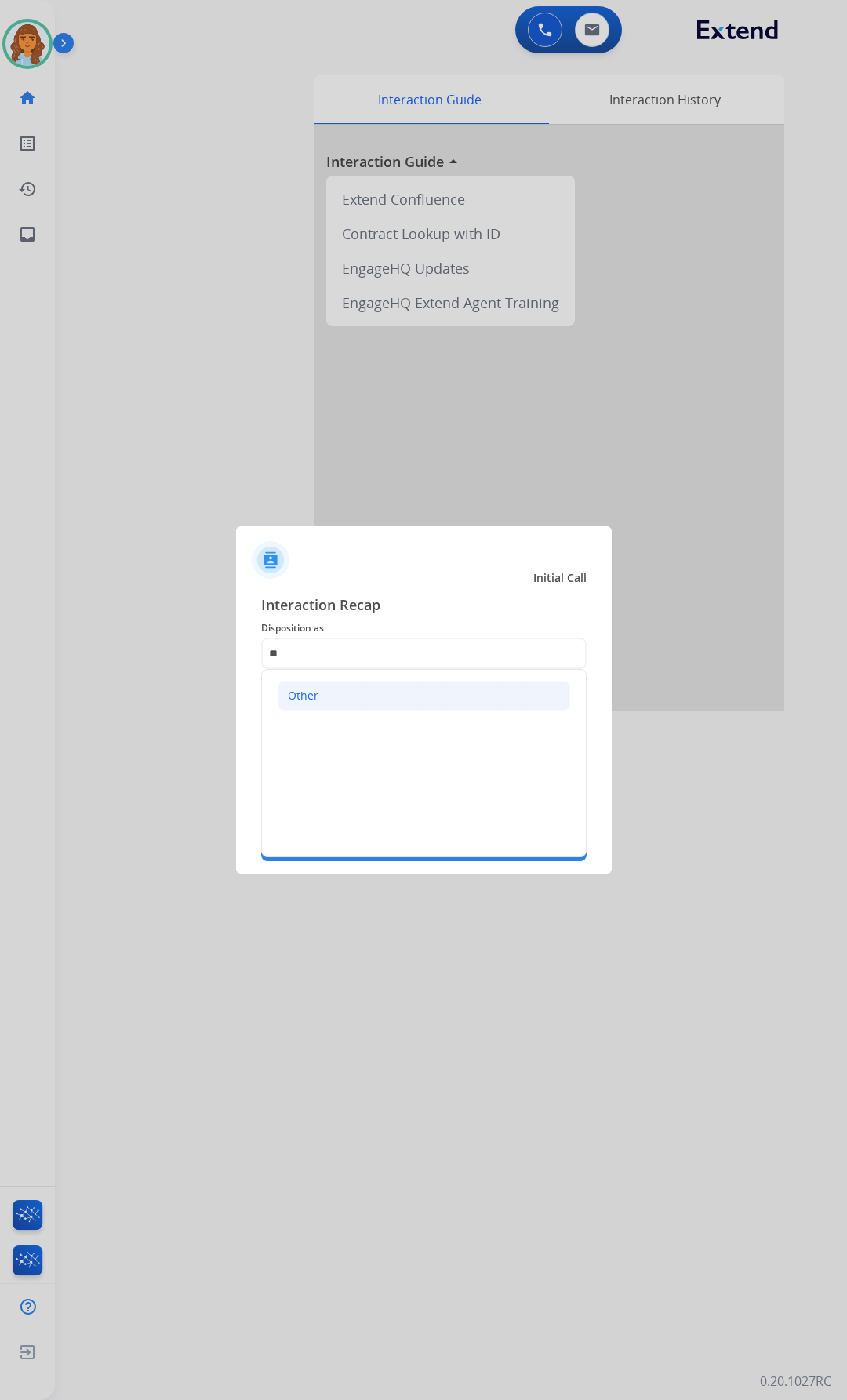 click on "Other" 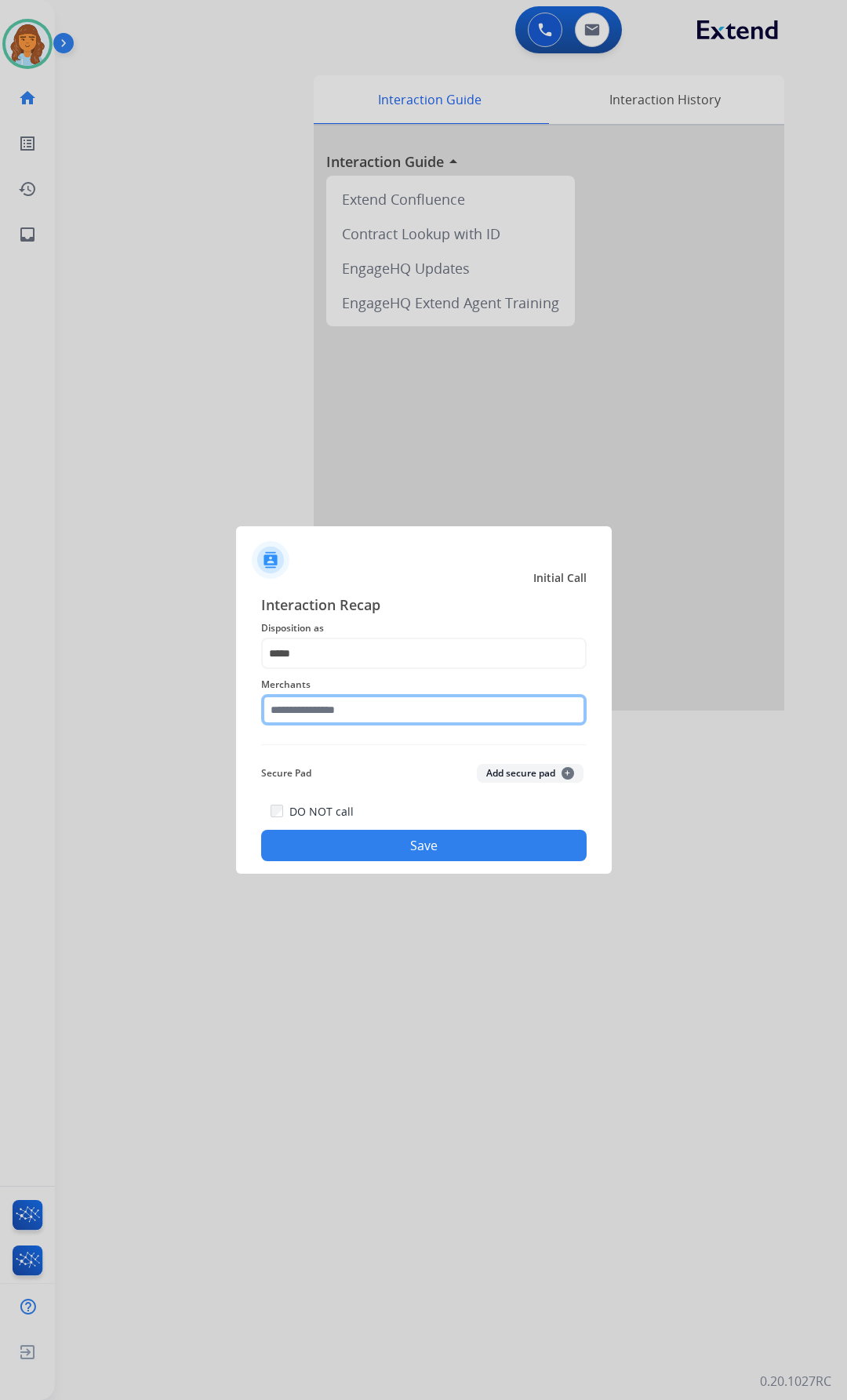 click 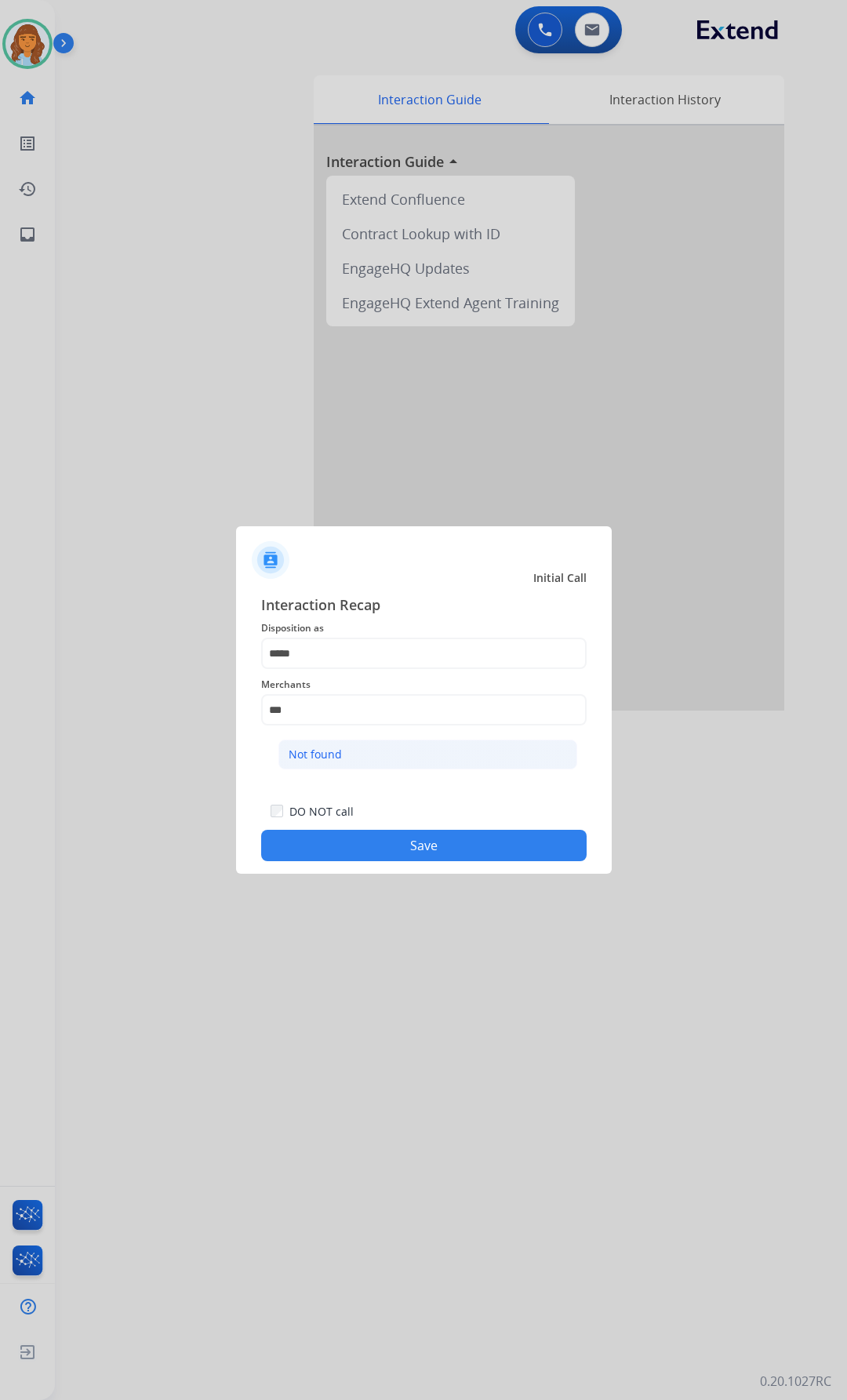 click on "Not found" 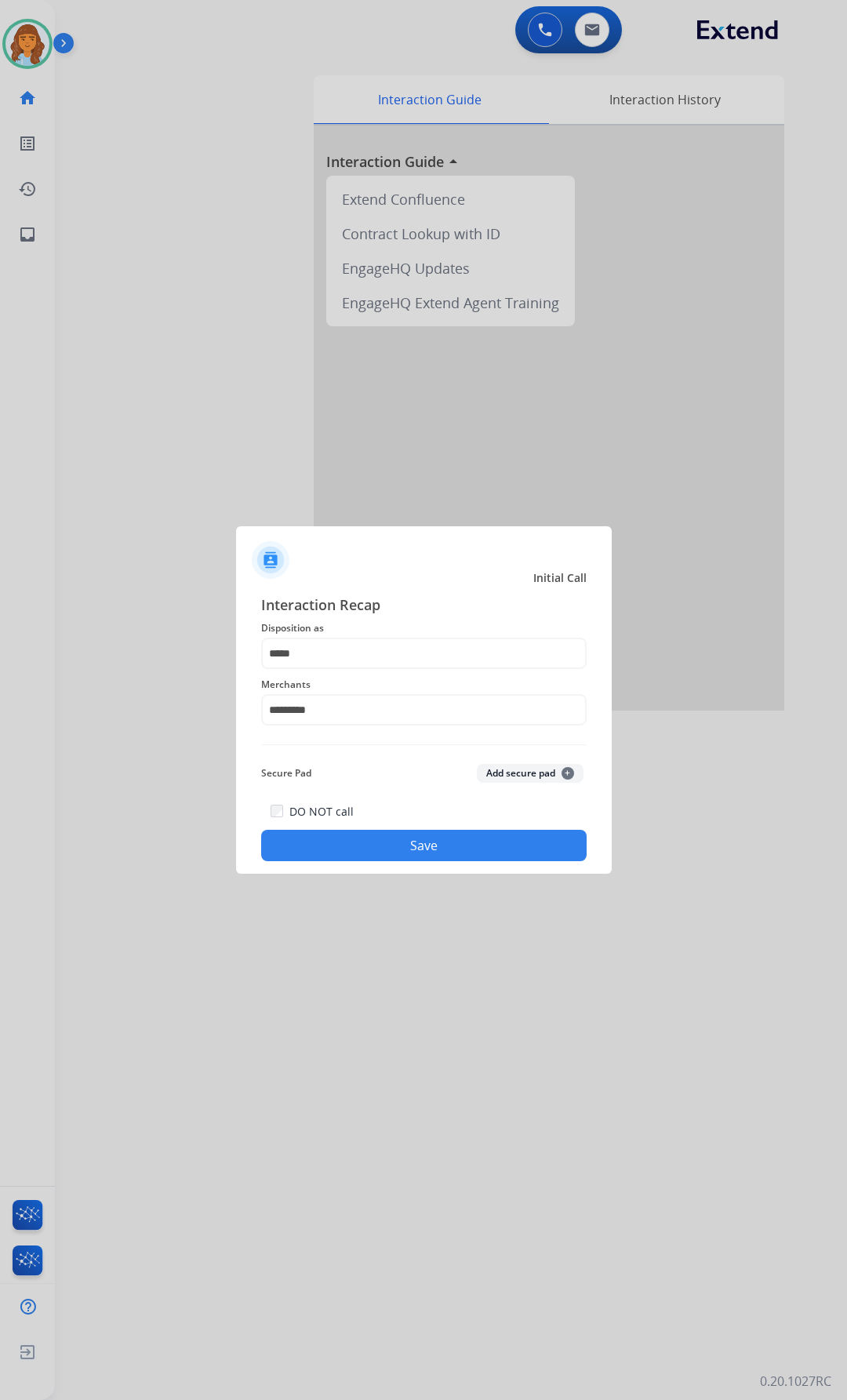 click on "Save" 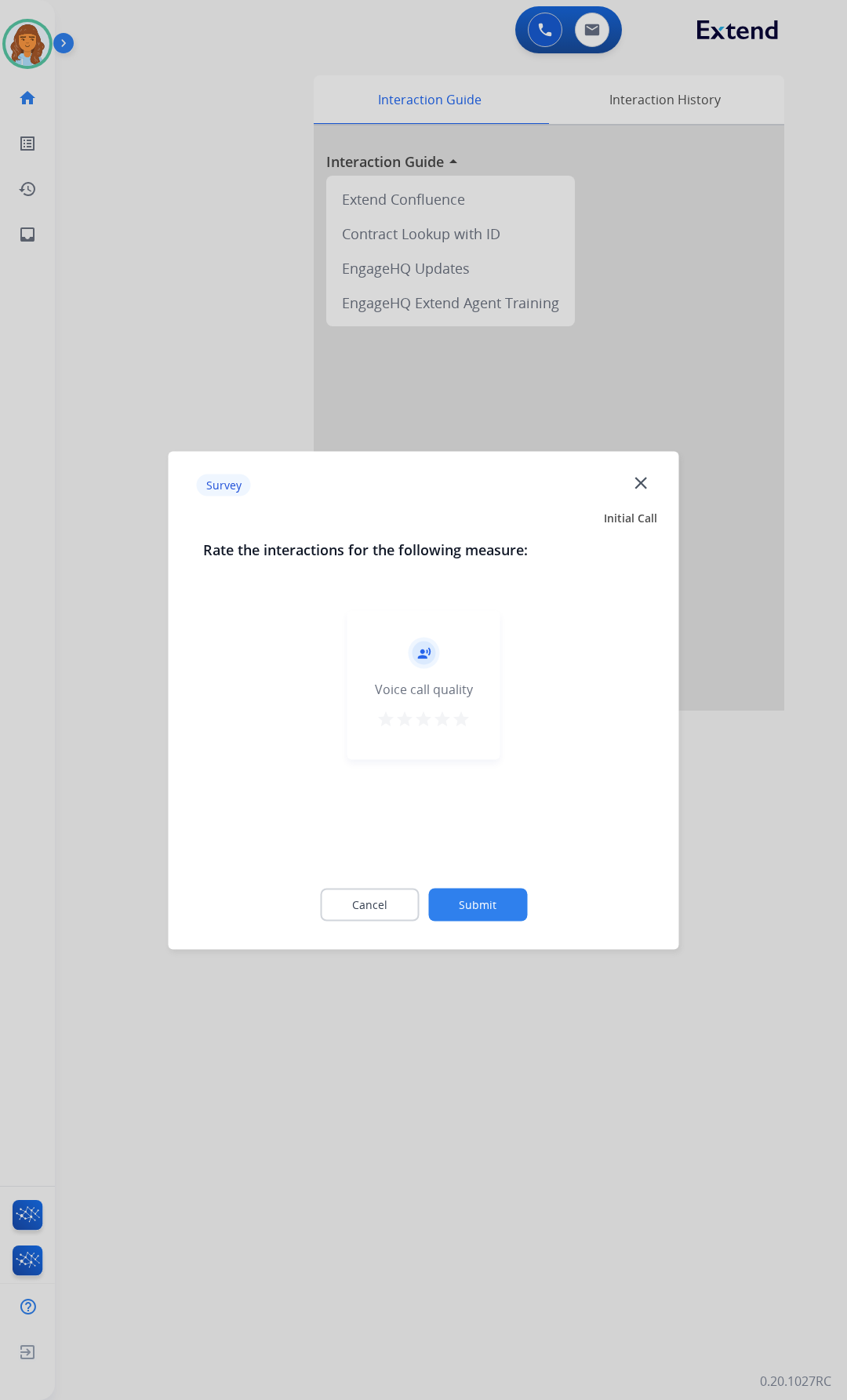click on "close" 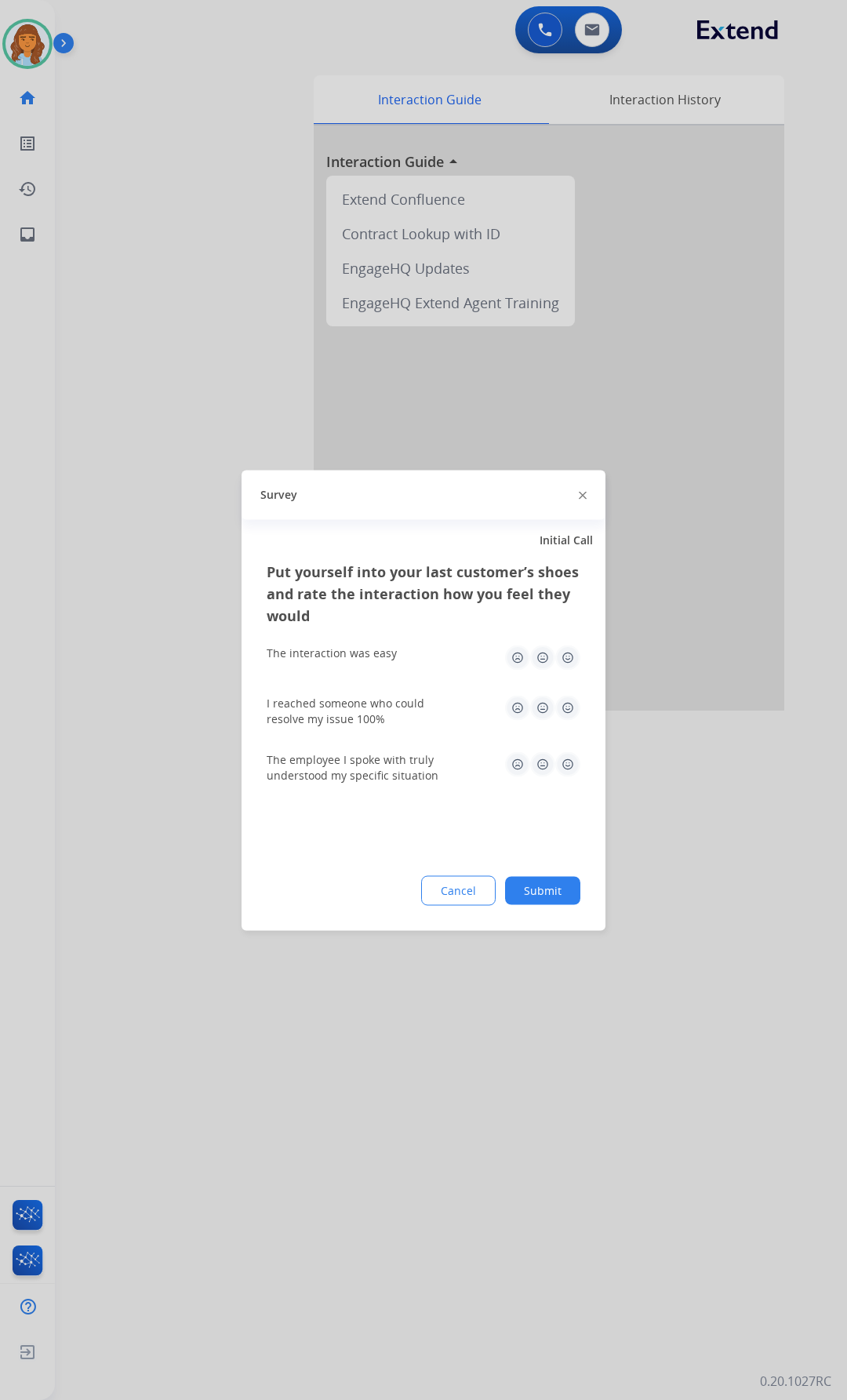 click on "Survey" 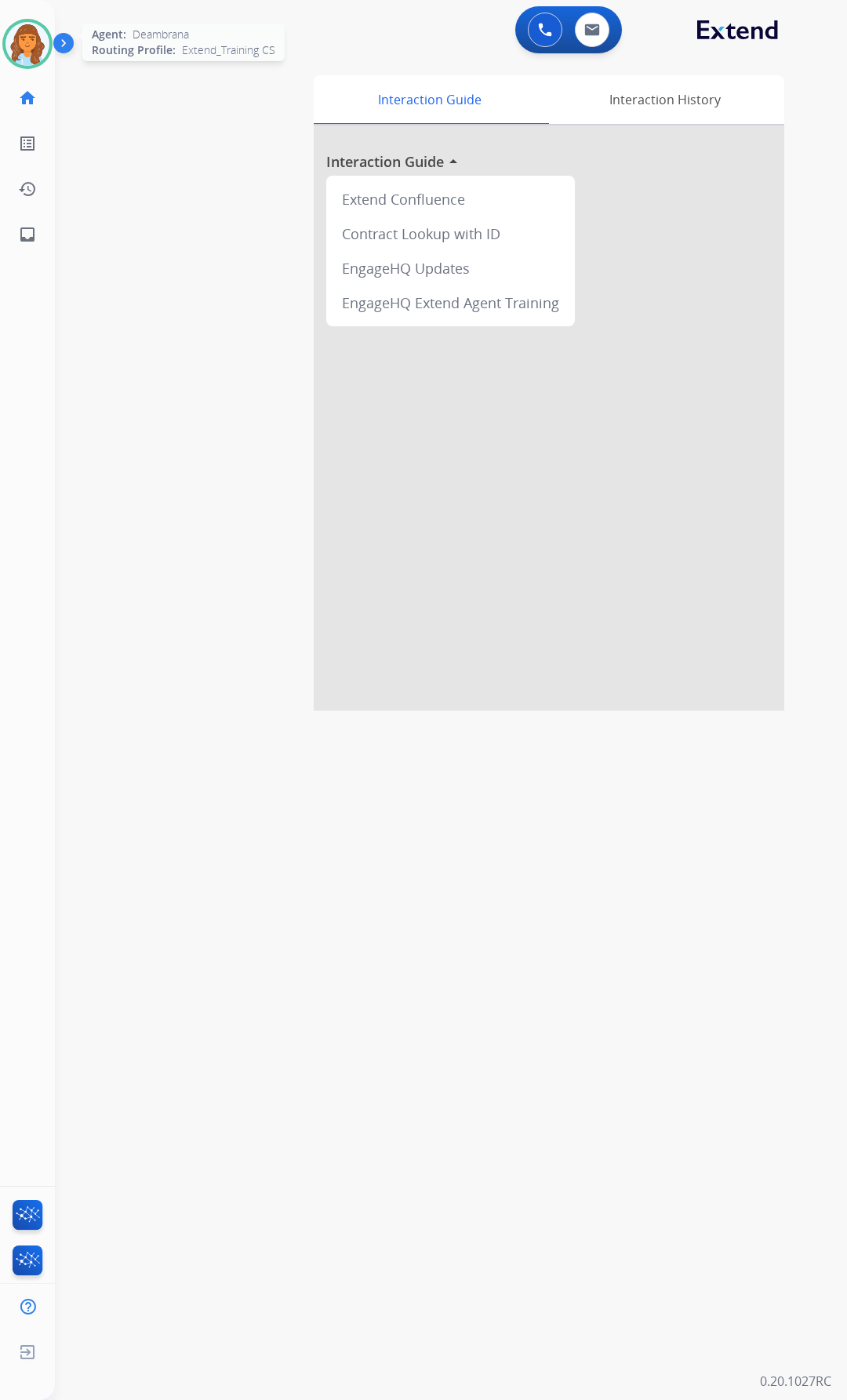 click at bounding box center (27, 44) 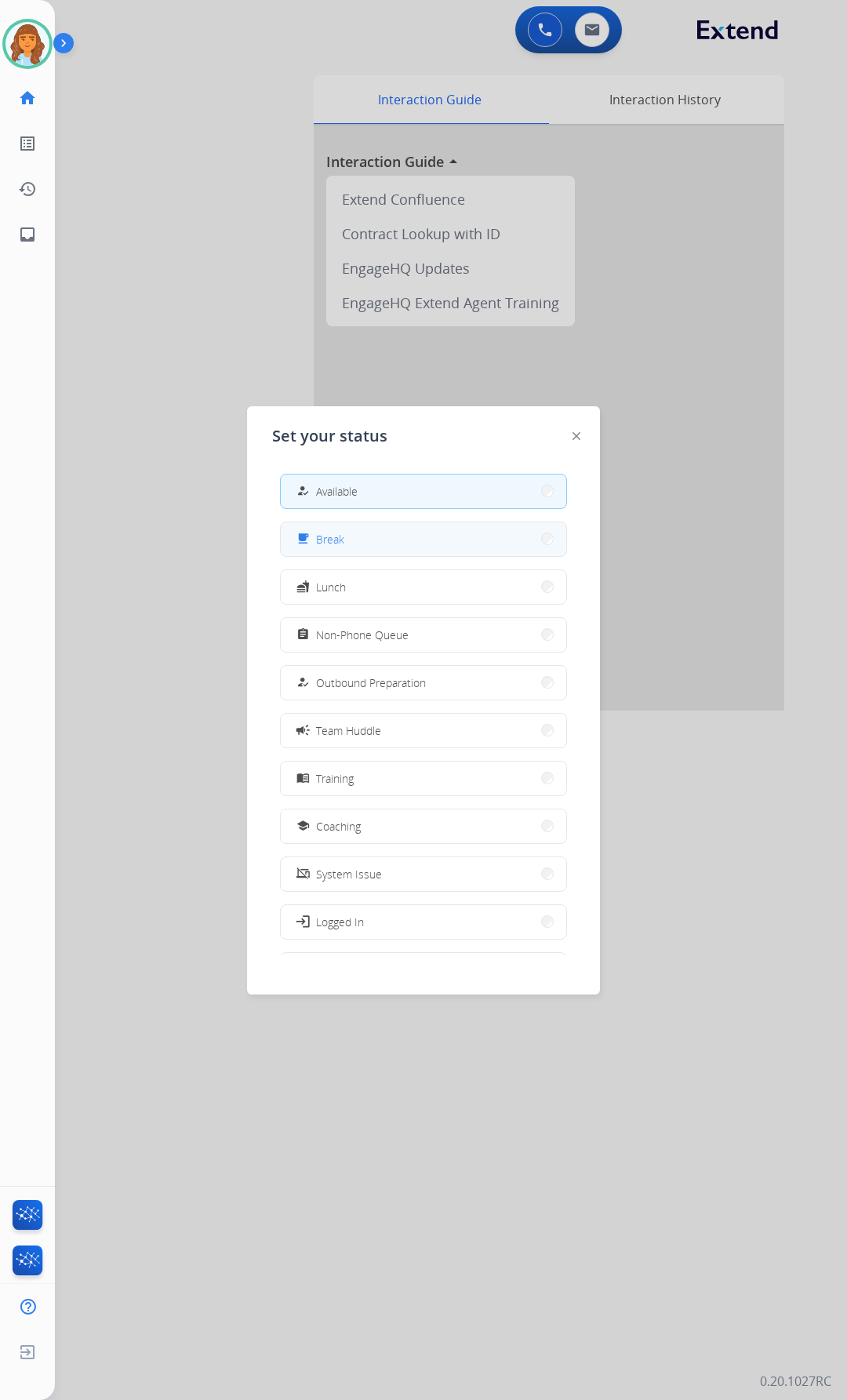 click on "free_breakfast Break" at bounding box center (424, 539) 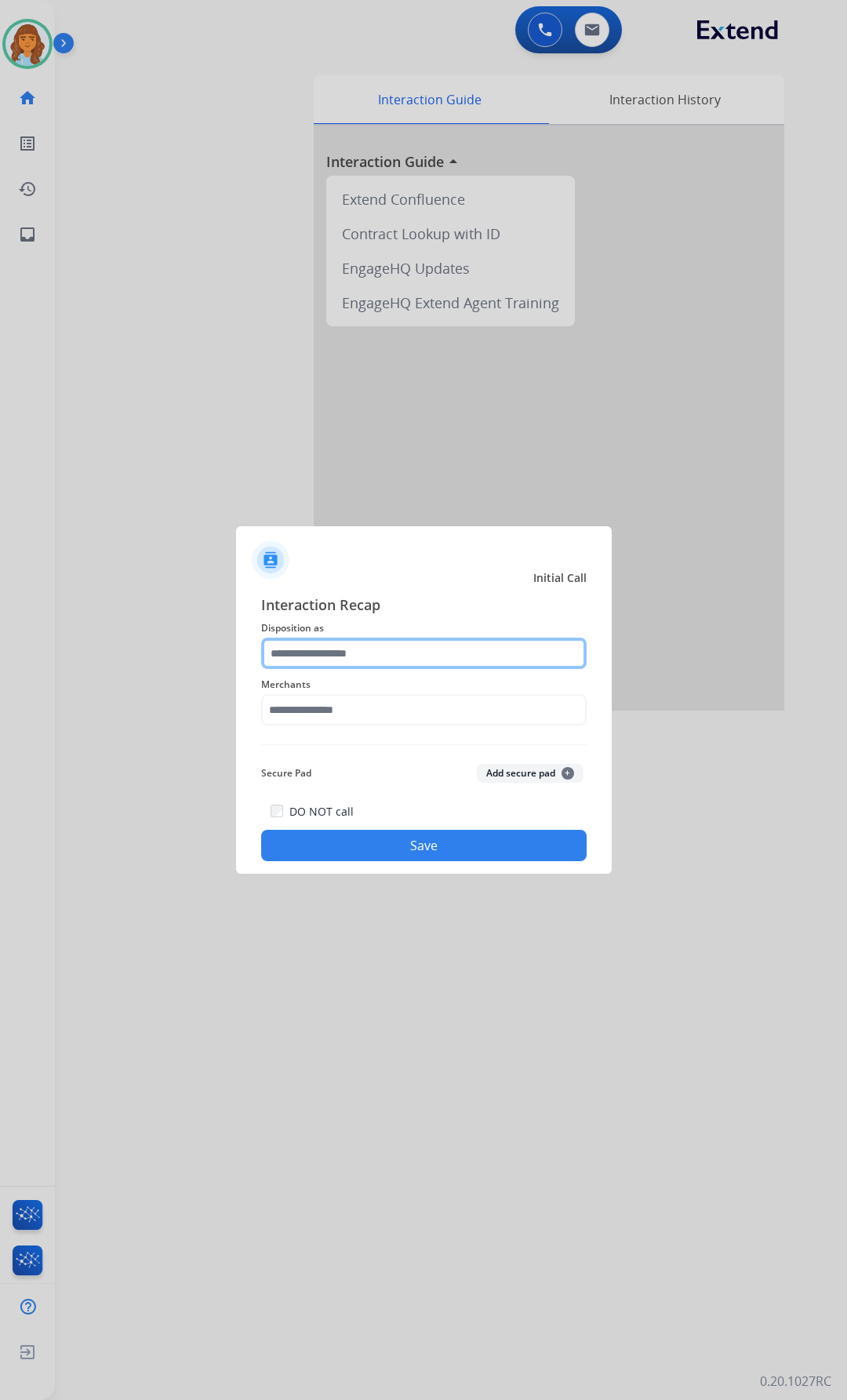 click 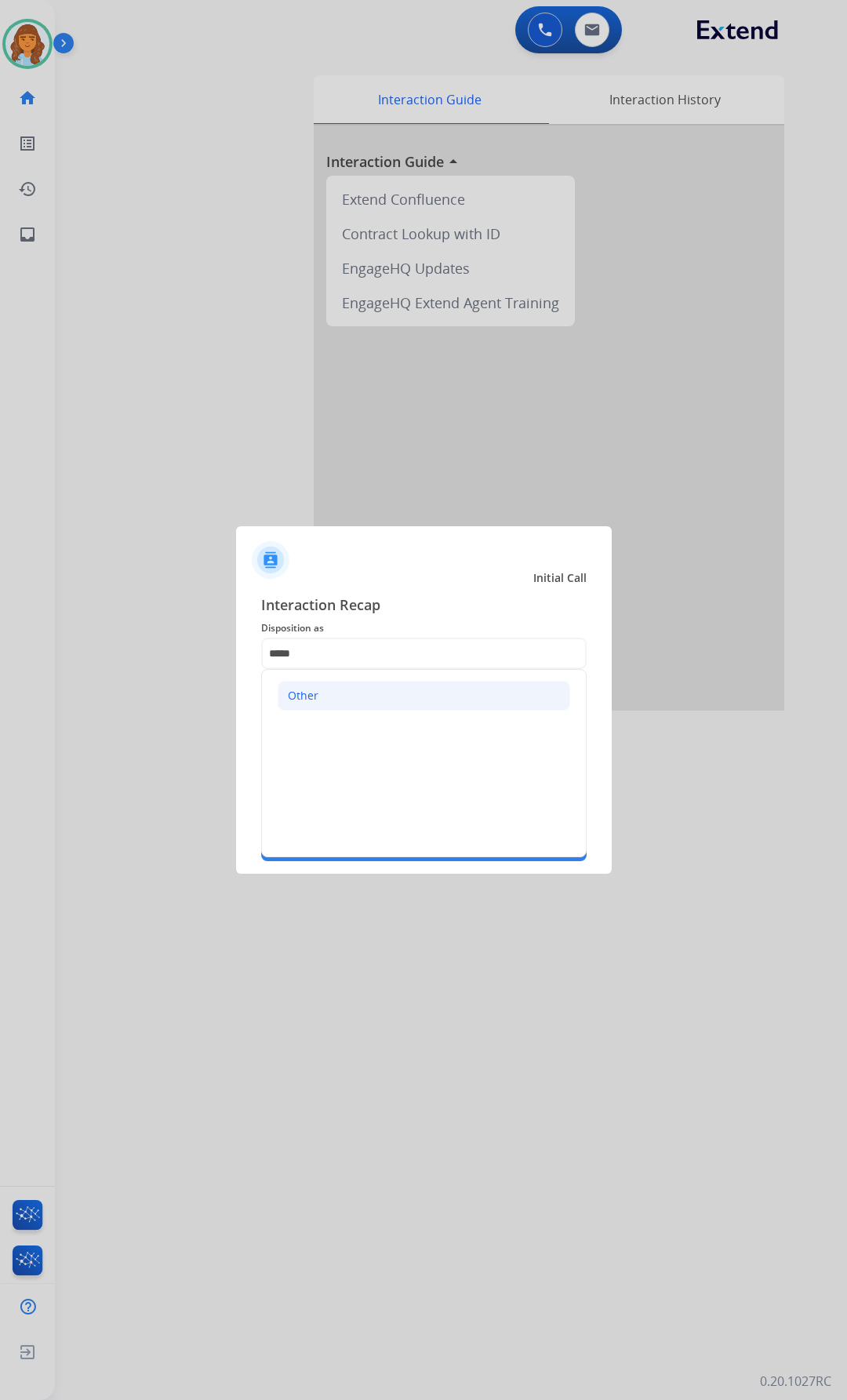 click on "Other" 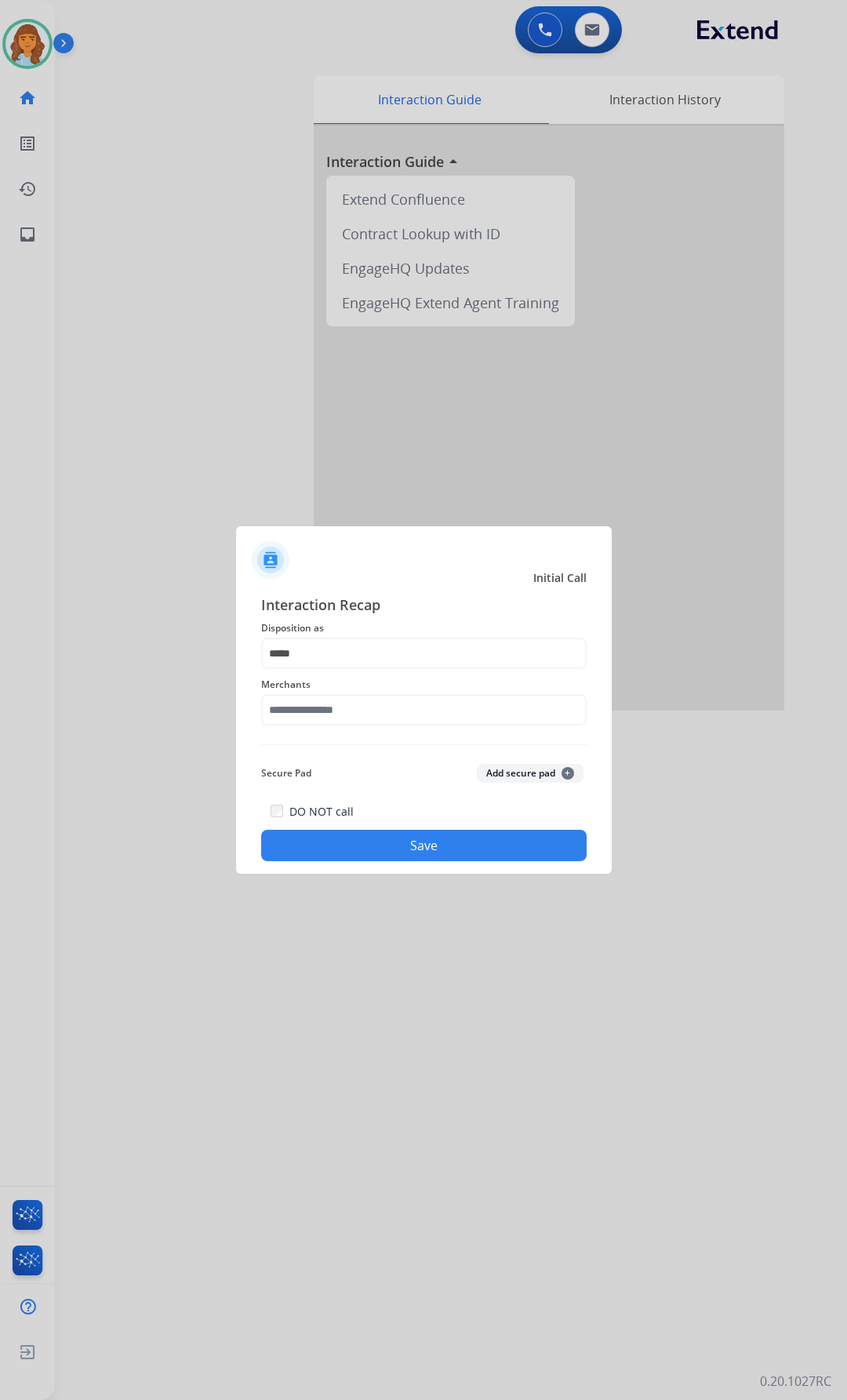 click on "Merchants" 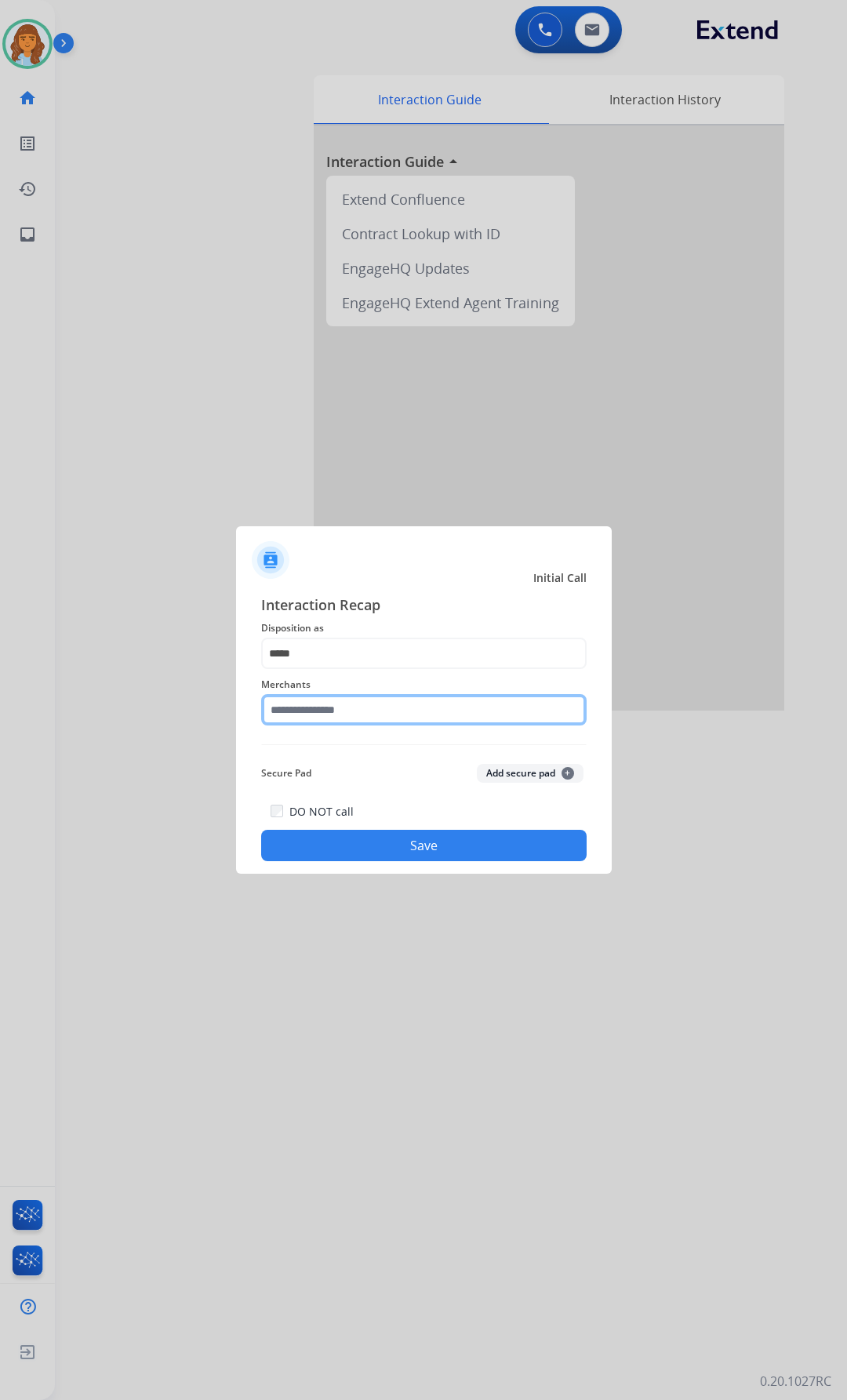click 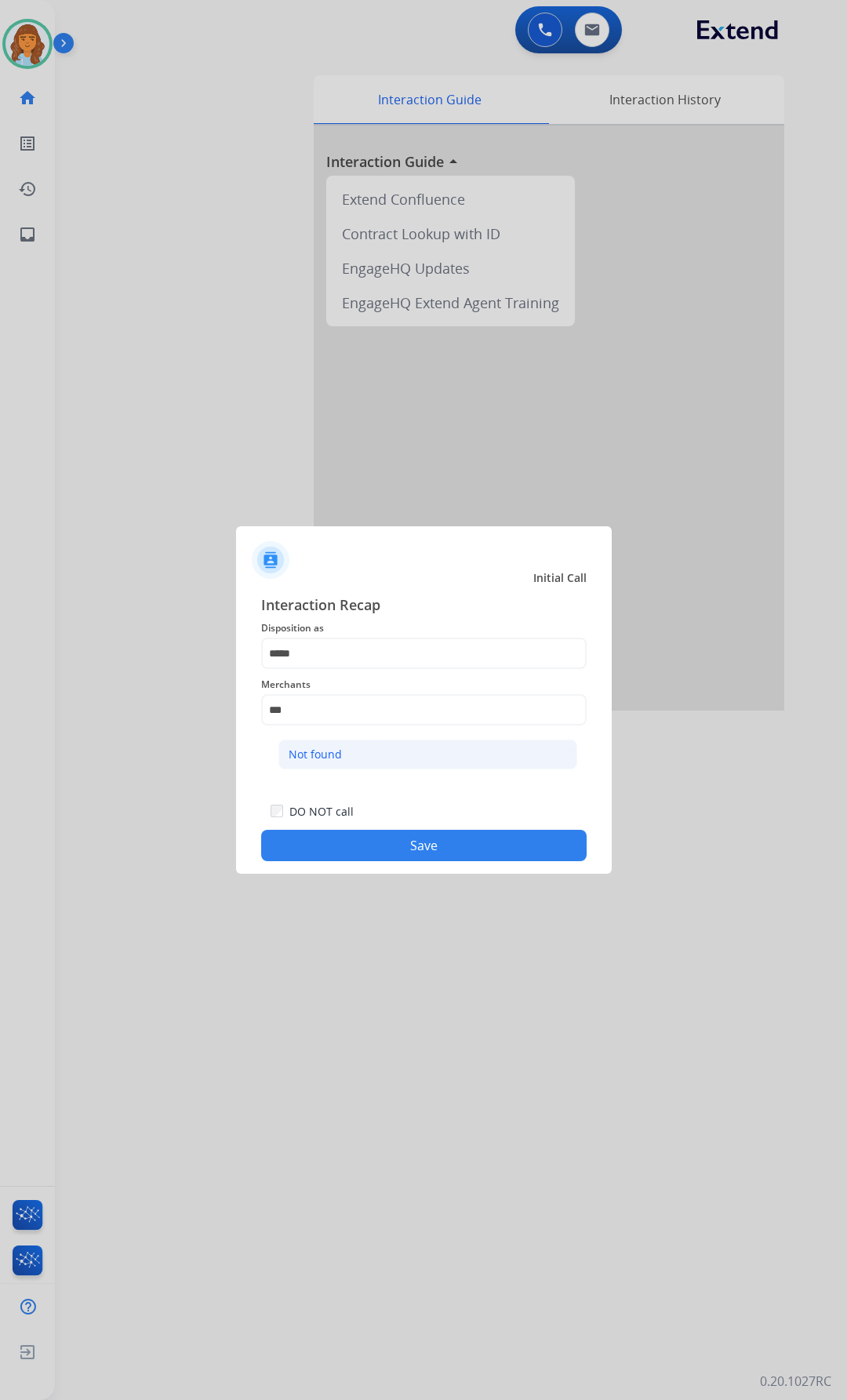 click on "Not found" 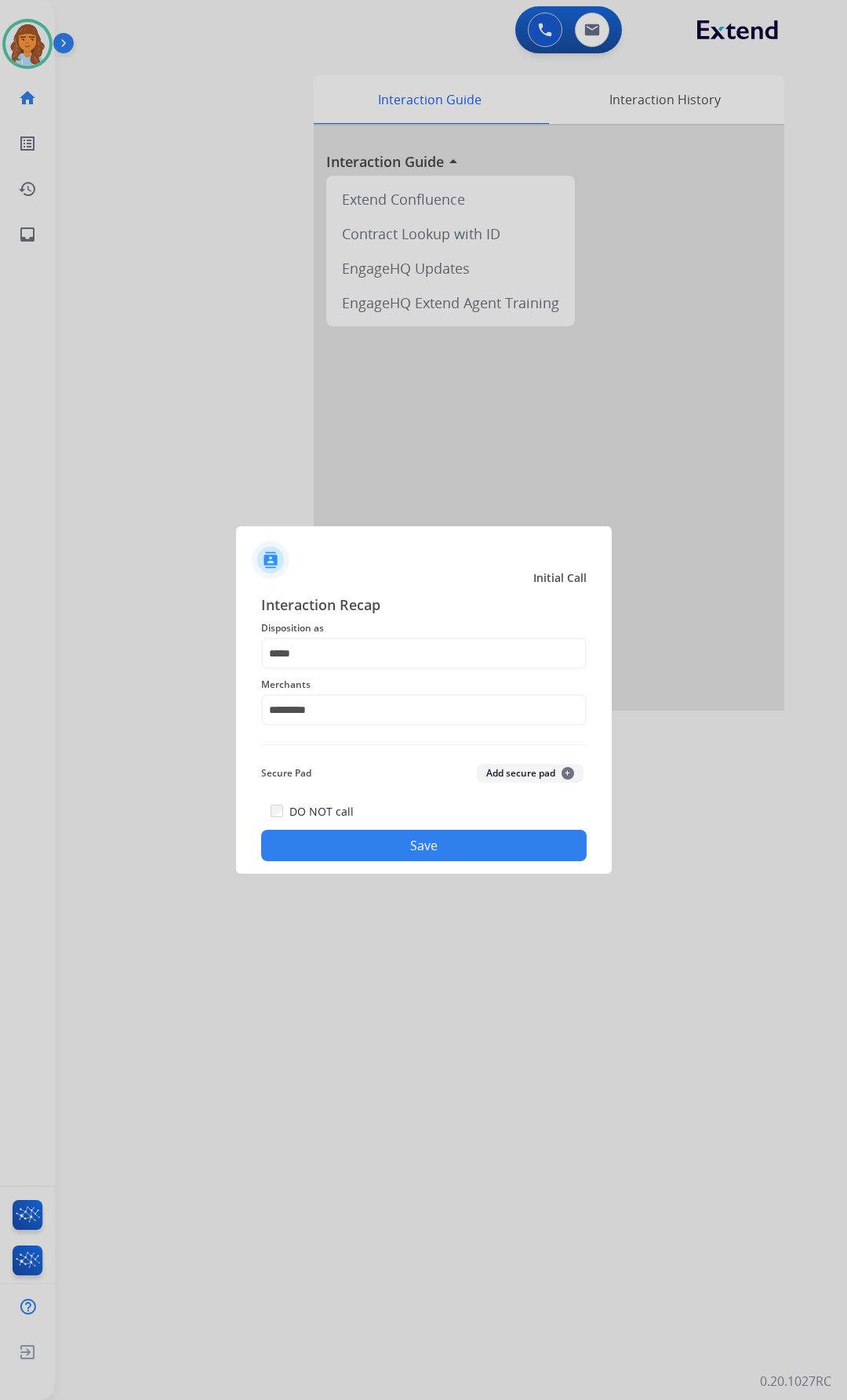 click on "Save" 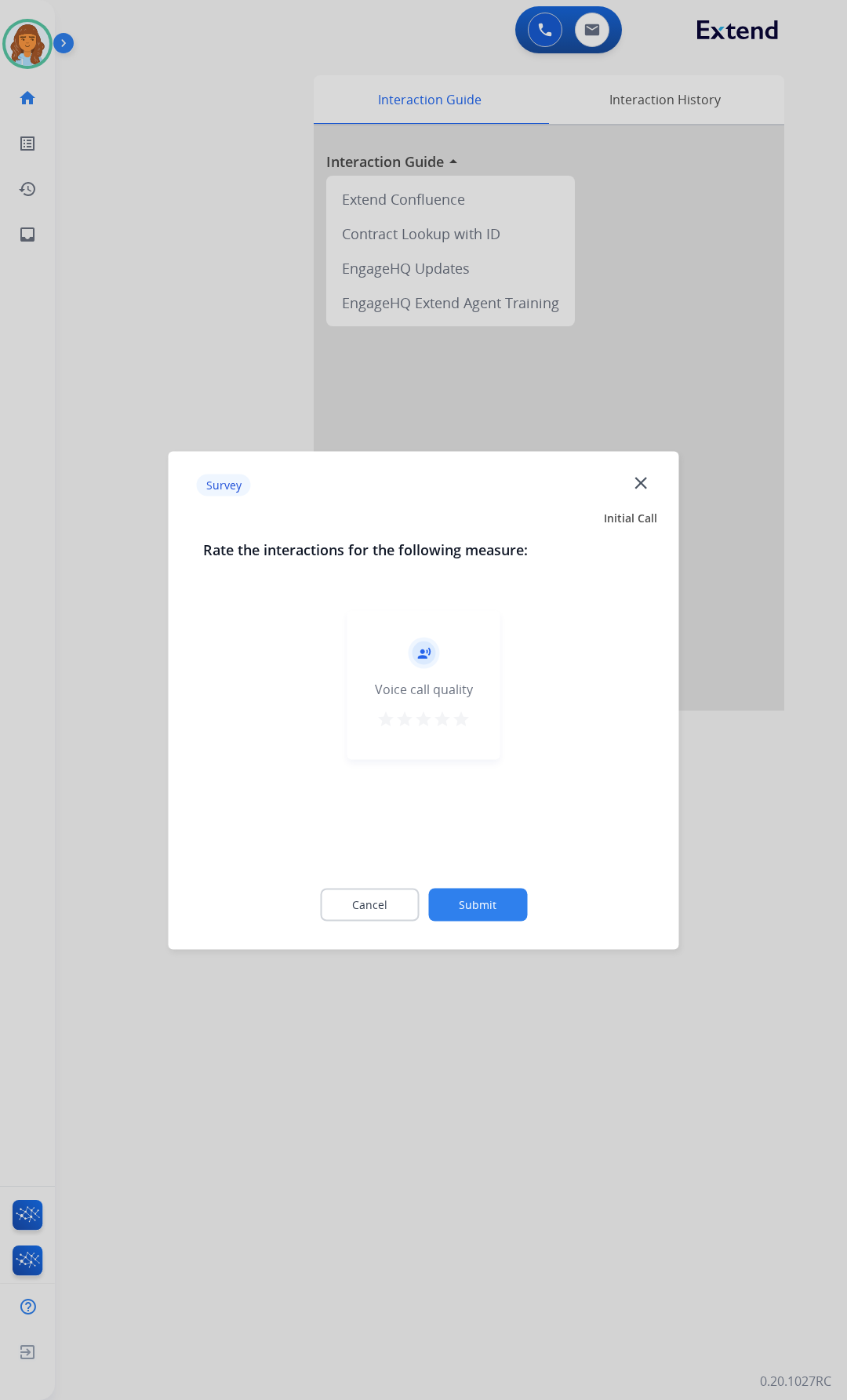 drag, startPoint x: 647, startPoint y: 476, endPoint x: 642, endPoint y: 430, distance: 46.2709 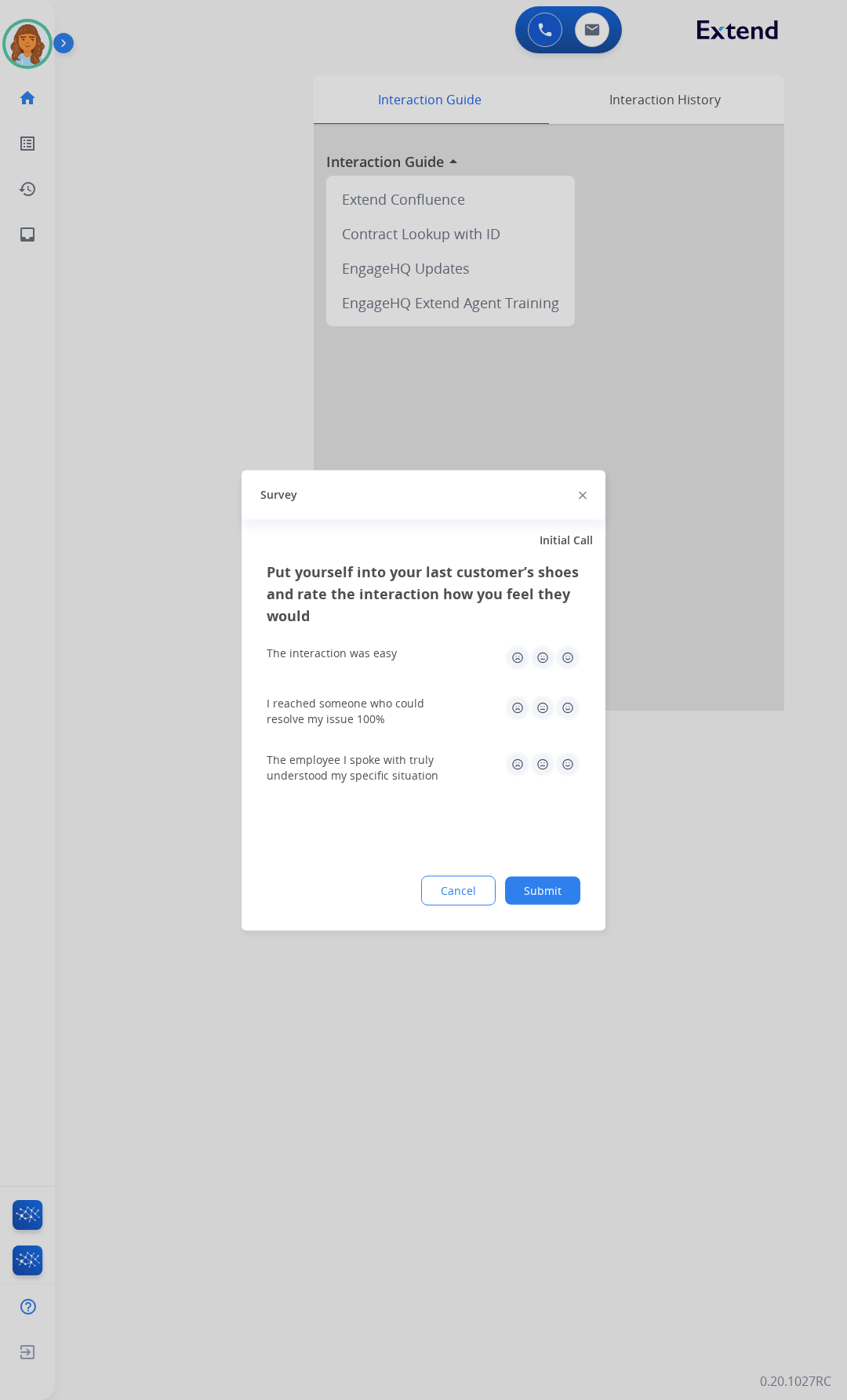 click on "Survey" 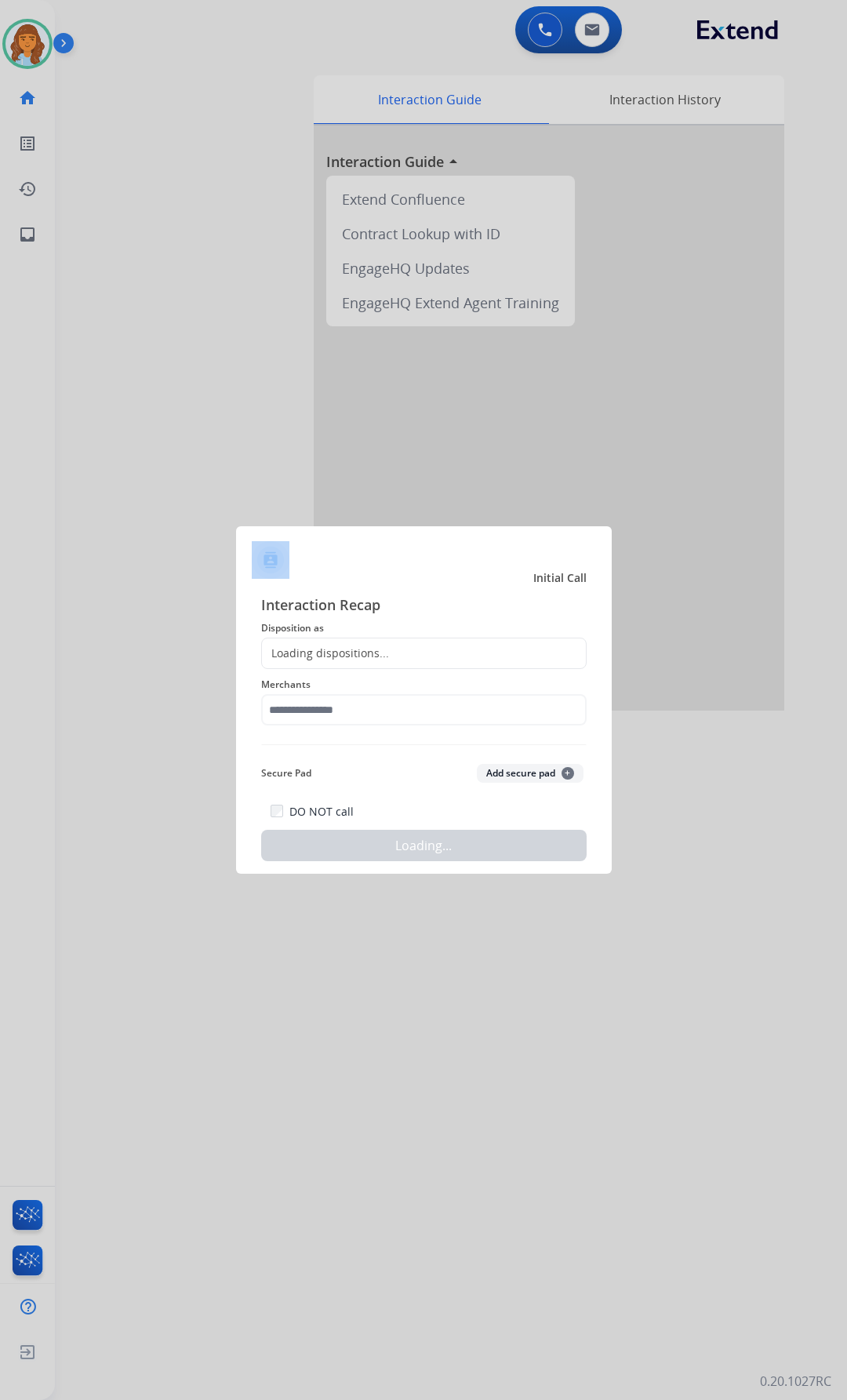 click at bounding box center [424, 700] 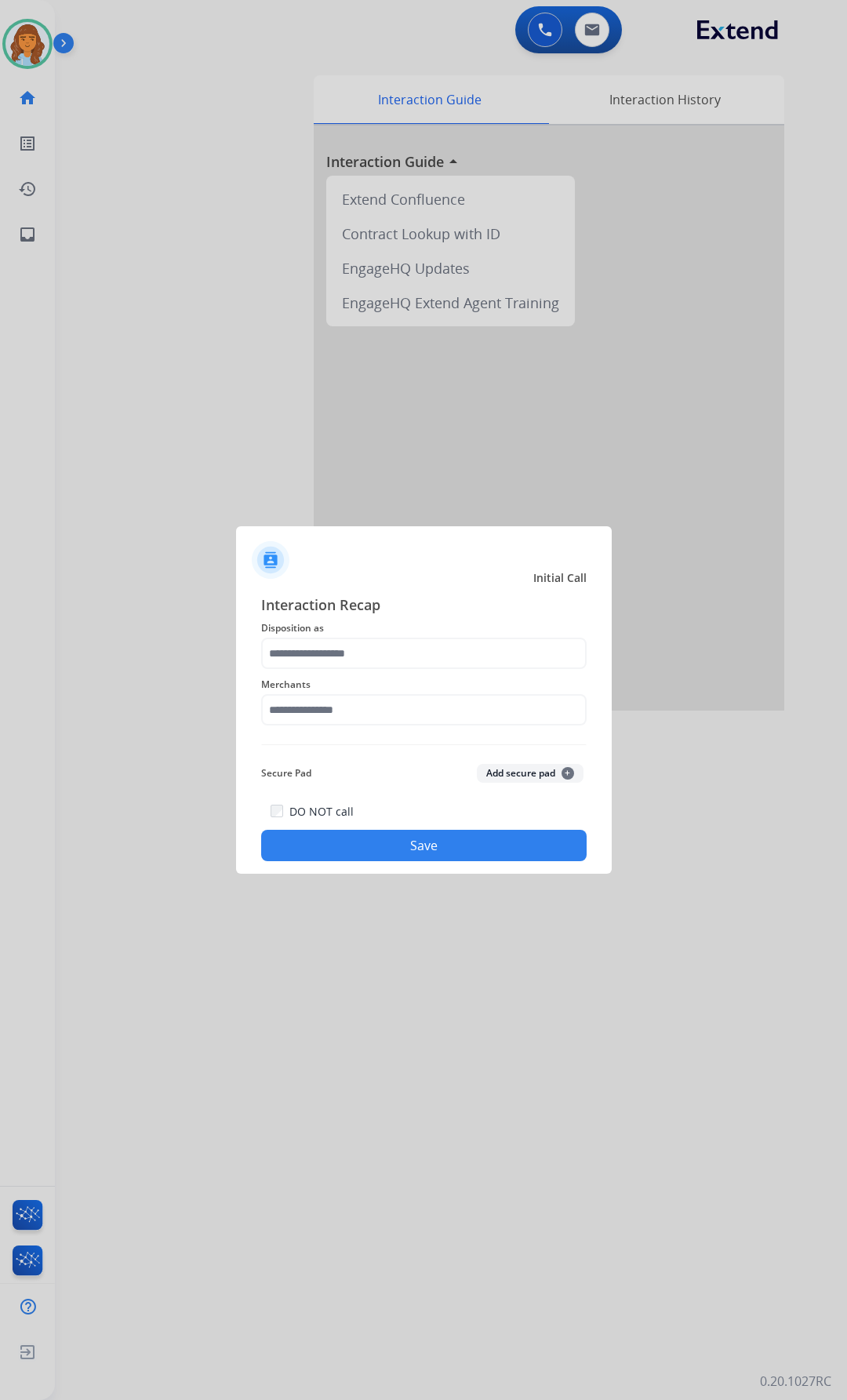 drag, startPoint x: 391, startPoint y: 631, endPoint x: 394, endPoint y: 638, distance: 7.61577 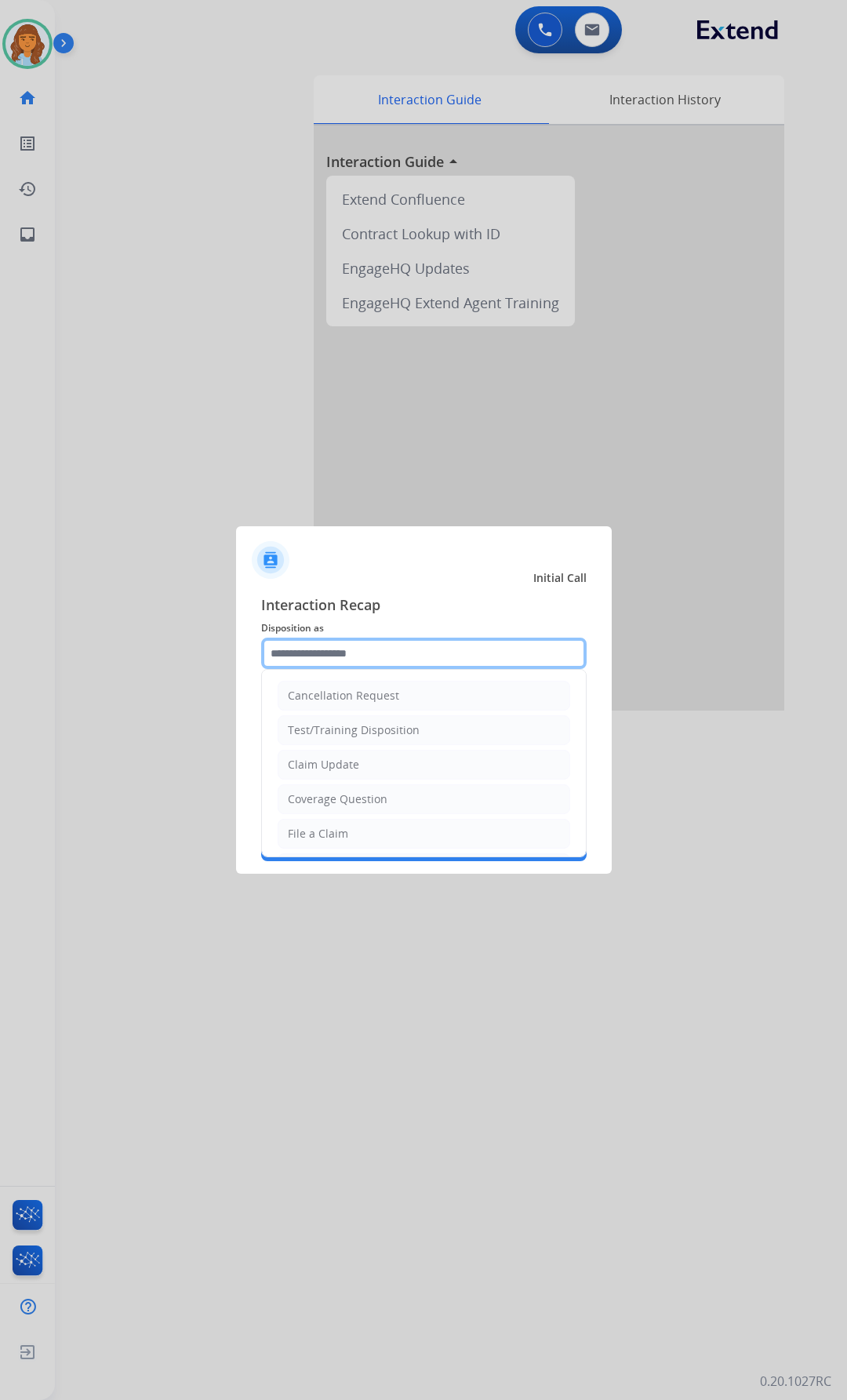 click 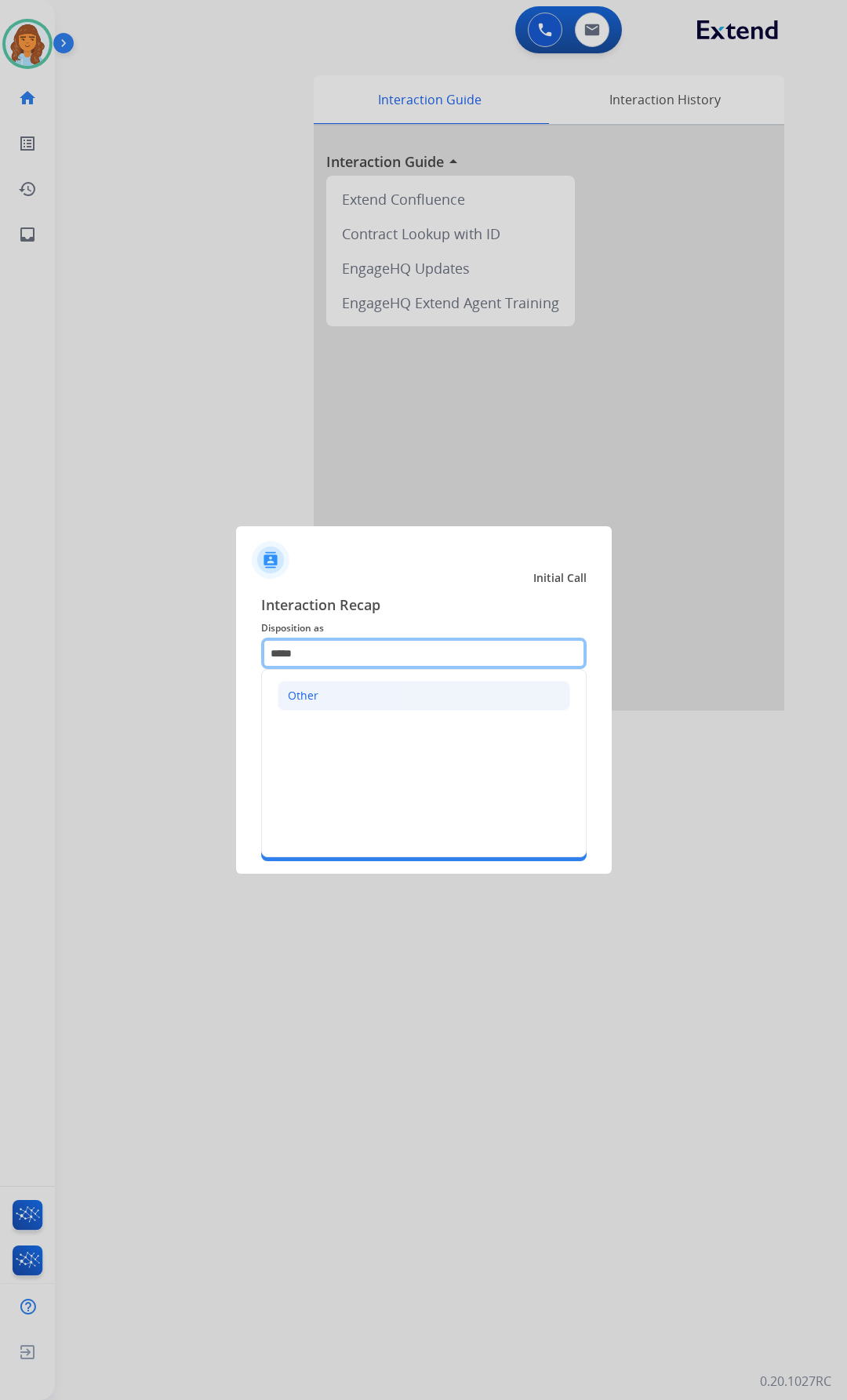 type on "*****" 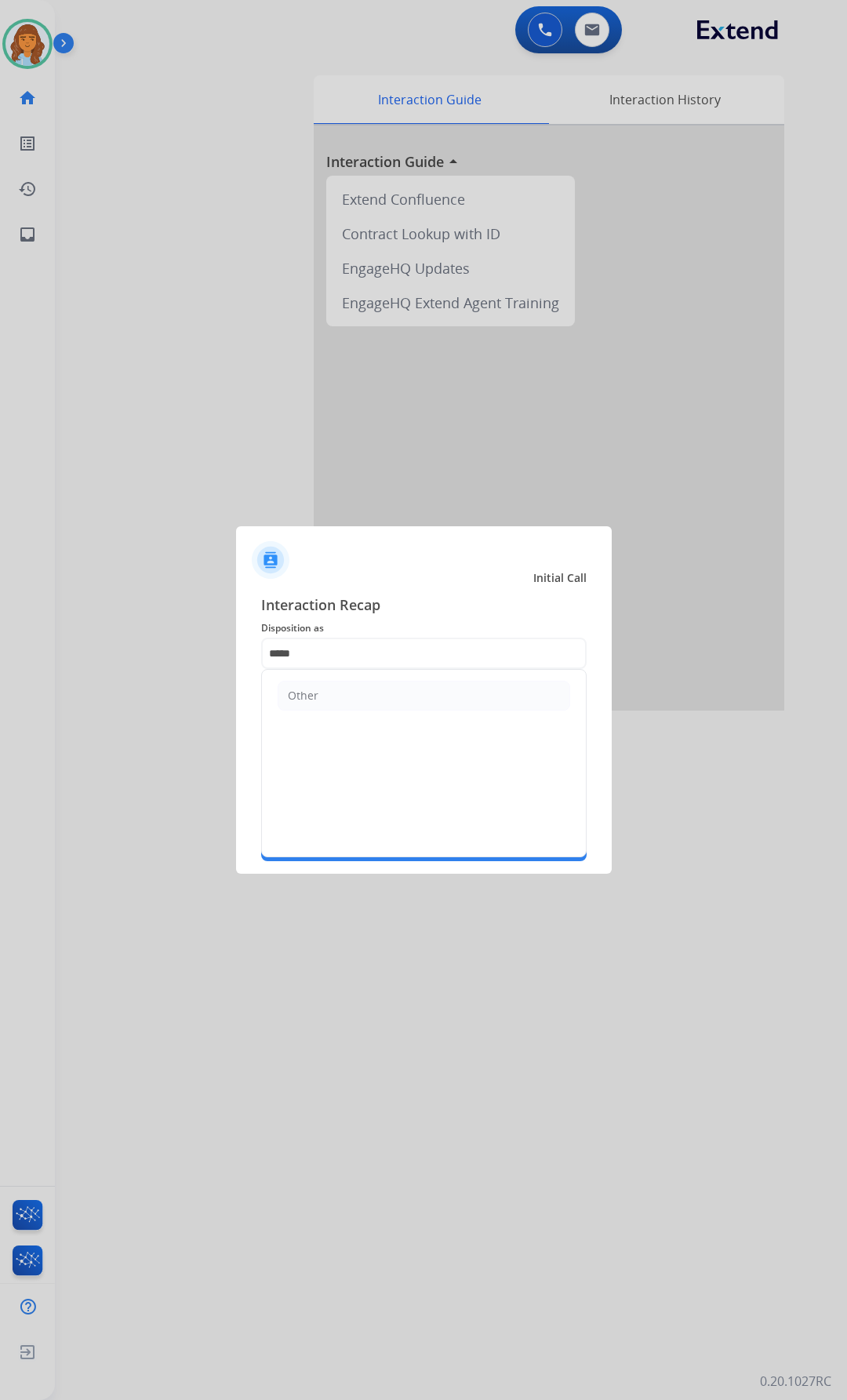 click on "Other" 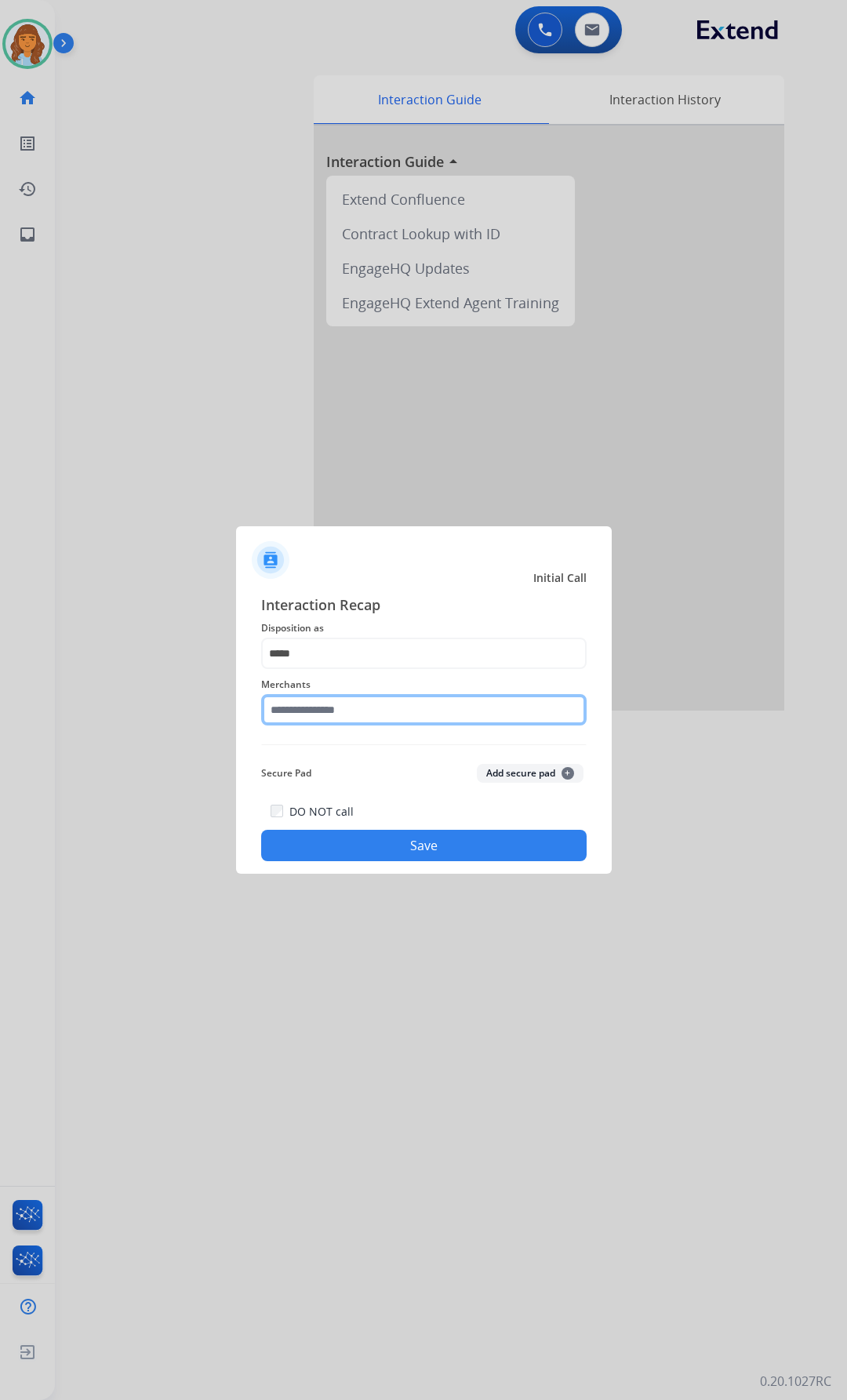 click 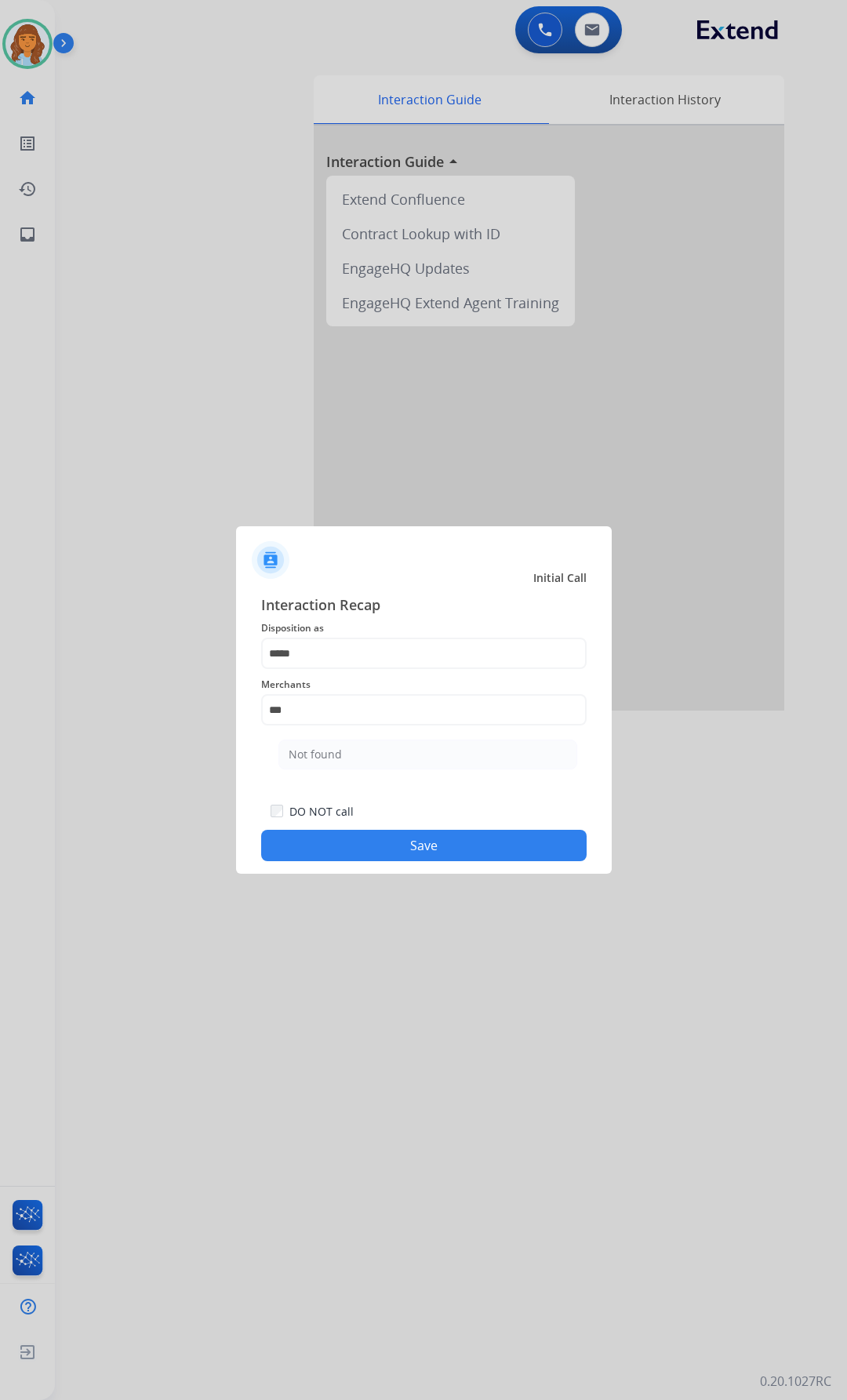 click on "Not found" 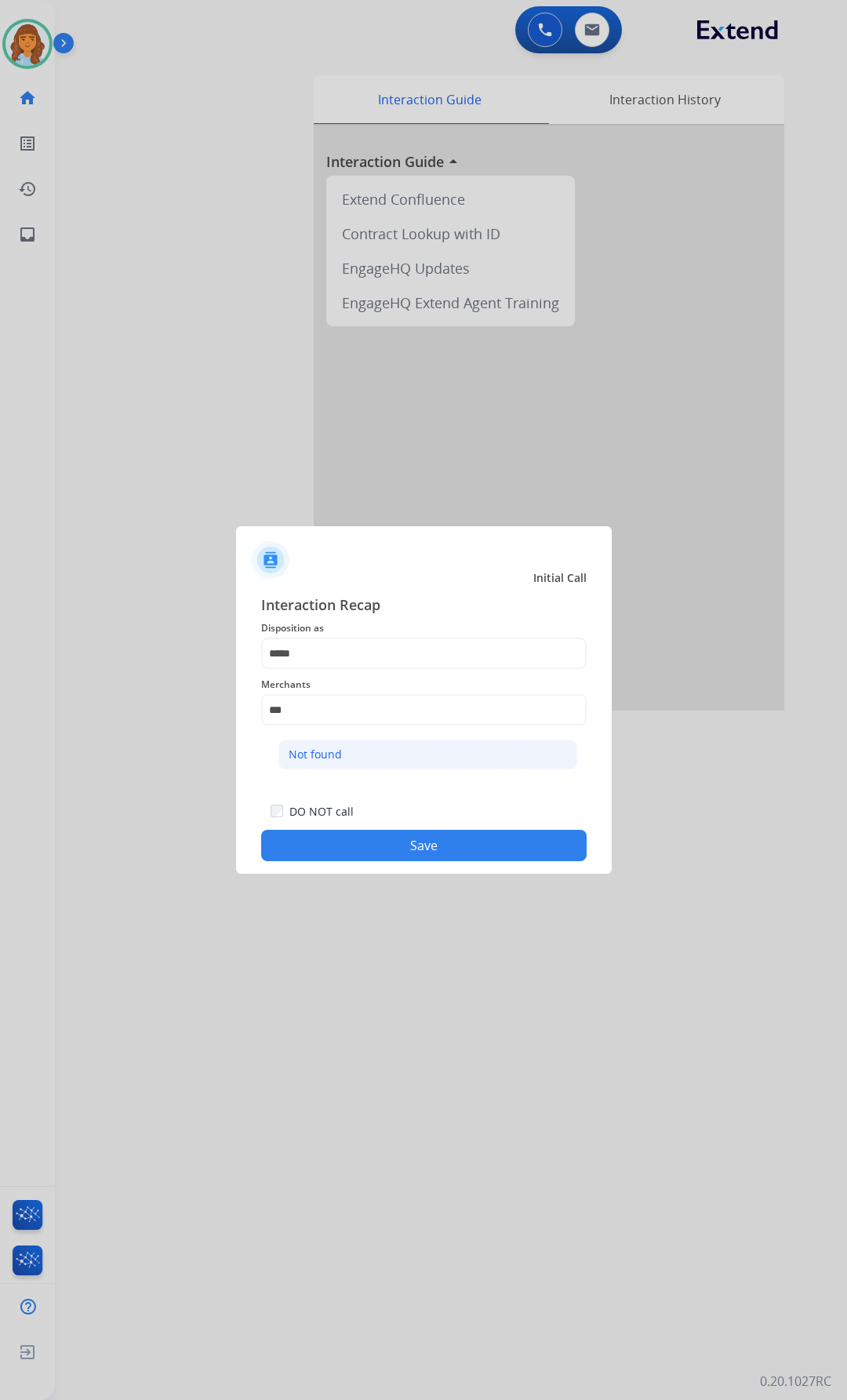 click on "Not found" 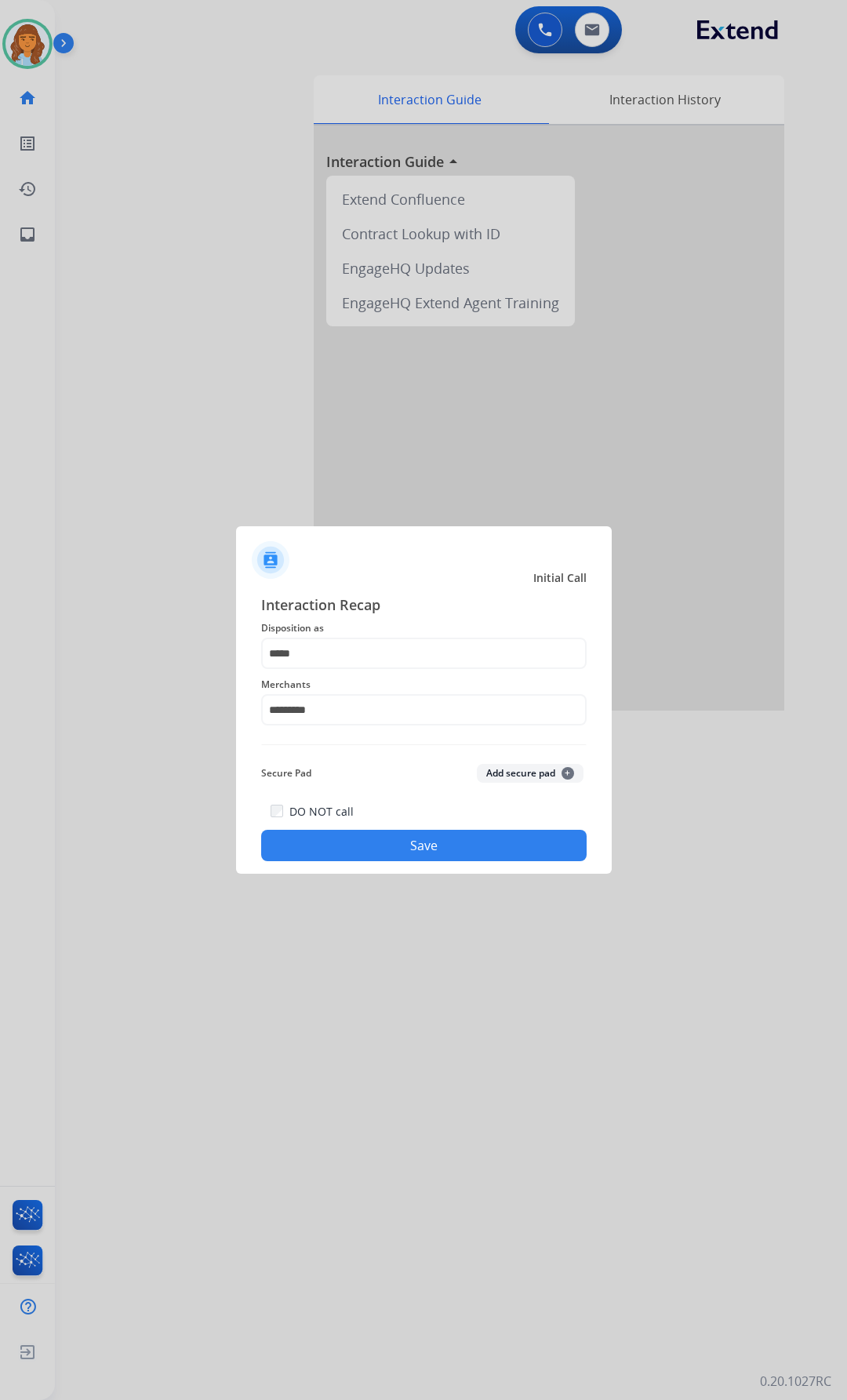 click on "Save" 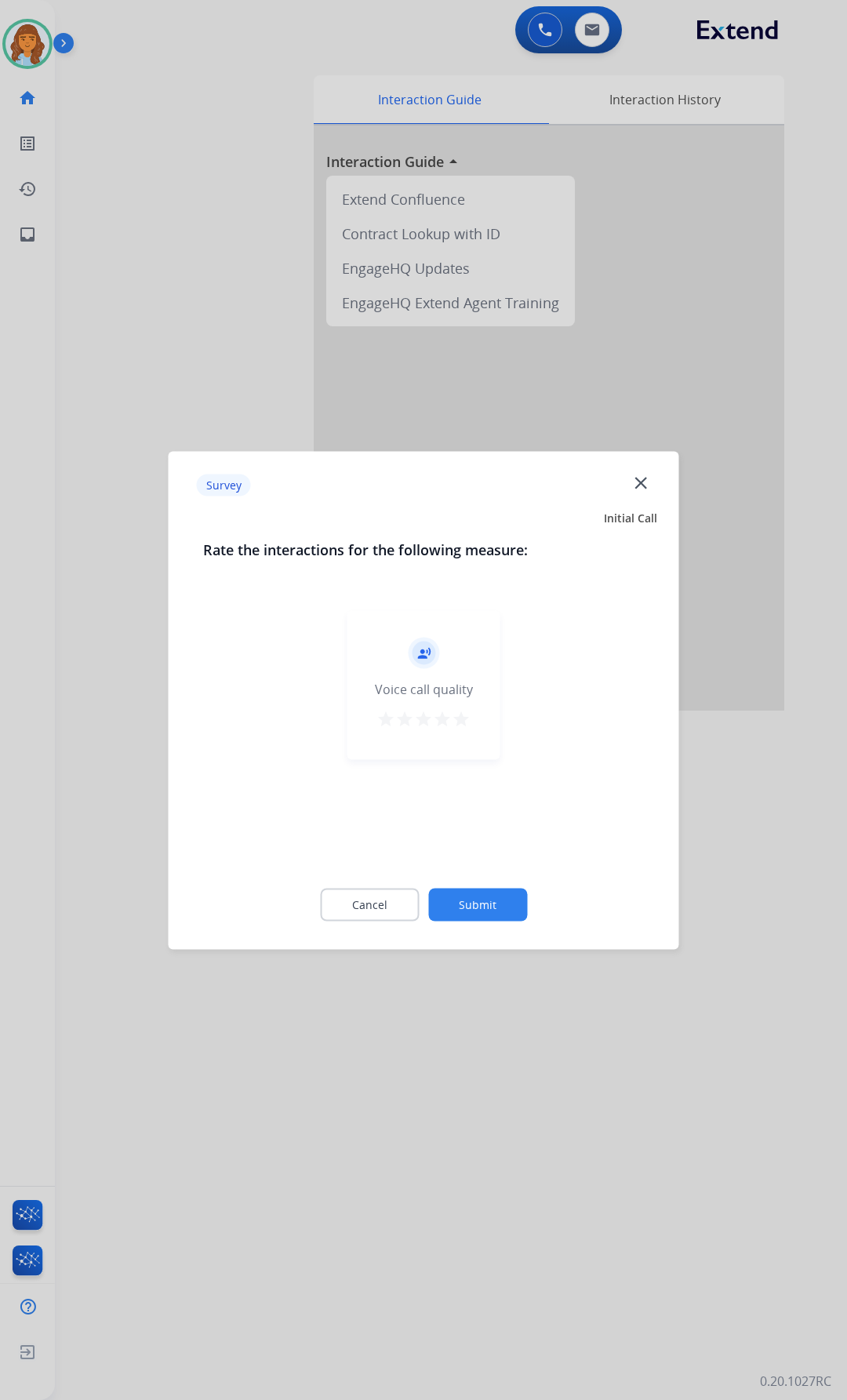 click on "close" 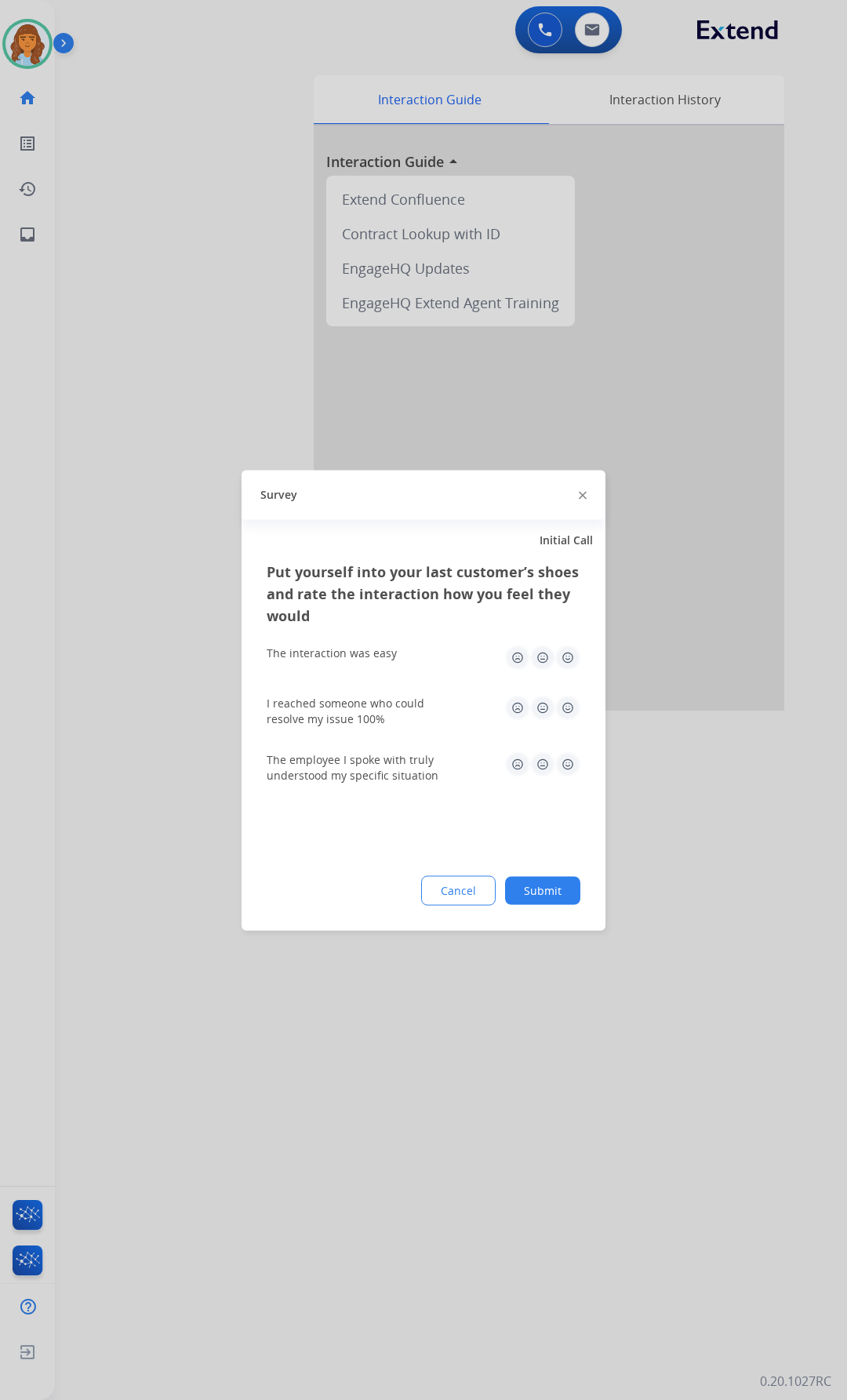 click 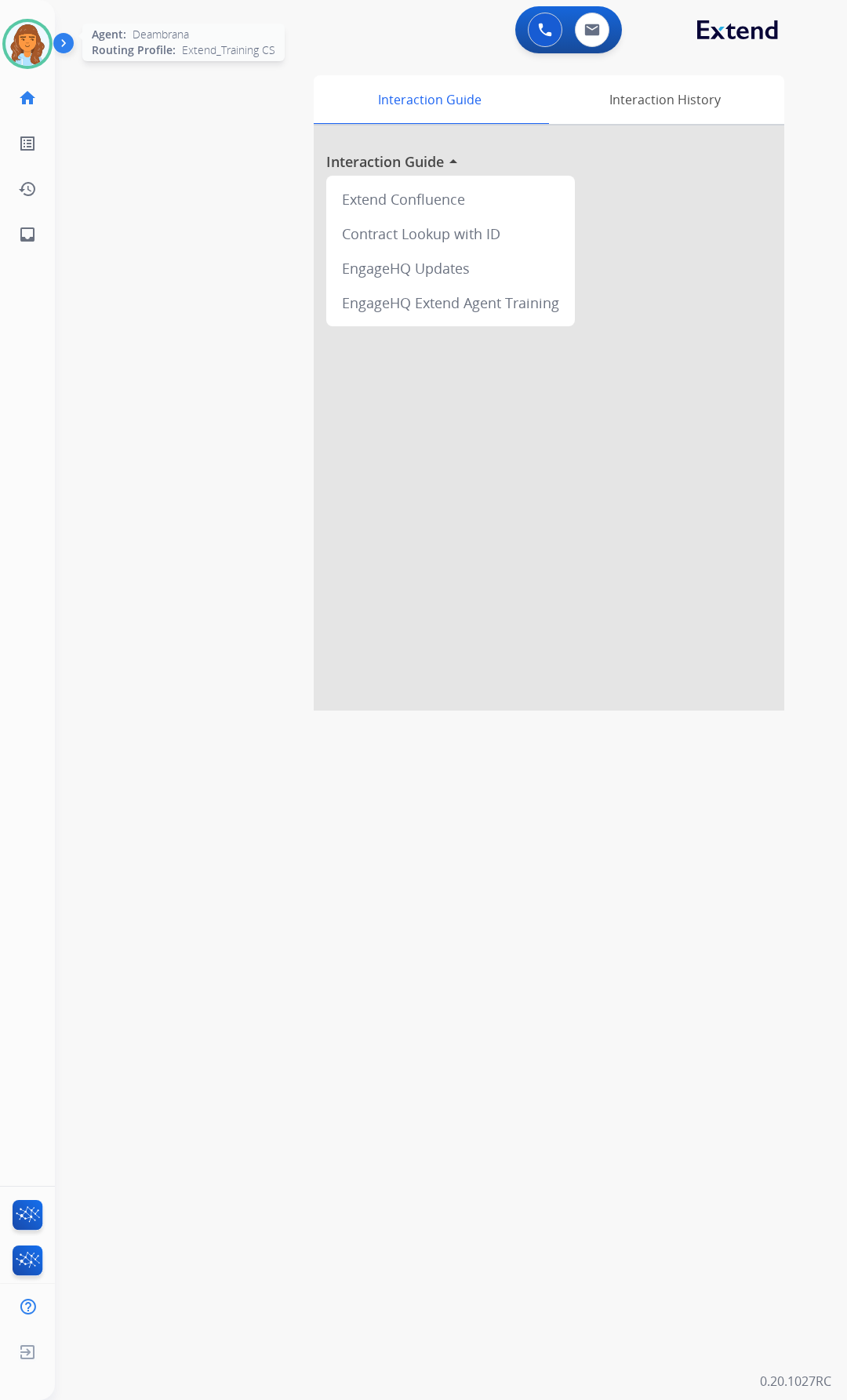 click at bounding box center (27, 44) 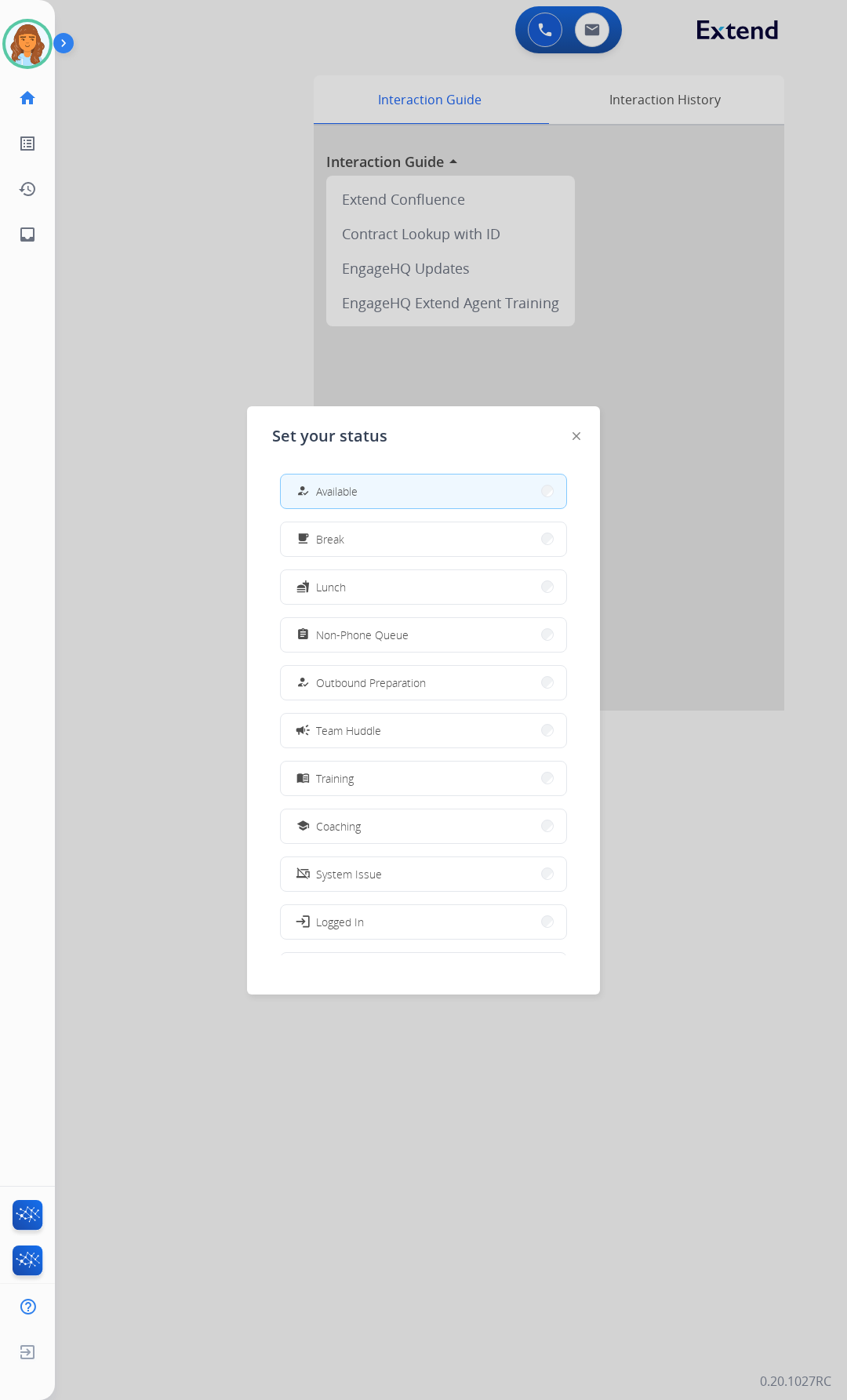click at bounding box center (424, 700) 